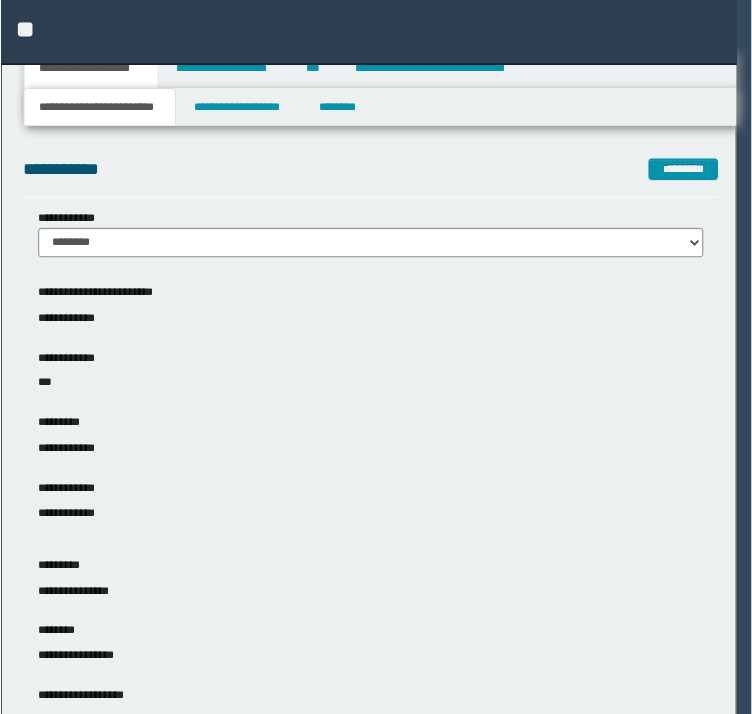 scroll, scrollTop: 500, scrollLeft: 0, axis: vertical 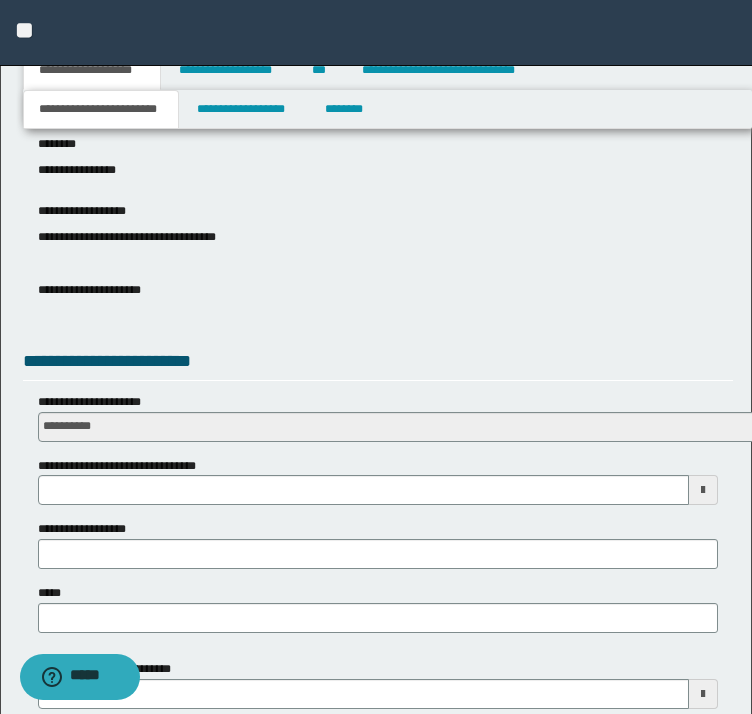 click on "**********" at bounding box center [378, 417] 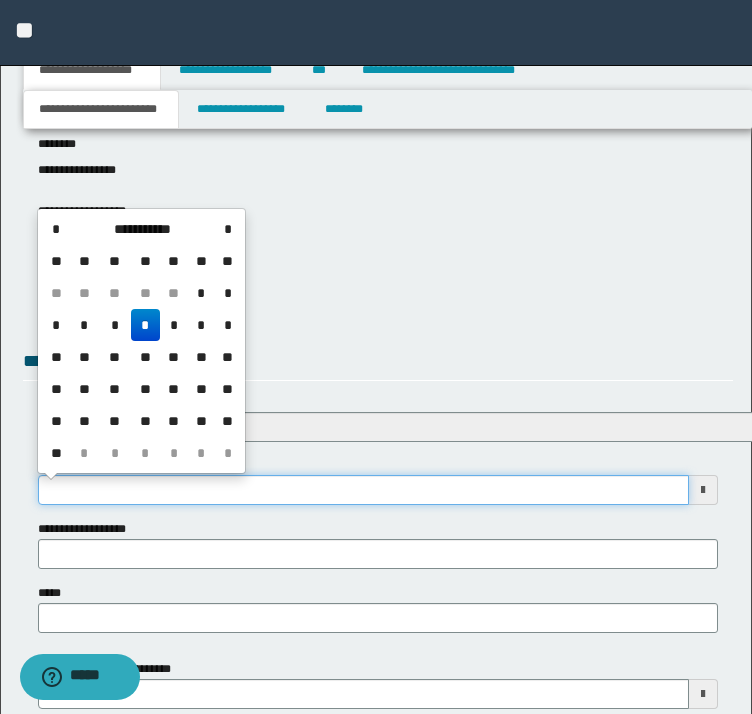 click on "**********" at bounding box center [364, 490] 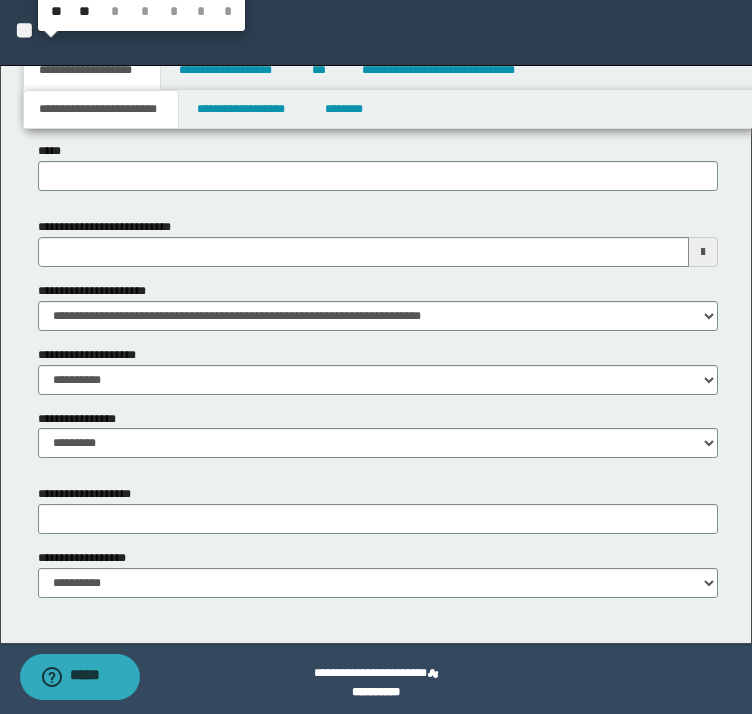 scroll, scrollTop: 948, scrollLeft: 0, axis: vertical 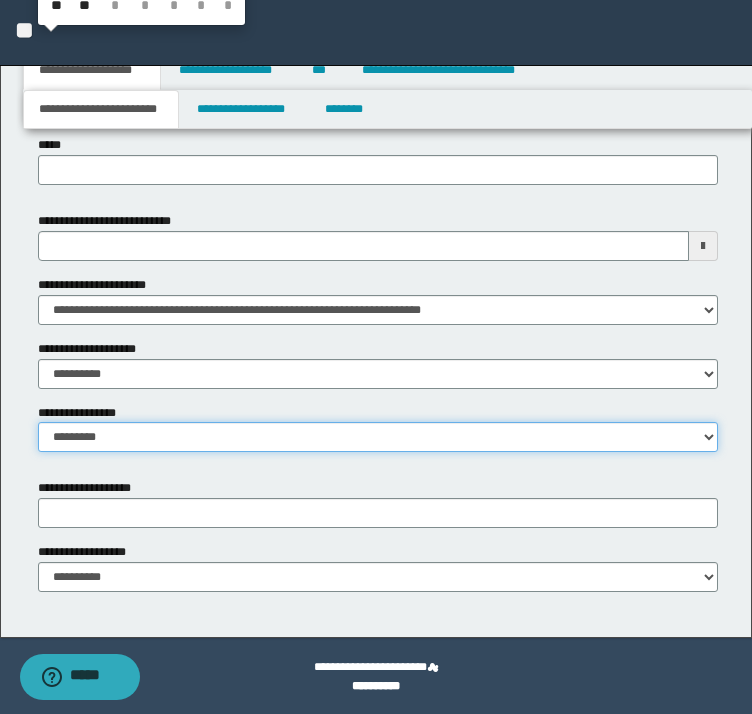 click on "**********" at bounding box center (378, 437) 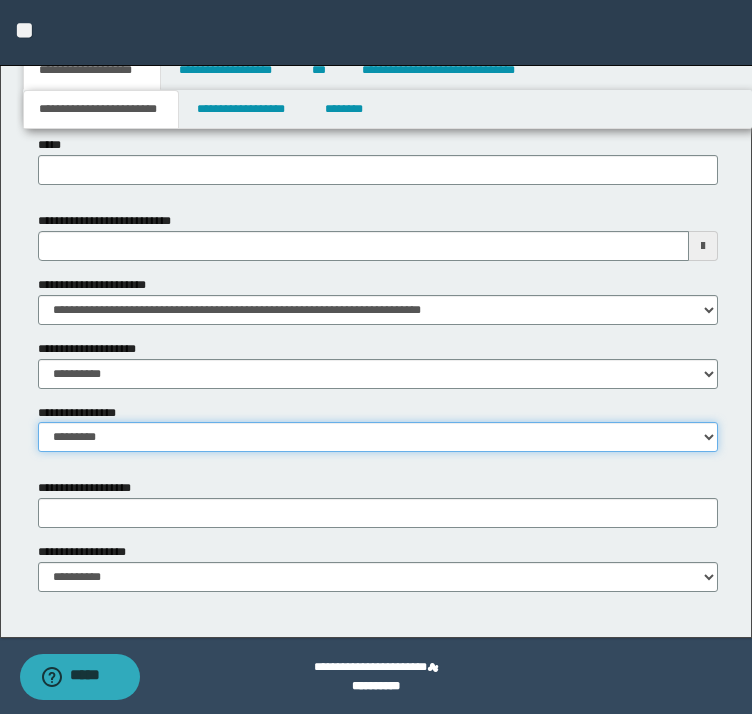 select on "*" 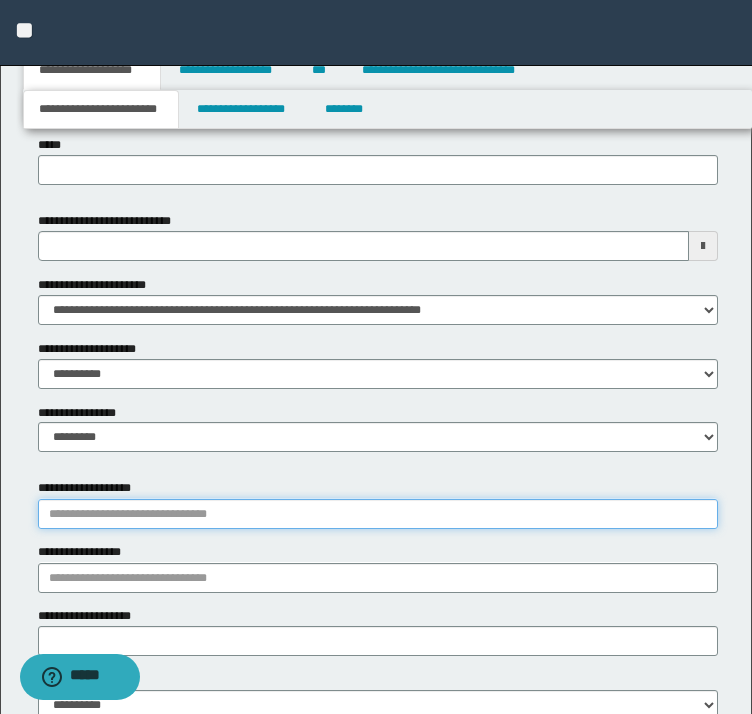 click on "**********" at bounding box center (378, 514) 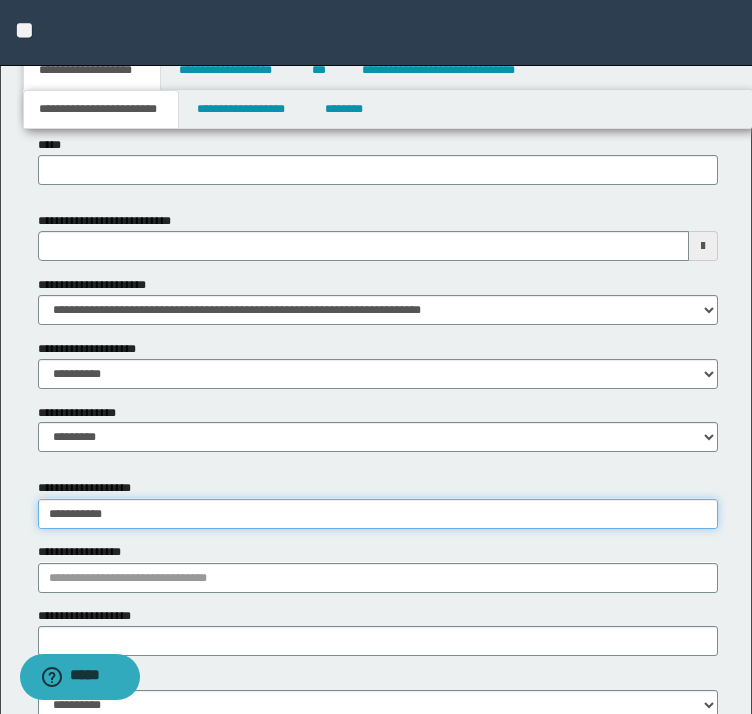 click on "**********" at bounding box center (378, 514) 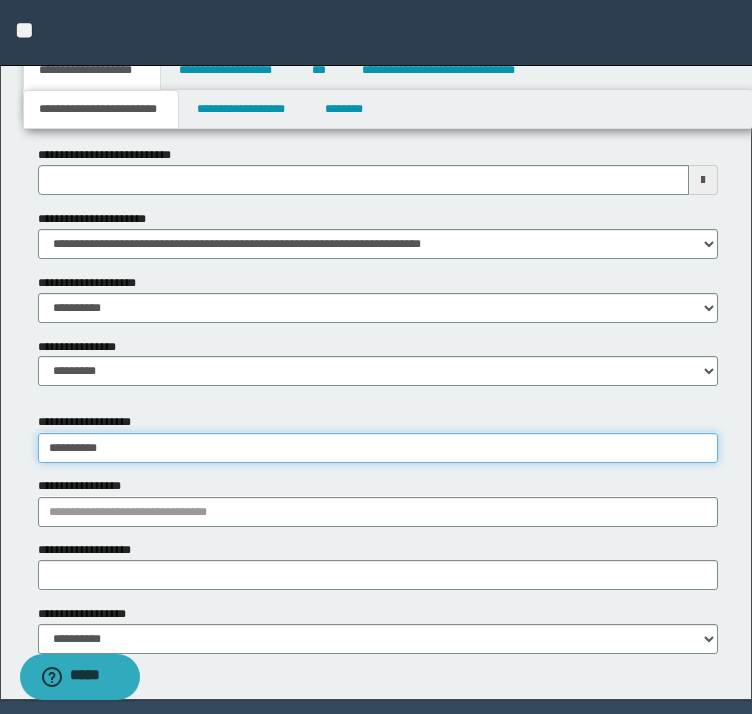 type on "*********" 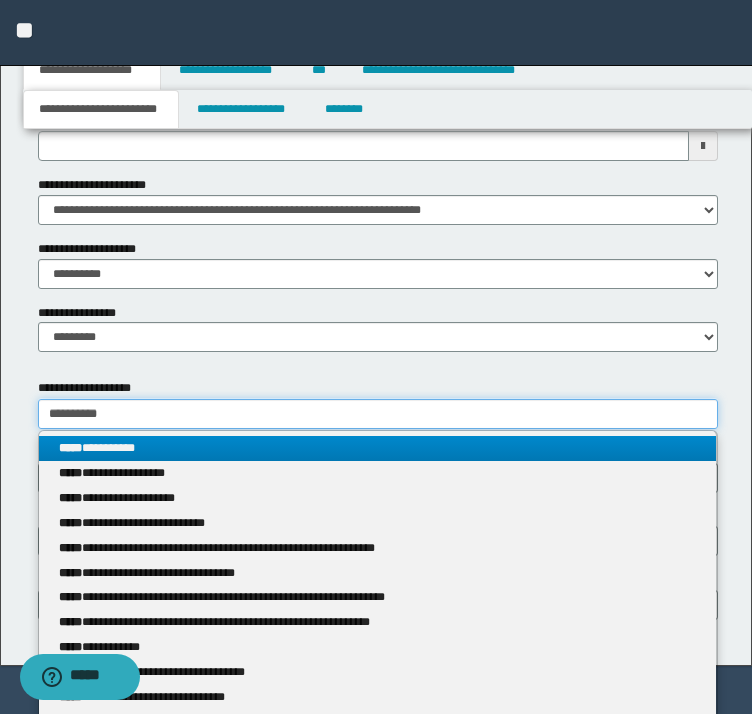 type on "*********" 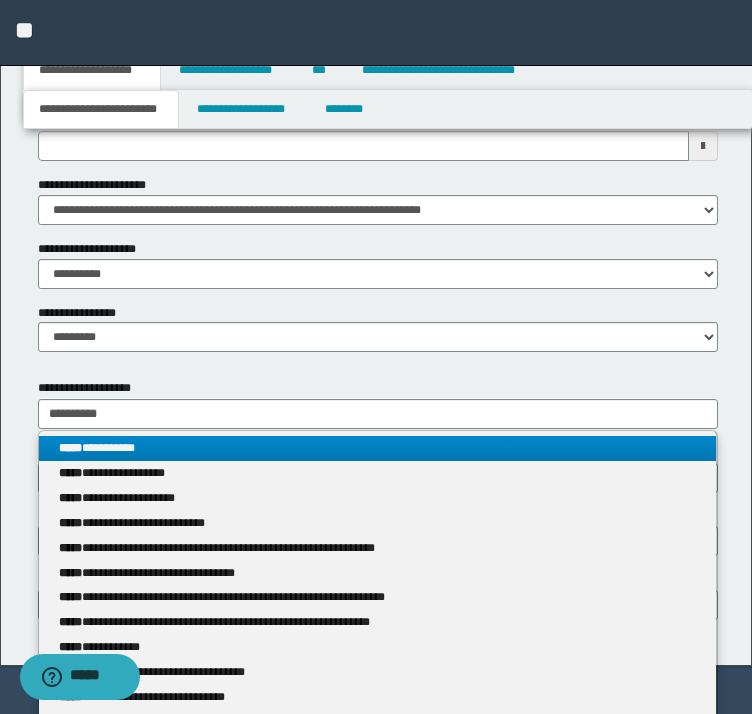 click on "**********" at bounding box center (378, 448) 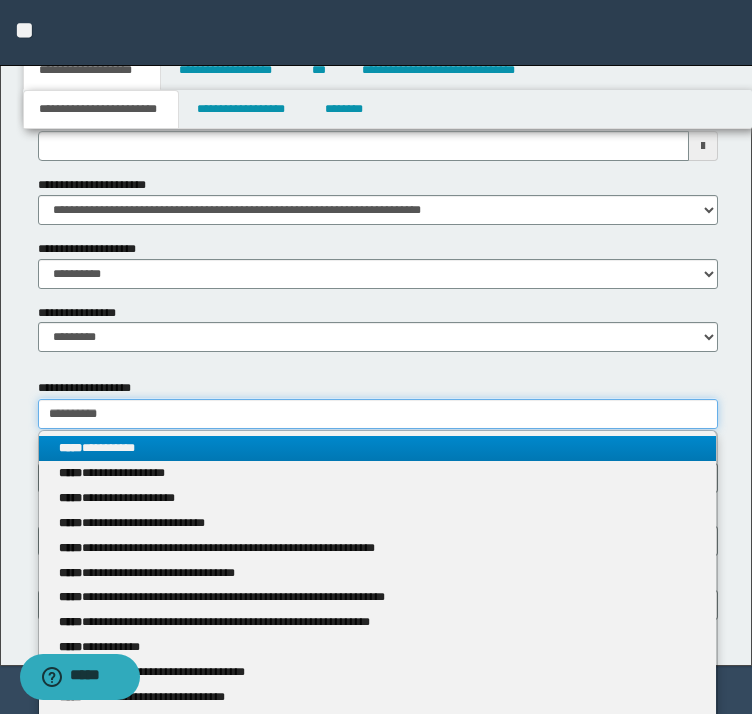 type 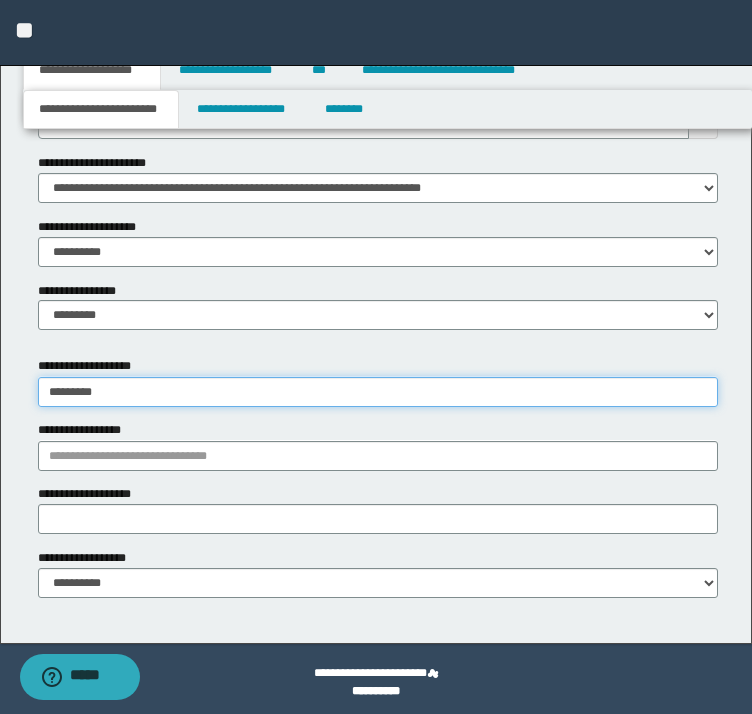 scroll, scrollTop: 1076, scrollLeft: 0, axis: vertical 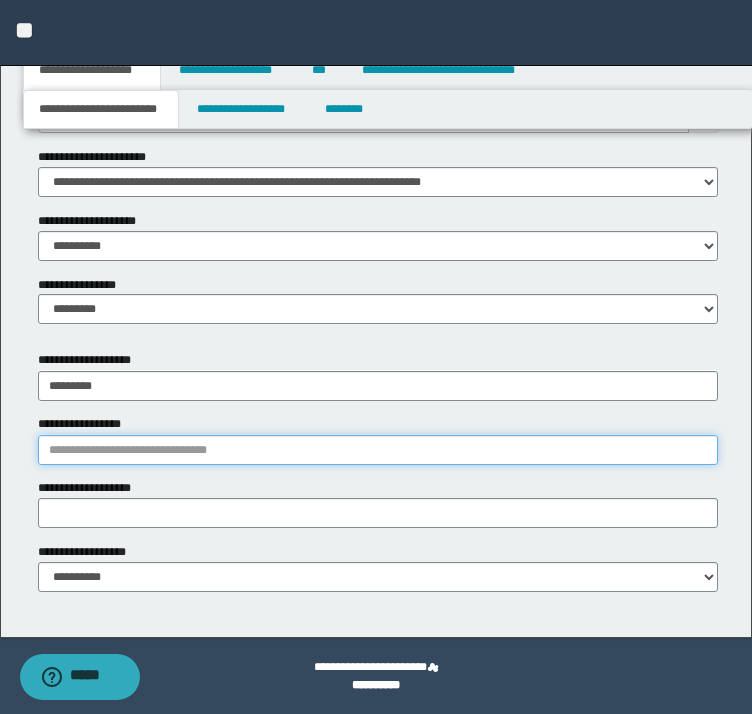 click on "**********" at bounding box center (378, 450) 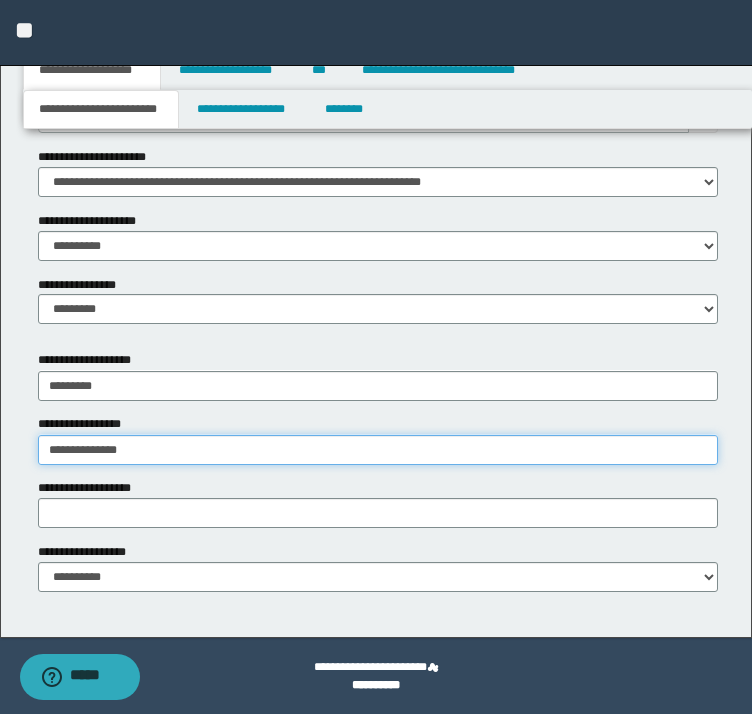 type on "**********" 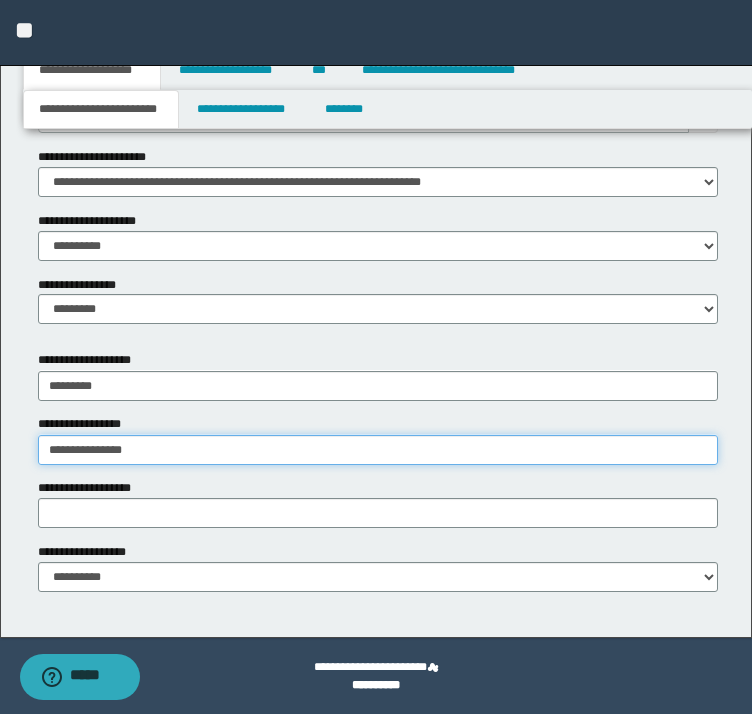 type on "**********" 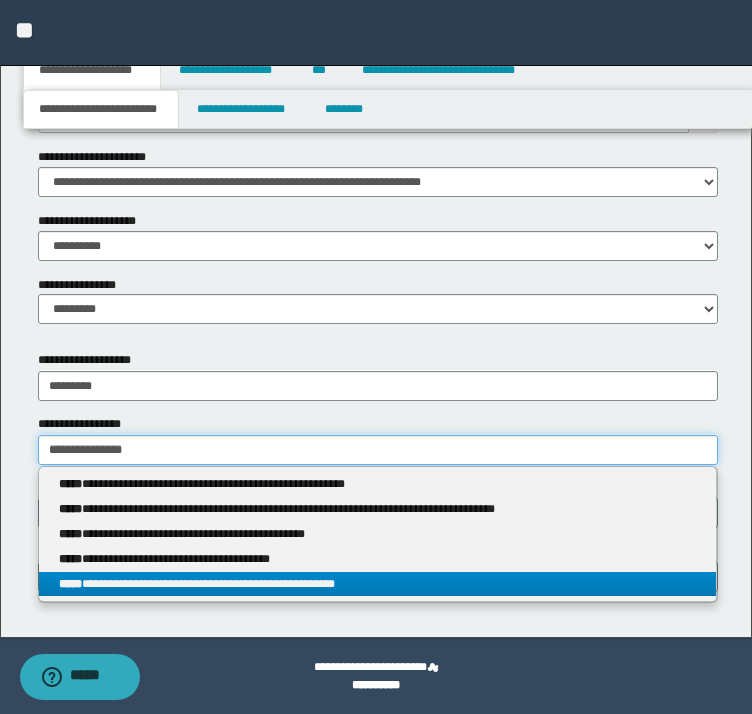 type on "**********" 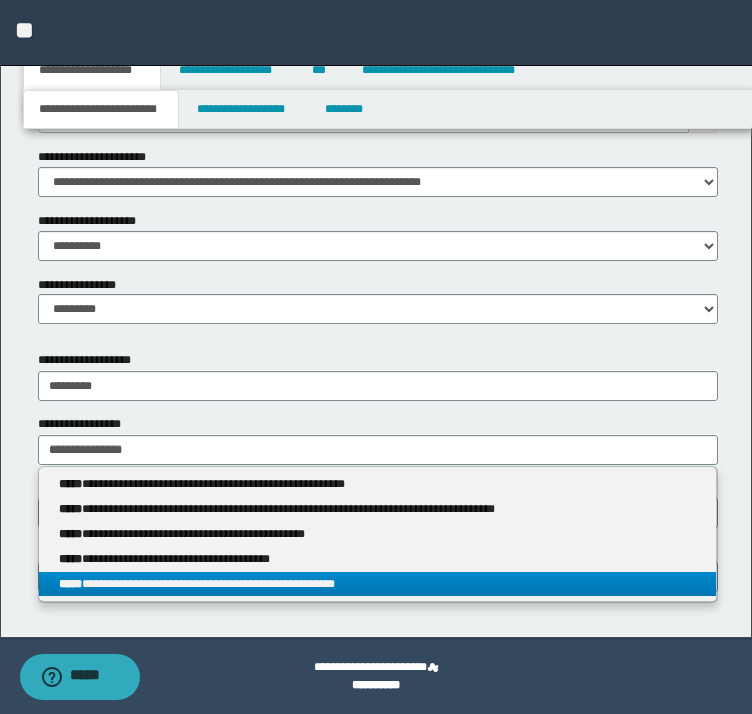 click on "**********" at bounding box center [378, 584] 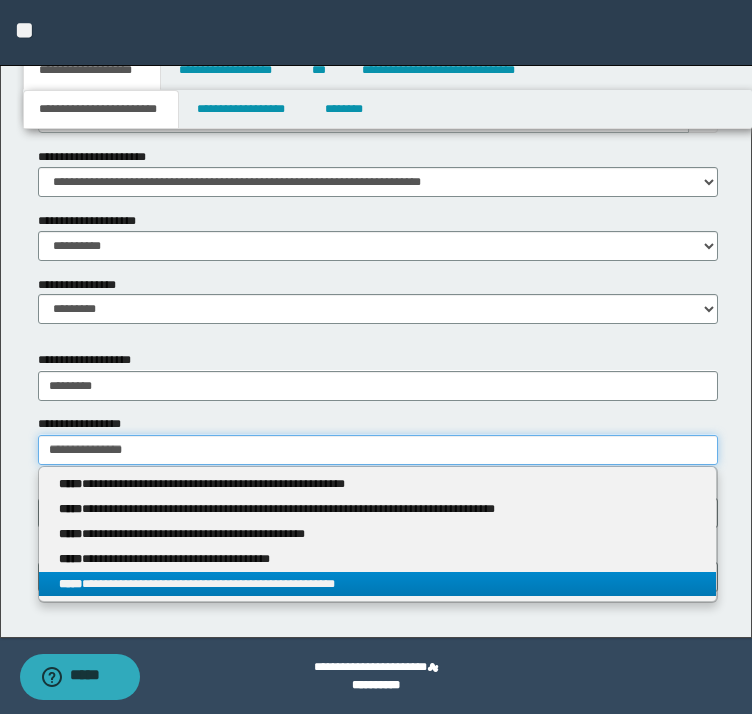 type 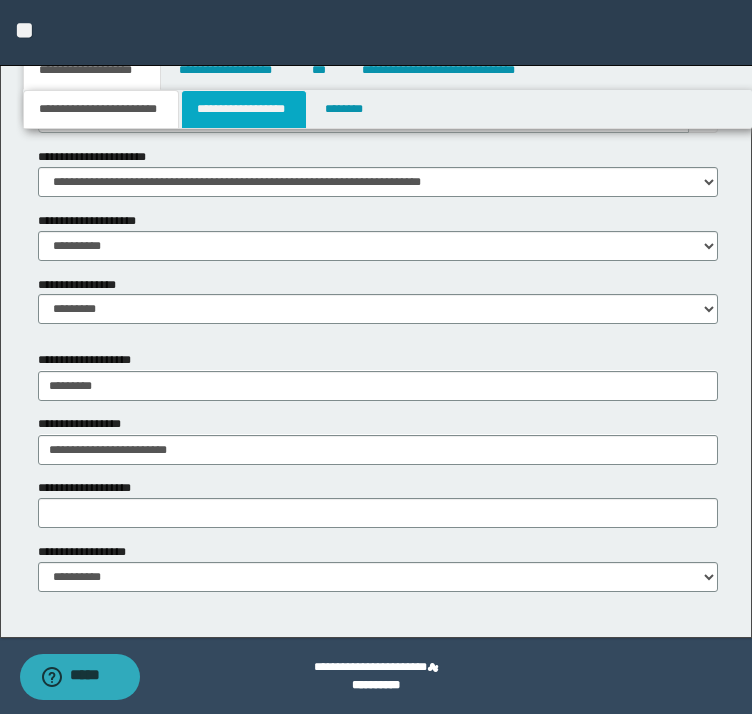 click on "**********" at bounding box center (244, 109) 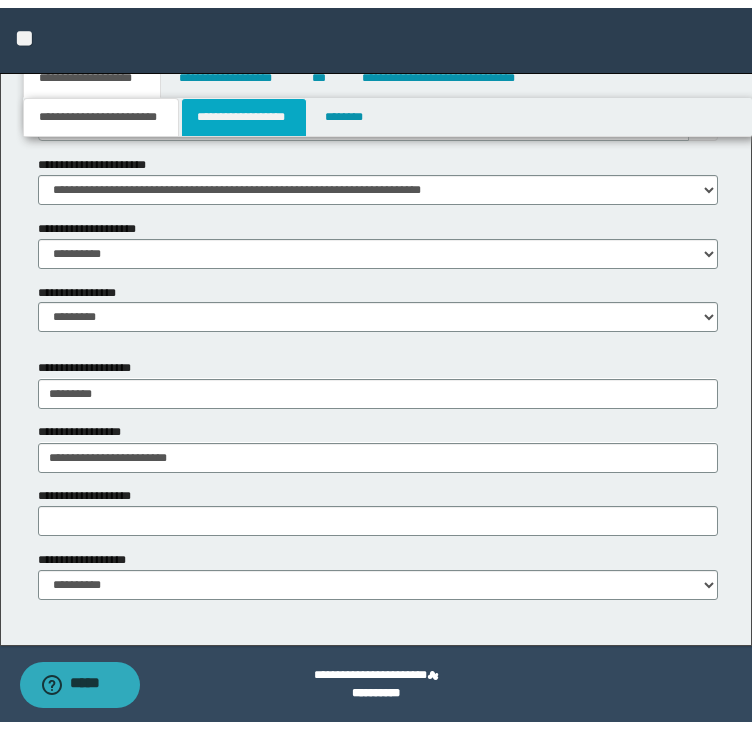 scroll, scrollTop: 0, scrollLeft: 0, axis: both 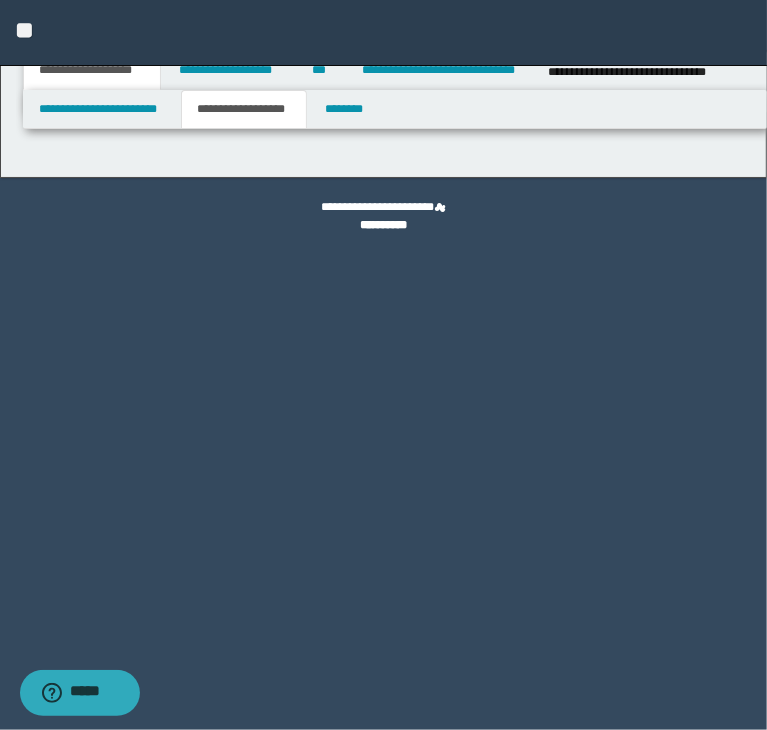 type on "********" 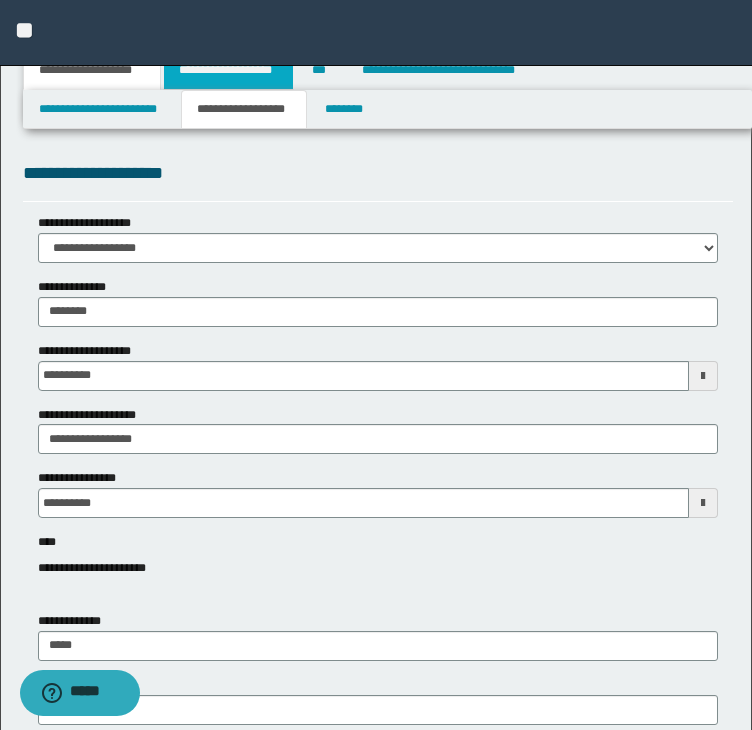click on "**********" at bounding box center (228, 70) 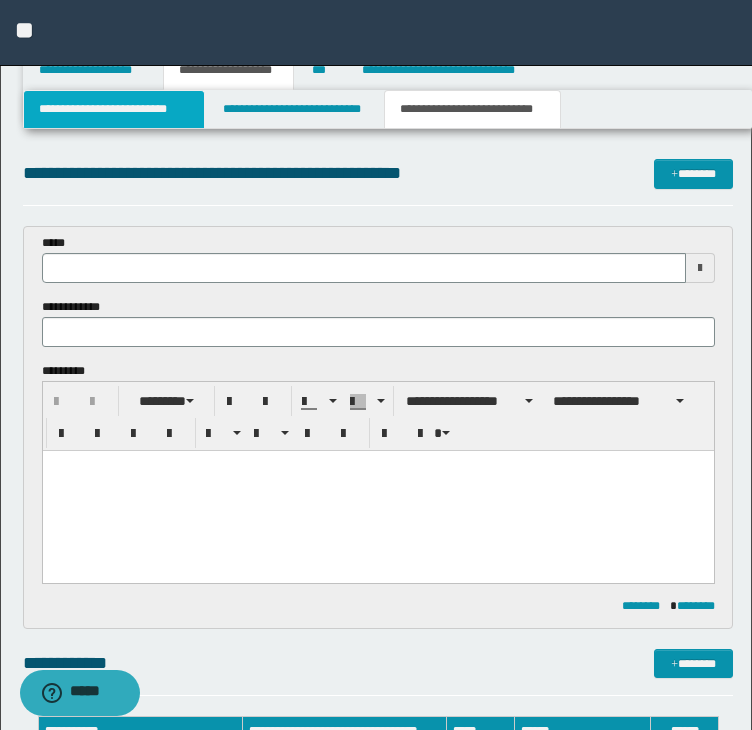 click on "**********" at bounding box center (114, 109) 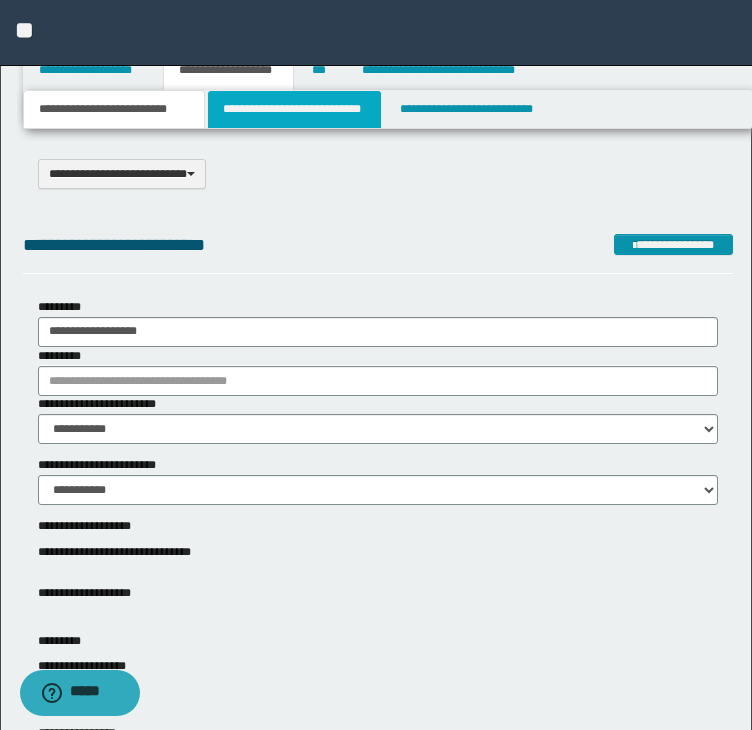 click on "**********" at bounding box center [294, 109] 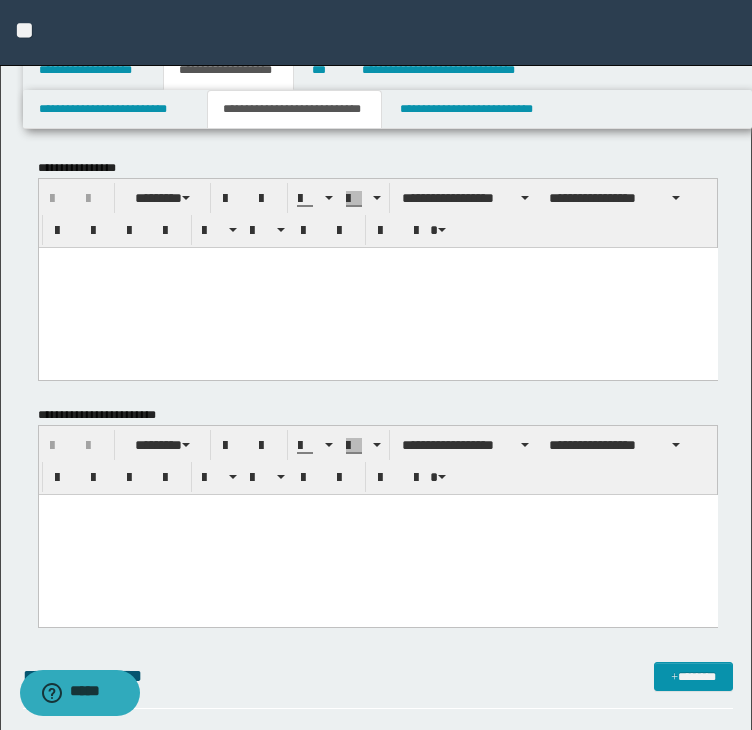 scroll, scrollTop: 0, scrollLeft: 0, axis: both 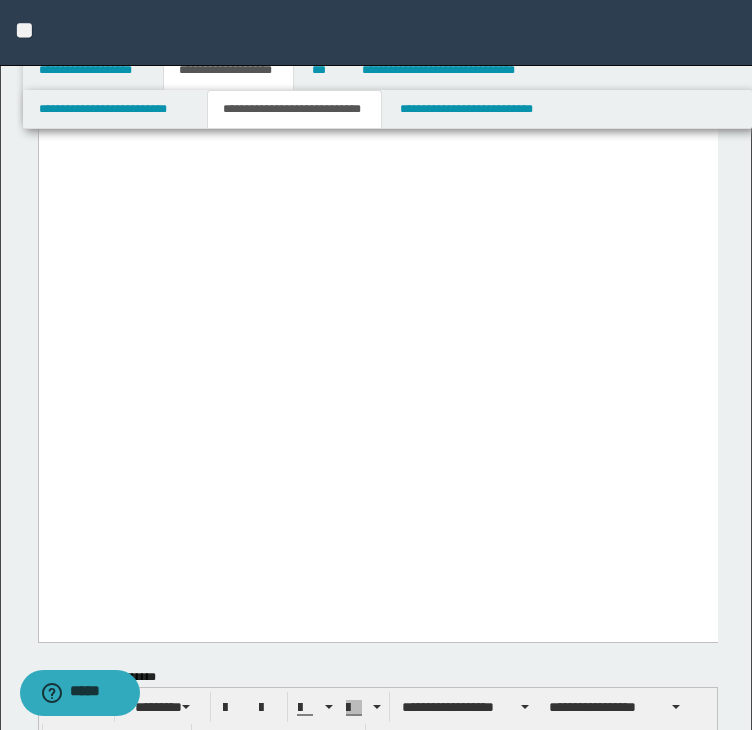 drag, startPoint x: 48, startPoint y: -3337, endPoint x: 337, endPoint y: 538, distance: 3885.762 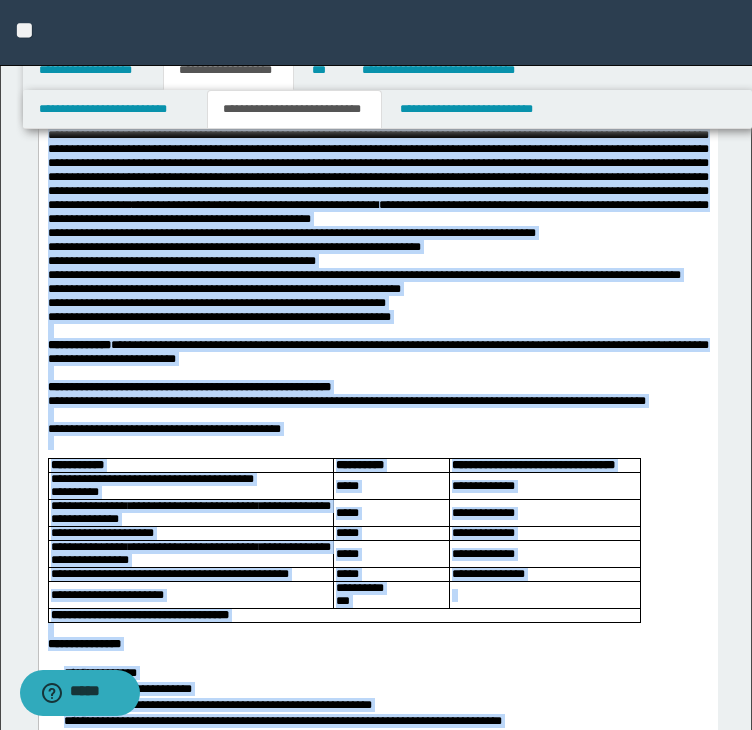scroll, scrollTop: 0, scrollLeft: 0, axis: both 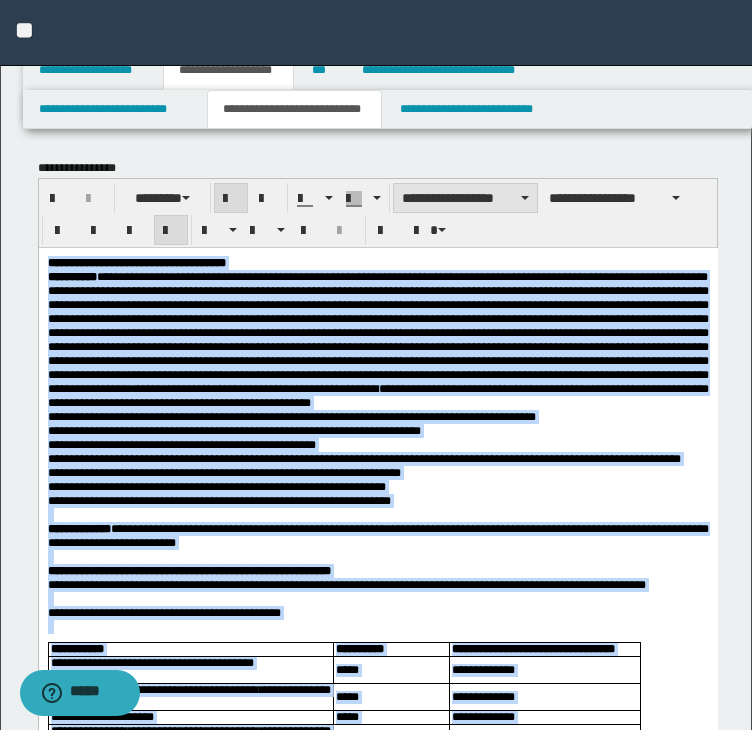 click on "**********" at bounding box center [465, 198] 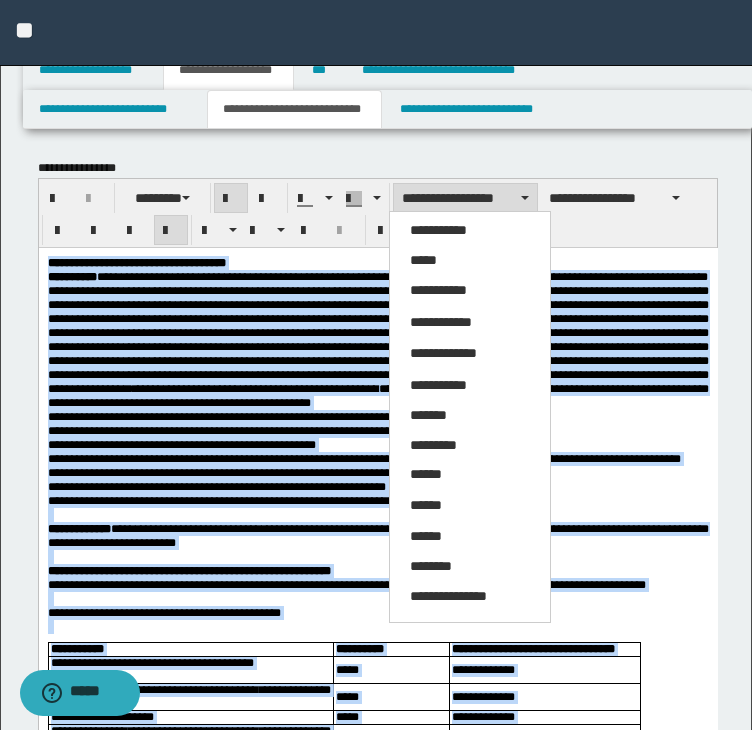 drag, startPoint x: 444, startPoint y: 257, endPoint x: 481, endPoint y: 227, distance: 47.63402 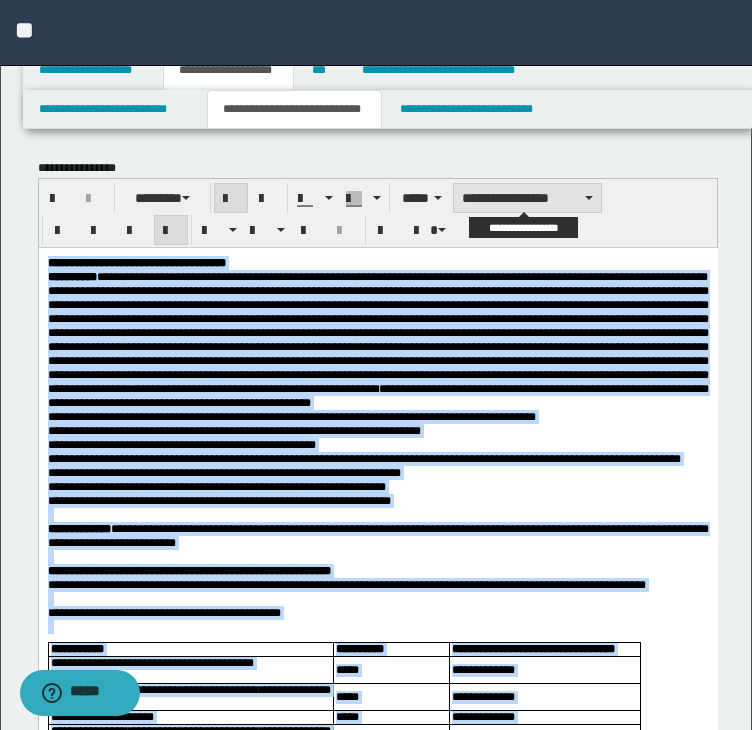 click on "**********" at bounding box center [527, 198] 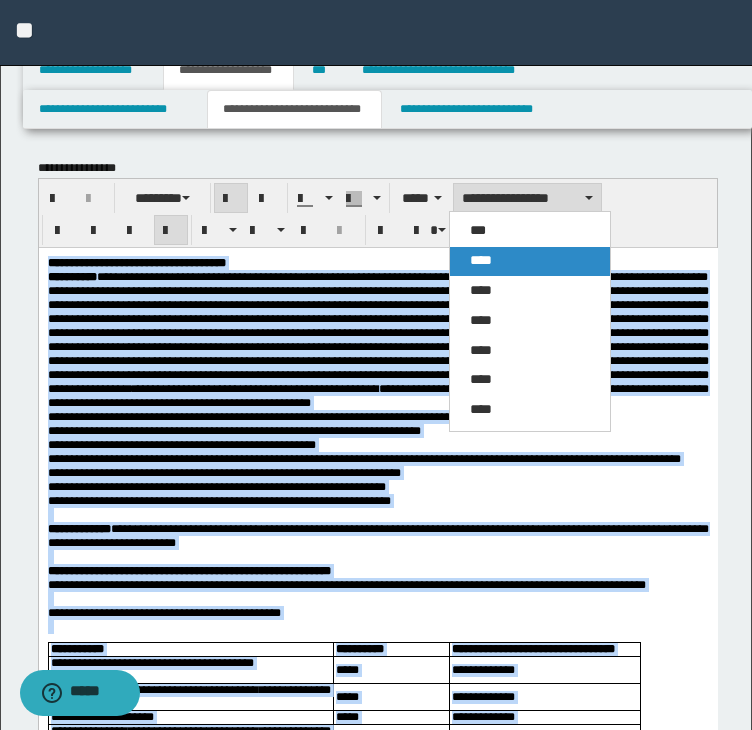 click on "****" at bounding box center [530, 261] 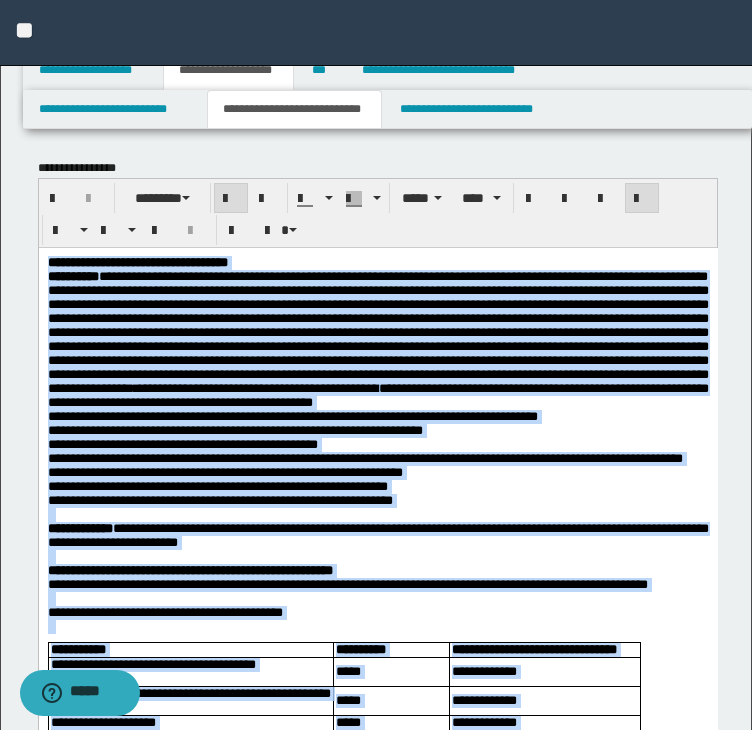 click at bounding box center (642, 199) 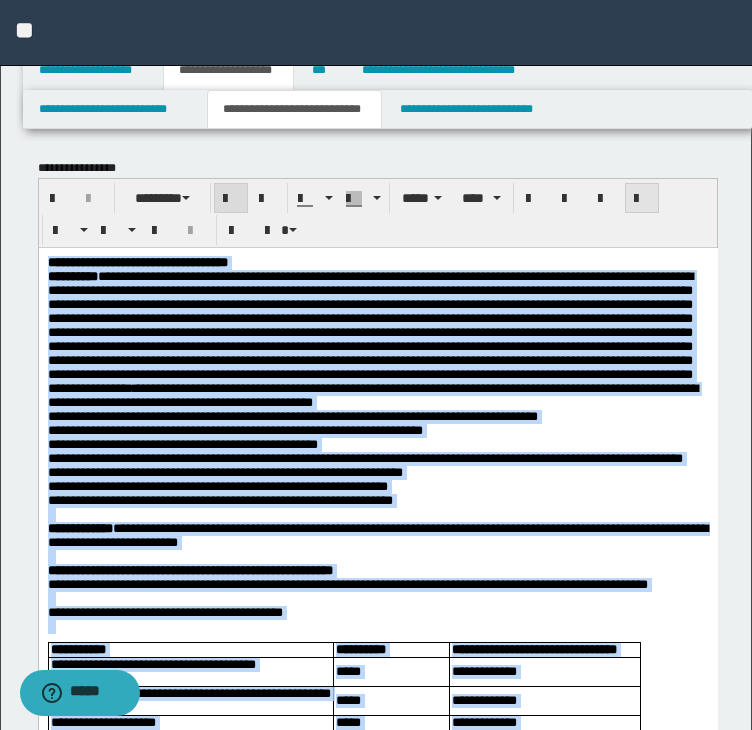click at bounding box center [642, 199] 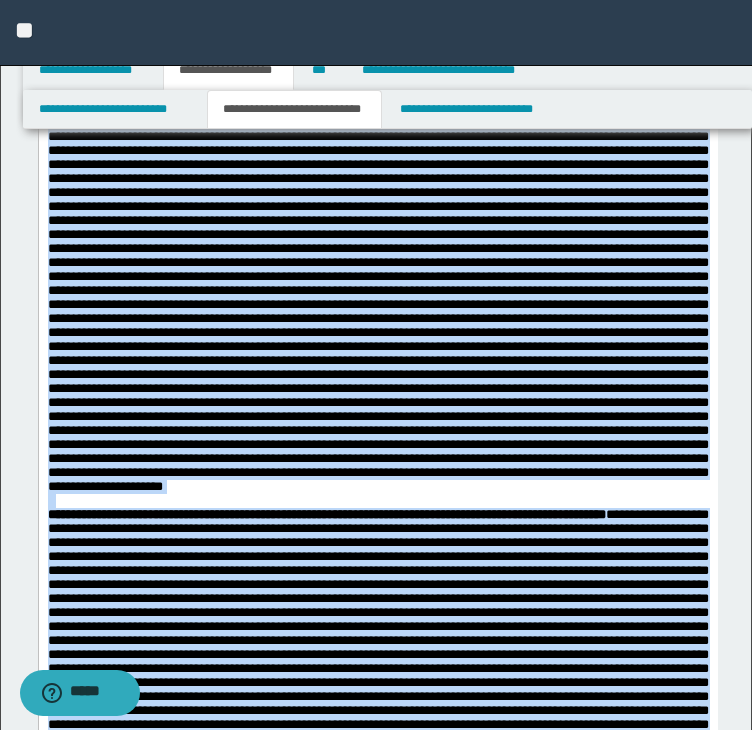 scroll, scrollTop: 1900, scrollLeft: 0, axis: vertical 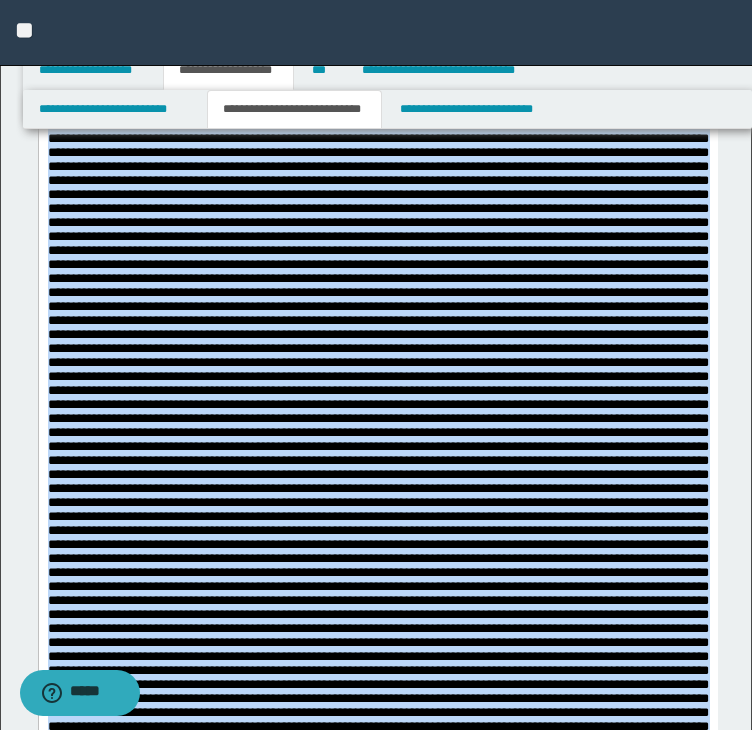 click at bounding box center [377, -99] 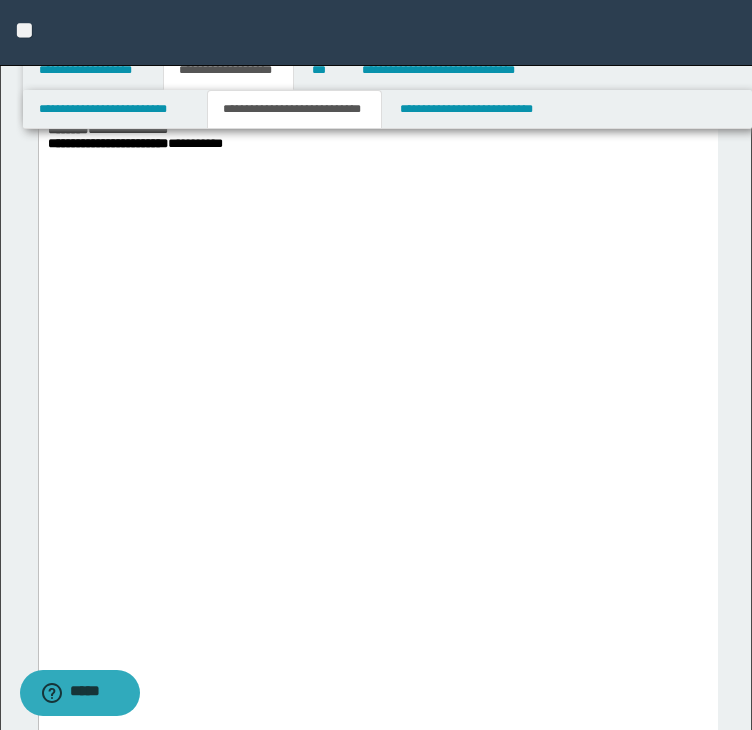 scroll, scrollTop: 3300, scrollLeft: 0, axis: vertical 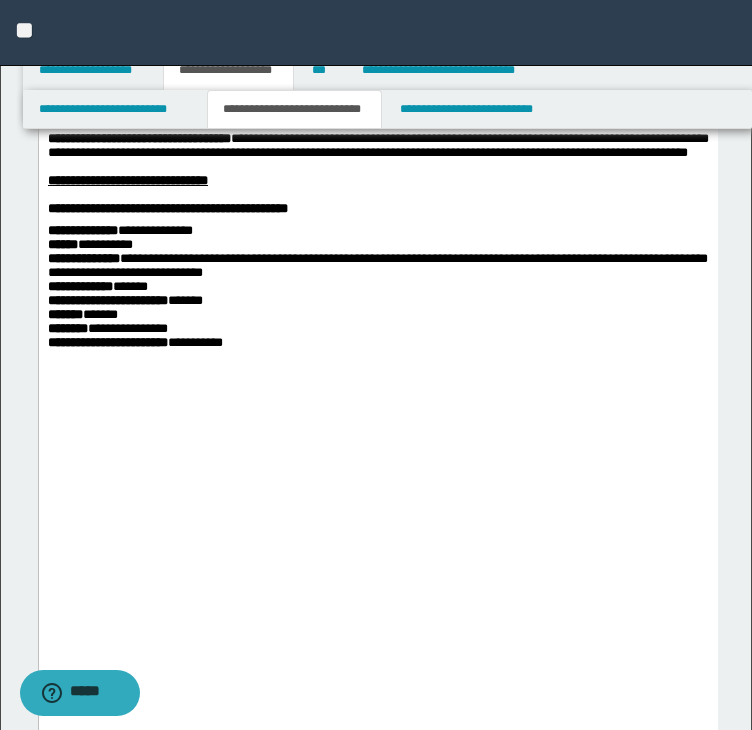 click on "**********" at bounding box center [377, -995] 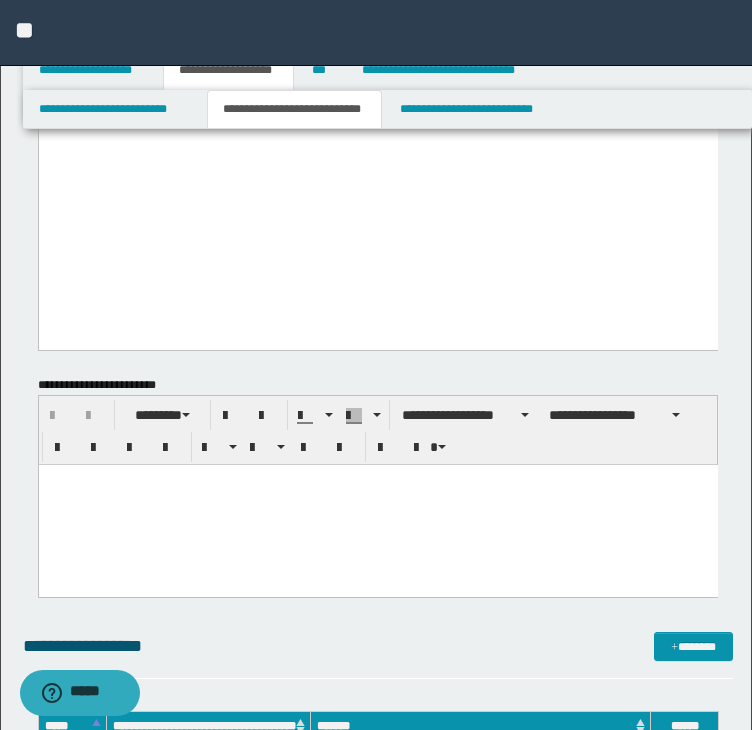 drag, startPoint x: 47, startPoint y: -863, endPoint x: 391, endPoint y: 270, distance: 1184.0714 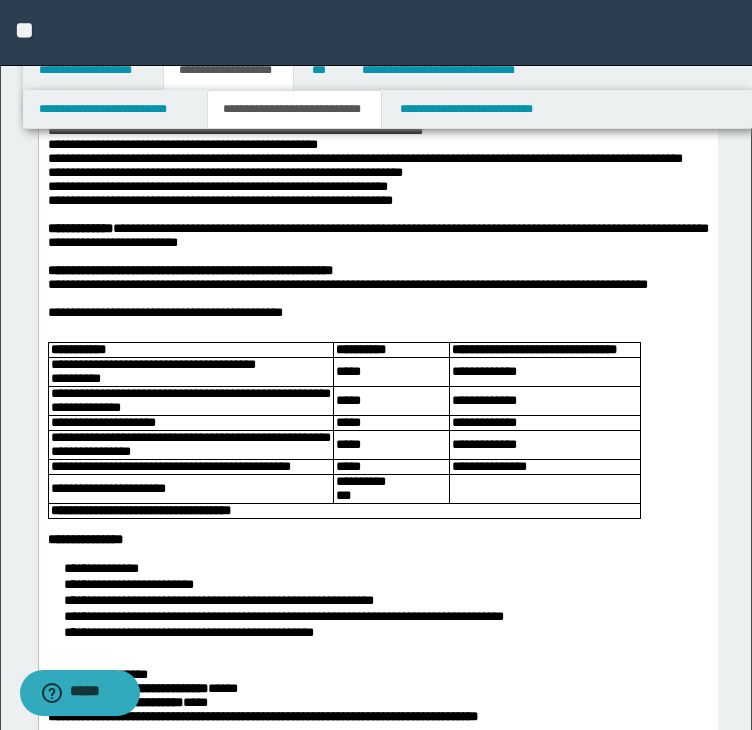 scroll, scrollTop: 0, scrollLeft: 0, axis: both 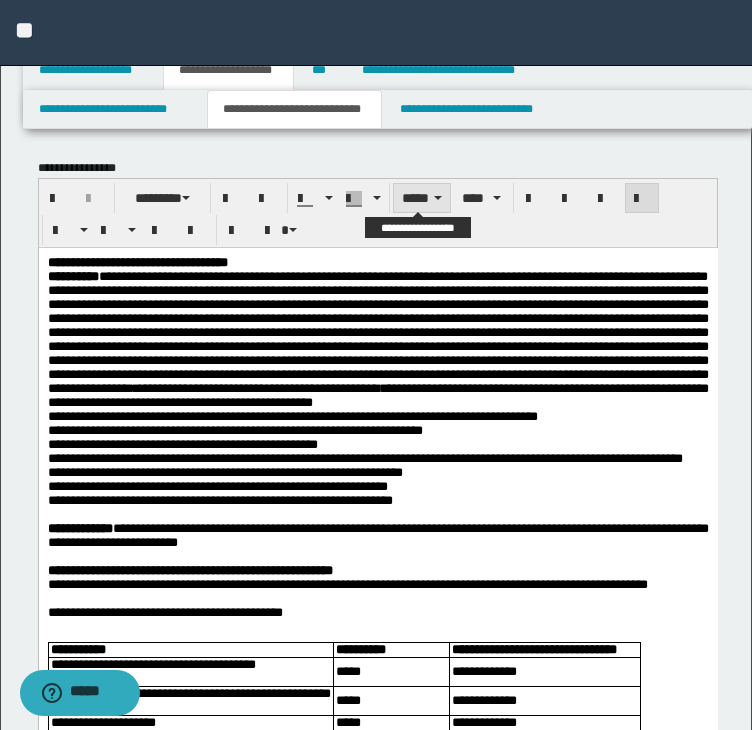 click on "*****" at bounding box center (422, 198) 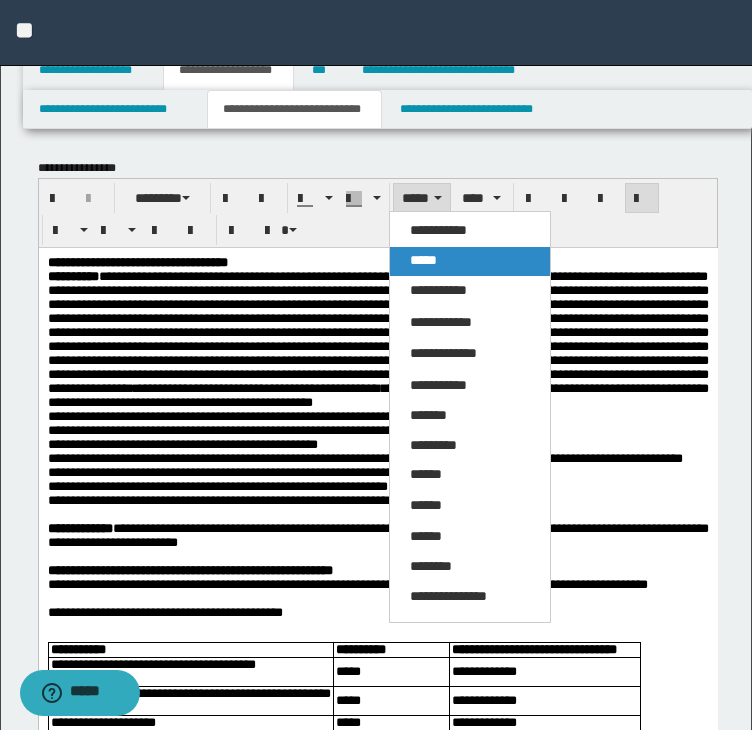 click on "*****" at bounding box center (423, 260) 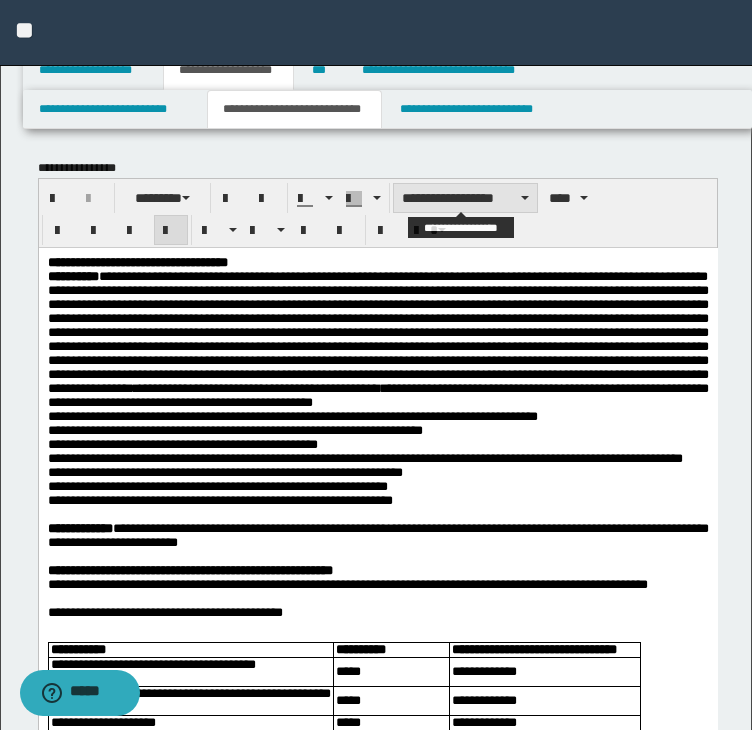 click on "**********" at bounding box center (465, 198) 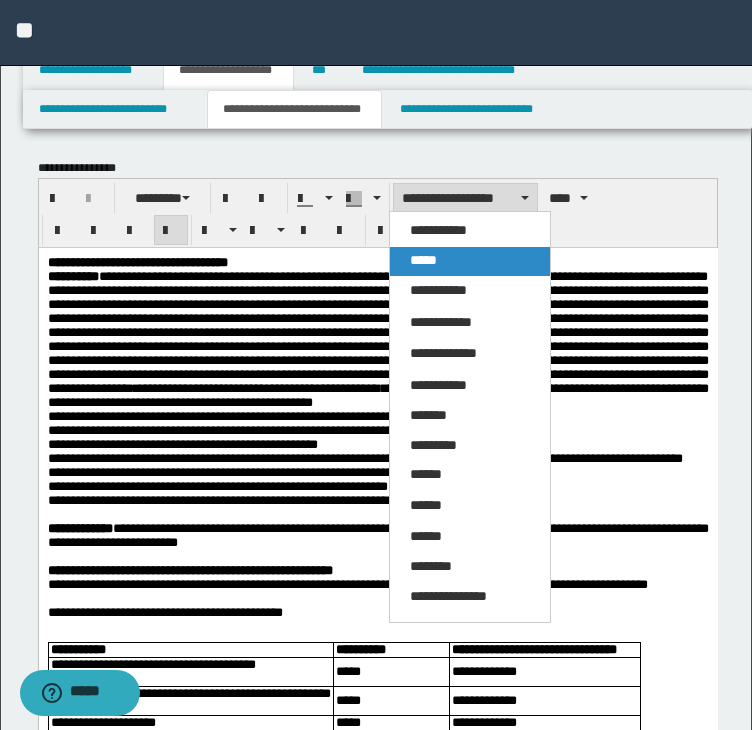 drag, startPoint x: 425, startPoint y: 257, endPoint x: 400, endPoint y: 1, distance: 257.2178 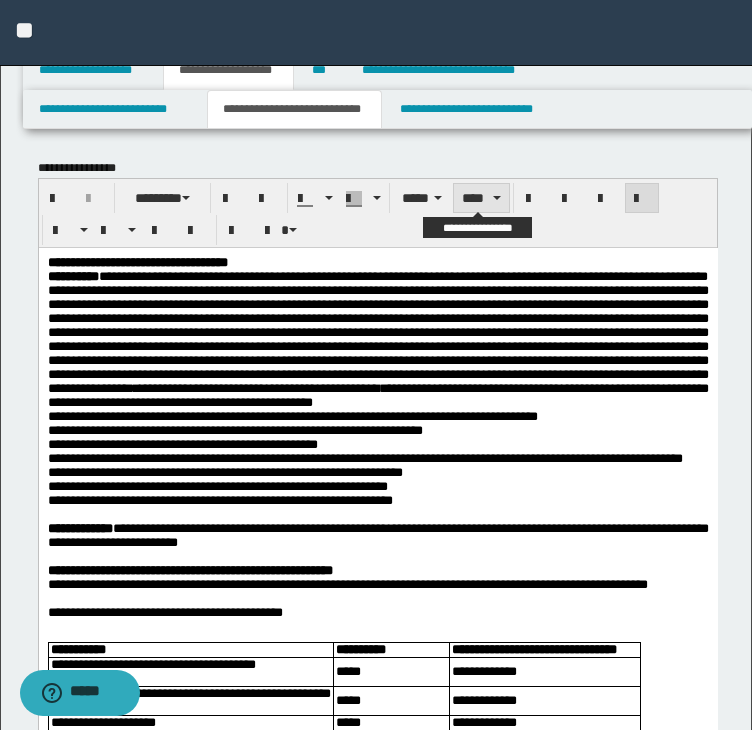 click at bounding box center [497, 198] 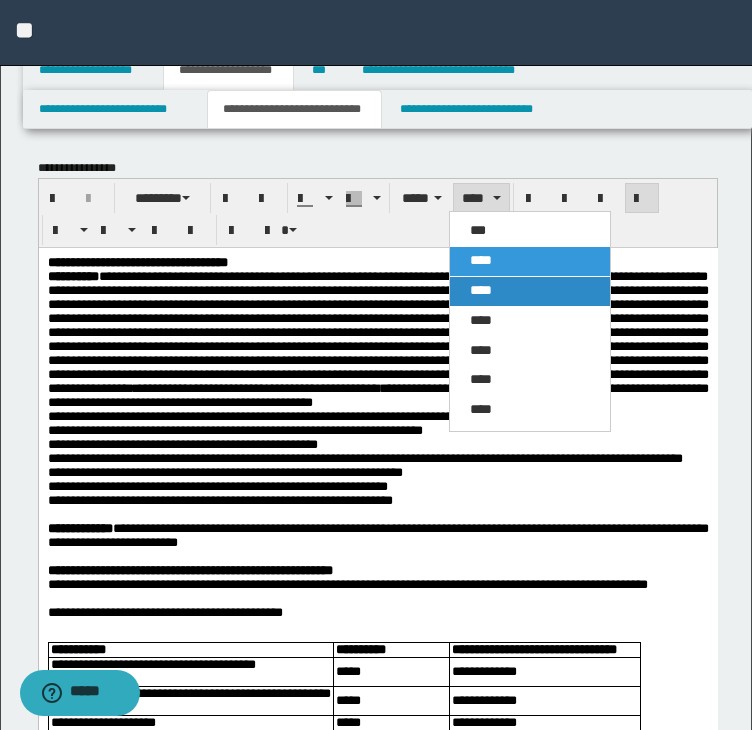 click on "****" at bounding box center (481, 290) 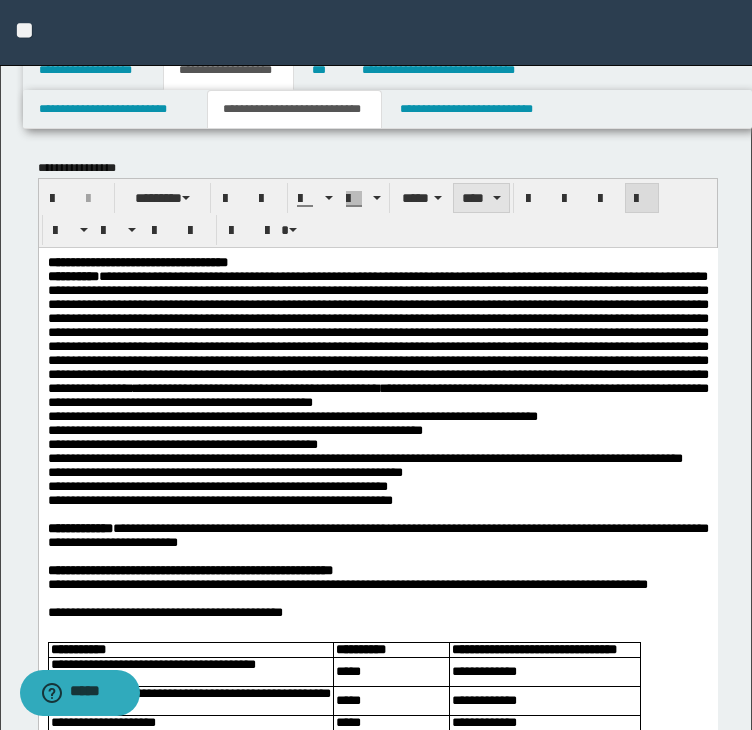 click on "****" at bounding box center [481, 198] 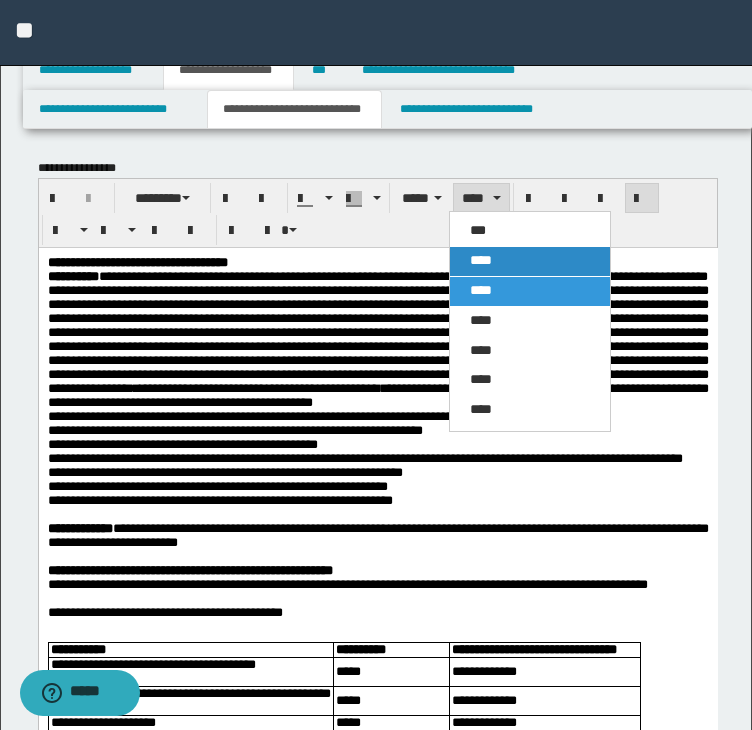 click on "****" at bounding box center [481, 260] 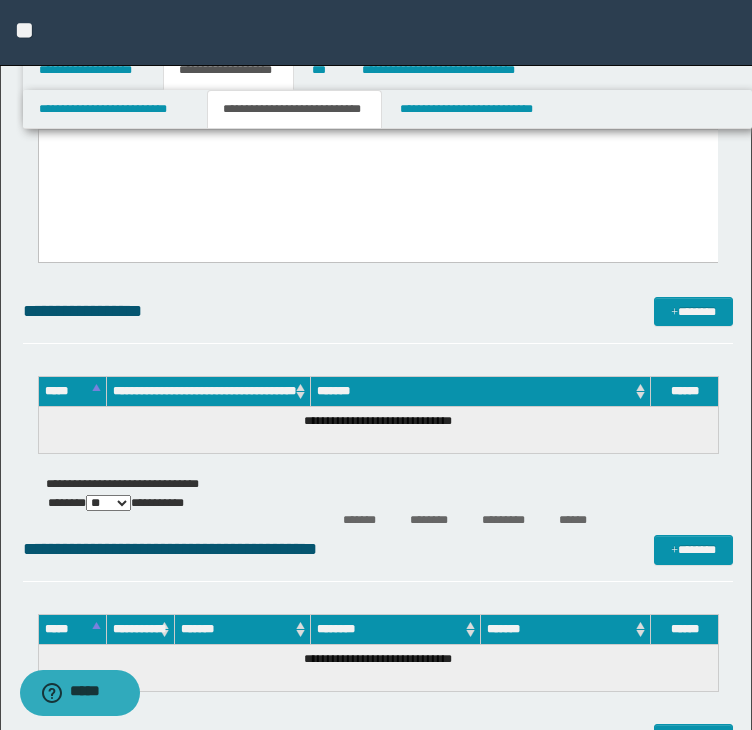 scroll, scrollTop: 4590, scrollLeft: 0, axis: vertical 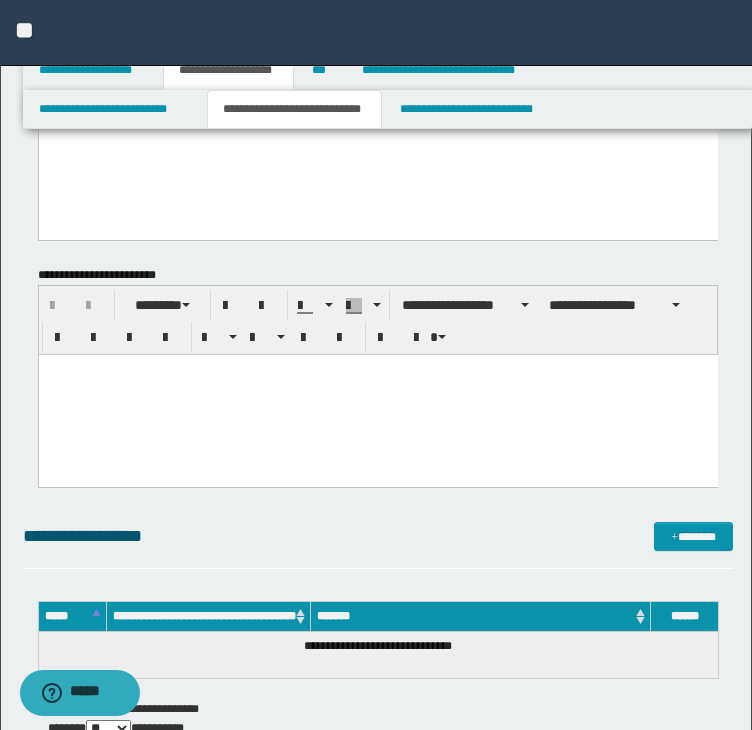 drag, startPoint x: 183, startPoint y: 439, endPoint x: 199, endPoint y: 431, distance: 17.888544 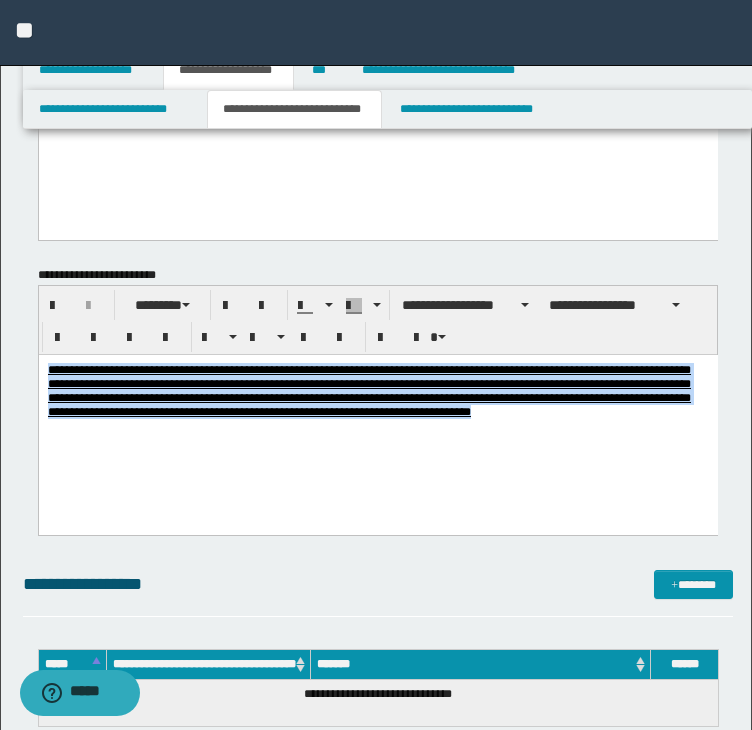 drag, startPoint x: 435, startPoint y: 424, endPoint x: 63, endPoint y: 725, distance: 478.52377 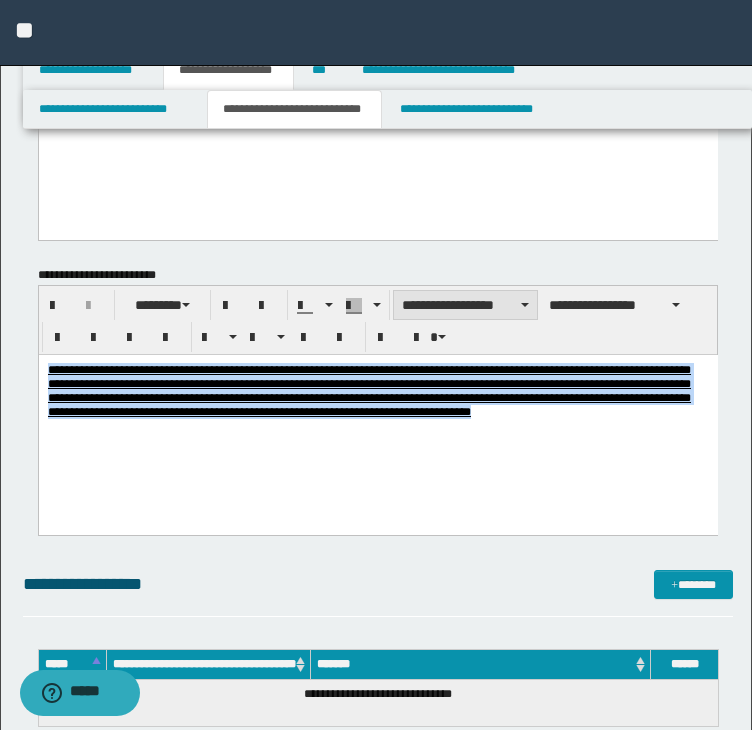 click on "**********" at bounding box center (465, 305) 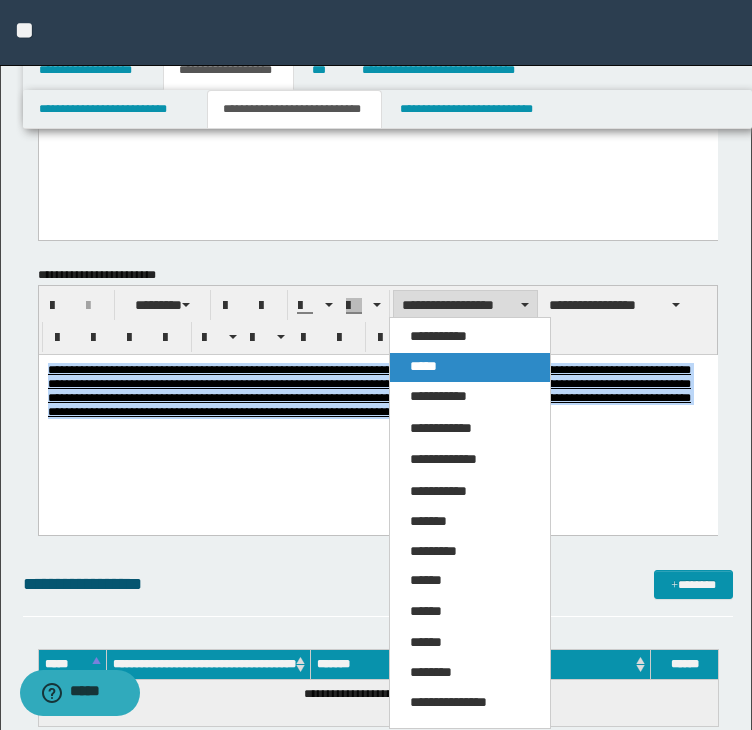 drag, startPoint x: 412, startPoint y: 369, endPoint x: 374, endPoint y: 16, distance: 355.03943 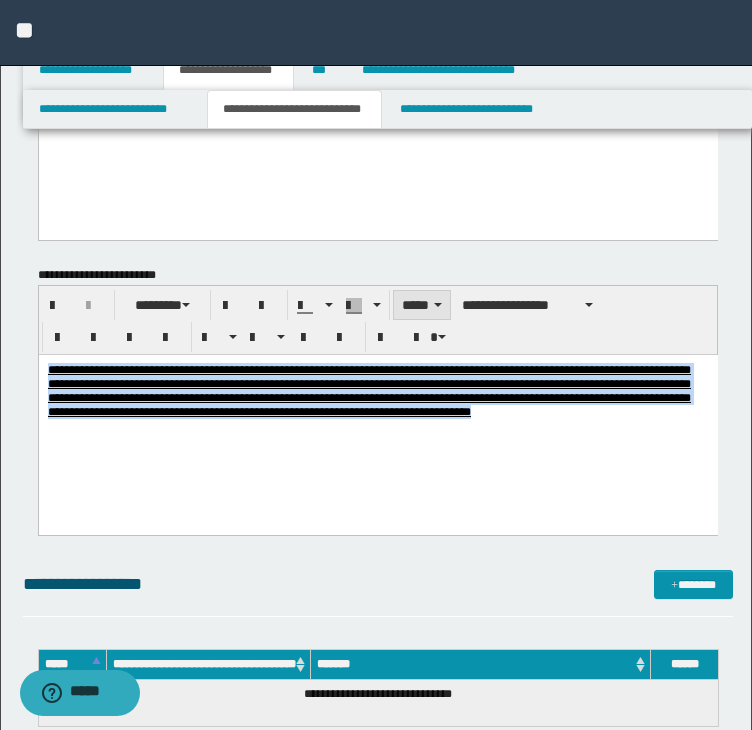click on "*****" at bounding box center [422, 305] 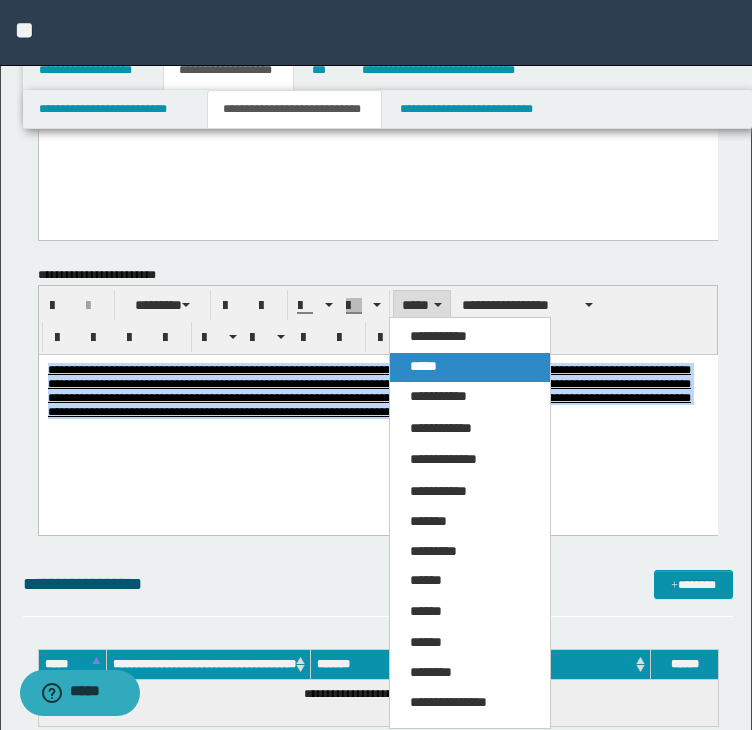 click on "*****" at bounding box center (470, 367) 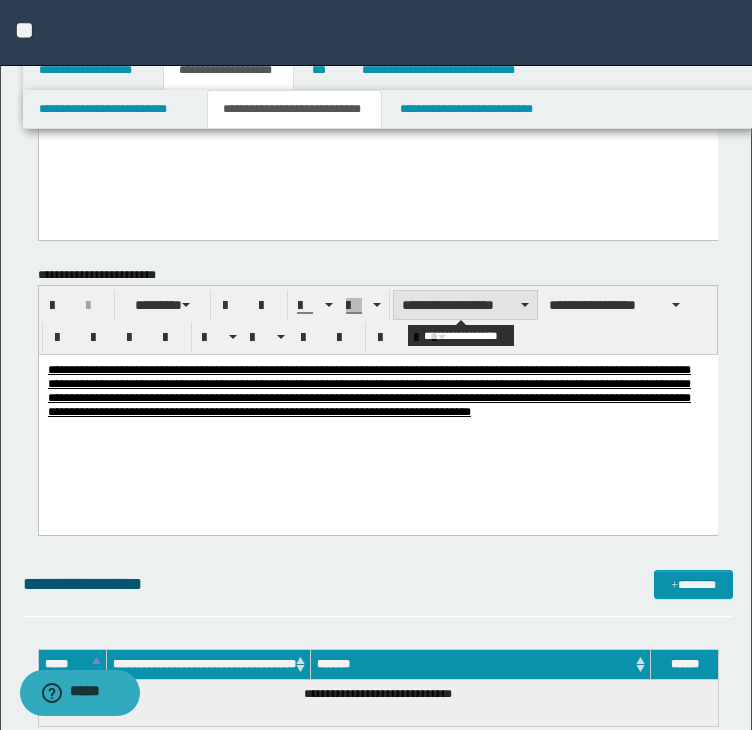 click on "**********" at bounding box center (465, 305) 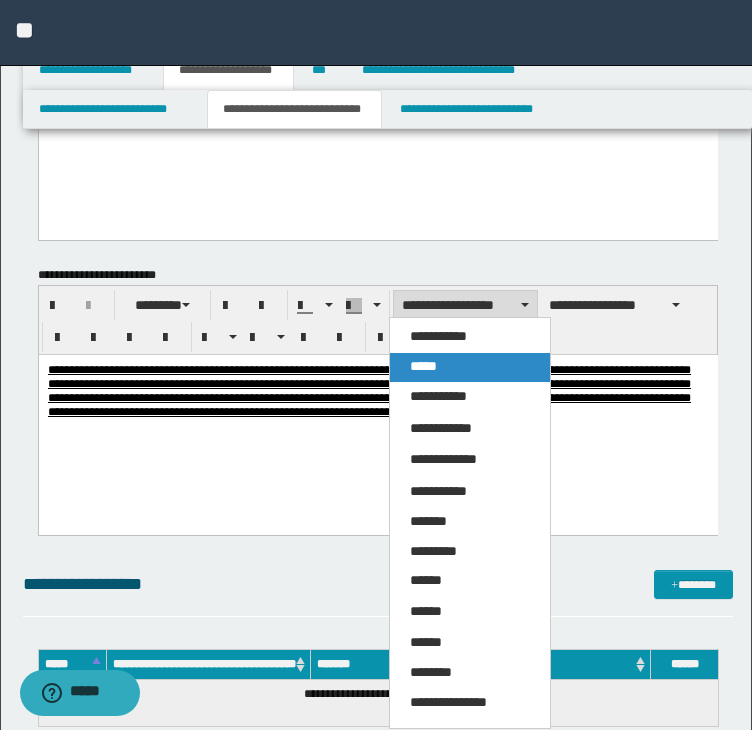 click on "*****" at bounding box center [470, 367] 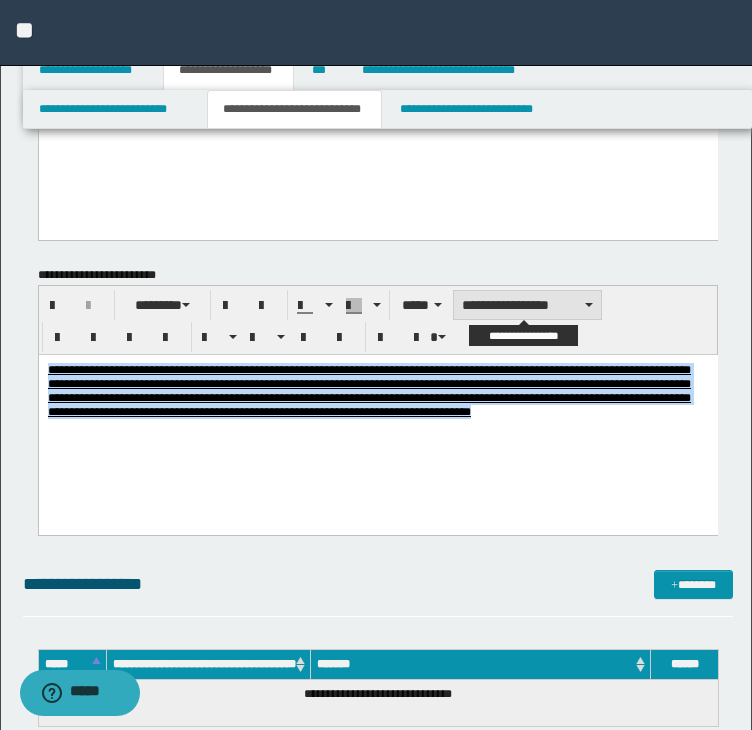click on "**********" at bounding box center [527, 305] 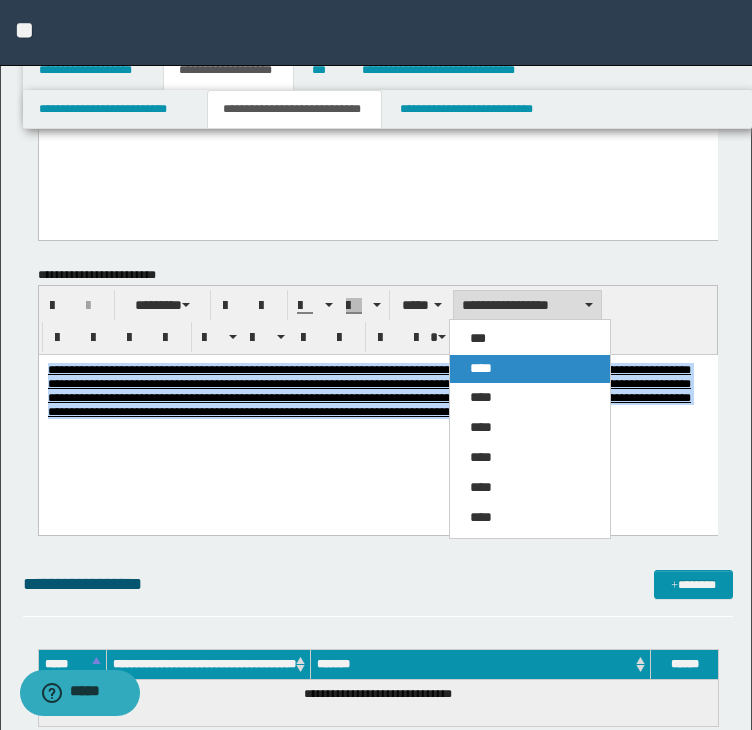 click on "****" at bounding box center [530, 369] 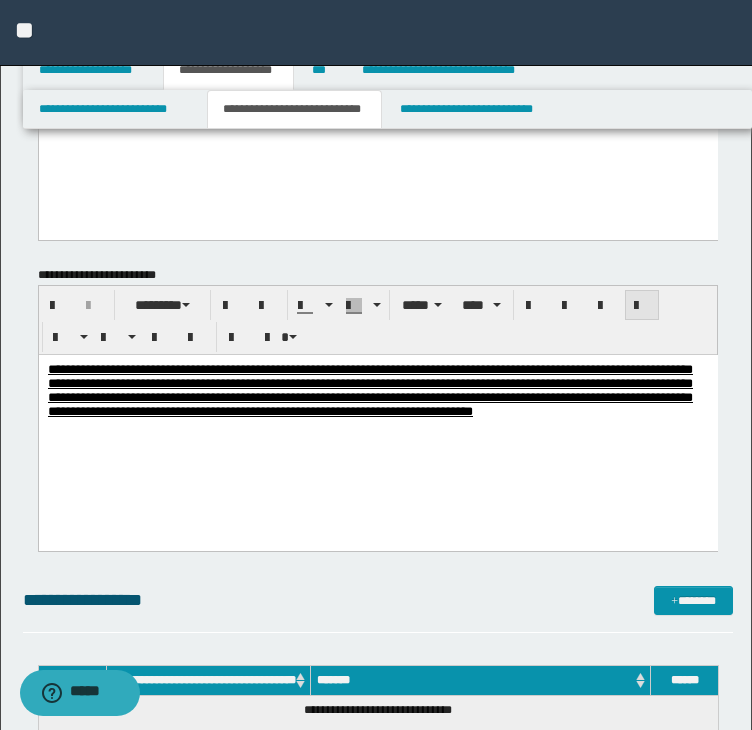click at bounding box center (642, 306) 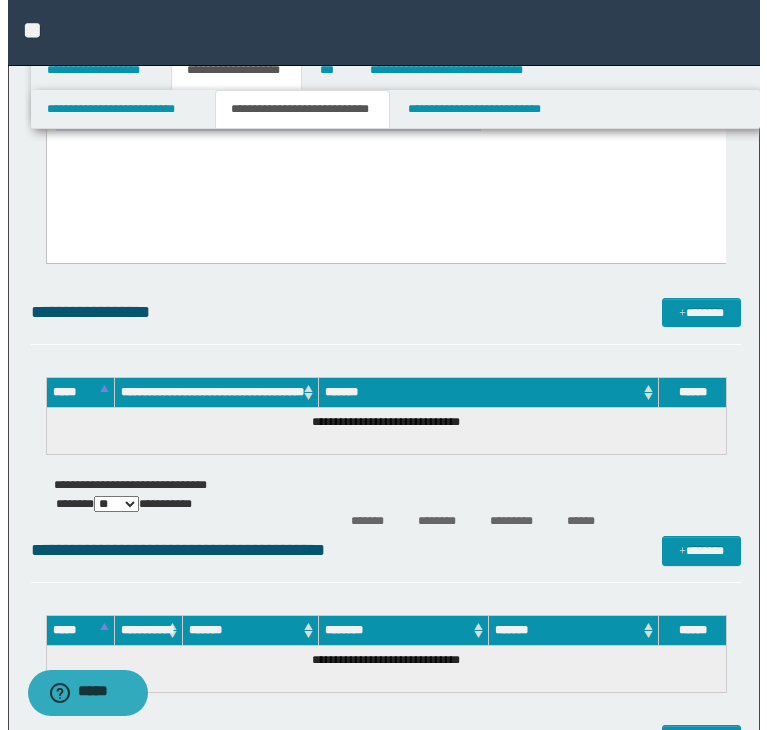 scroll, scrollTop: 4890, scrollLeft: 0, axis: vertical 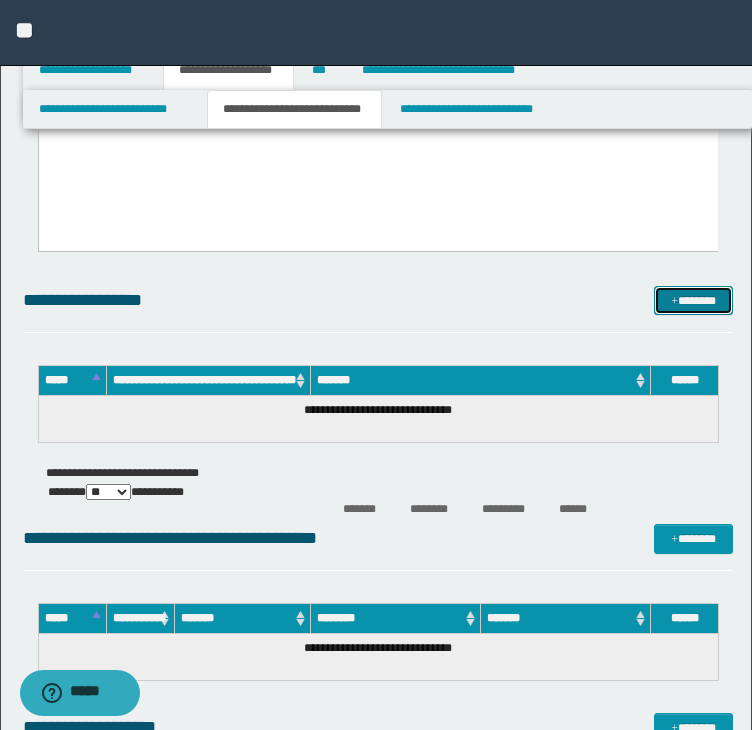 click on "*******" at bounding box center (693, 301) 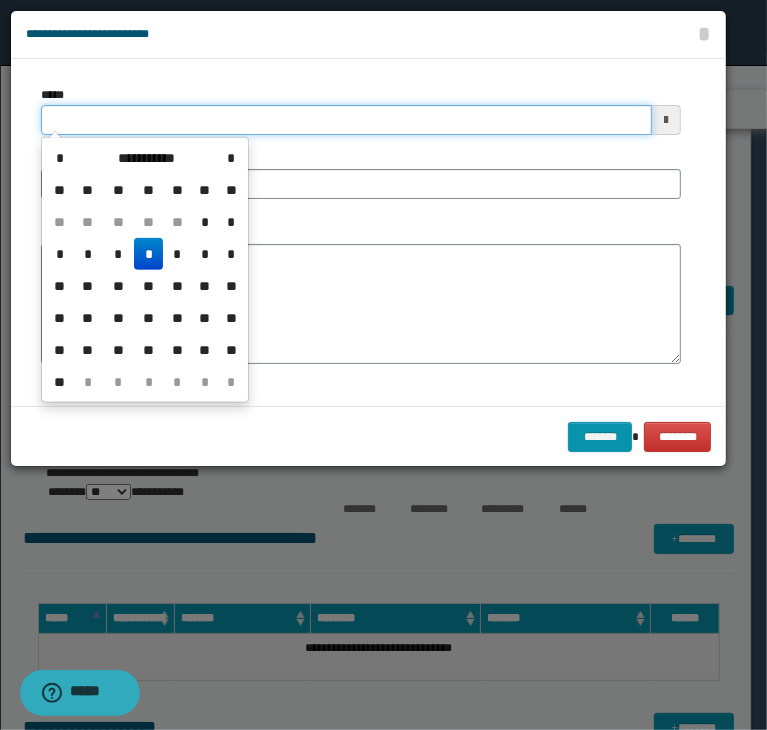 click on "*****" at bounding box center [346, 120] 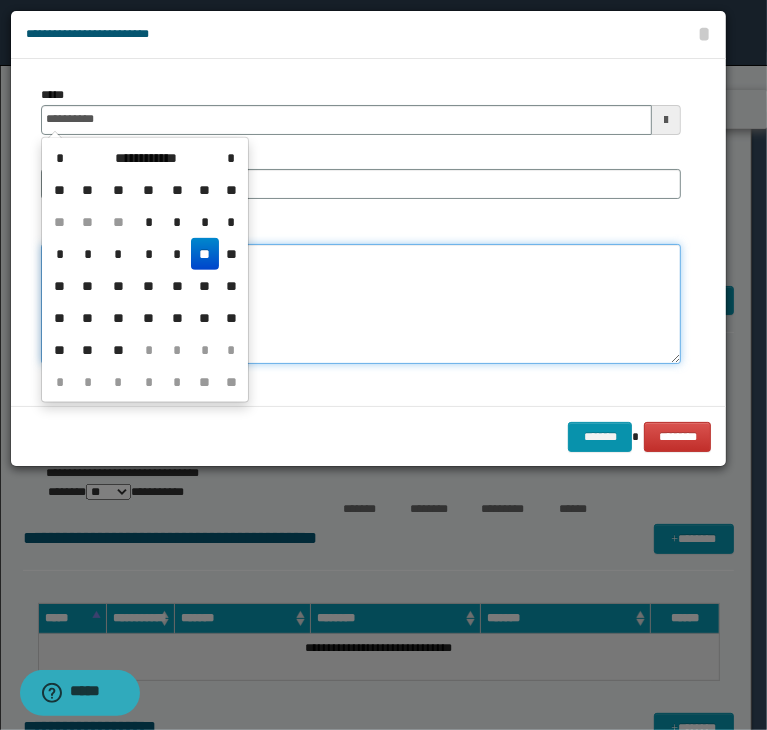 type on "**********" 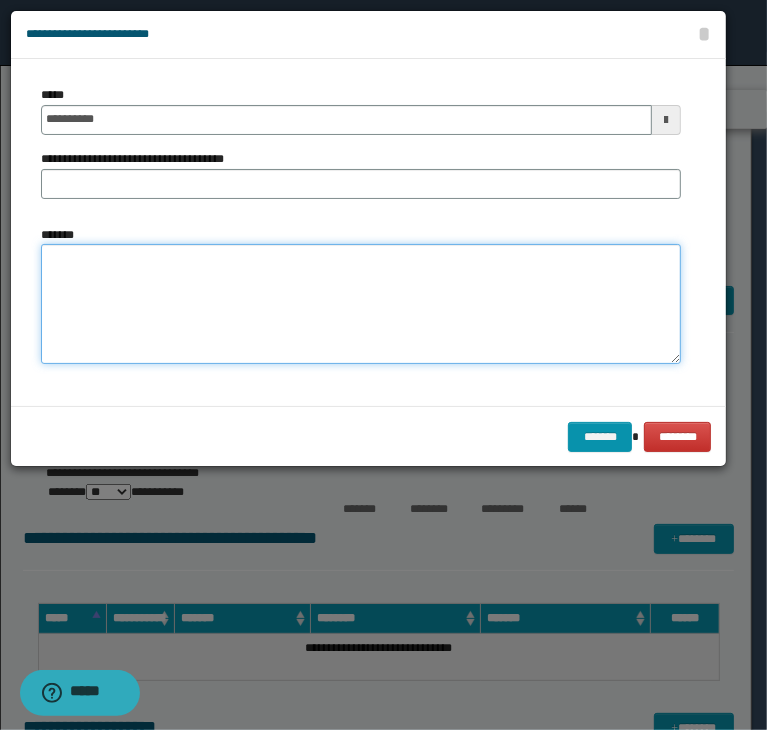click on "*******" at bounding box center (361, 304) 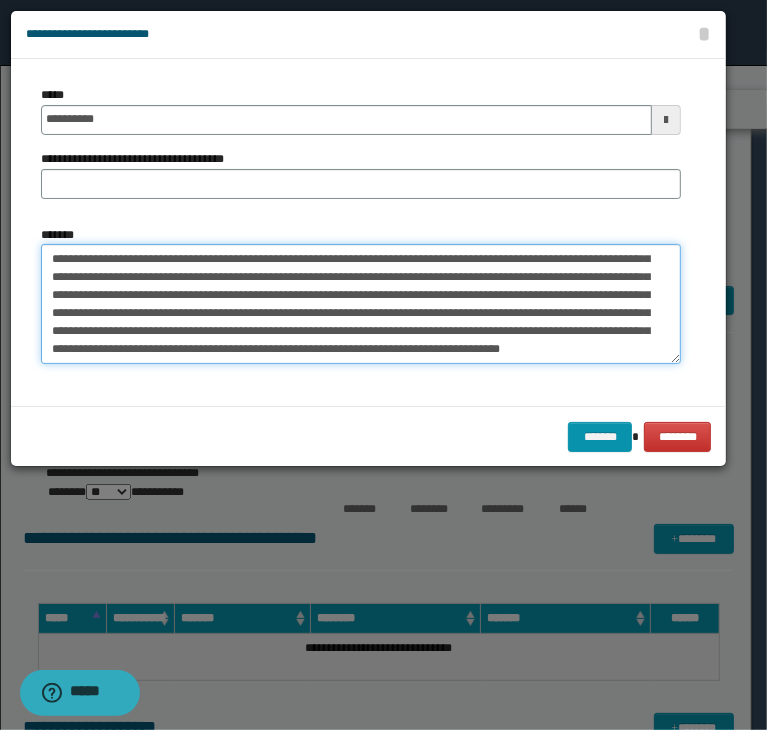 scroll, scrollTop: 0, scrollLeft: 0, axis: both 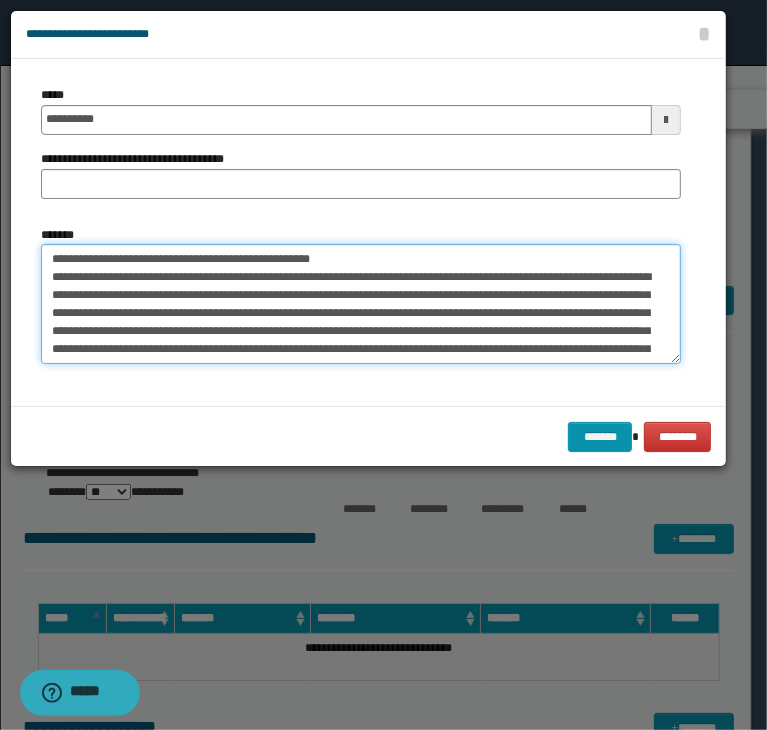drag, startPoint x: 344, startPoint y: 260, endPoint x: -52, endPoint y: 229, distance: 397.21152 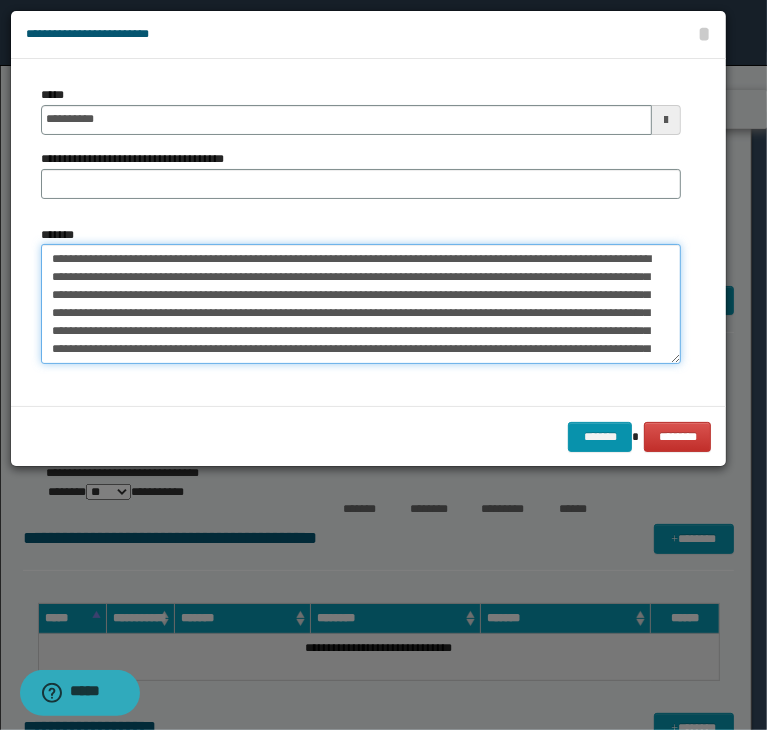 type on "**********" 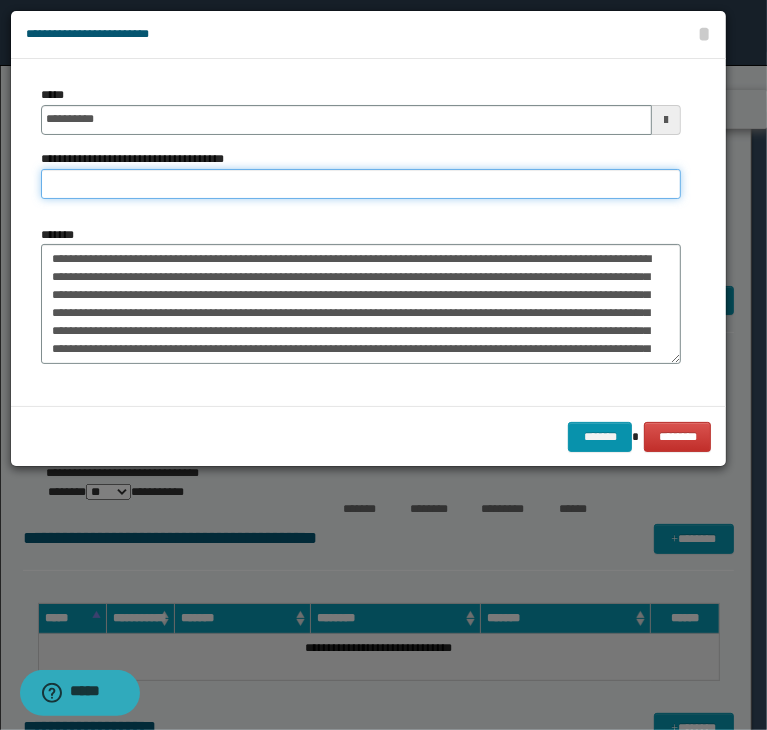 click on "**********" at bounding box center (361, 184) 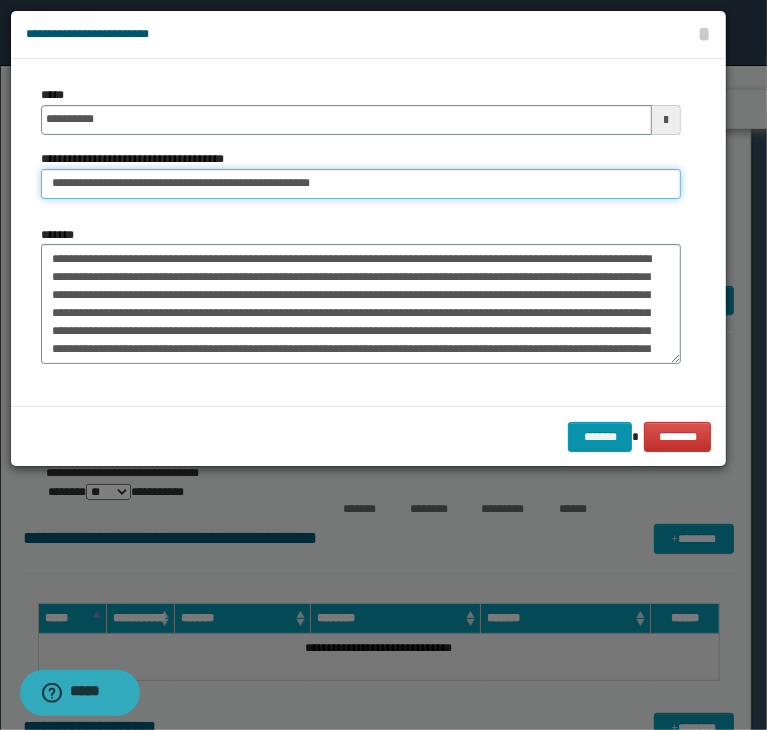 drag, startPoint x: 111, startPoint y: 185, endPoint x: -44, endPoint y: 192, distance: 155.15799 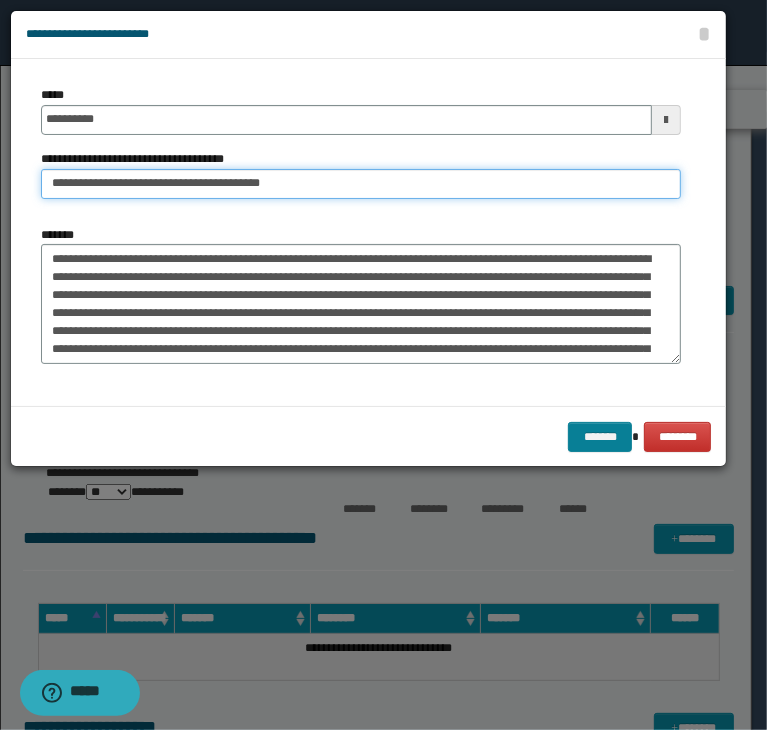 type on "**********" 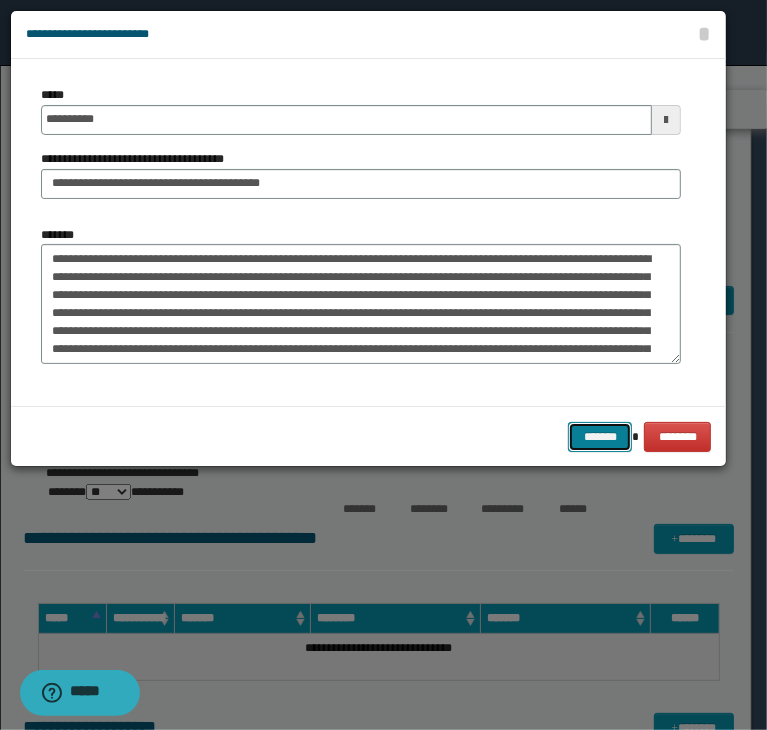 click on "*******" at bounding box center (600, 437) 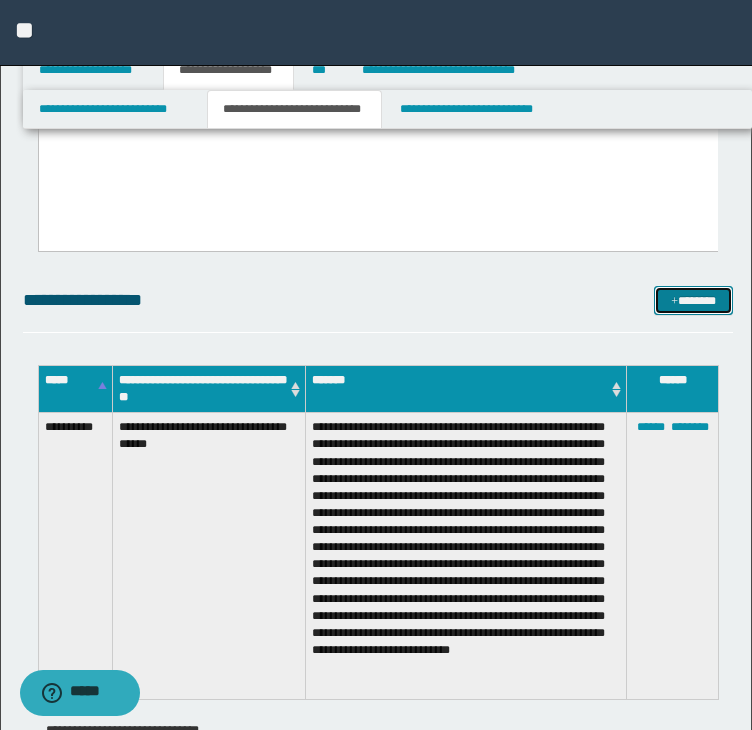 drag, startPoint x: 684, startPoint y: 293, endPoint x: 669, endPoint y: 280, distance: 19.849434 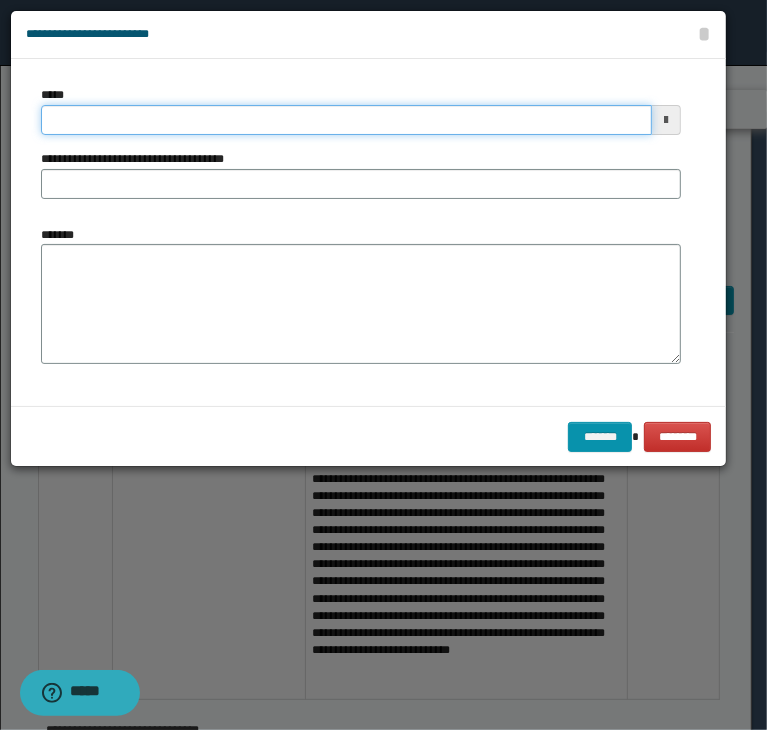 click on "*****" at bounding box center (346, 120) 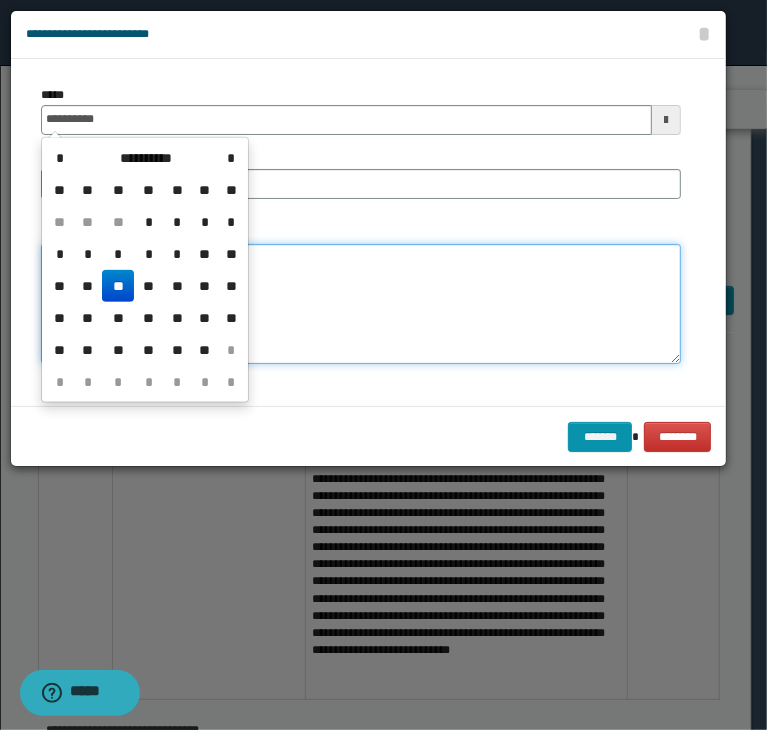 type on "**********" 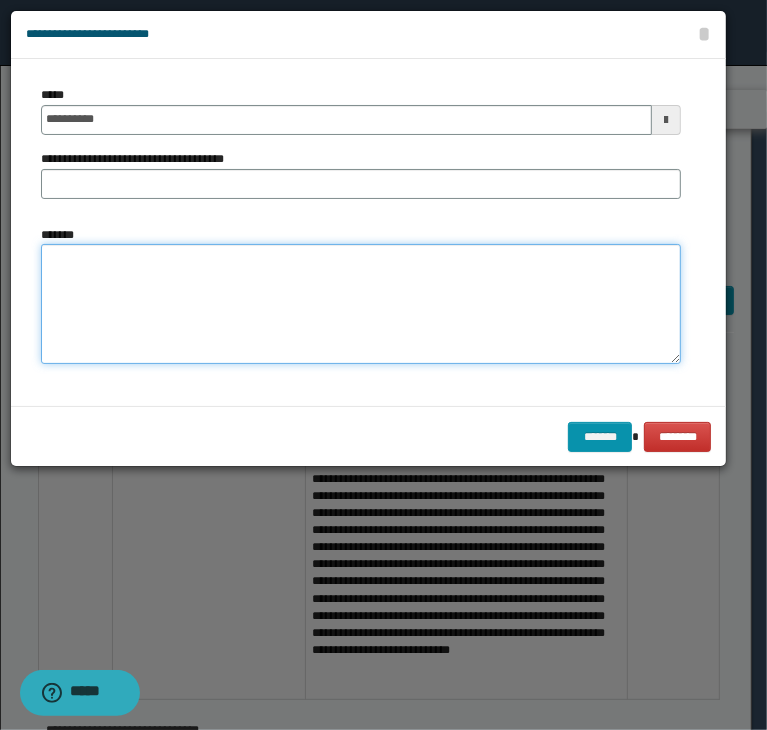 paste on "**********" 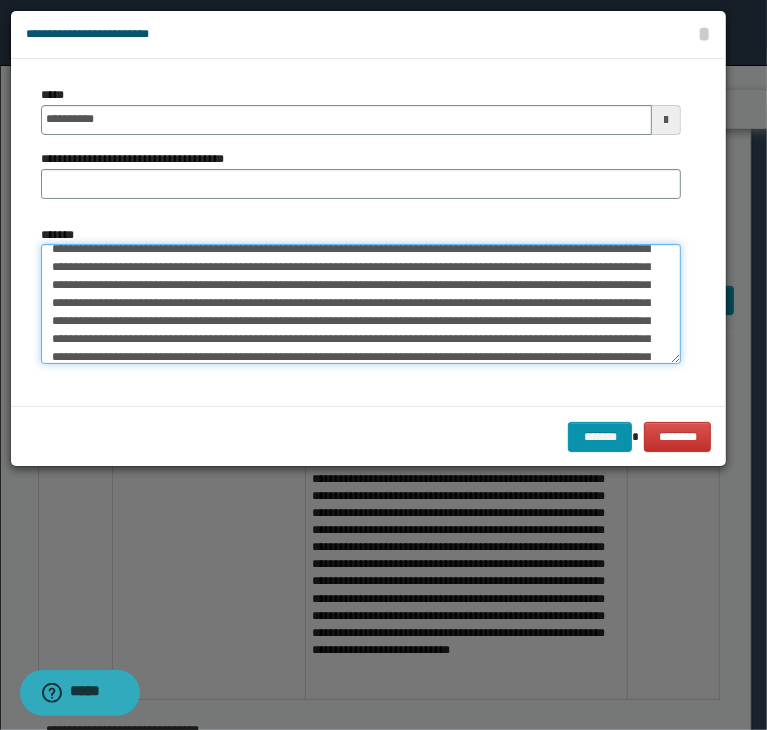 scroll, scrollTop: 0, scrollLeft: 0, axis: both 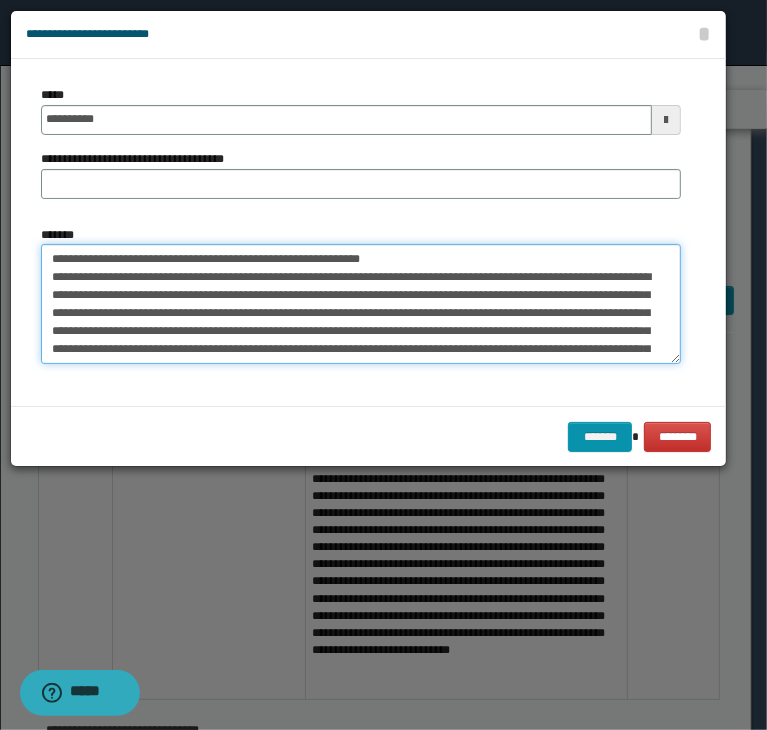 drag, startPoint x: 306, startPoint y: 263, endPoint x: 7, endPoint y: 265, distance: 299.00668 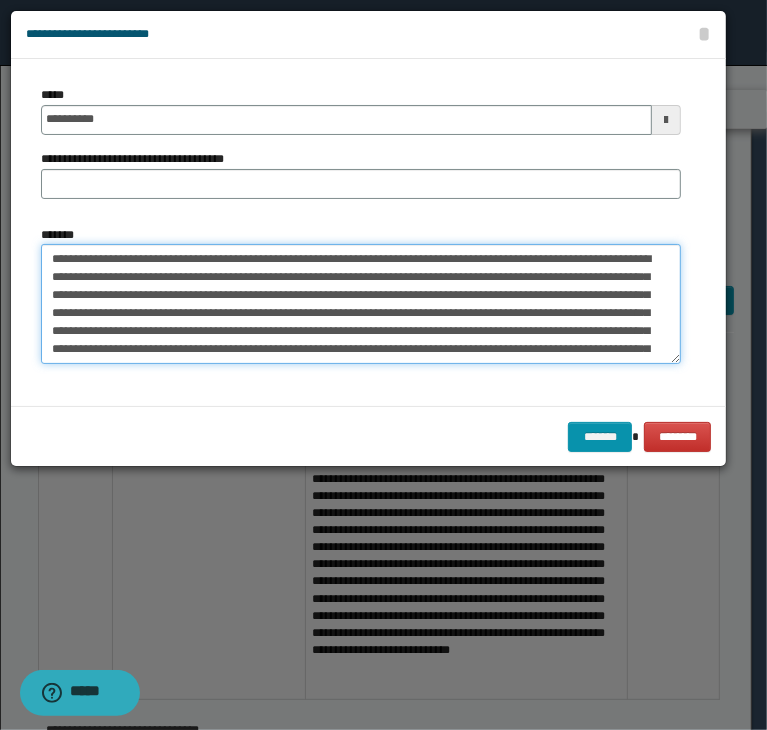 type on "**********" 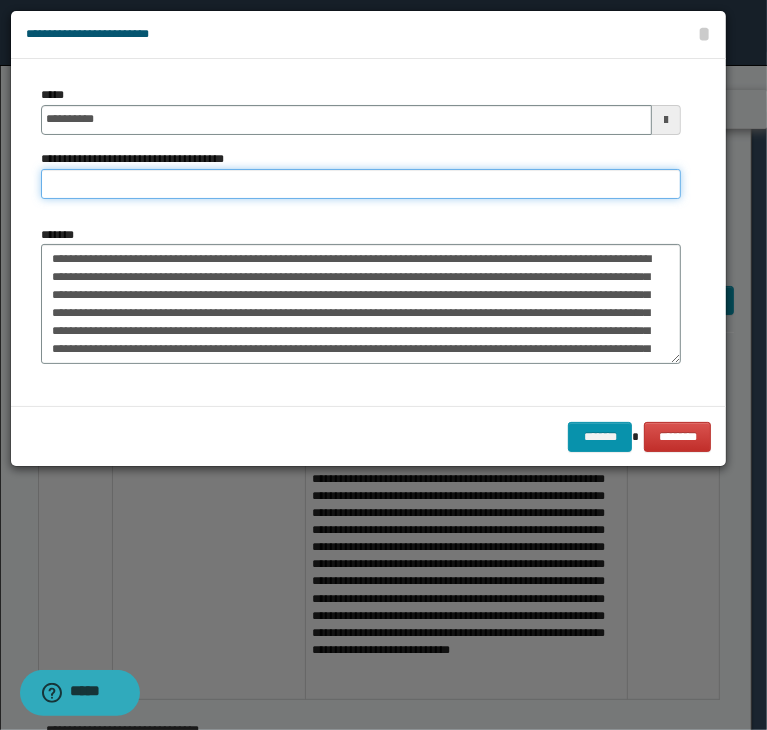 click on "**********" at bounding box center (361, 184) 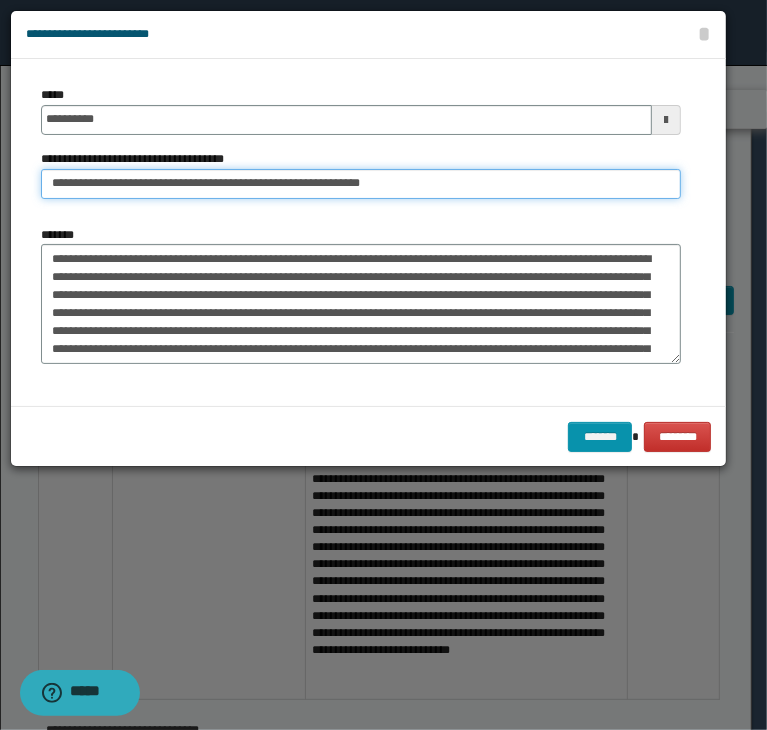 drag, startPoint x: 114, startPoint y: 182, endPoint x: -72, endPoint y: 189, distance: 186.13167 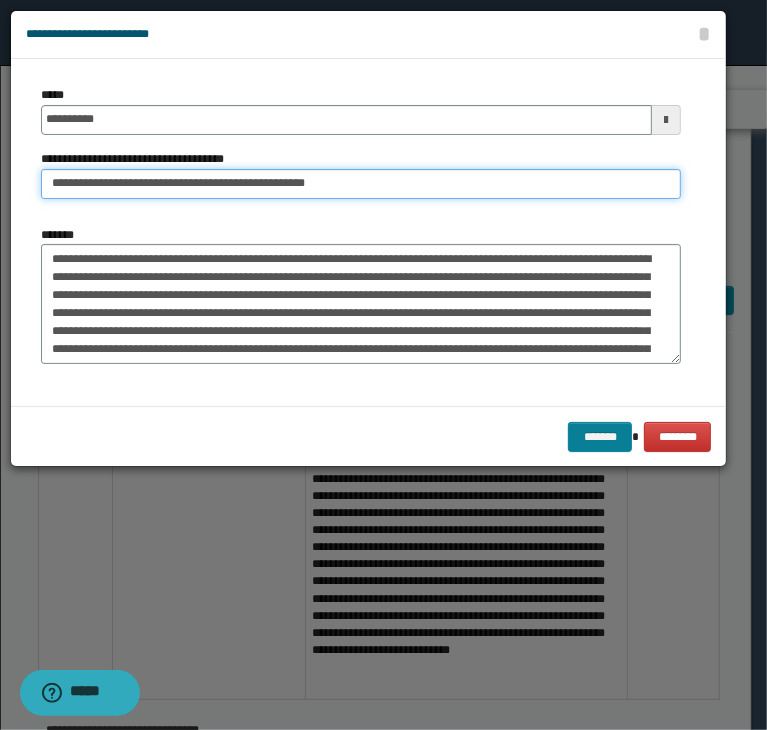 type on "**********" 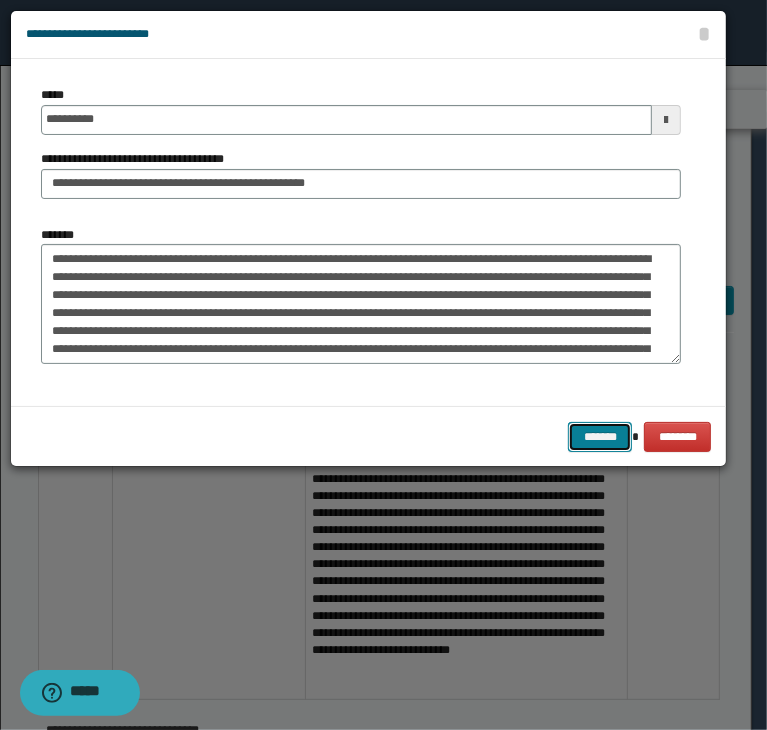 click on "*******" at bounding box center (600, 437) 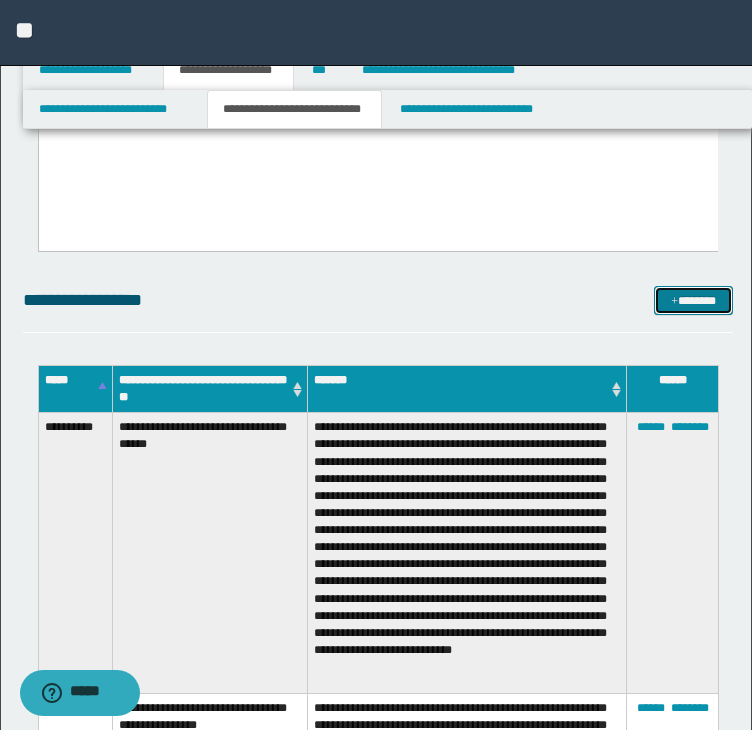 click on "*******" at bounding box center [693, 301] 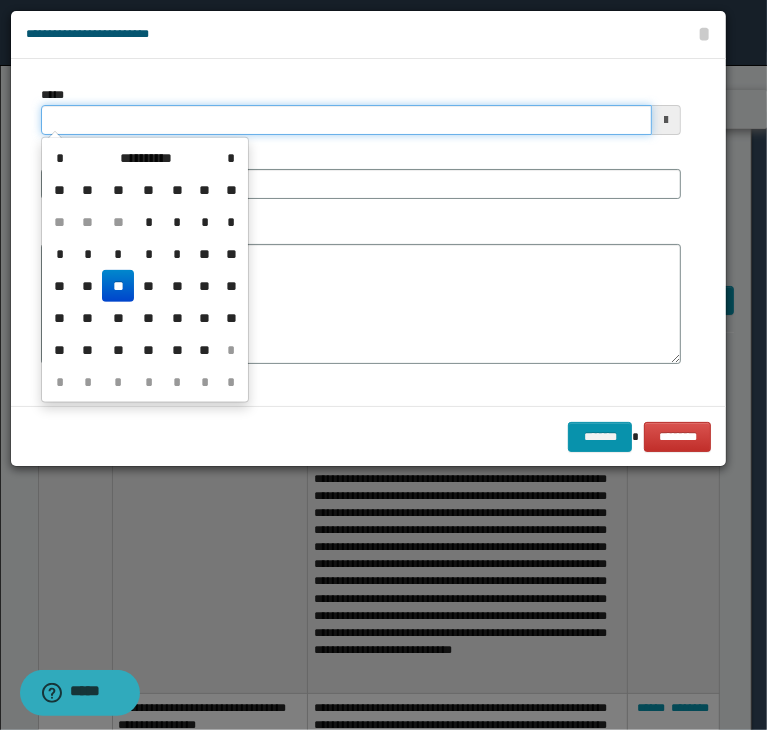 click on "*****" at bounding box center (361, 110) 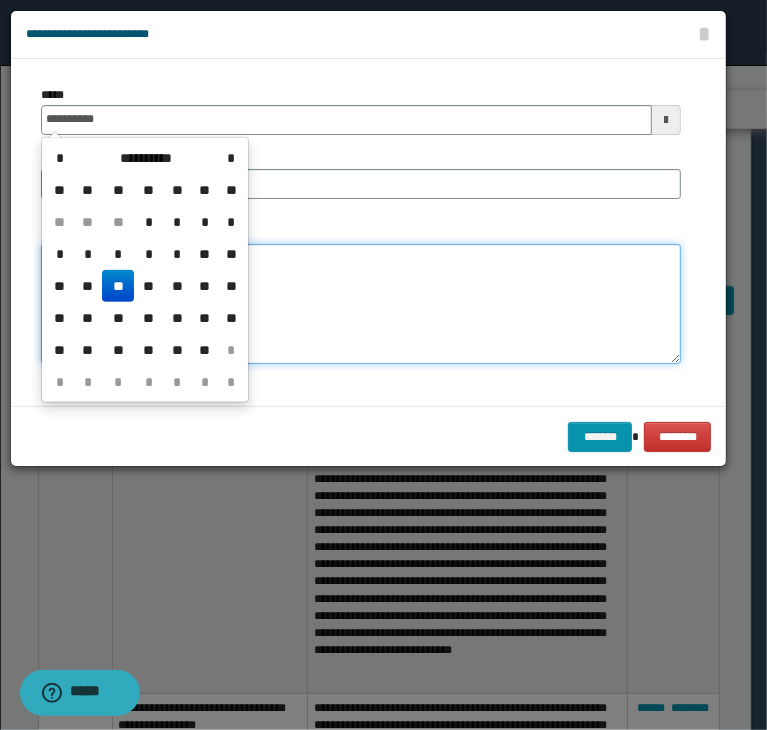 type on "**********" 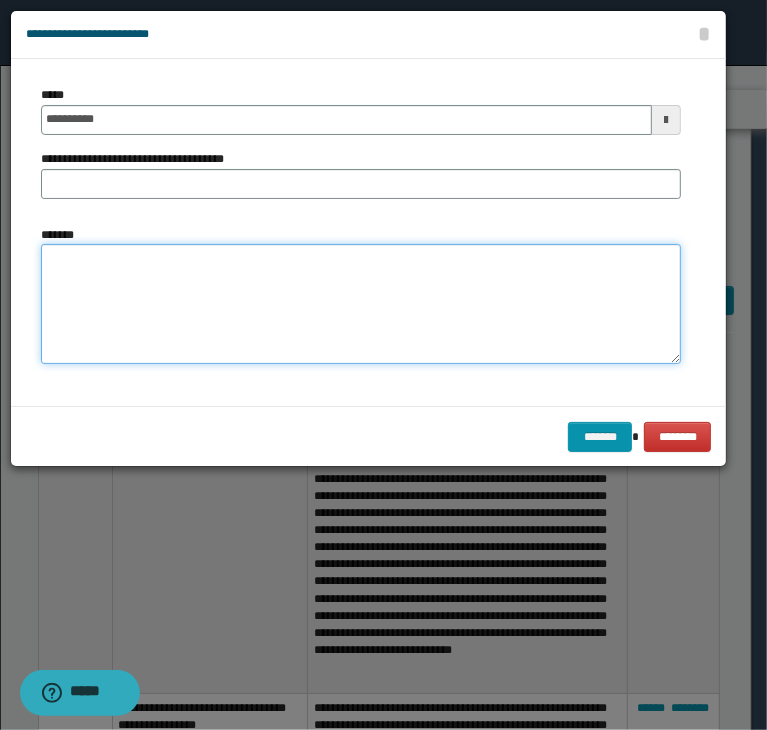 click on "*******" at bounding box center [361, 304] 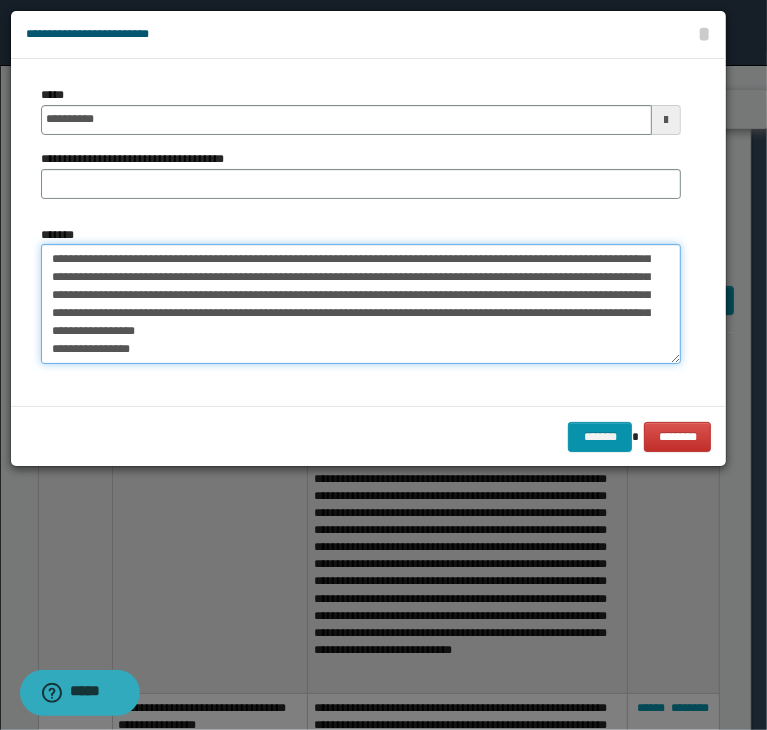 scroll, scrollTop: 0, scrollLeft: 0, axis: both 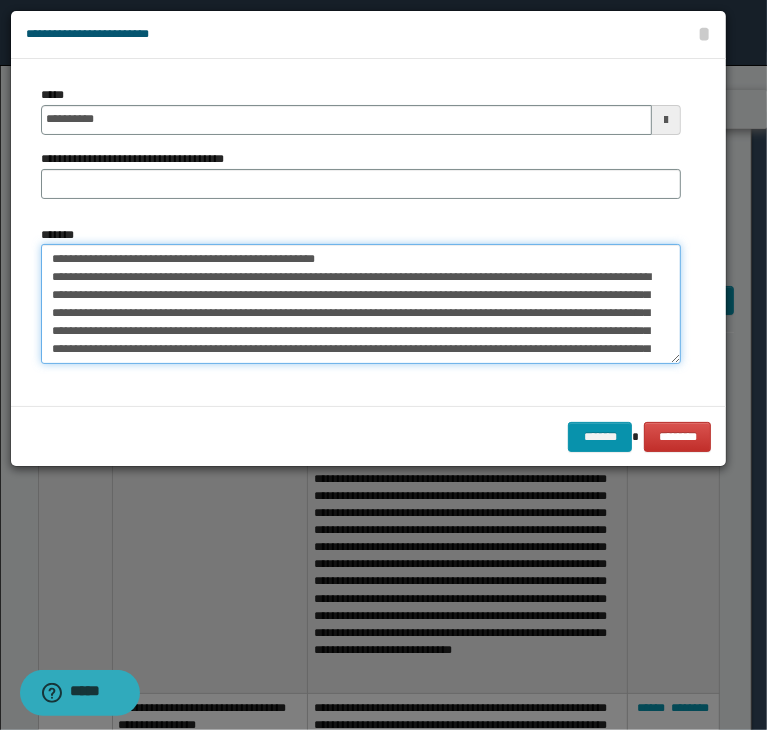 drag, startPoint x: 259, startPoint y: 252, endPoint x: -82, endPoint y: 244, distance: 341.09384 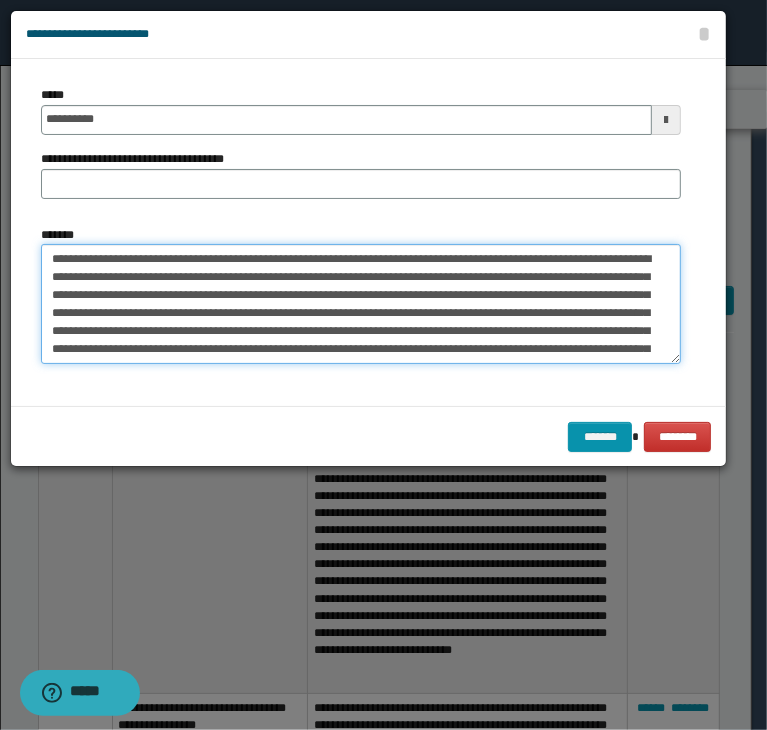 type on "**********" 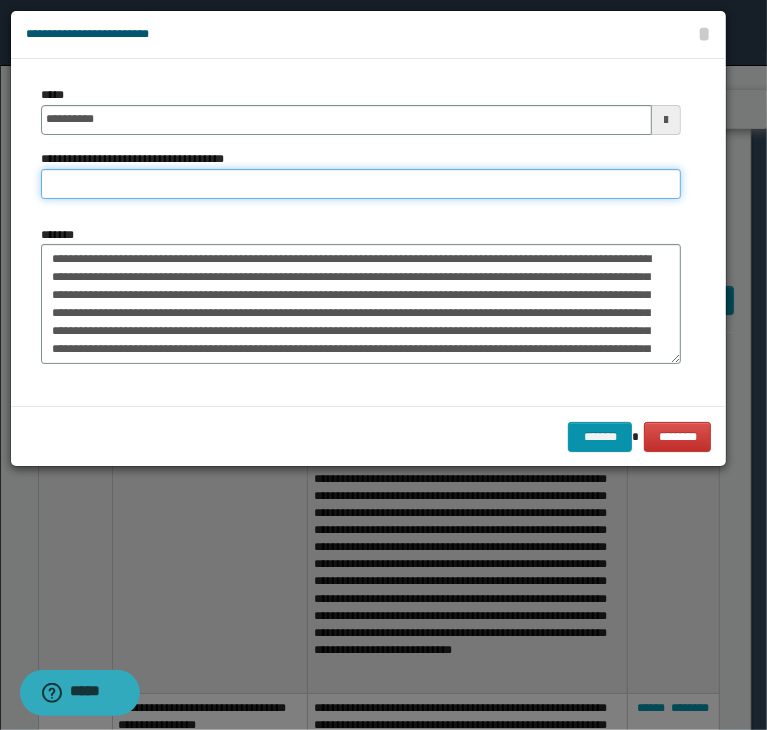 click on "**********" at bounding box center (361, 184) 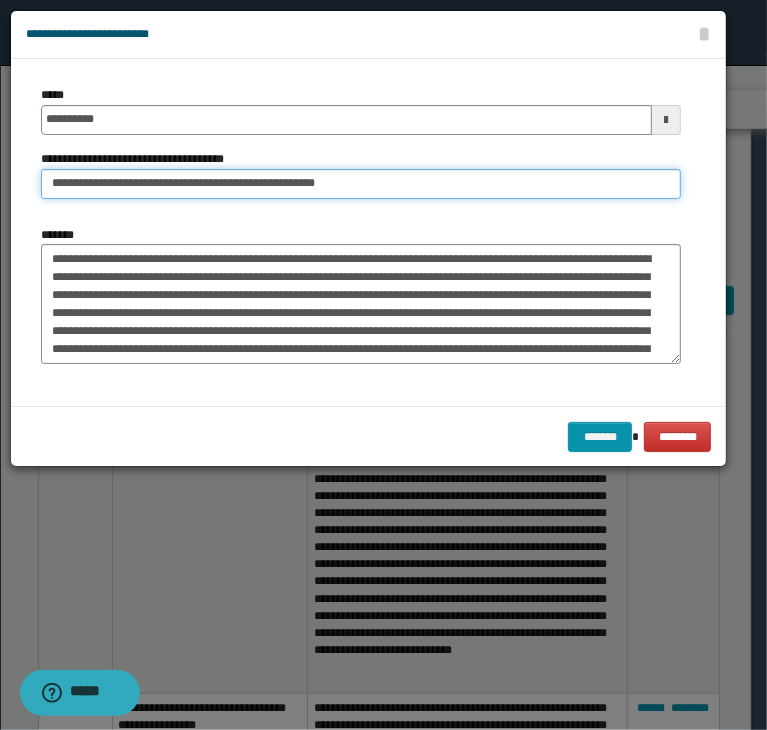 drag, startPoint x: 112, startPoint y: 184, endPoint x: -80, endPoint y: 199, distance: 192.58505 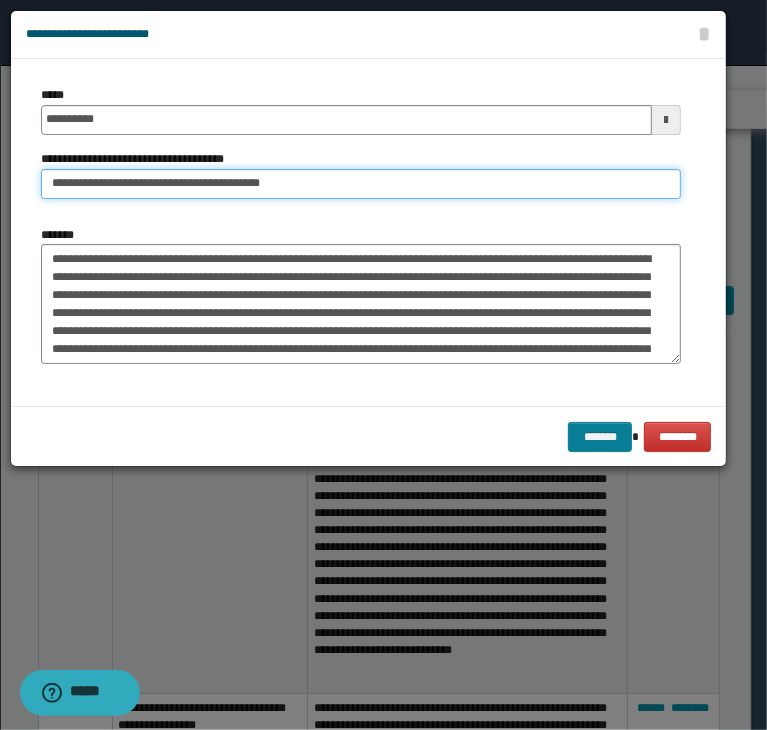 type on "**********" 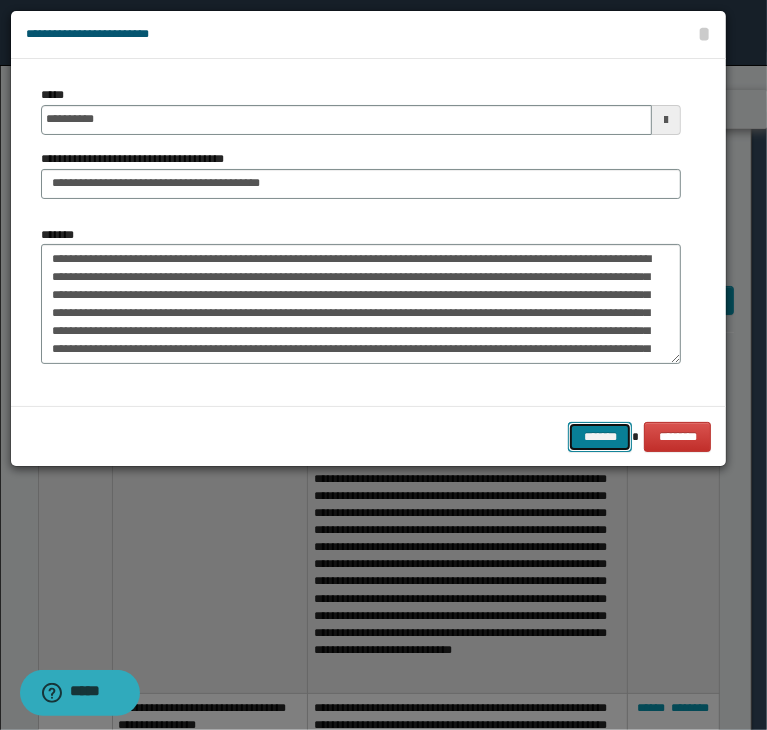 click on "*******" at bounding box center (600, 437) 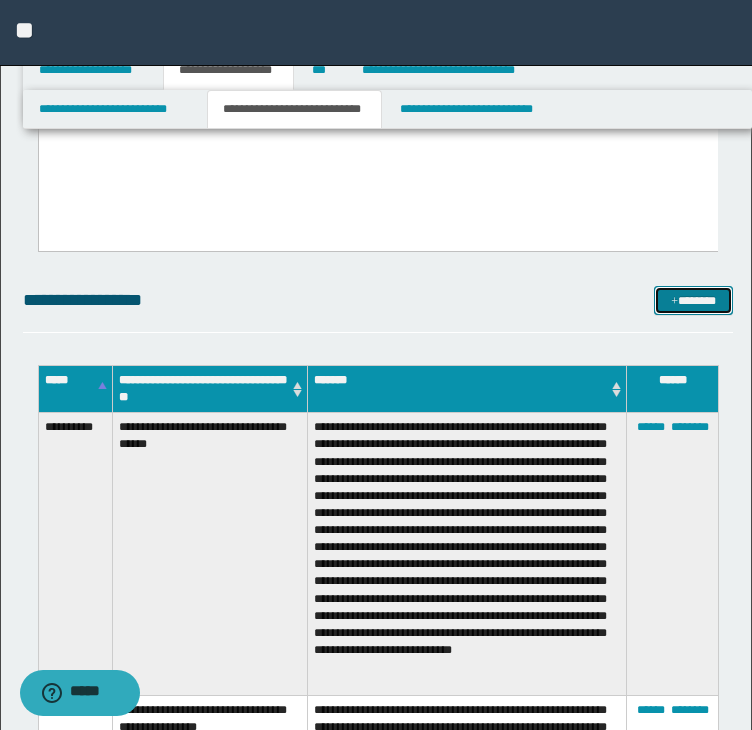 click on "*******" at bounding box center [693, 301] 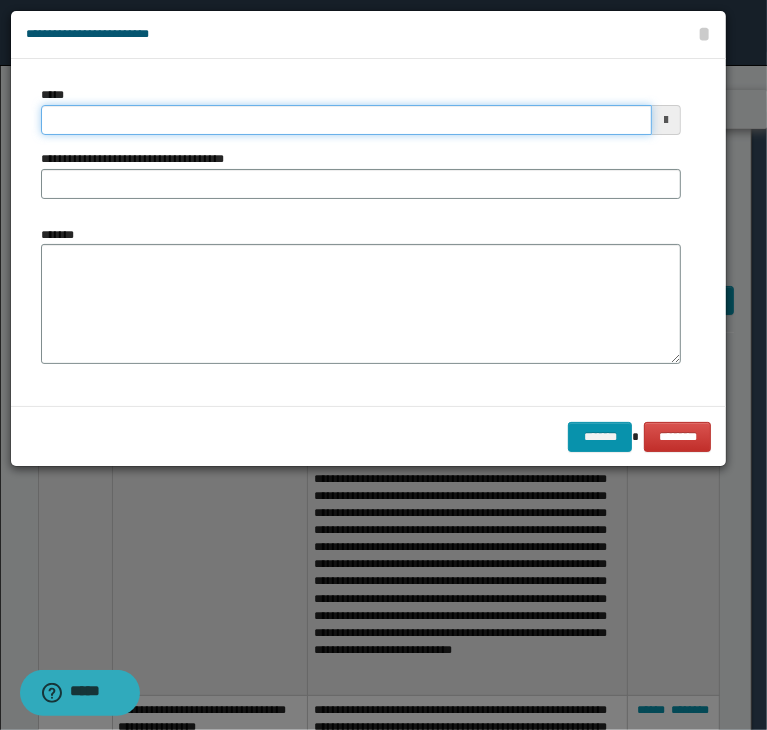 click on "*****" at bounding box center (346, 120) 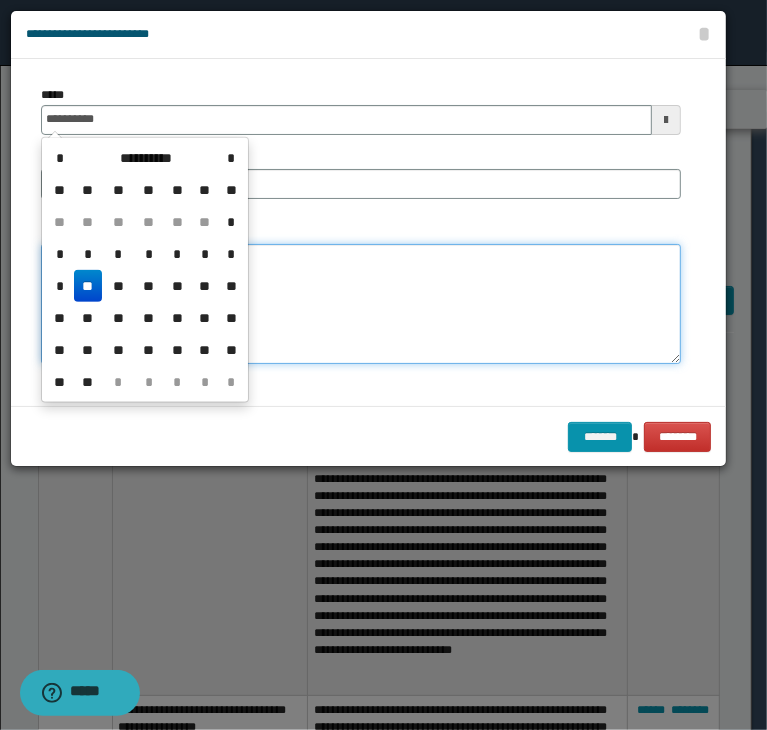 type on "**********" 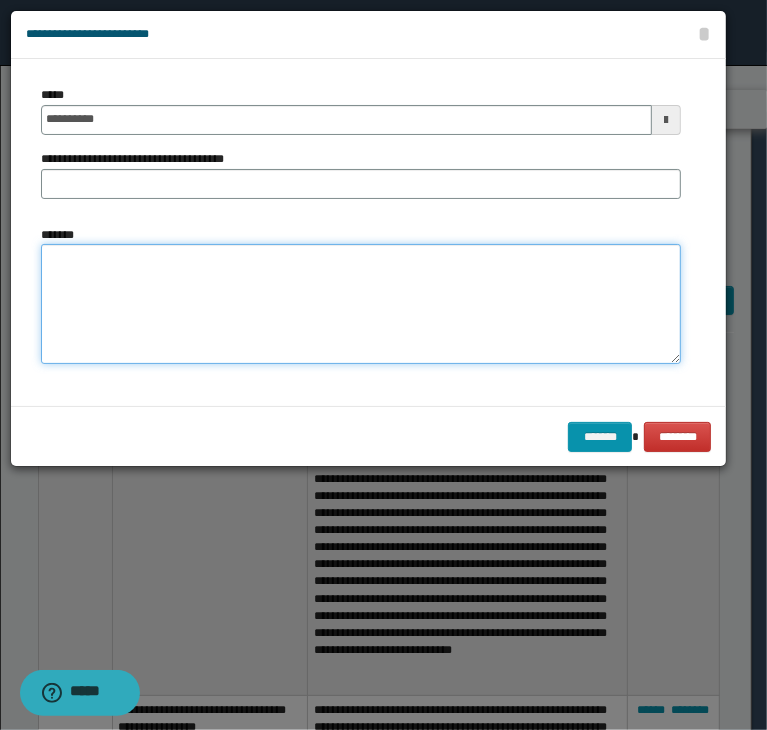 click on "*******" at bounding box center (361, 304) 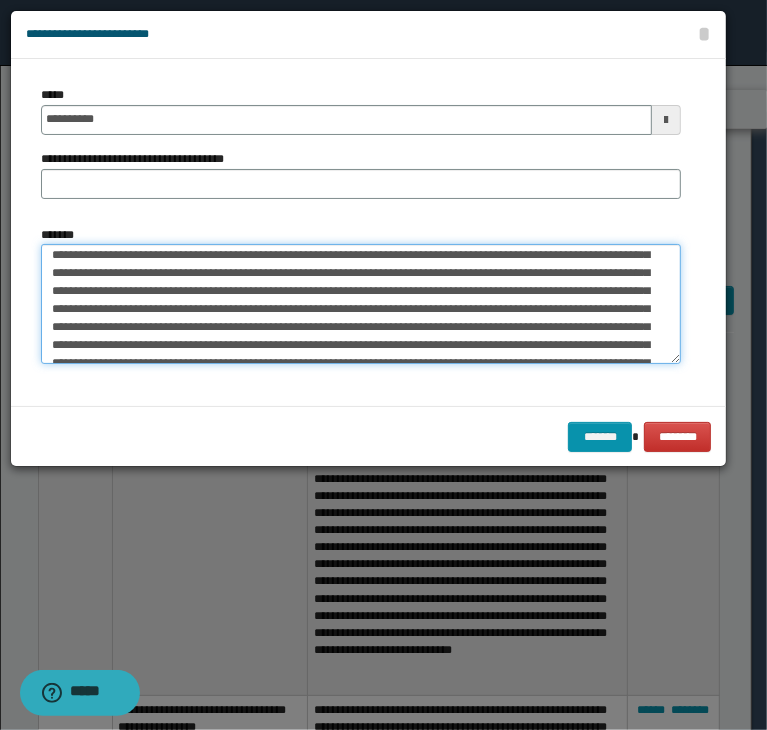 scroll, scrollTop: 0, scrollLeft: 0, axis: both 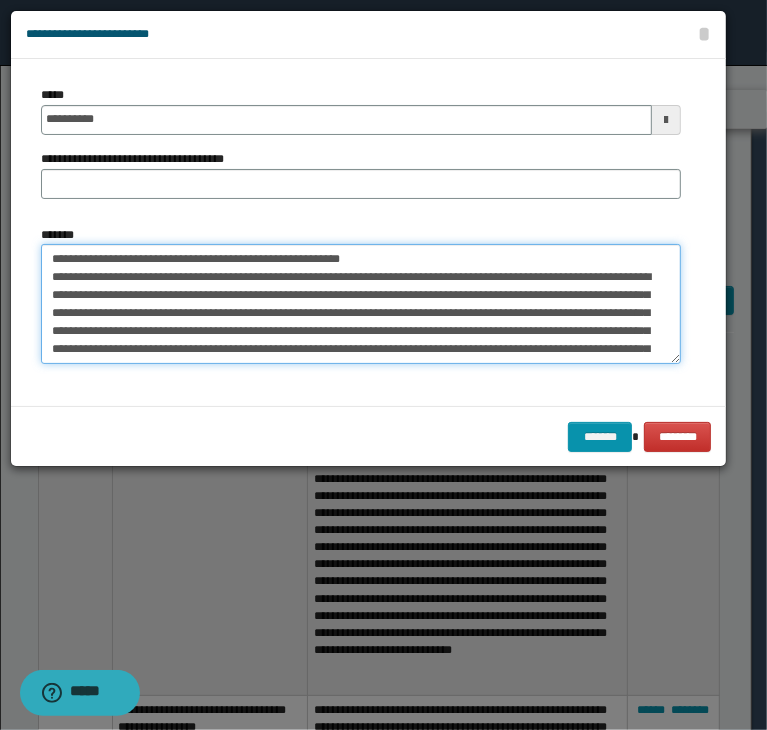 drag, startPoint x: 351, startPoint y: 257, endPoint x: -34, endPoint y: 247, distance: 385.12985 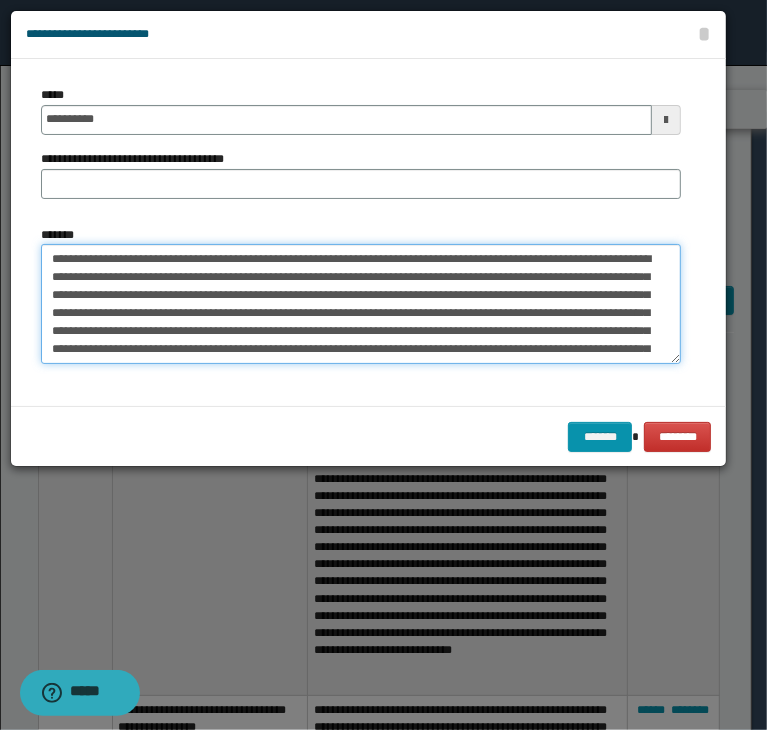 type on "**********" 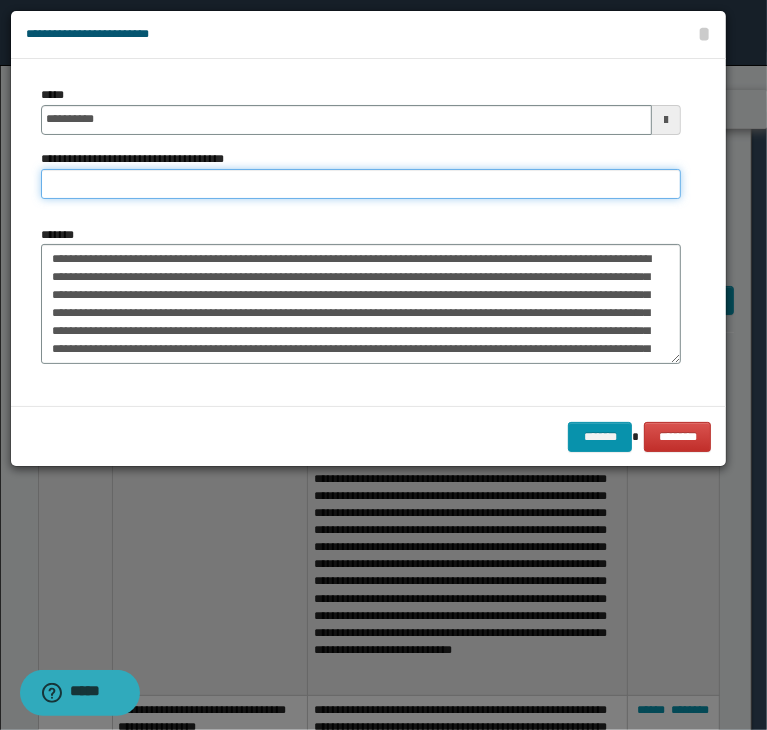 click on "**********" at bounding box center (361, 184) 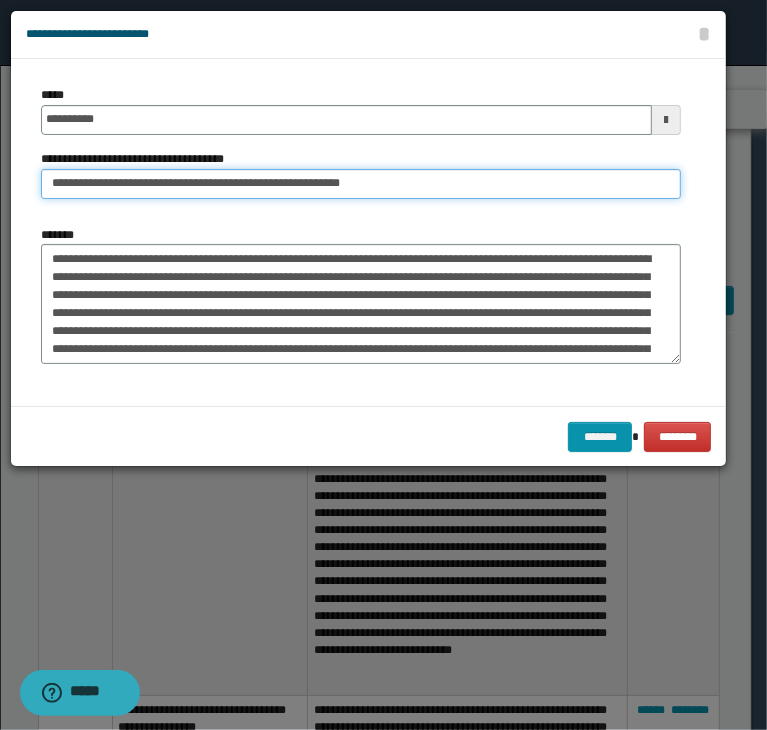 drag, startPoint x: 108, startPoint y: 181, endPoint x: -104, endPoint y: 171, distance: 212.23572 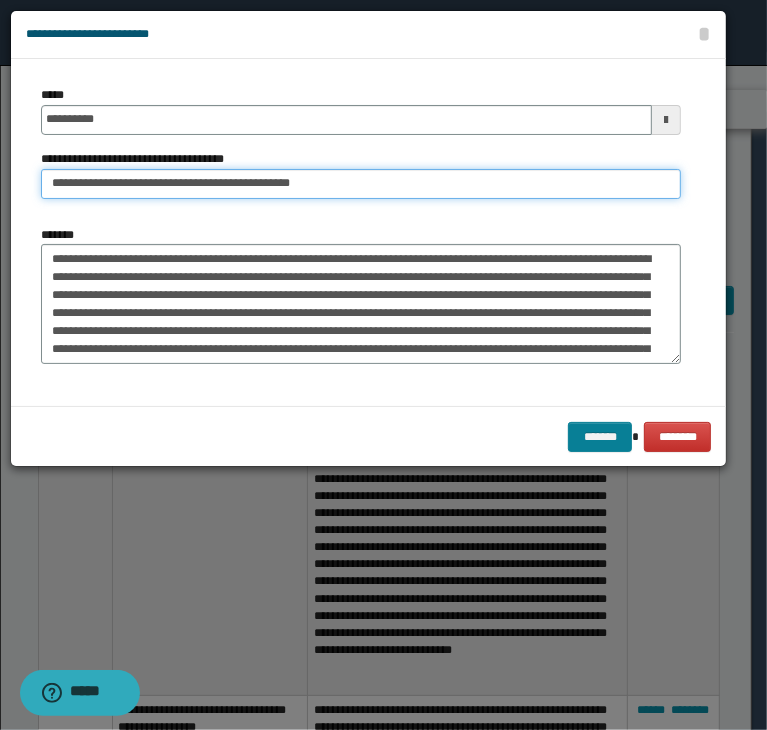 type on "**********" 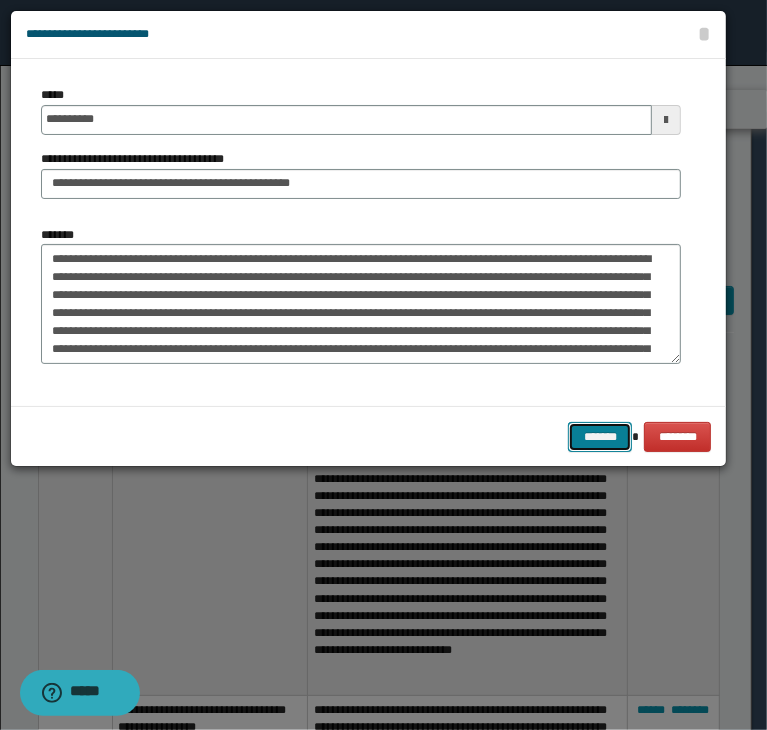 click on "*******" at bounding box center [600, 437] 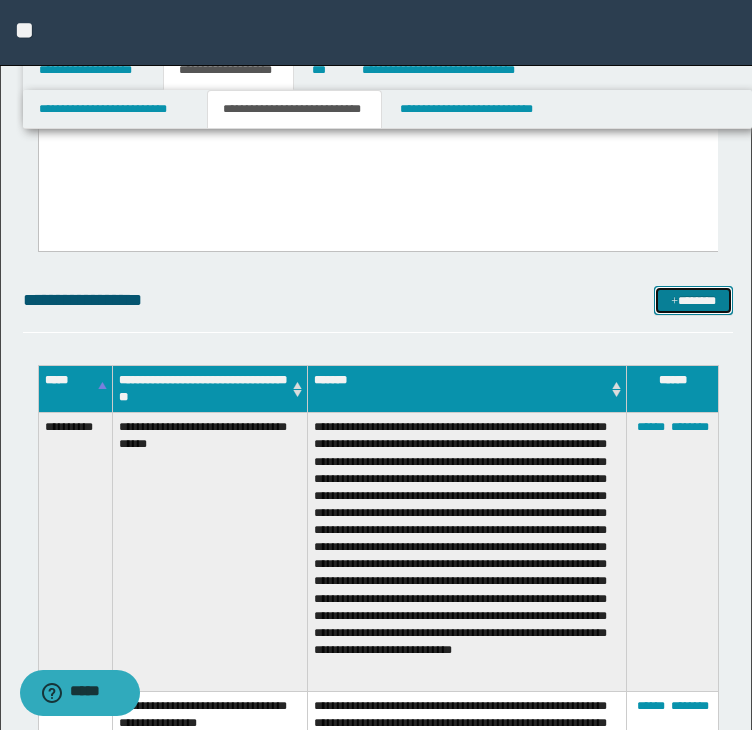 click on "*******" at bounding box center (693, 301) 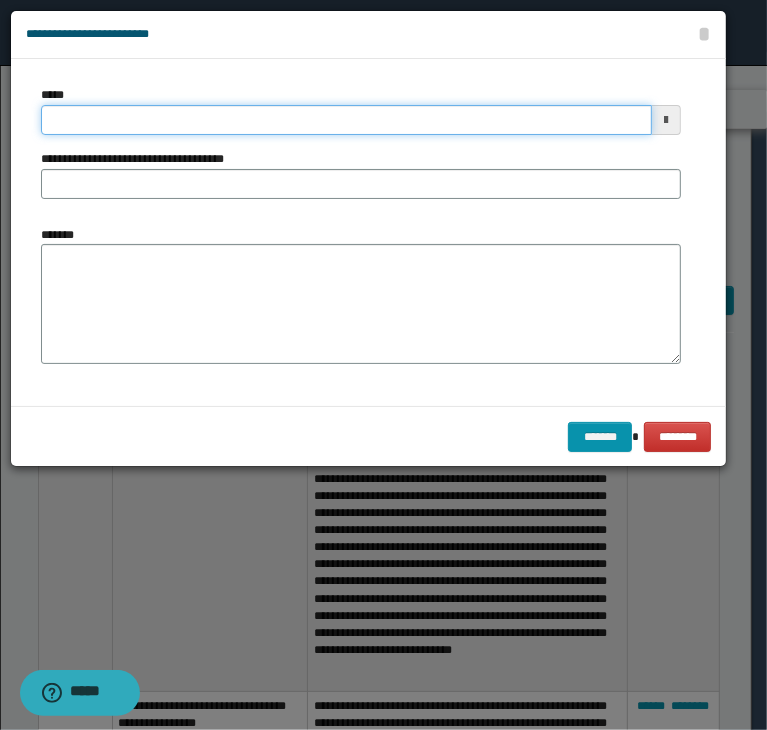 click on "*****" at bounding box center [346, 120] 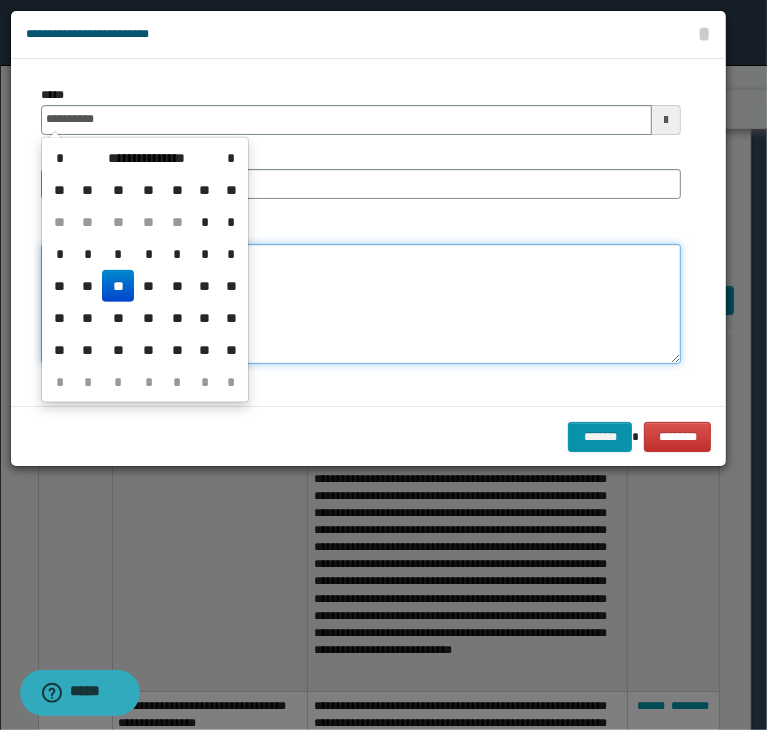 type on "**********" 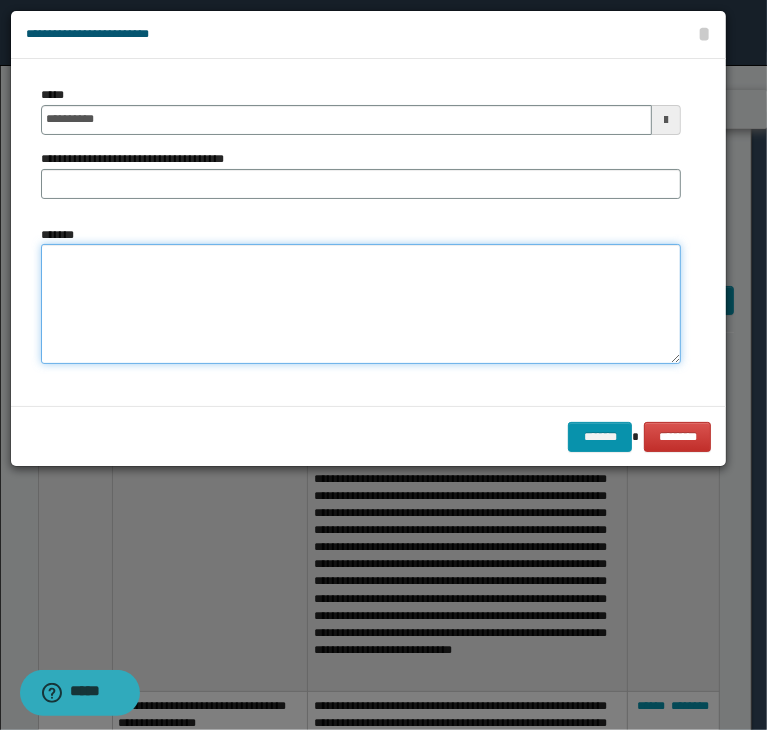 paste on "**********" 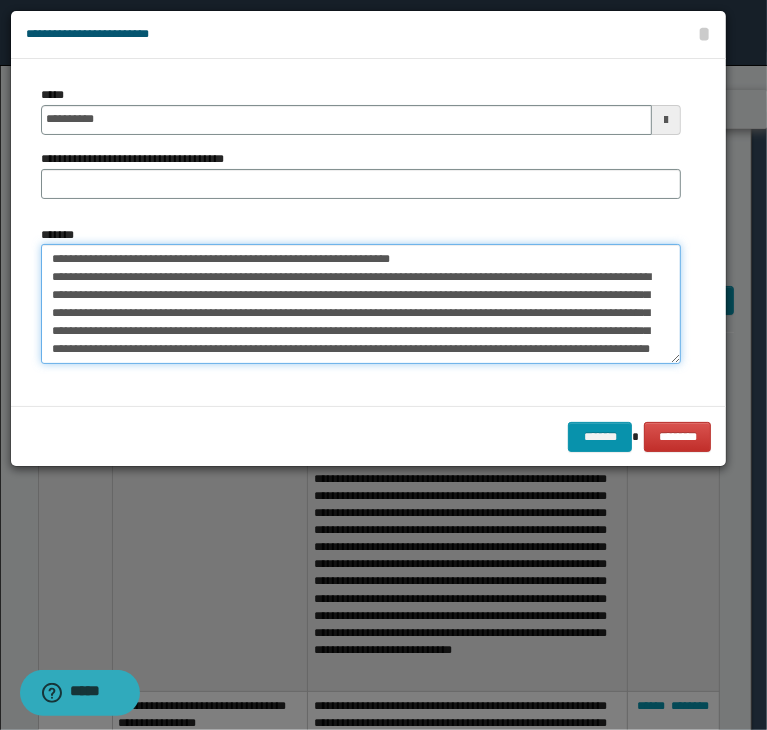 scroll, scrollTop: 0, scrollLeft: 0, axis: both 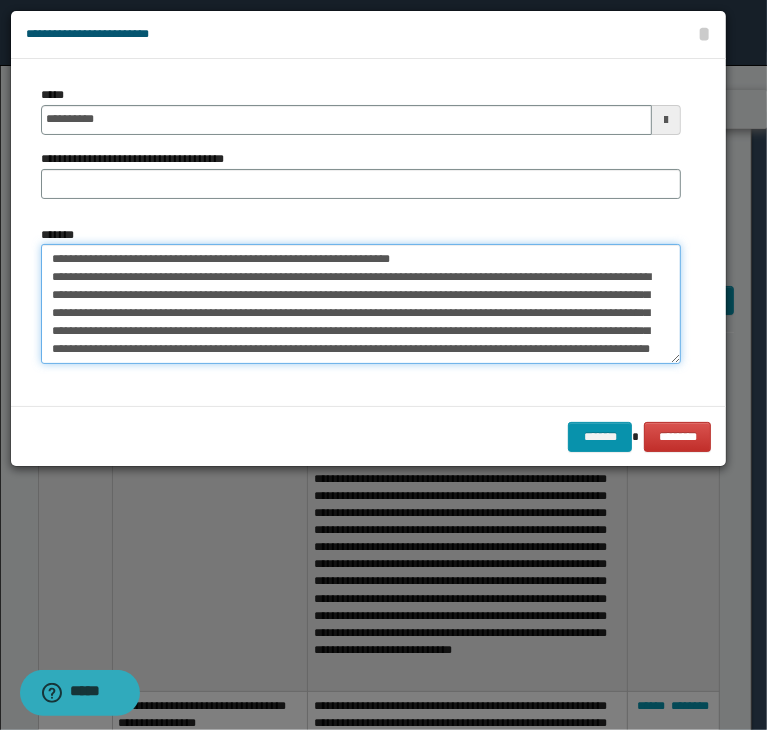 drag, startPoint x: 435, startPoint y: 250, endPoint x: -3, endPoint y: 265, distance: 438.25677 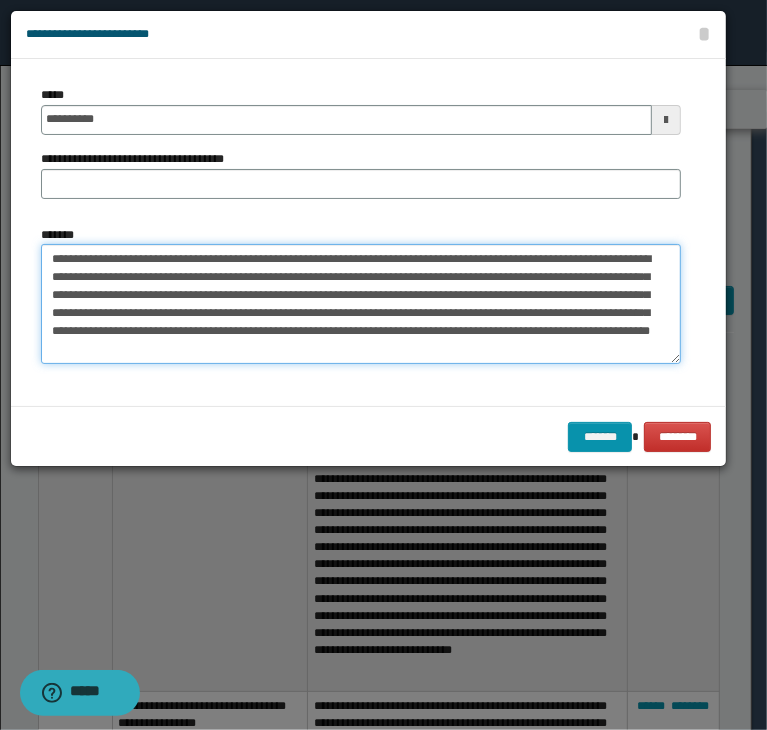 type on "**********" 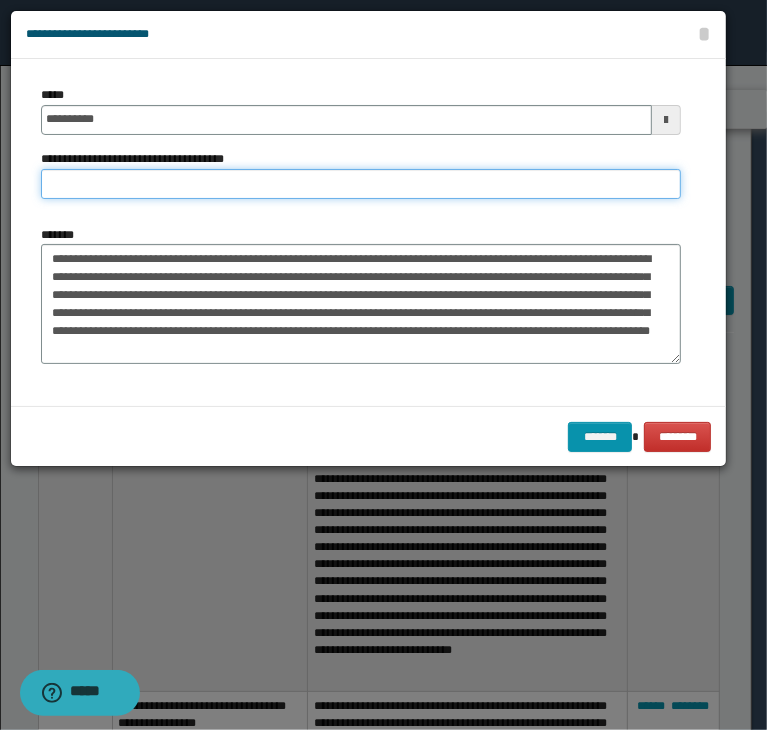 click on "**********" at bounding box center [361, 184] 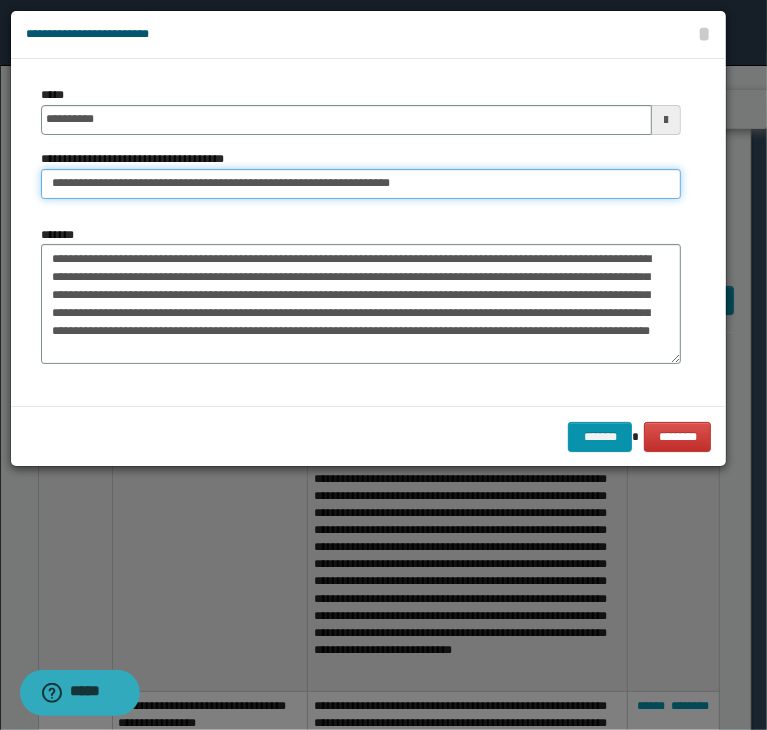 drag, startPoint x: 109, startPoint y: 181, endPoint x: -111, endPoint y: 161, distance: 220.90723 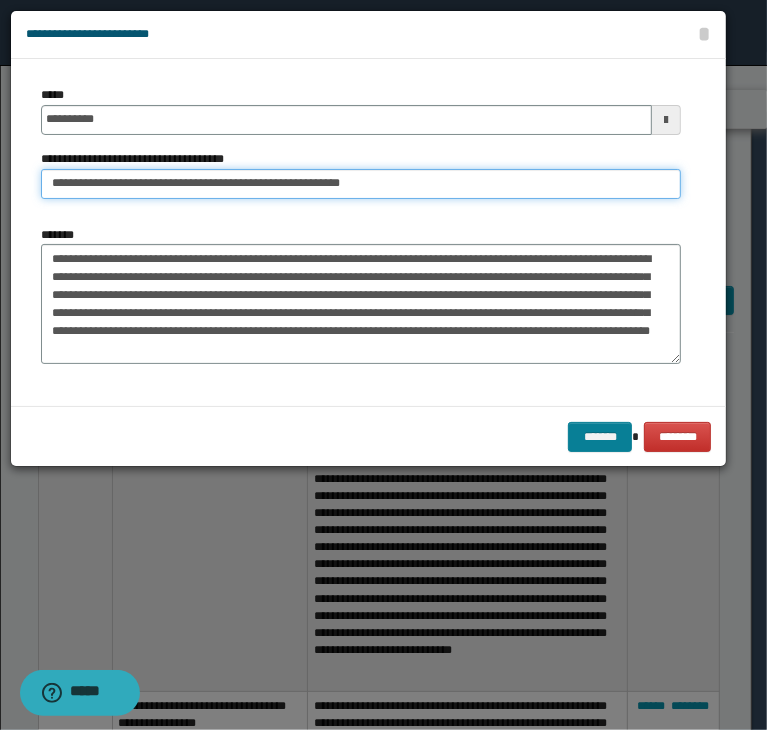 type on "**********" 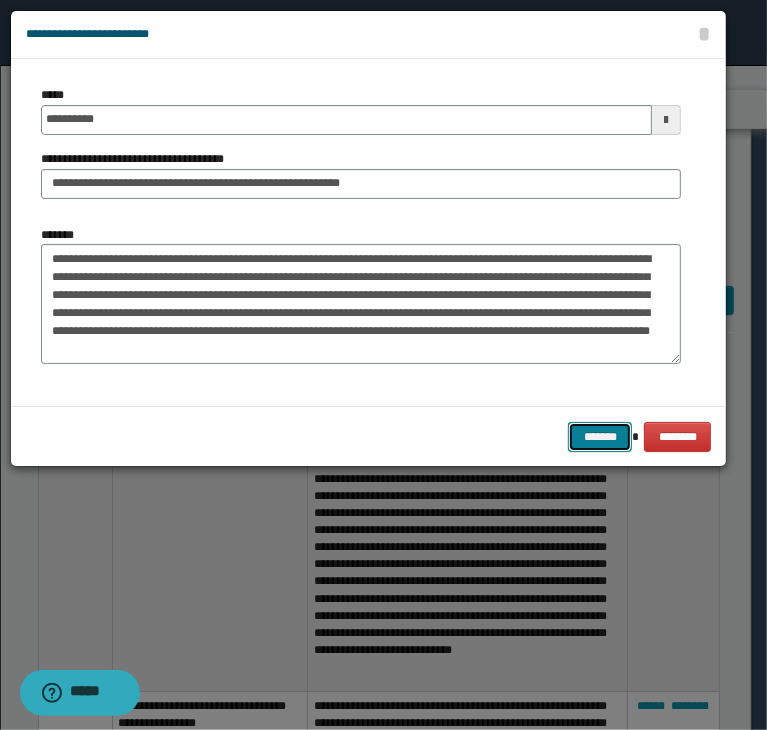 click on "*******" at bounding box center (600, 437) 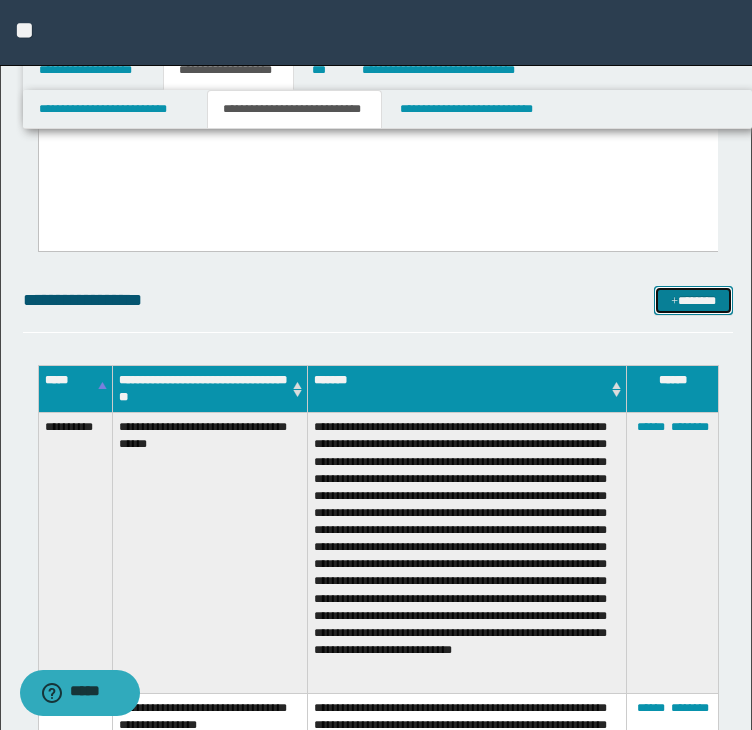 click on "*******" at bounding box center [693, 301] 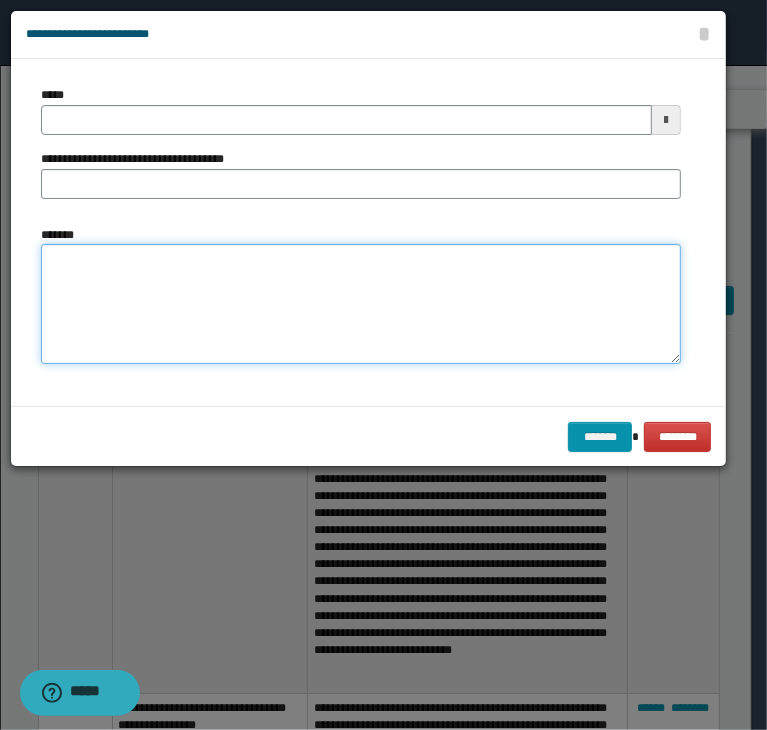 click on "*******" at bounding box center (361, 304) 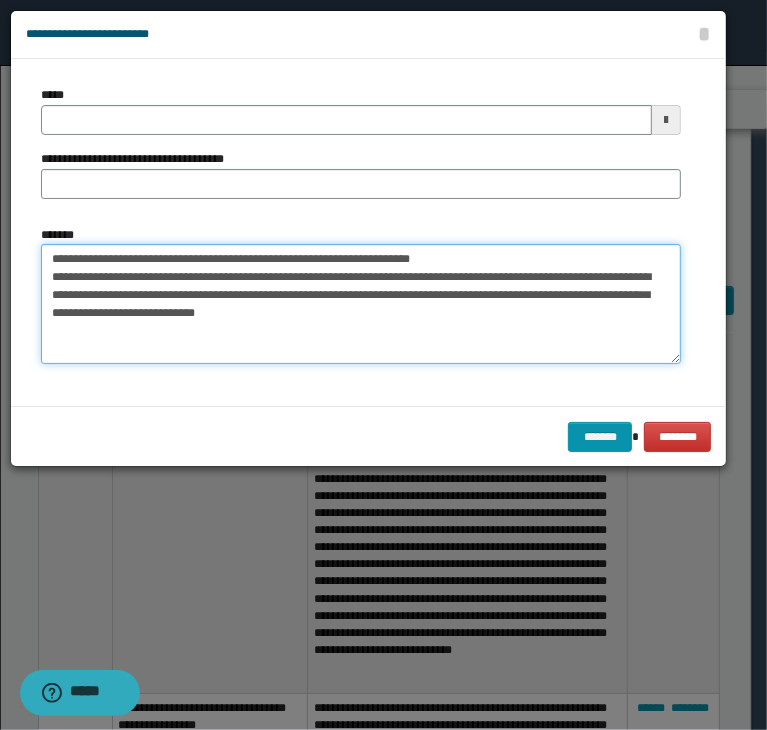 drag, startPoint x: 407, startPoint y: 333, endPoint x: 421, endPoint y: 286, distance: 49.0408 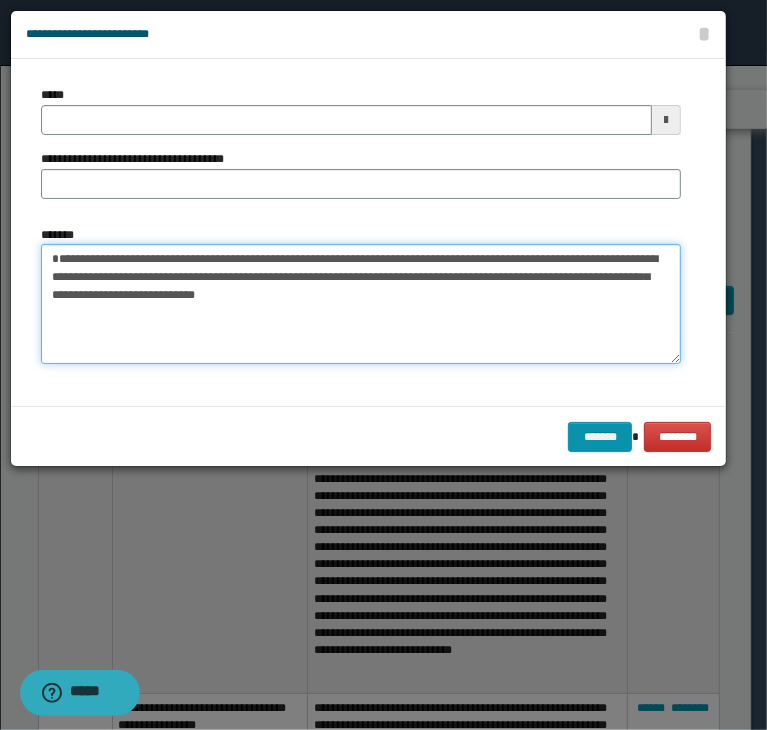 type on "**********" 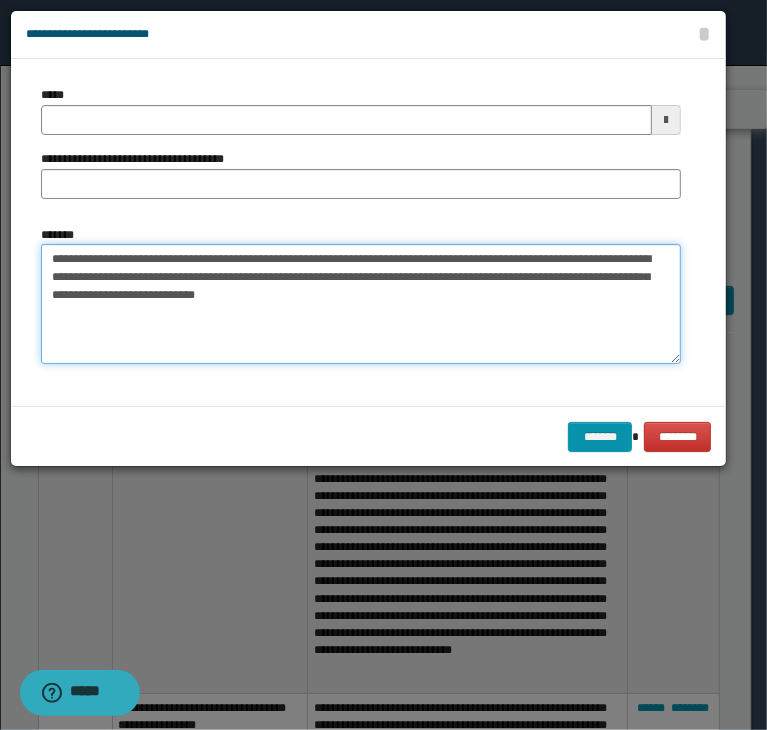 type 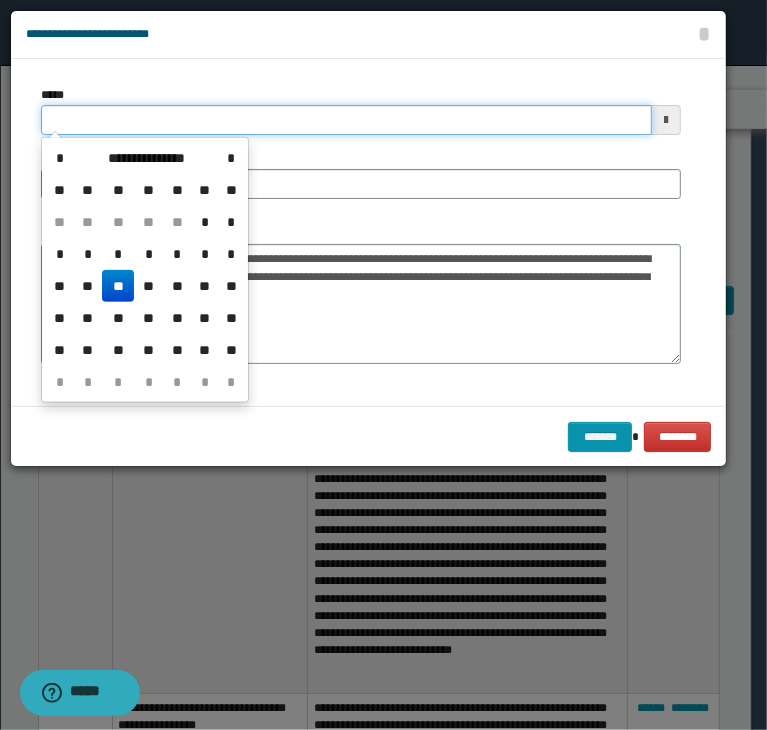 click on "*****" at bounding box center (346, 120) 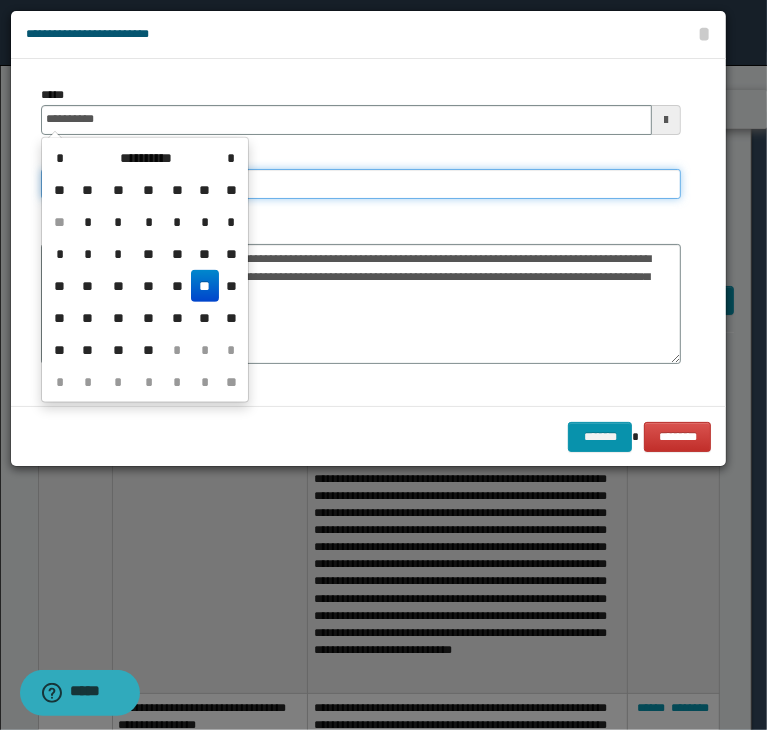 type on "**********" 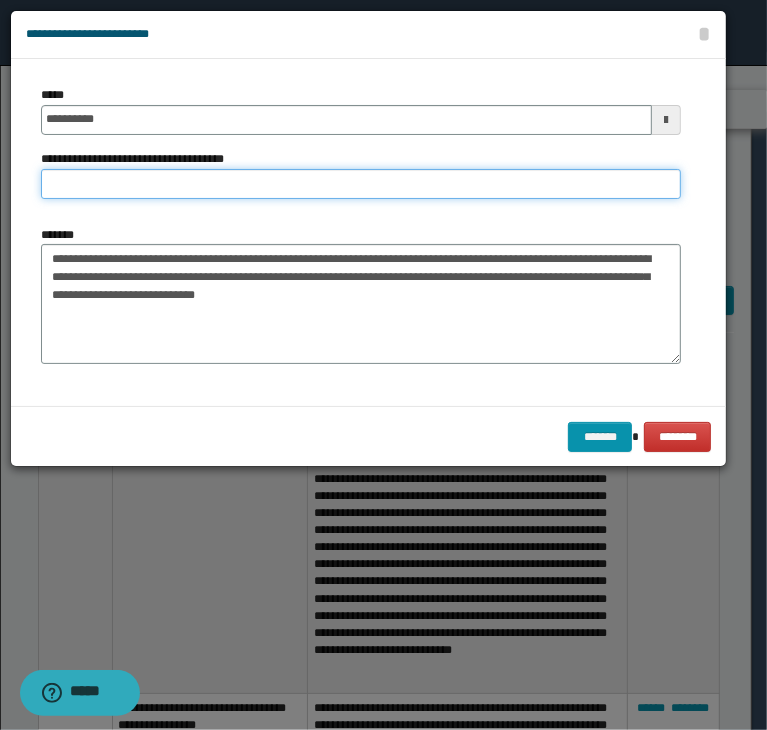 paste on "**********" 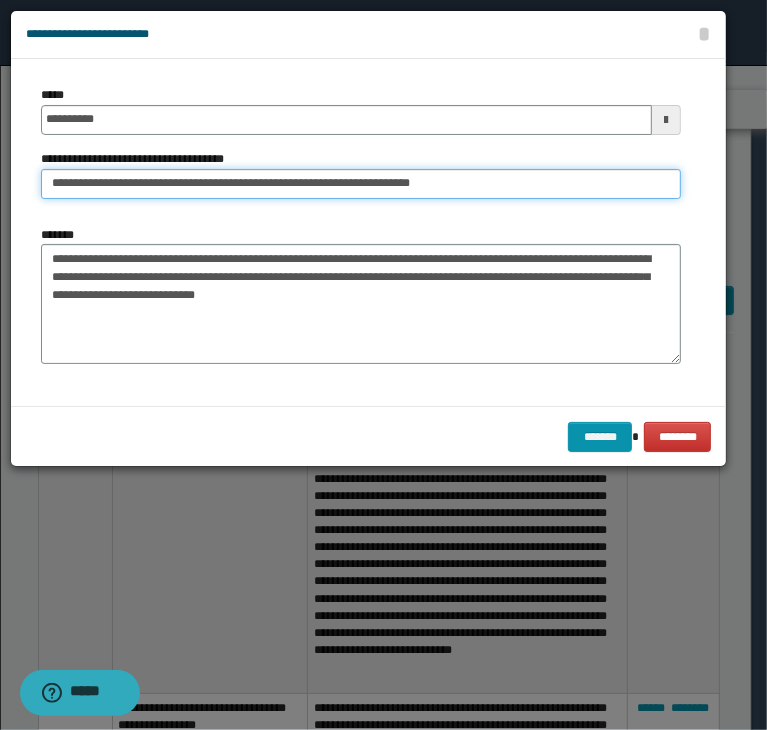 drag, startPoint x: 112, startPoint y: 184, endPoint x: -43, endPoint y: 182, distance: 155.01291 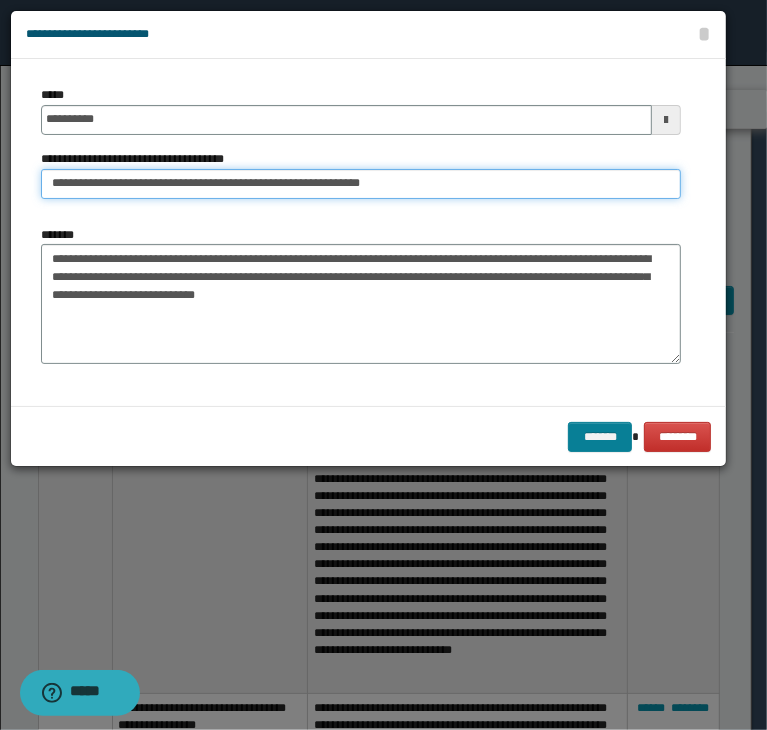 type on "**********" 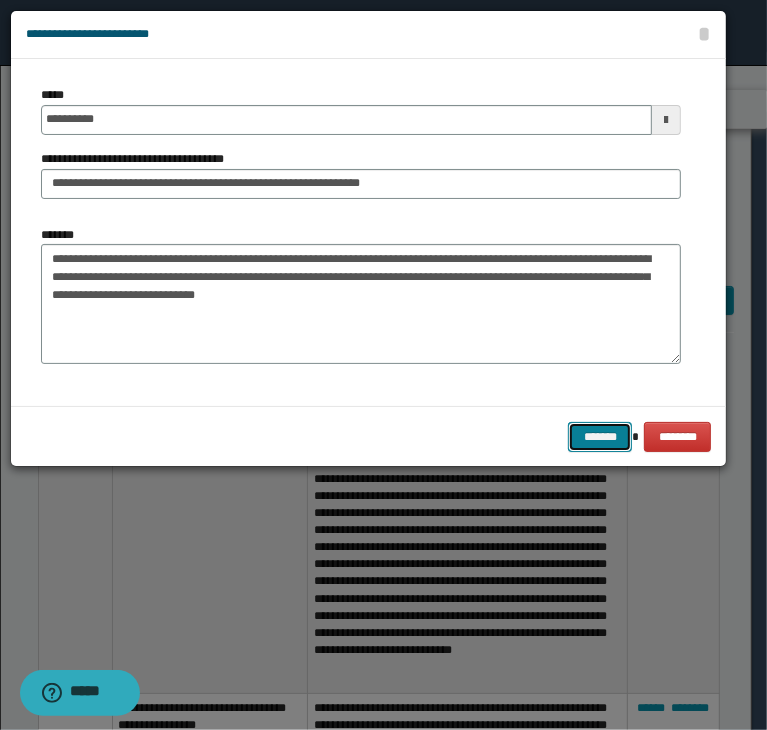 click on "*******" at bounding box center [600, 437] 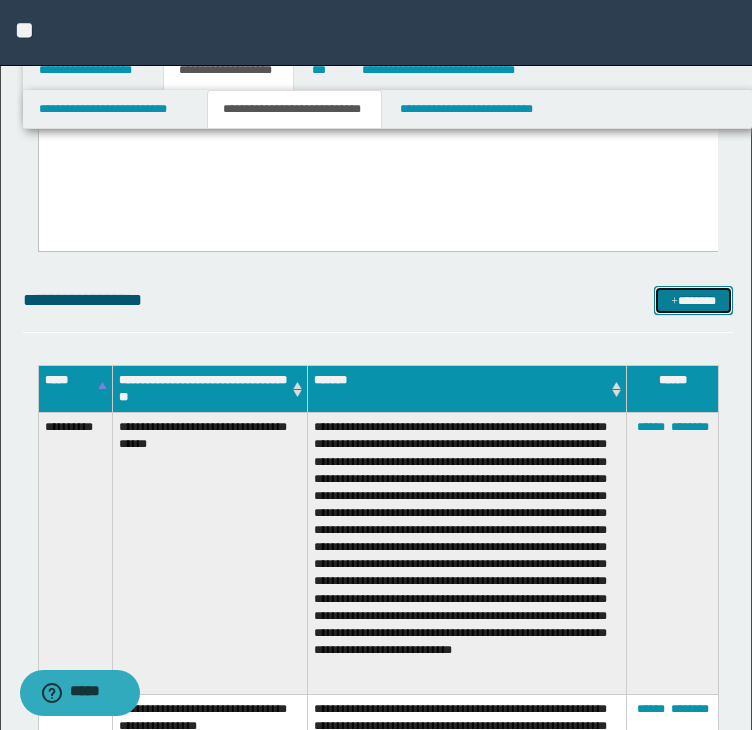 click on "*******" at bounding box center (693, 301) 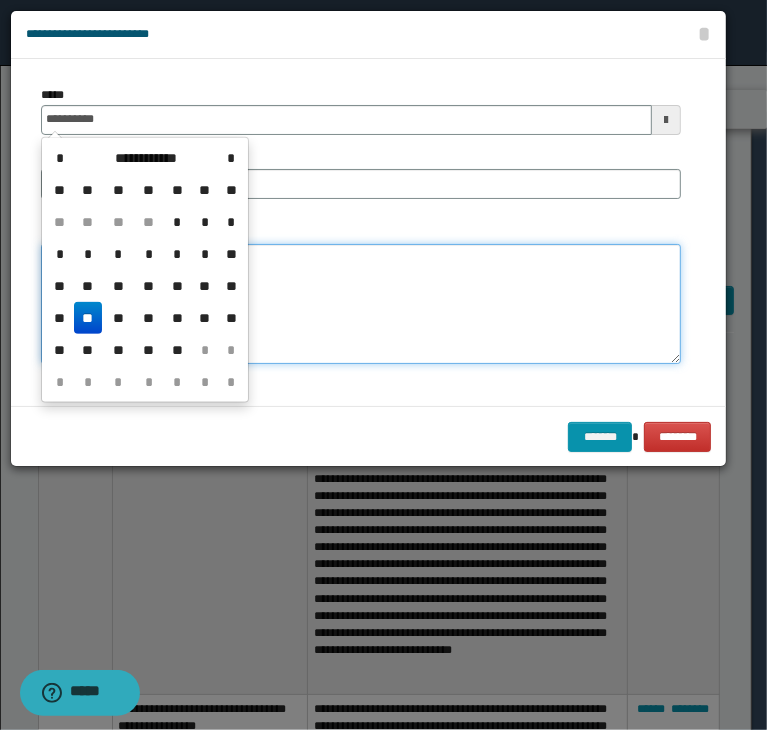 type on "**********" 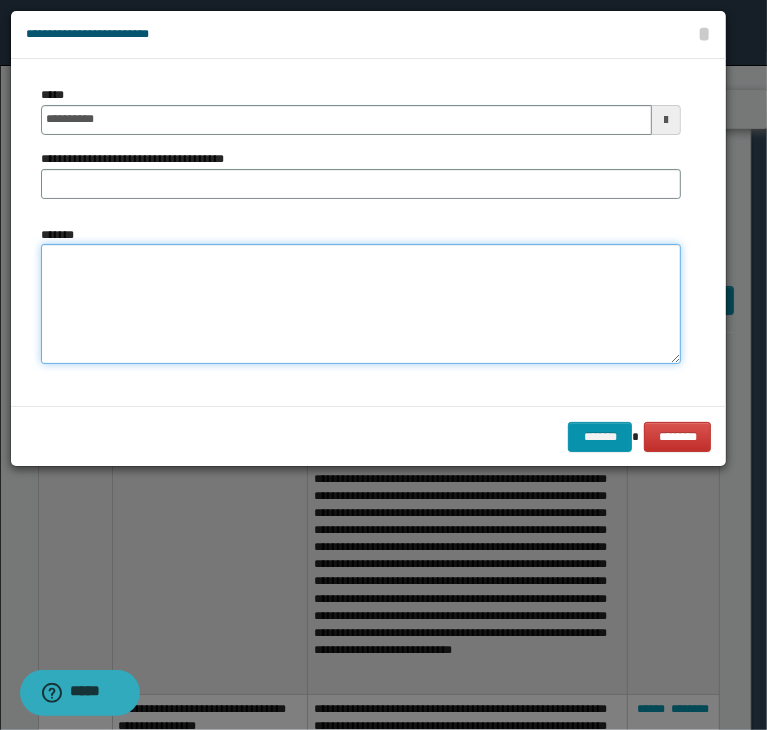paste on "**********" 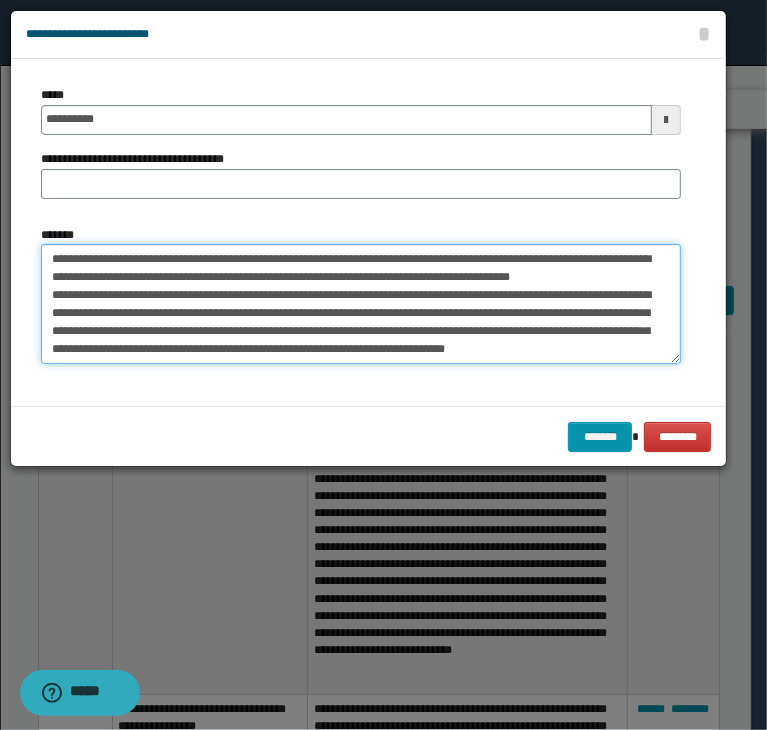scroll, scrollTop: 0, scrollLeft: 0, axis: both 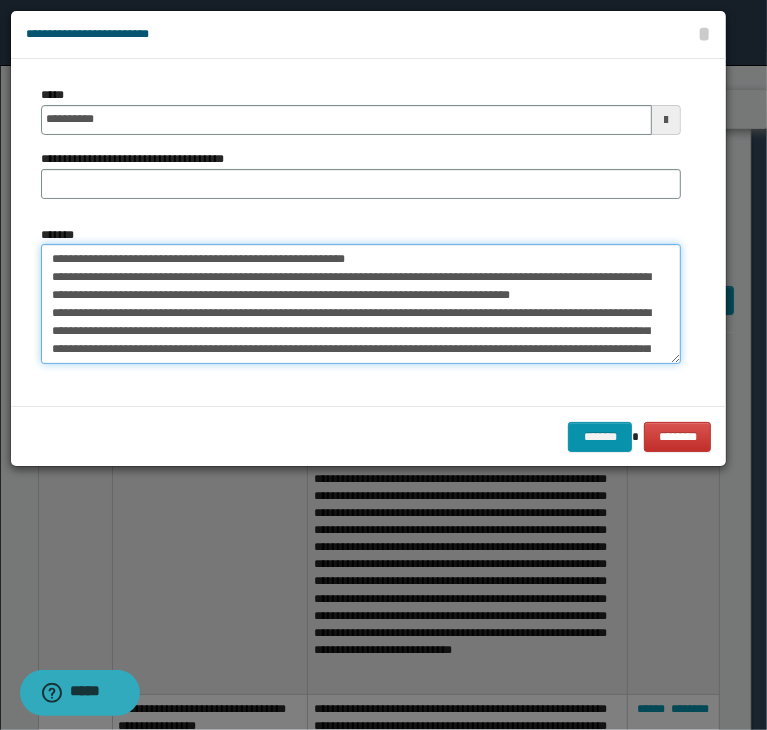 drag, startPoint x: 388, startPoint y: 248, endPoint x: -143, endPoint y: 257, distance: 531.0763 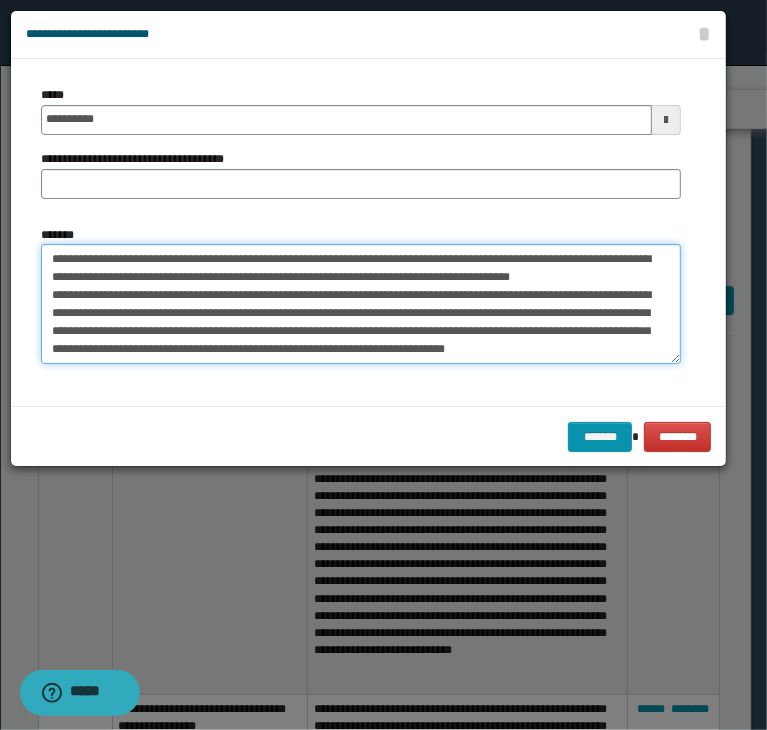 type on "**********" 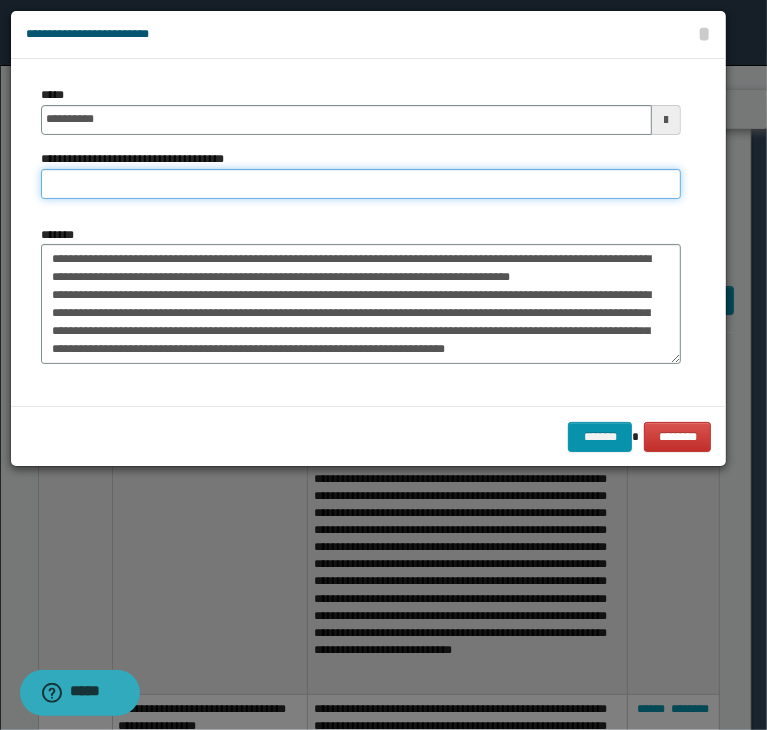 click on "**********" at bounding box center (361, 184) 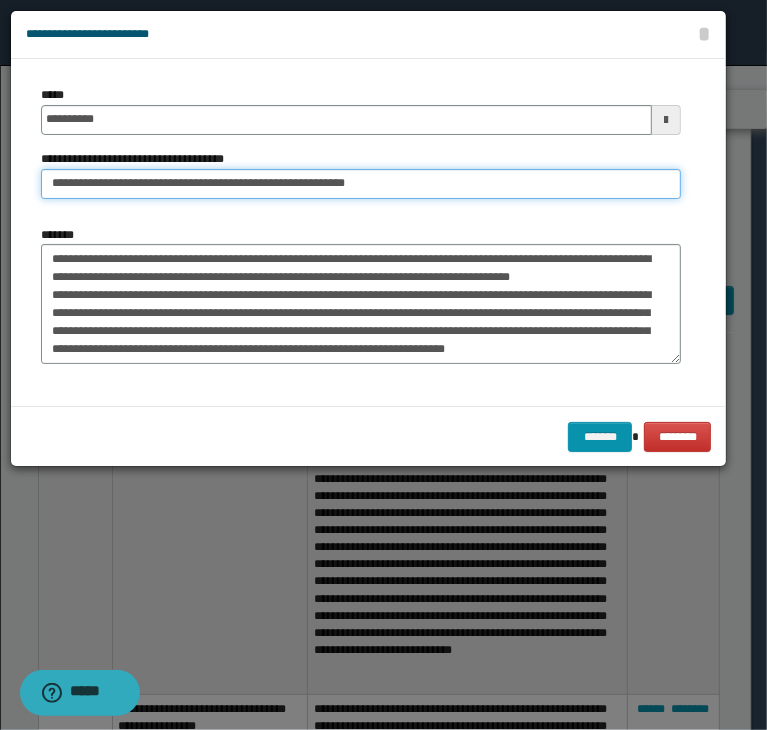 drag, startPoint x: 112, startPoint y: 186, endPoint x: -48, endPoint y: 172, distance: 160.61133 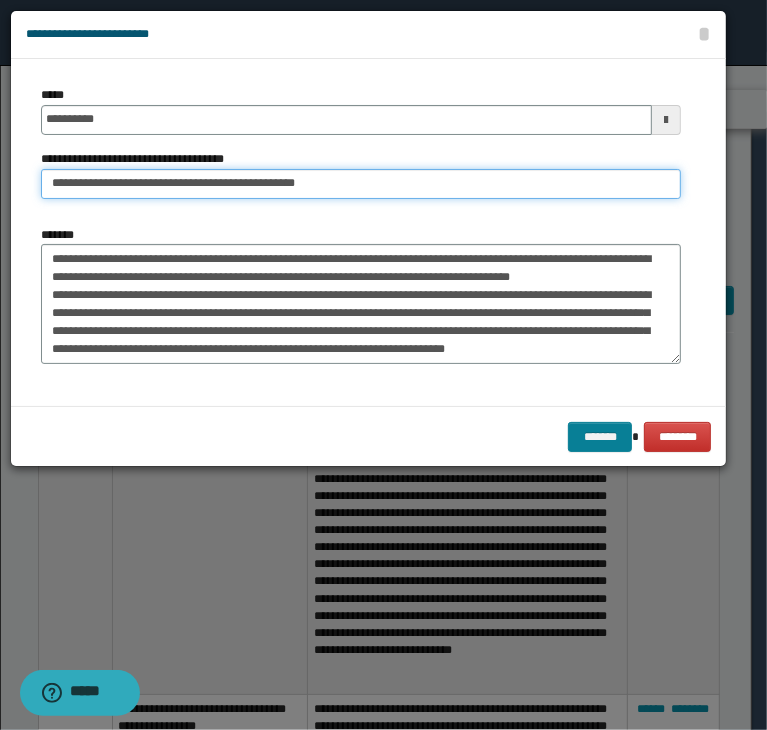 type on "**********" 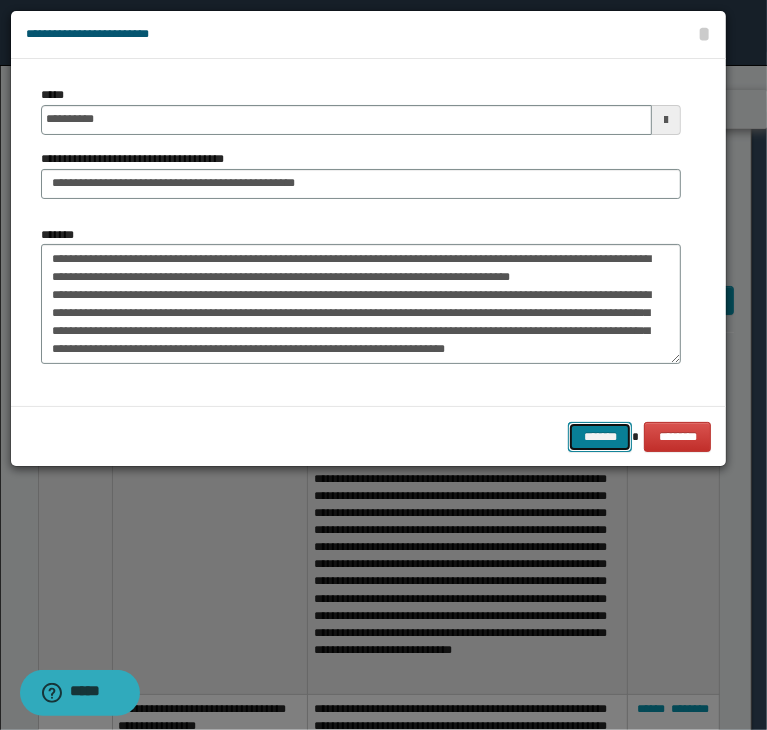 click on "*******" at bounding box center [600, 437] 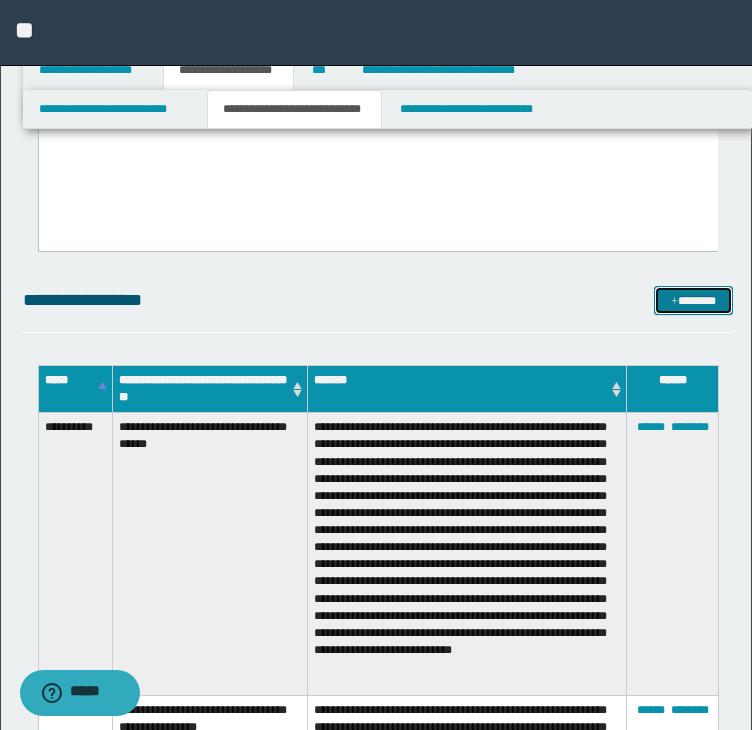 click on "*******" at bounding box center (693, 301) 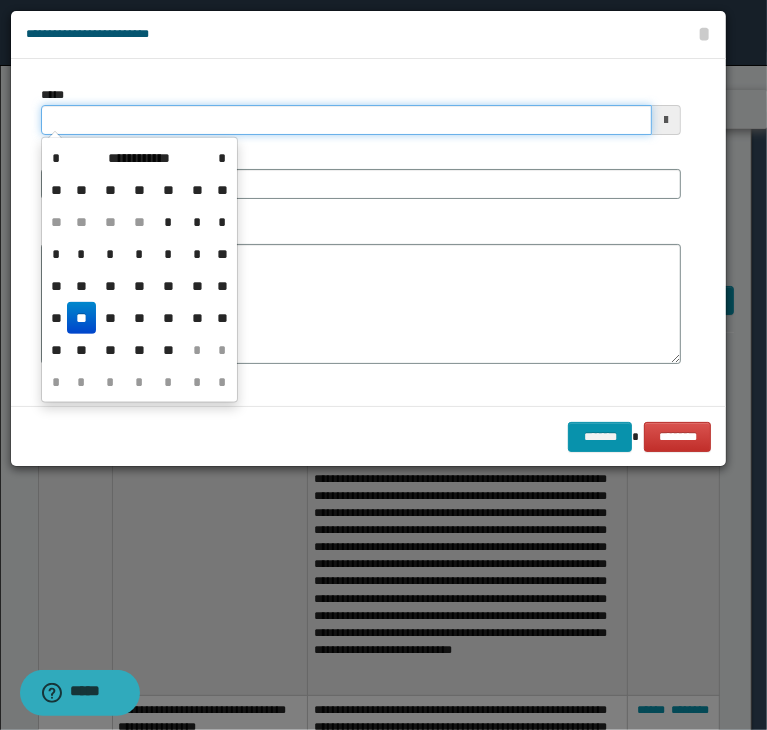 click on "*****" at bounding box center (346, 120) 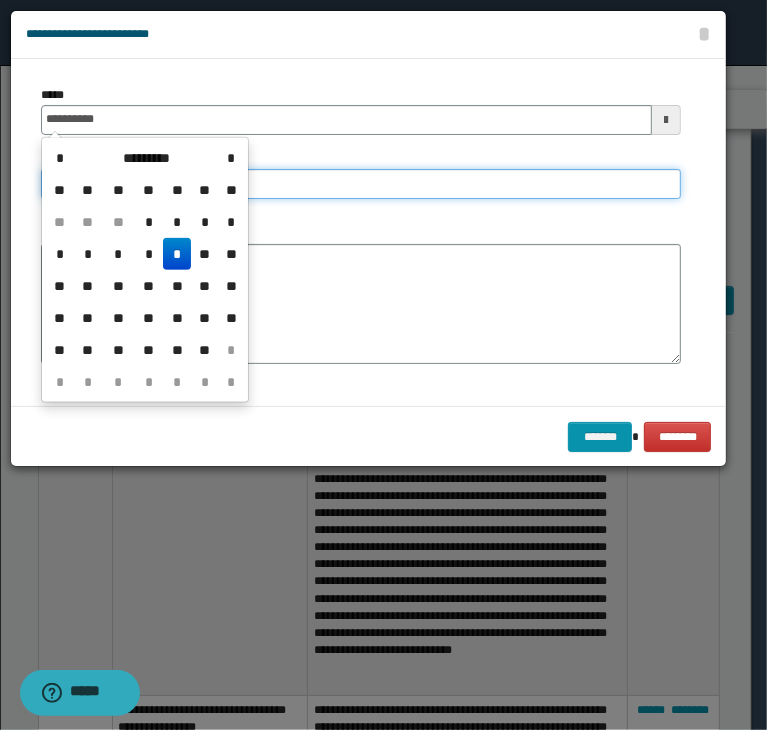 type on "**********" 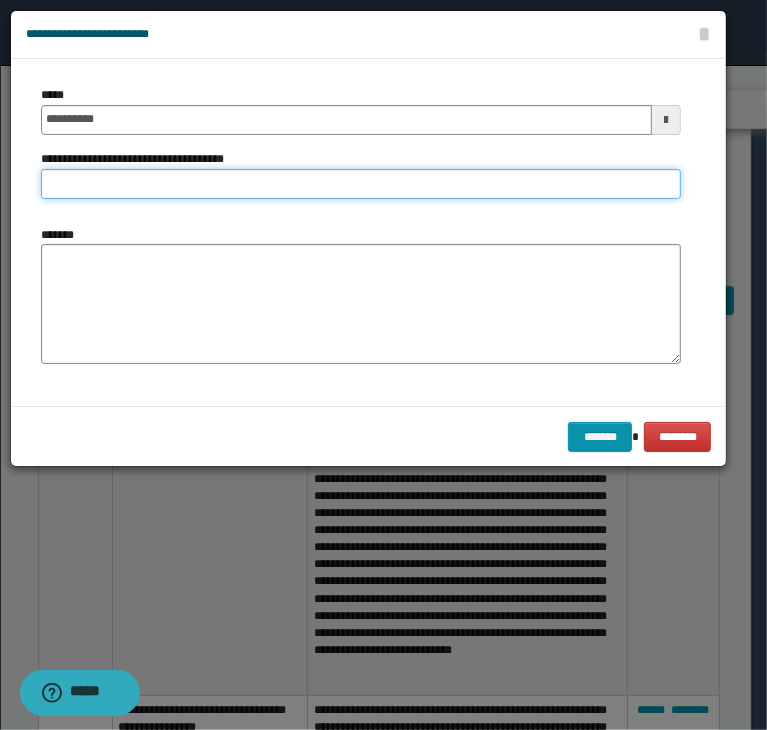 click on "**********" at bounding box center (361, 184) 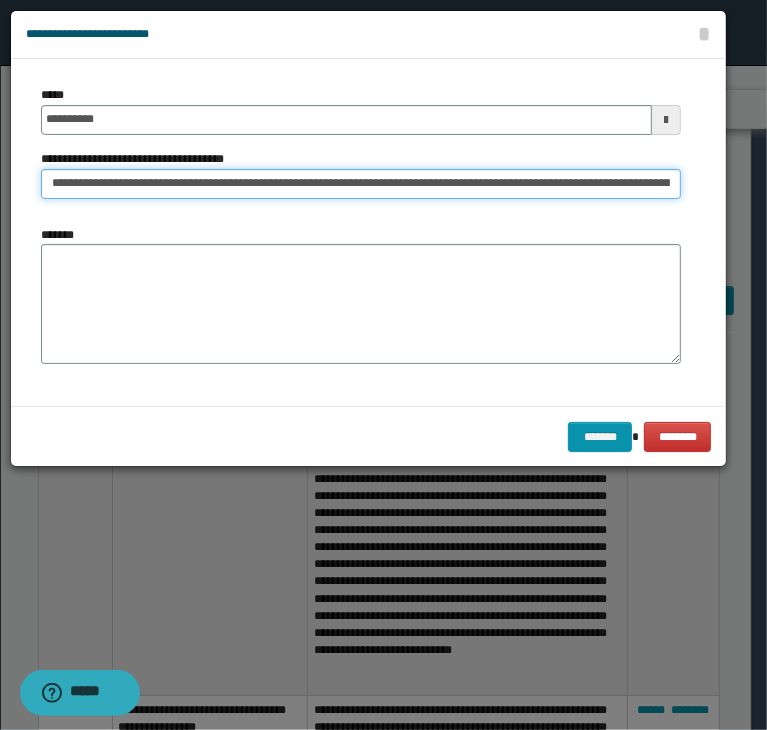 scroll, scrollTop: 0, scrollLeft: 776, axis: horizontal 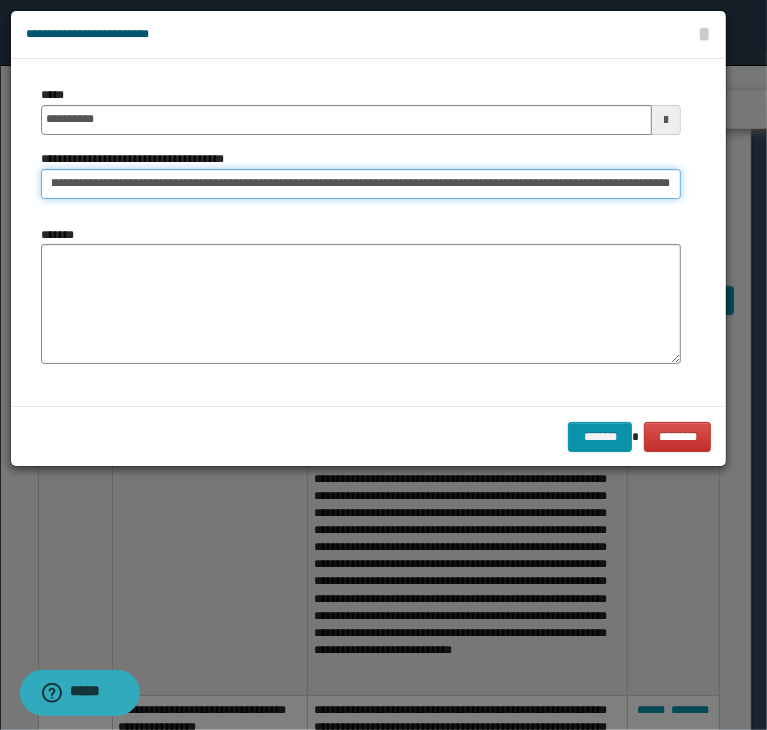 type on "**********" 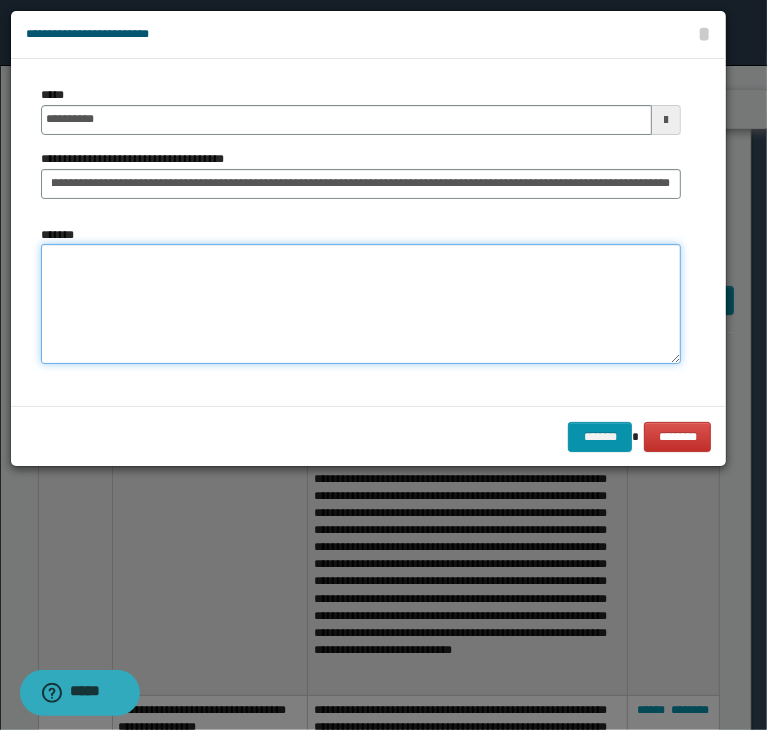 click on "*******" at bounding box center [361, 304] 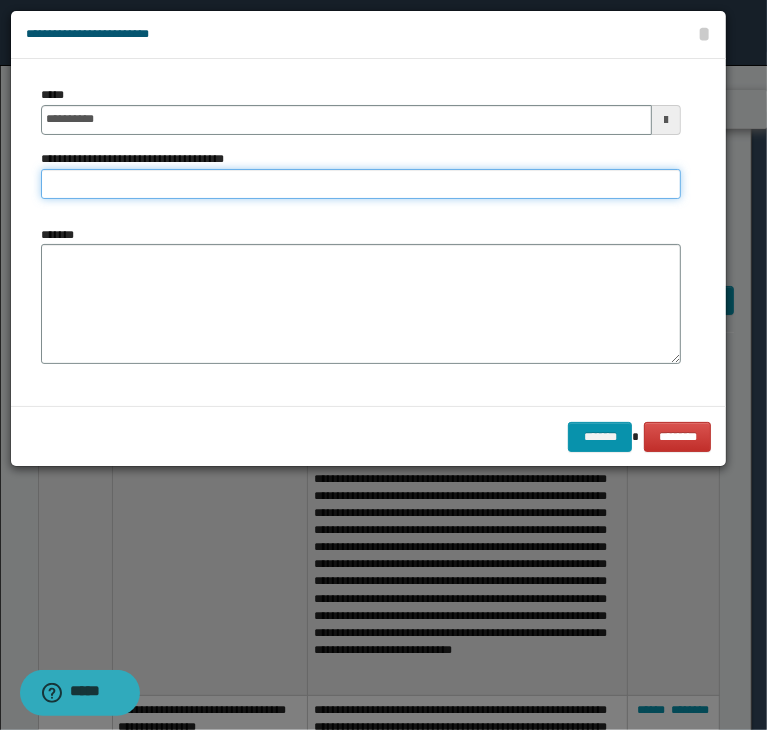 type 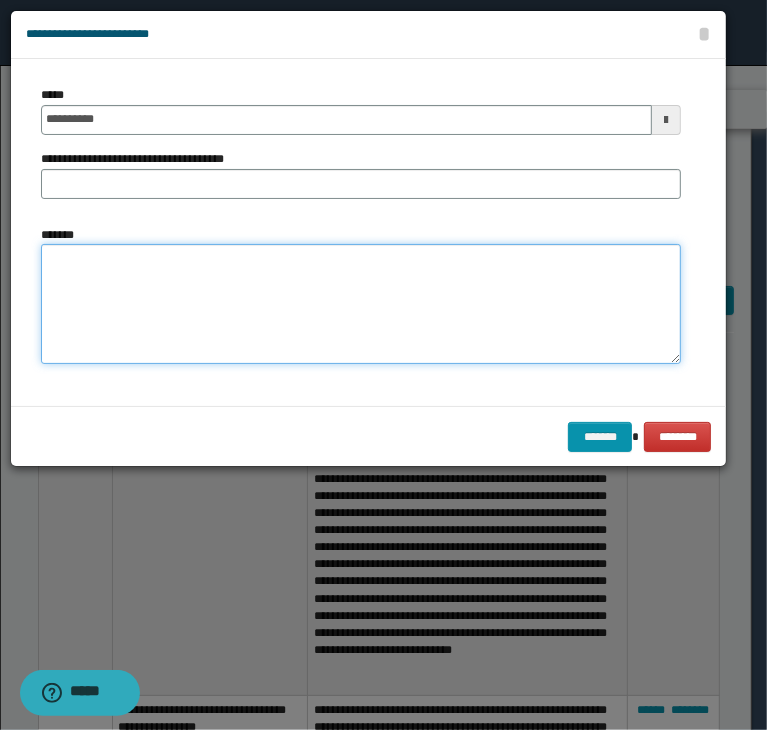 click on "*******" at bounding box center (361, 304) 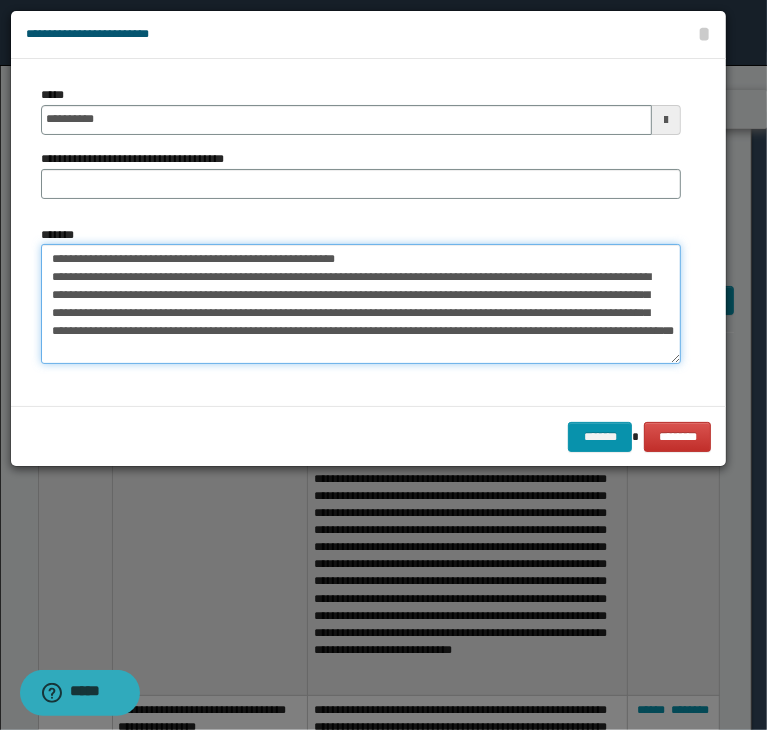 scroll, scrollTop: 12, scrollLeft: 0, axis: vertical 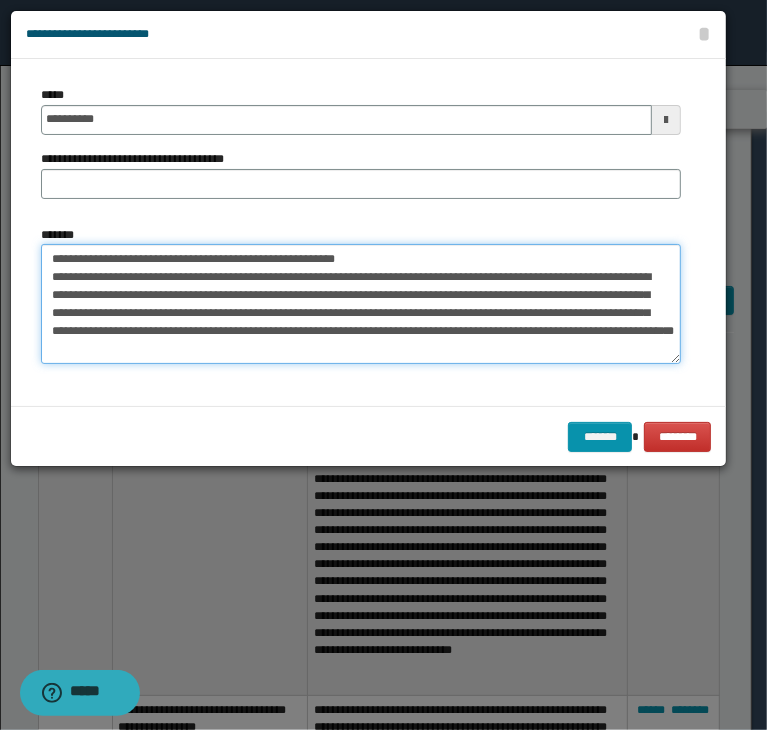 click on "**********" at bounding box center (361, 304) 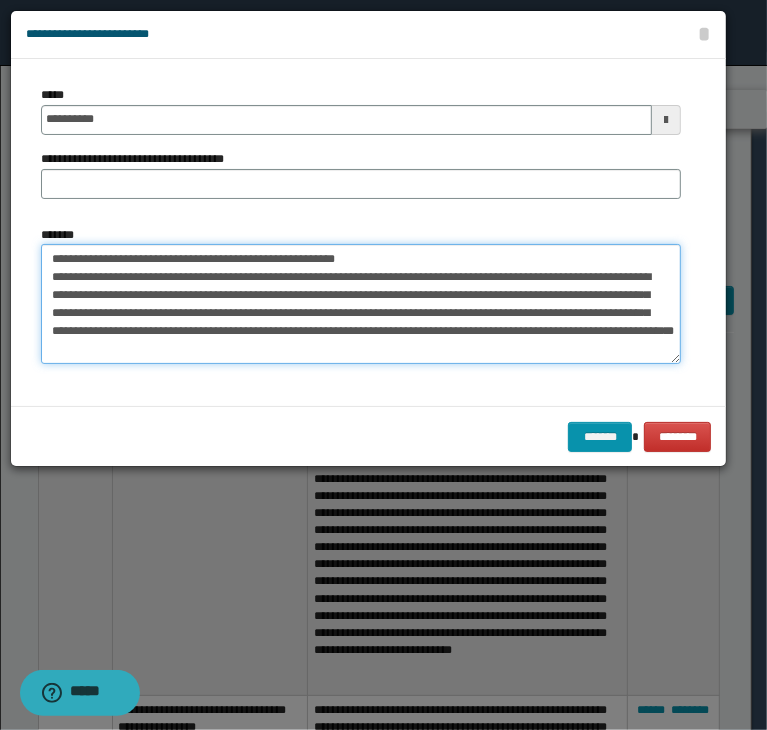 drag, startPoint x: 358, startPoint y: 254, endPoint x: -18, endPoint y: 257, distance: 376.01196 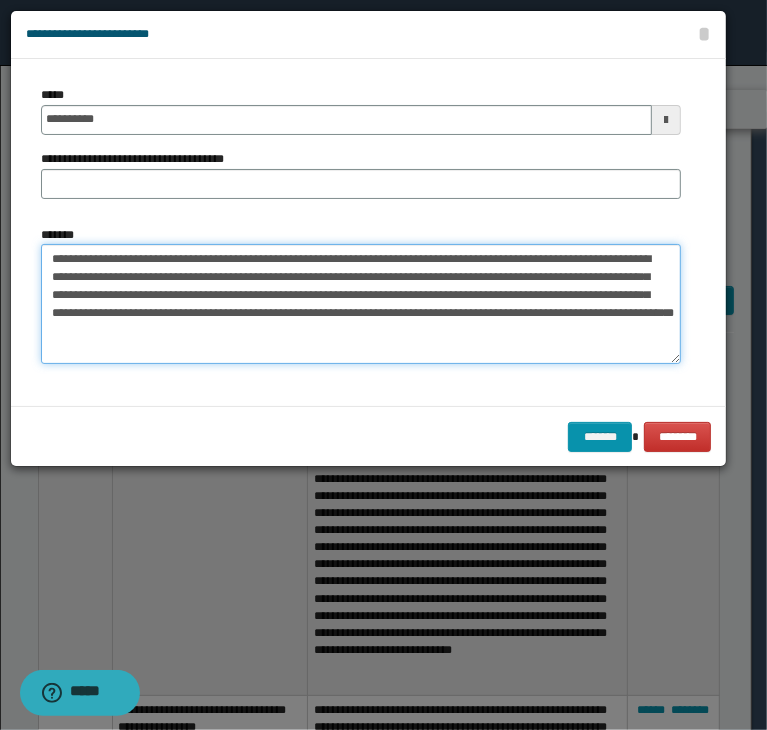 type on "**********" 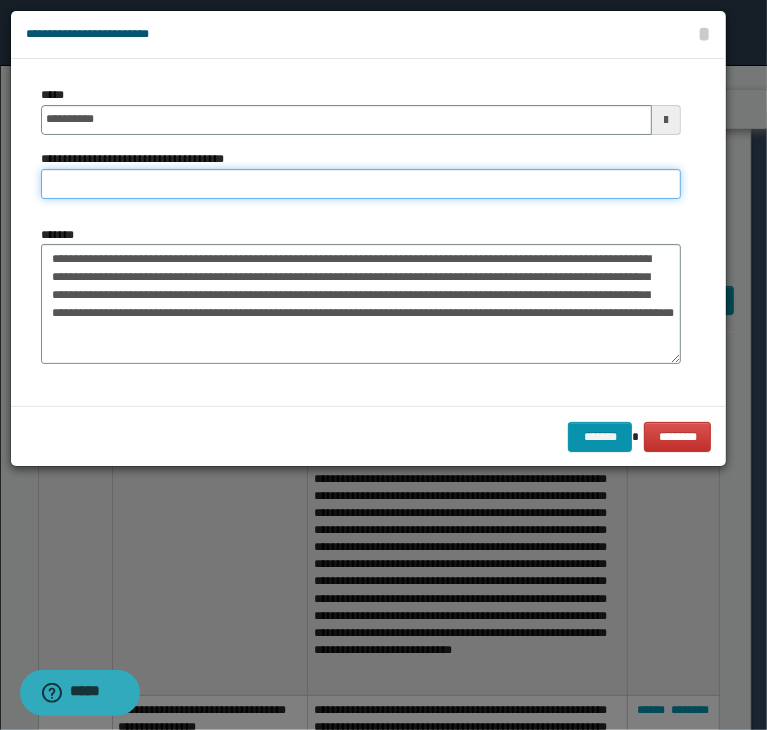 click on "**********" at bounding box center [361, 184] 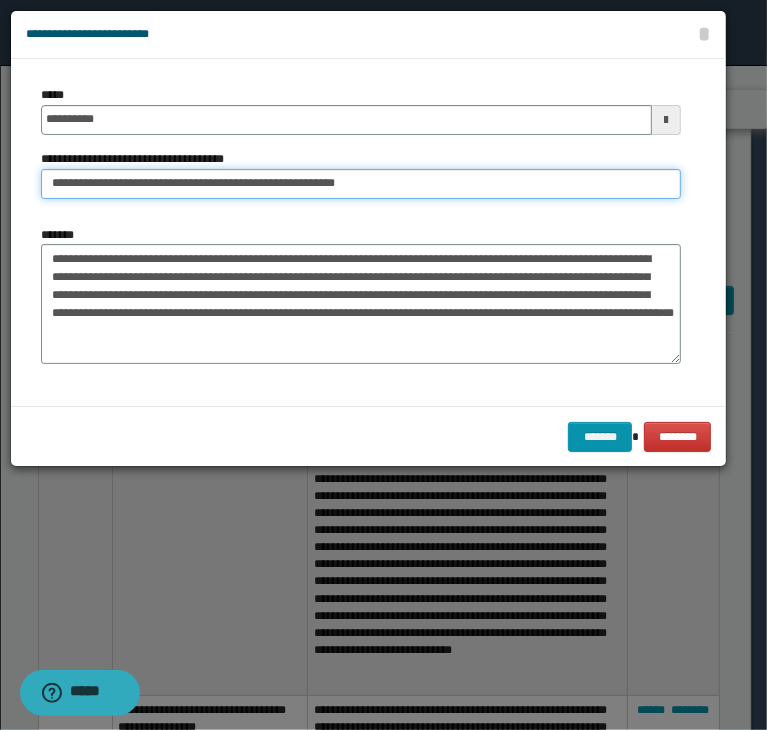 drag, startPoint x: 116, startPoint y: 185, endPoint x: -13, endPoint y: 185, distance: 129 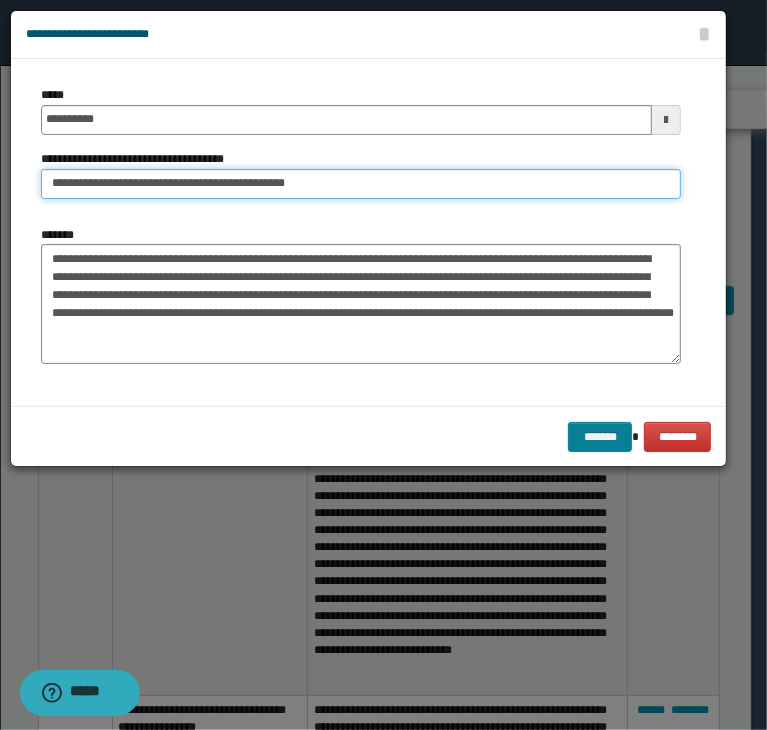 type on "**********" 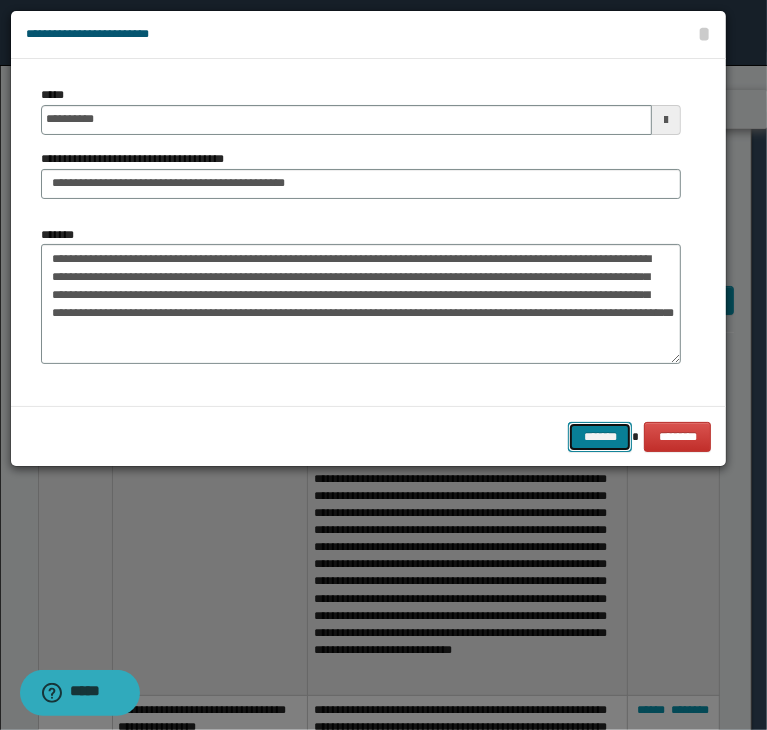 click on "*******" at bounding box center [600, 437] 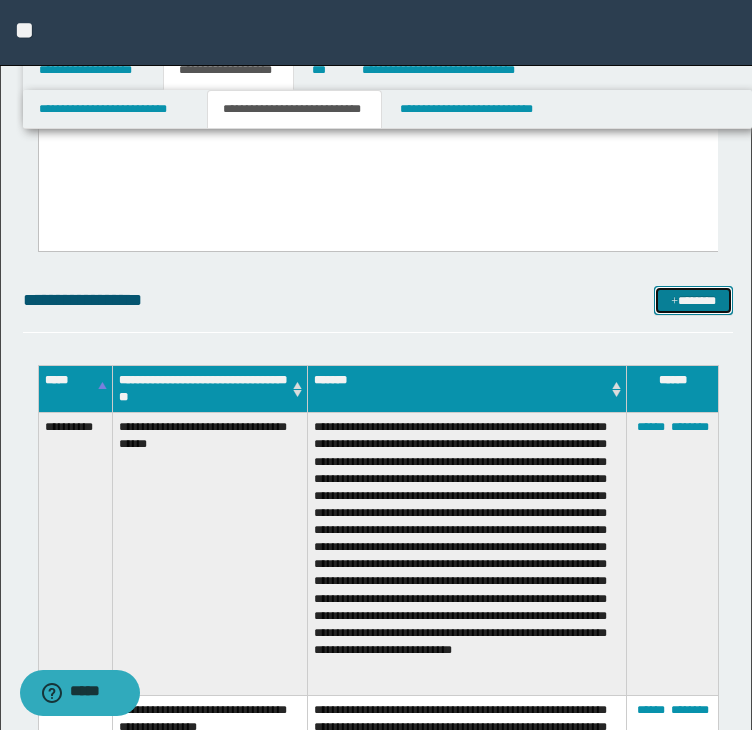 drag, startPoint x: 685, startPoint y: 294, endPoint x: 667, endPoint y: 284, distance: 20.59126 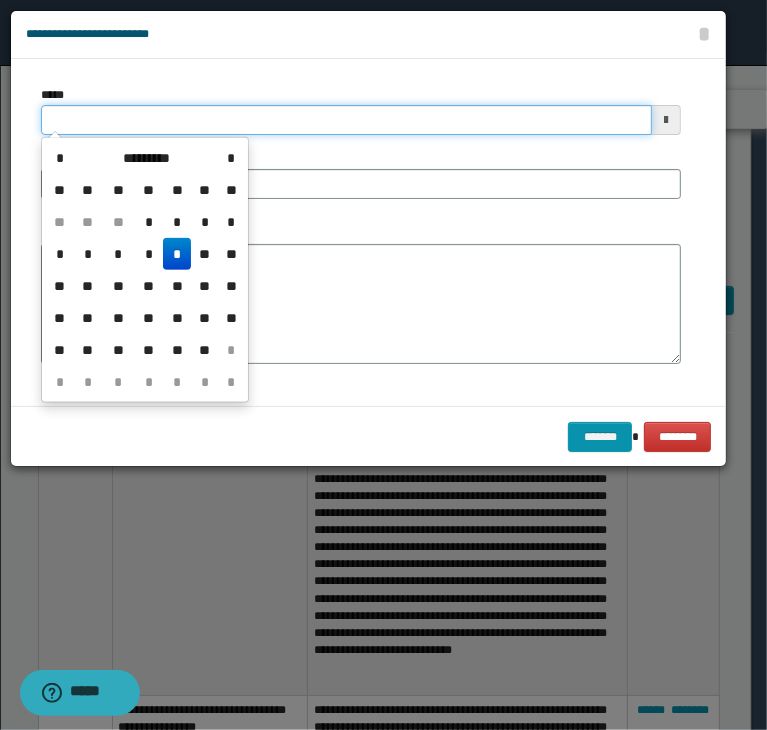 click on "*****" at bounding box center [346, 120] 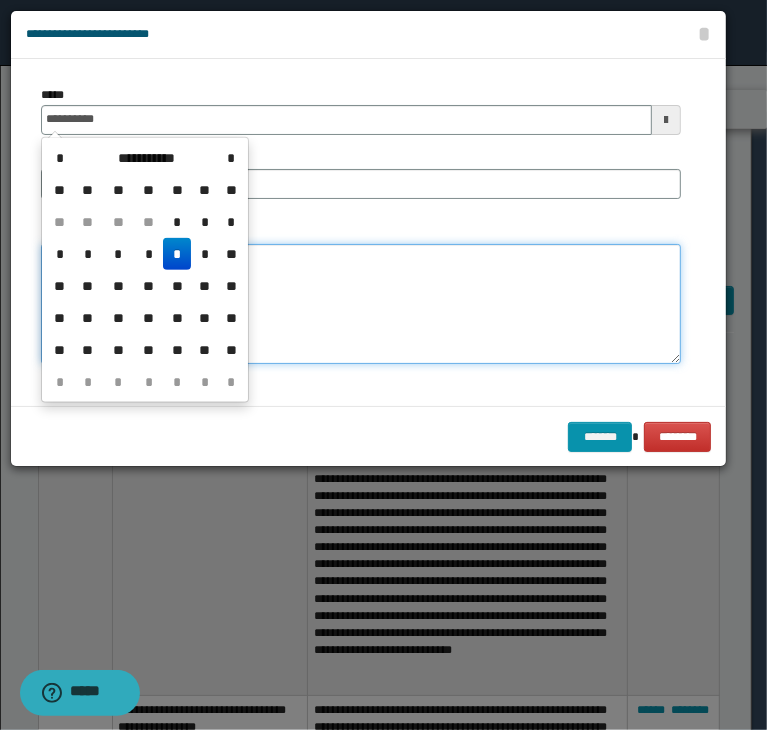 type on "**********" 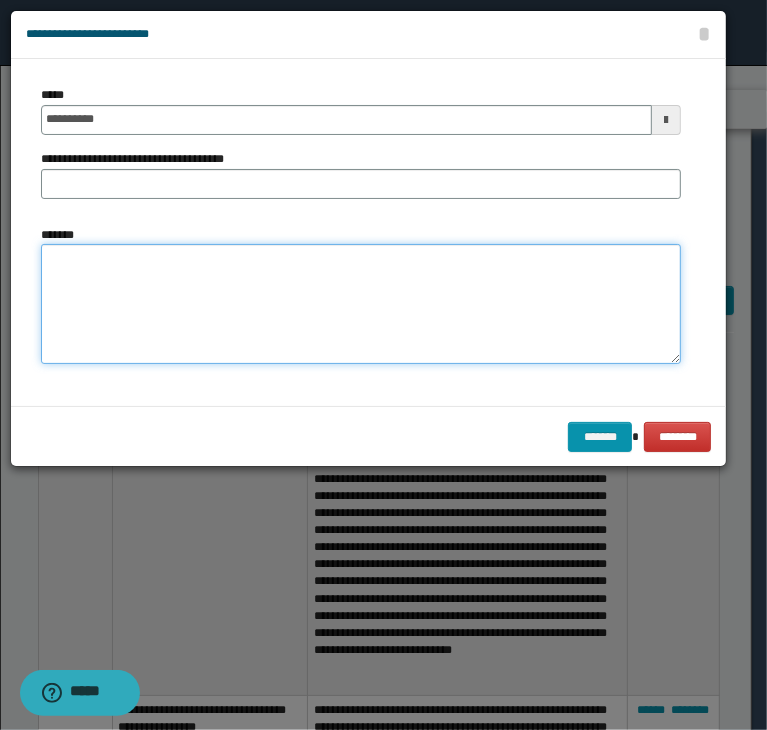 paste on "**********" 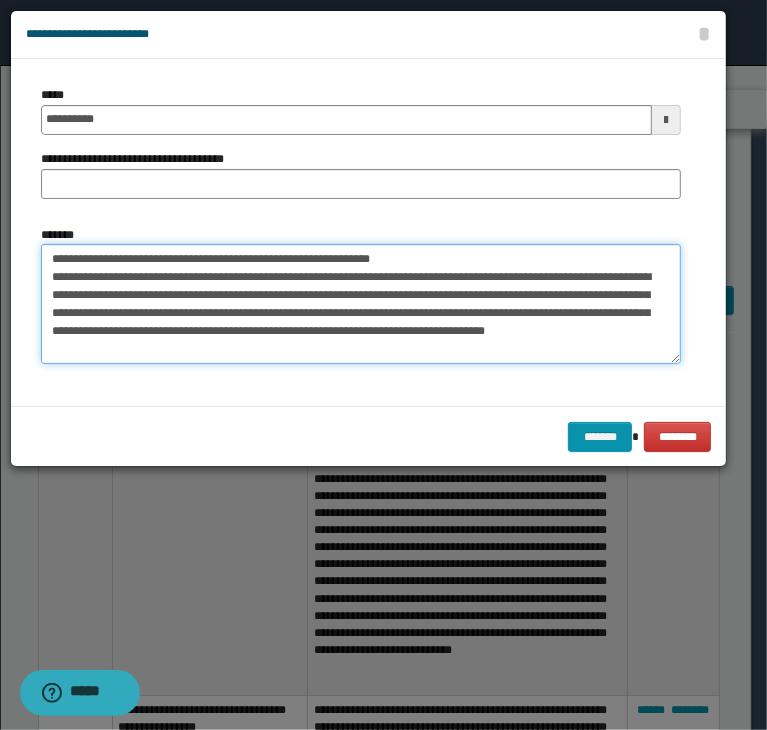 scroll, scrollTop: 0, scrollLeft: 0, axis: both 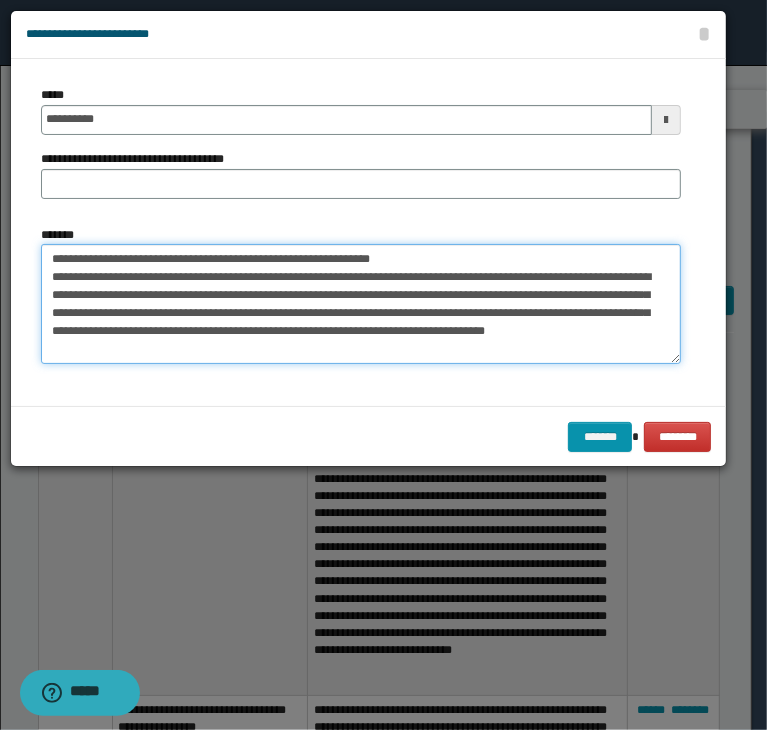 drag, startPoint x: 419, startPoint y: 257, endPoint x: -116, endPoint y: 248, distance: 535.0757 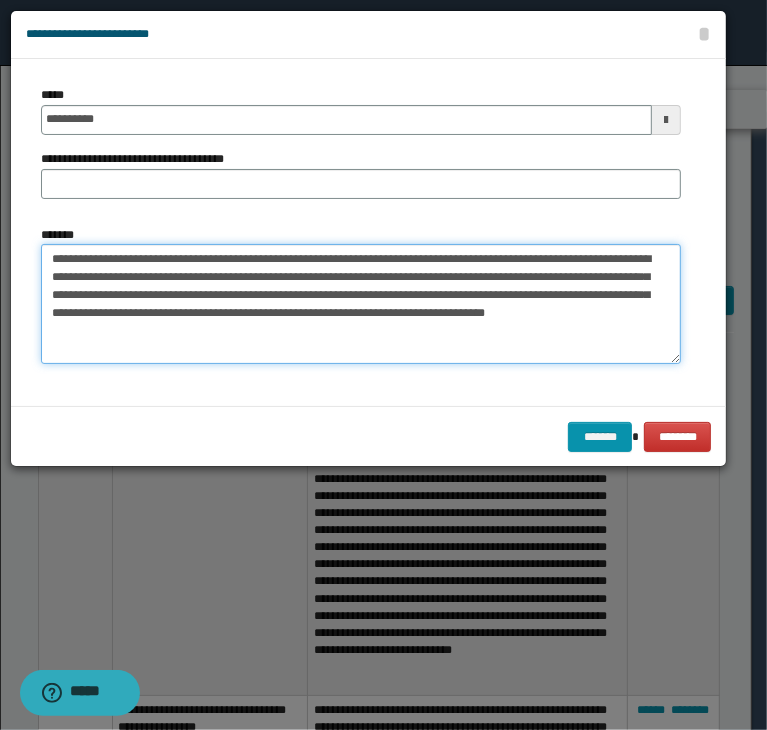 type on "**********" 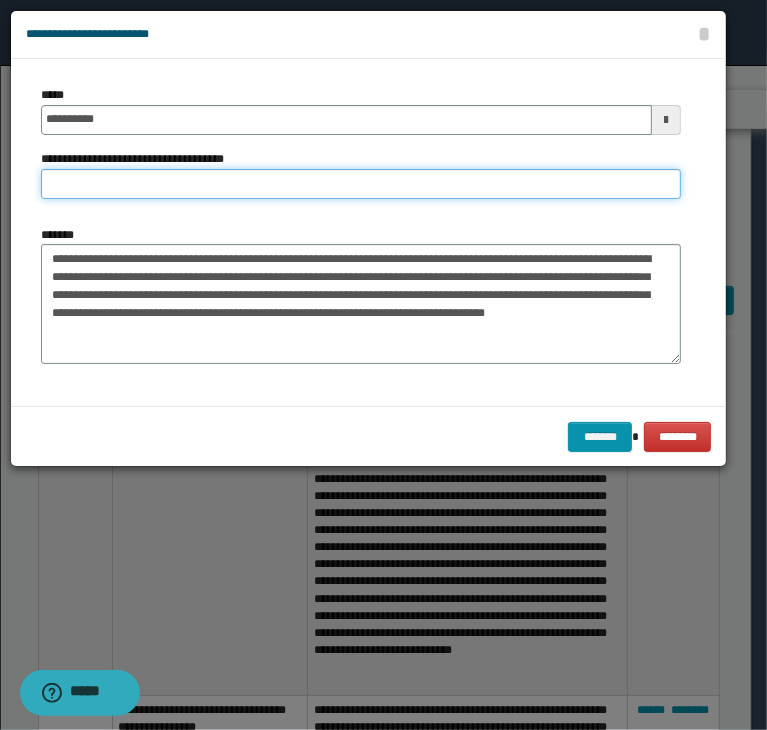 click on "**********" at bounding box center (361, 184) 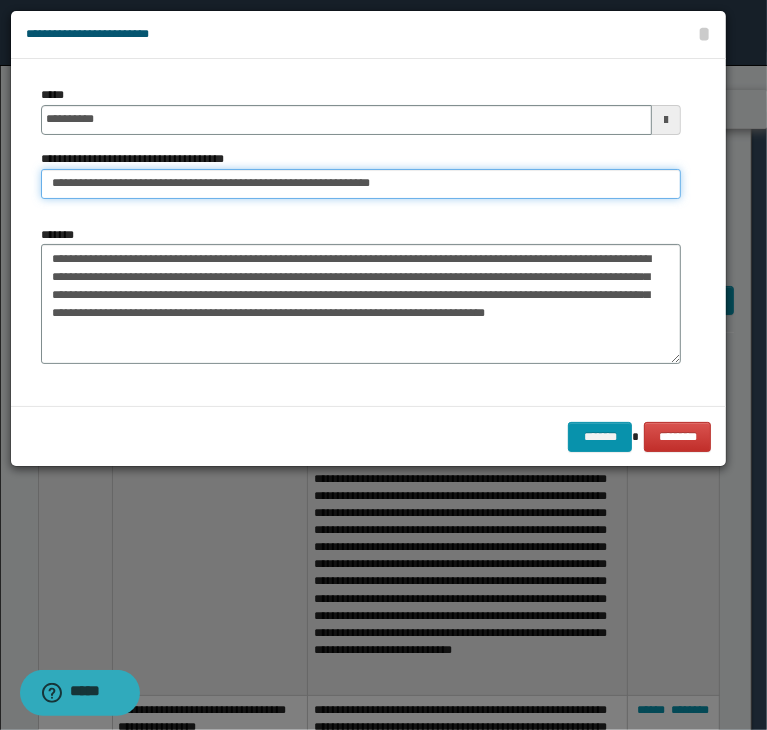 drag, startPoint x: 44, startPoint y: 165, endPoint x: -71, endPoint y: 170, distance: 115.10864 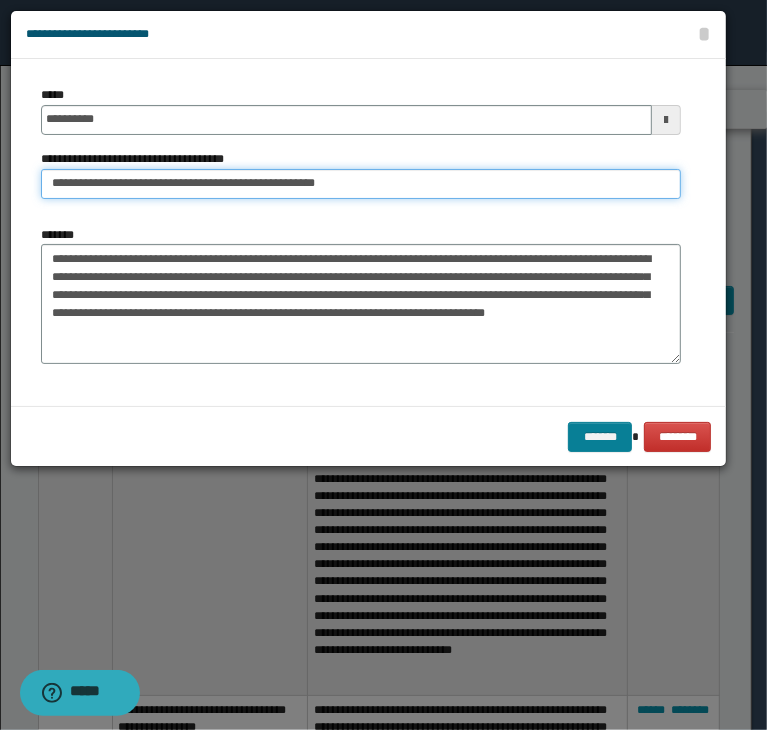 type on "**********" 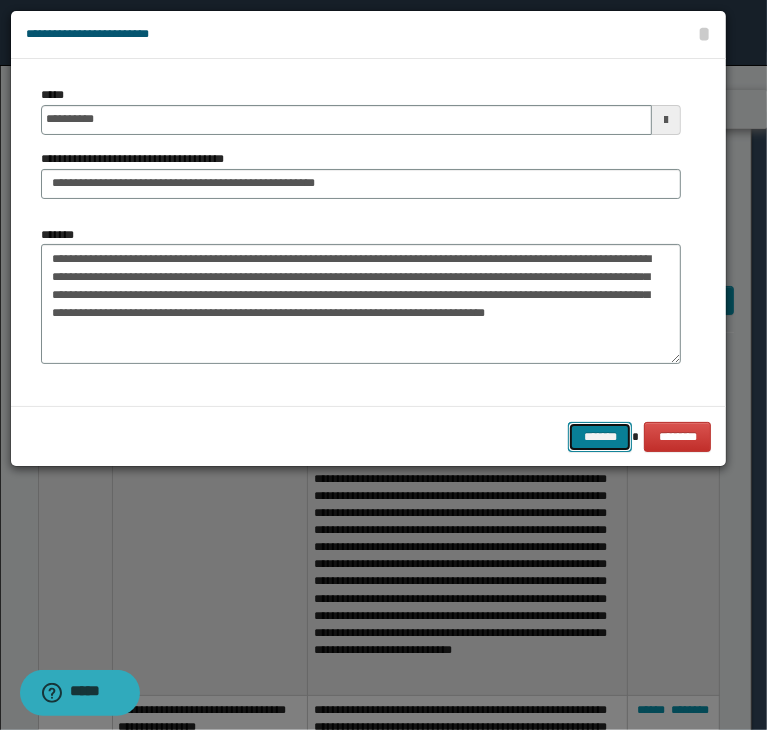 click on "*******" at bounding box center [600, 437] 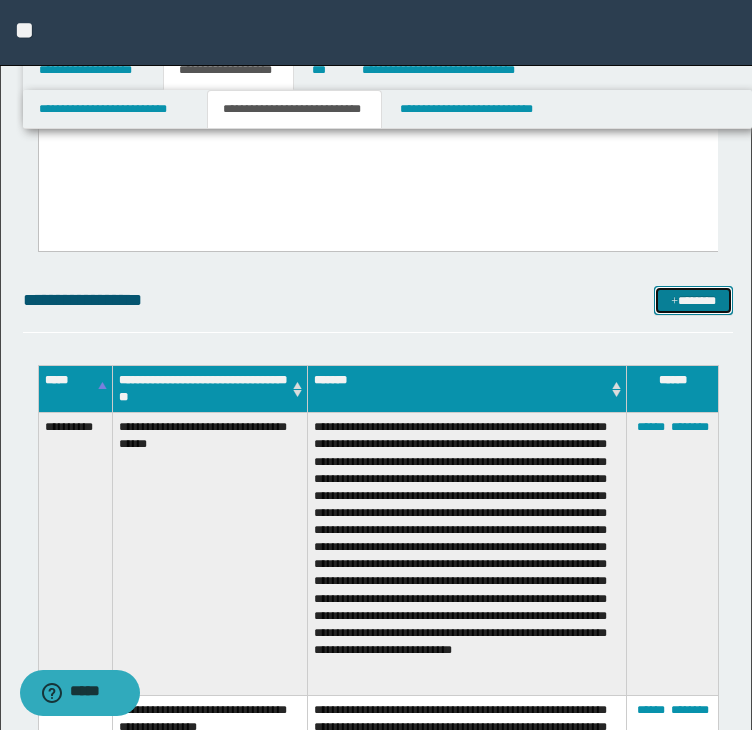 click on "*******" at bounding box center [693, 301] 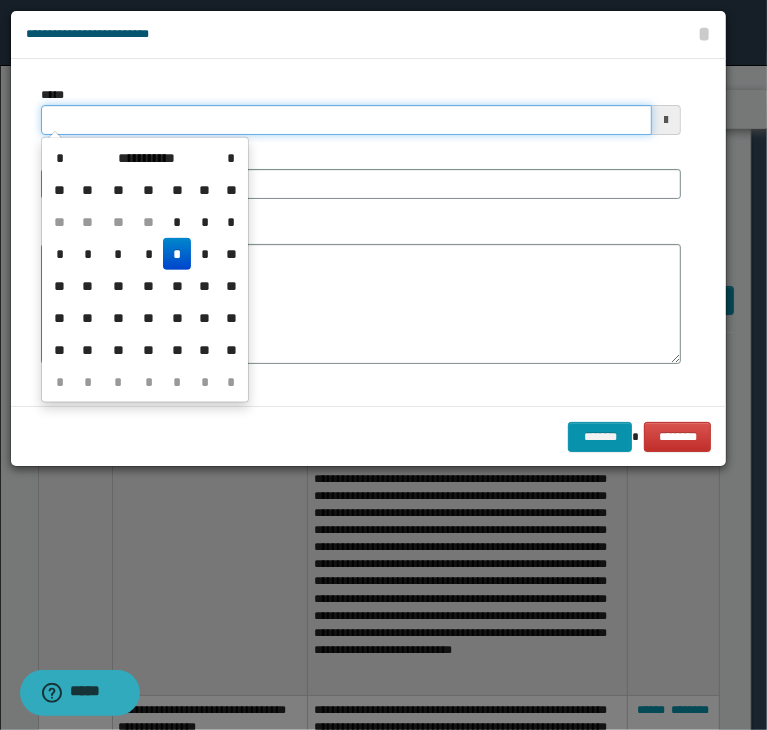 click on "*****" at bounding box center (346, 120) 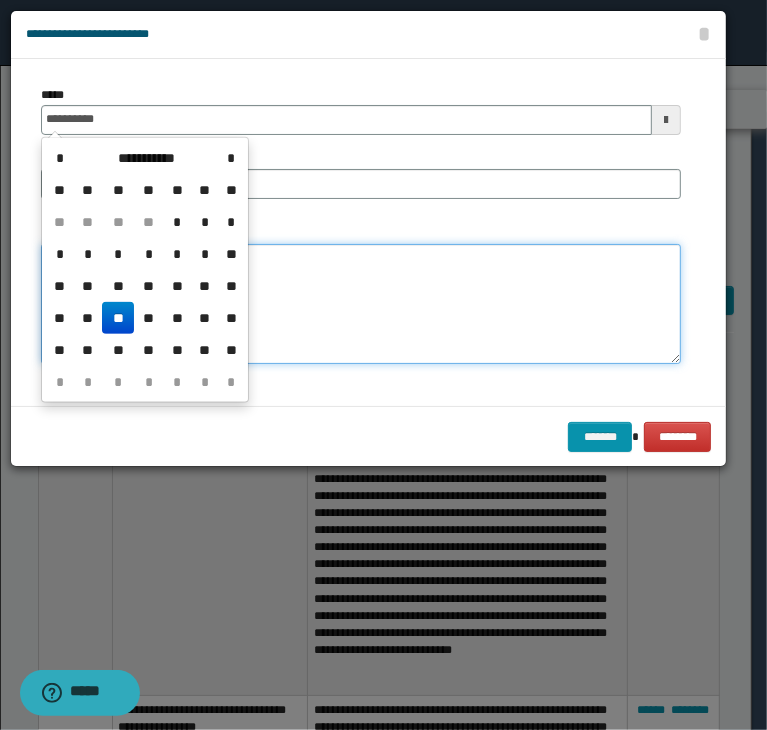 type on "**********" 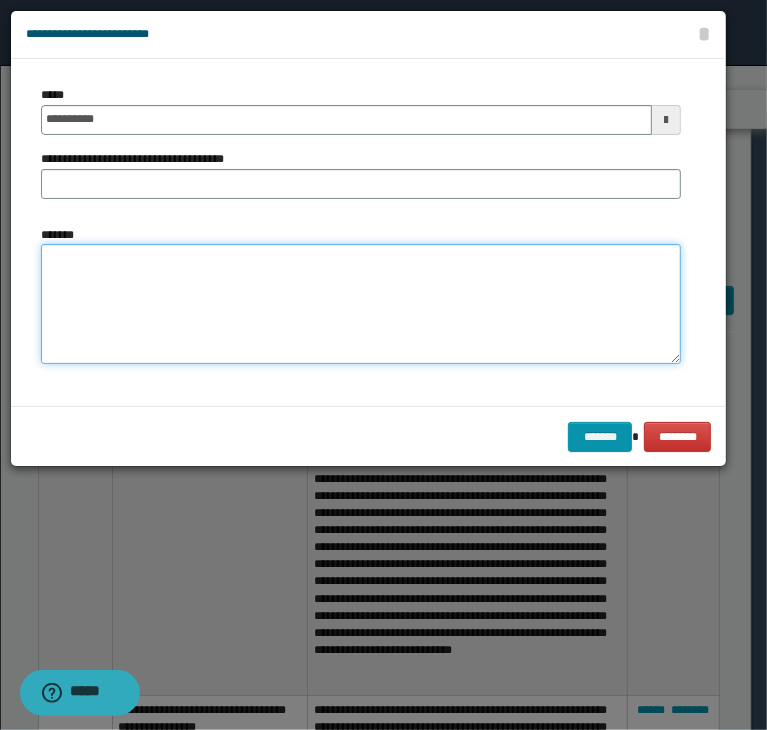 click on "*******" at bounding box center (361, 304) 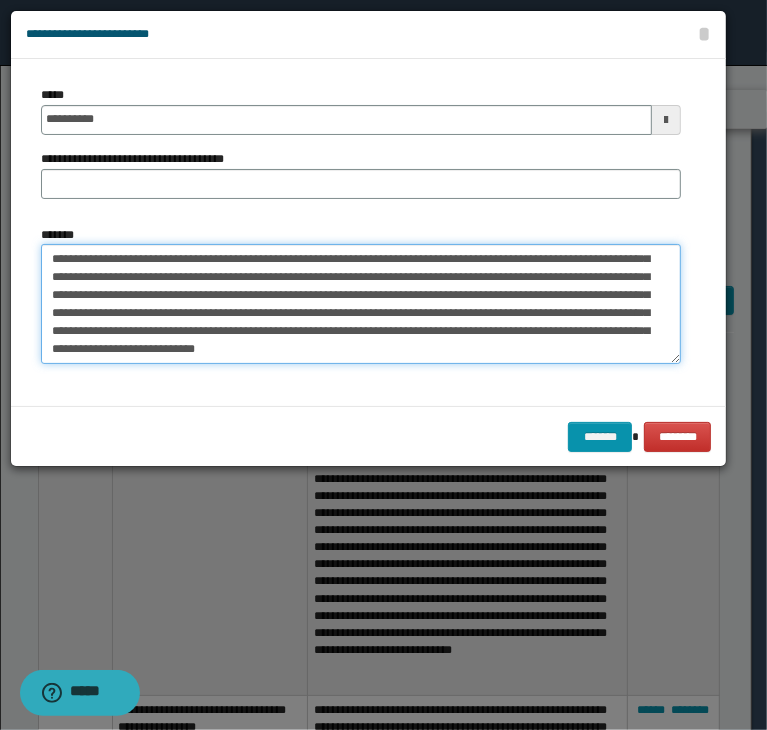 scroll, scrollTop: 0, scrollLeft: 0, axis: both 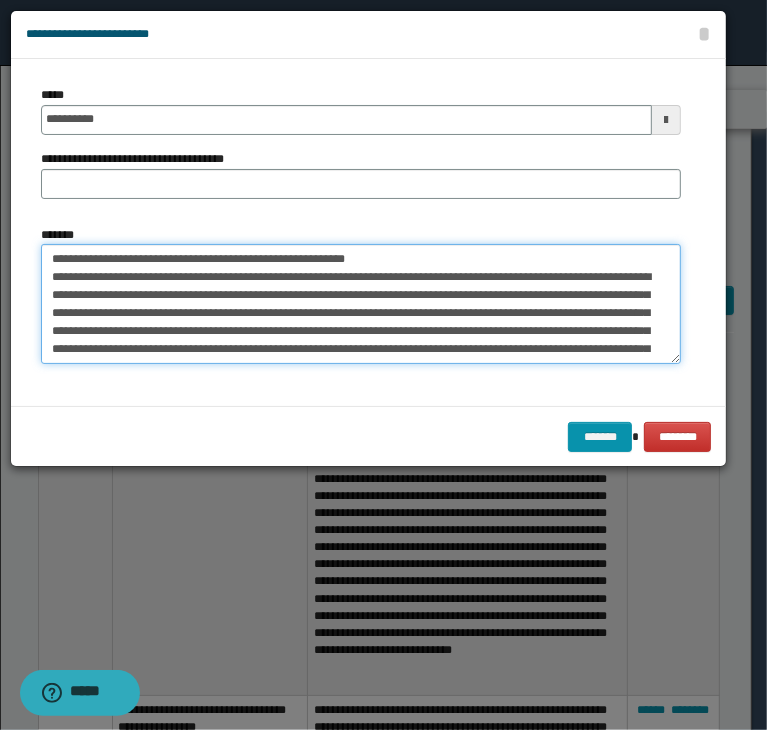 drag, startPoint x: 404, startPoint y: 250, endPoint x: -137, endPoint y: 233, distance: 541.267 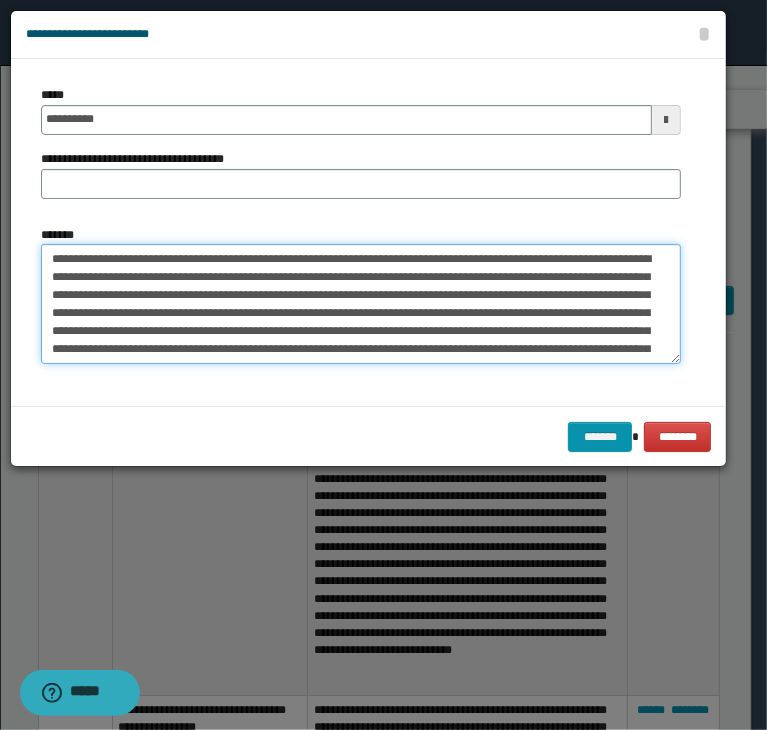 type on "**********" 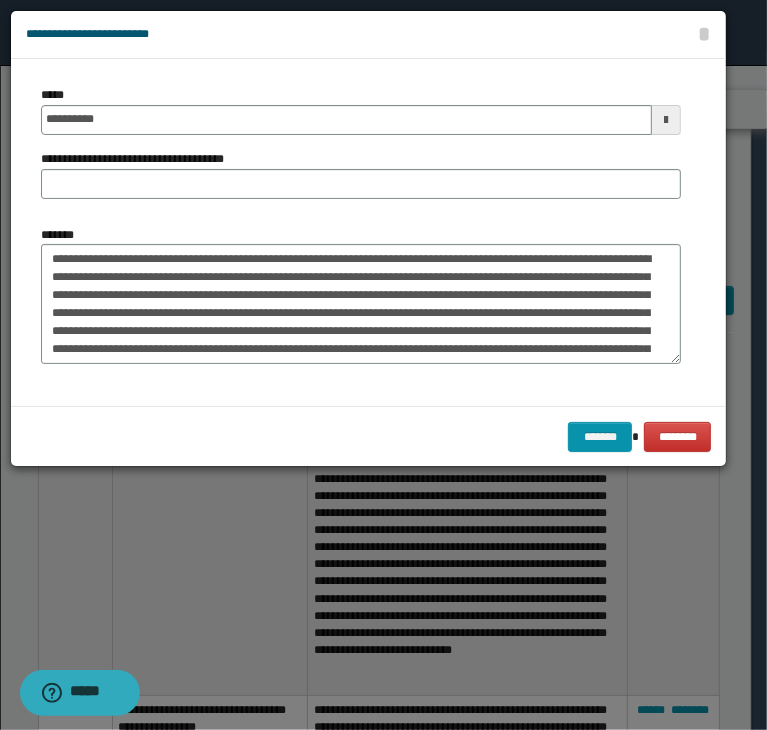 click on "**********" at bounding box center (361, 150) 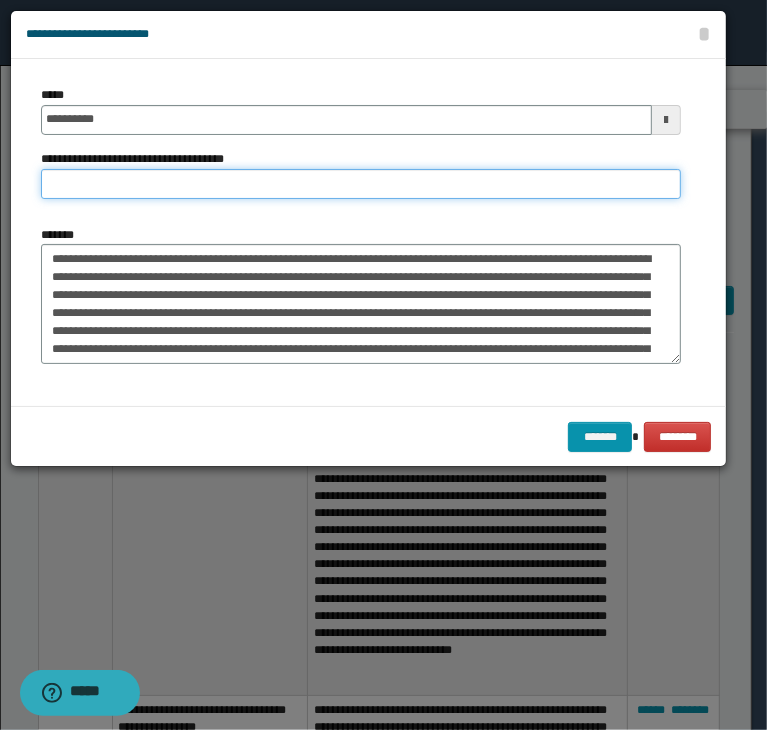 click on "**********" at bounding box center (361, 184) 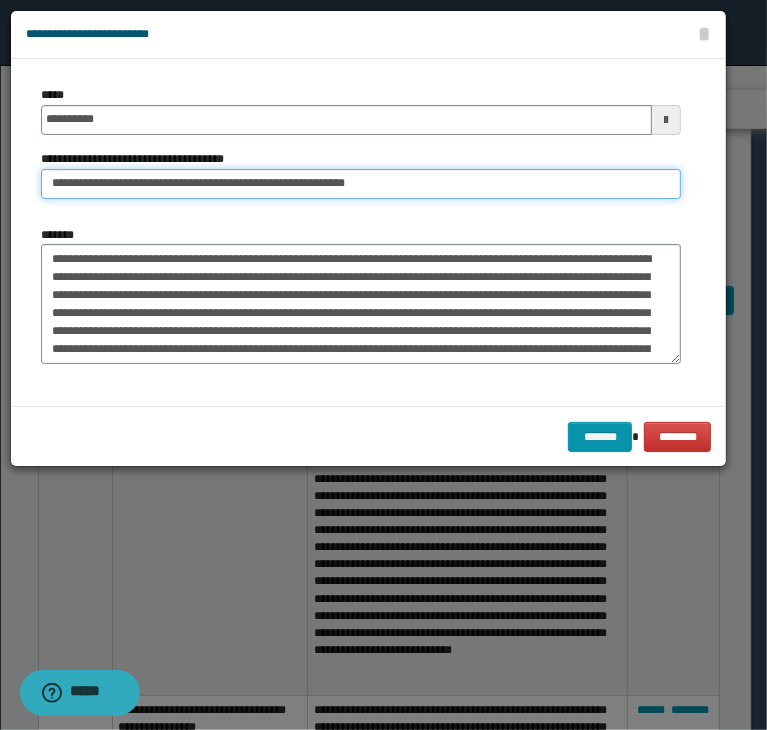 drag, startPoint x: 117, startPoint y: 176, endPoint x: 11, endPoint y: 176, distance: 106 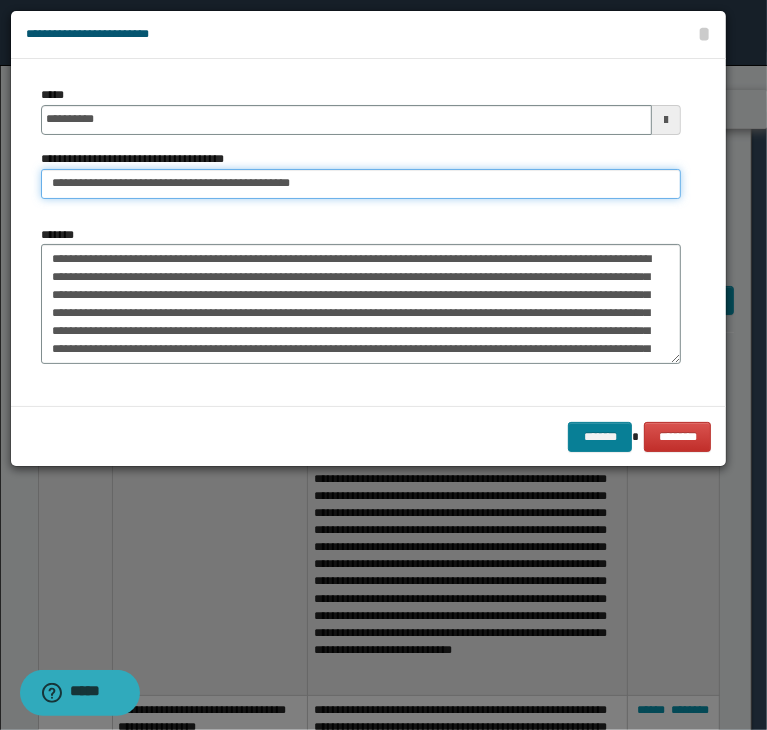 type on "**********" 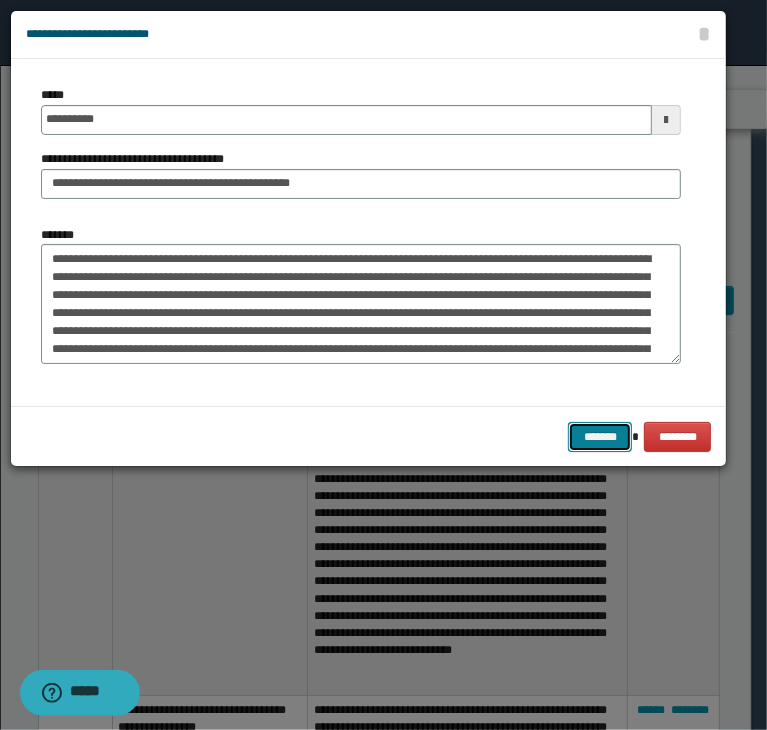 click on "*******" at bounding box center (600, 437) 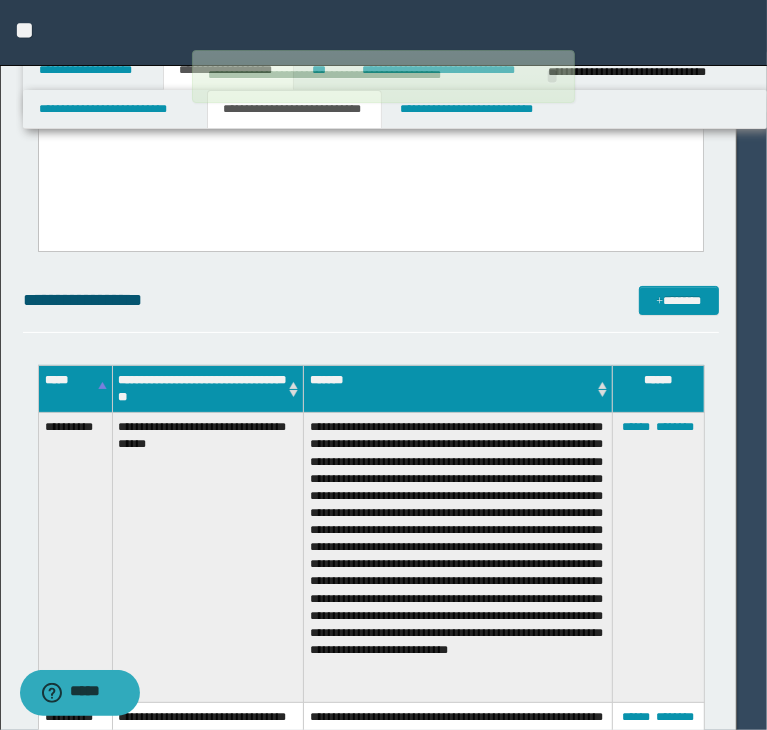 type 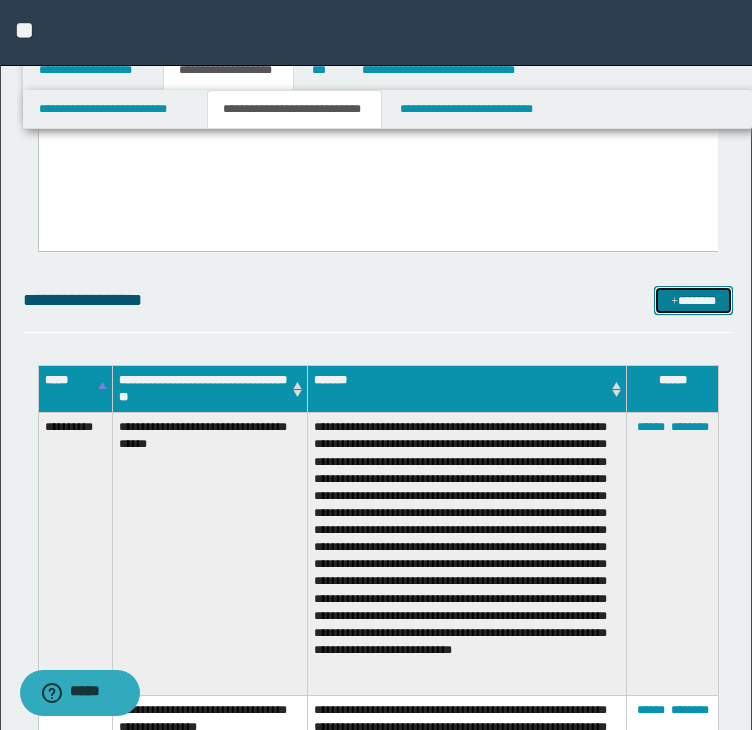 click on "*******" at bounding box center (693, 301) 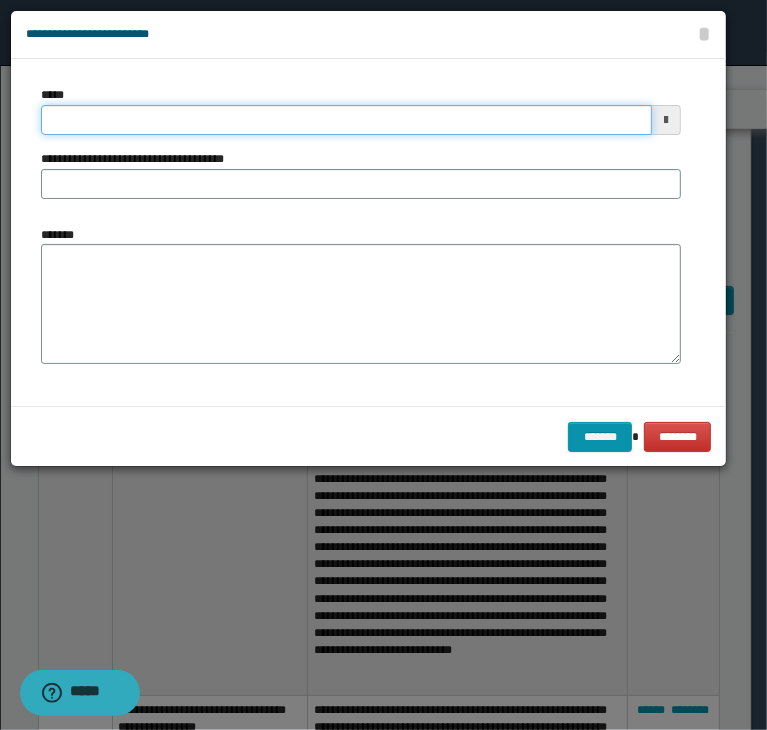 click on "*****" at bounding box center [346, 120] 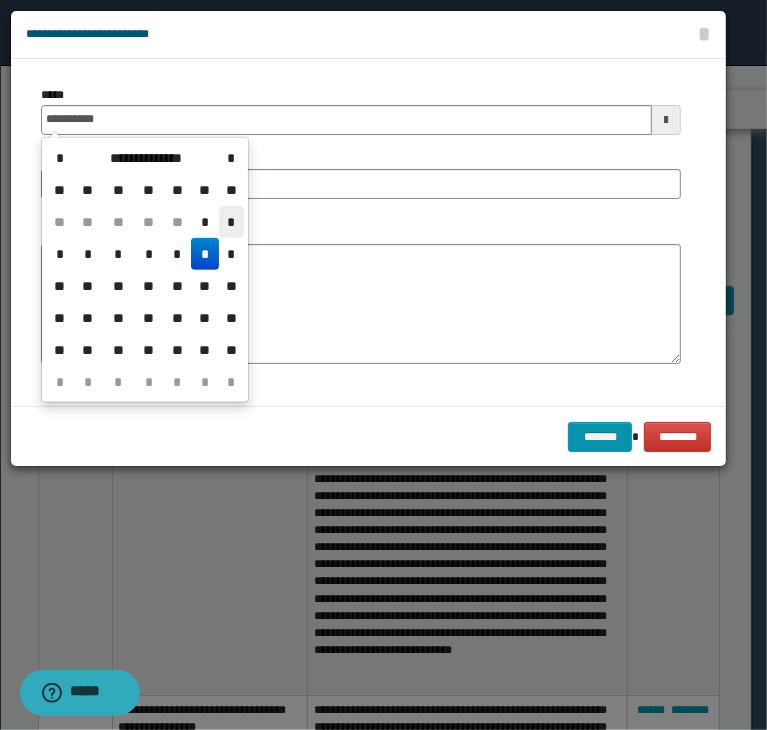 click on "*" at bounding box center [231, 222] 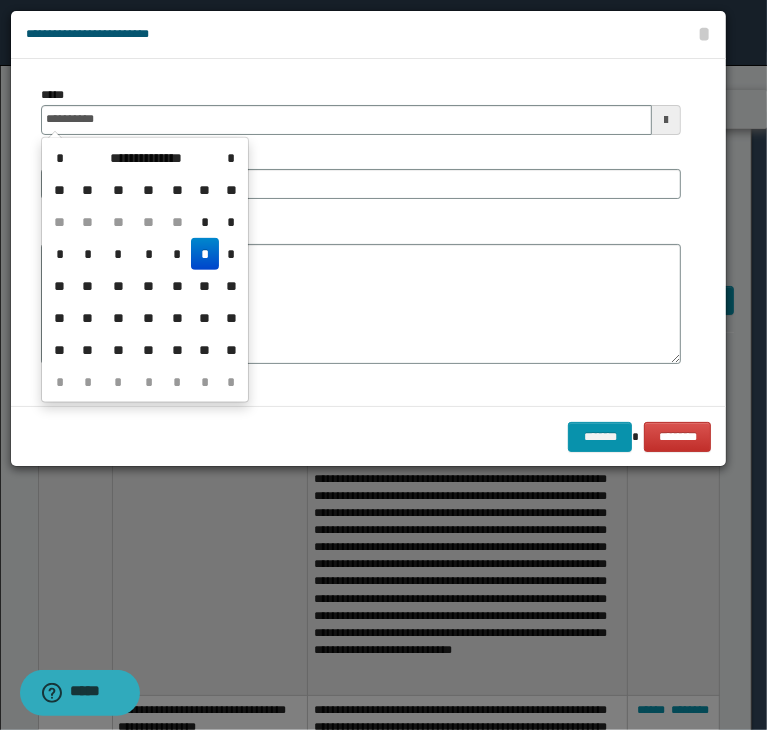 type on "**********" 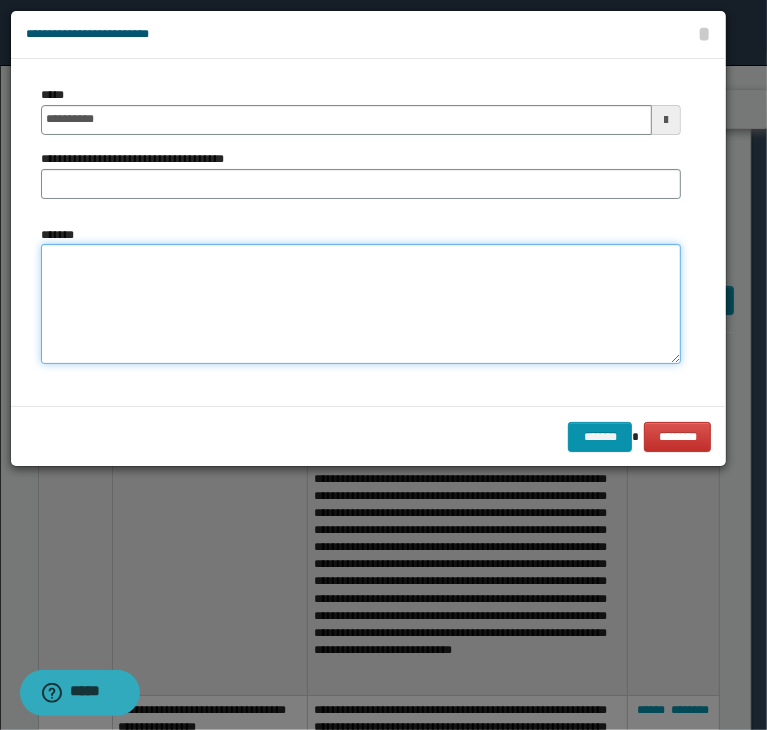 click on "*******" at bounding box center (361, 304) 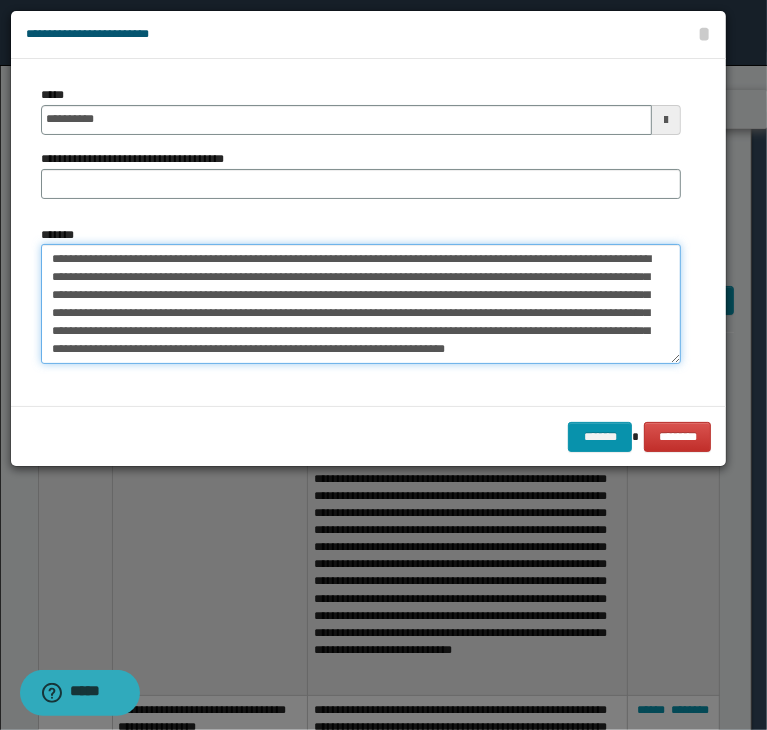 scroll, scrollTop: 0, scrollLeft: 0, axis: both 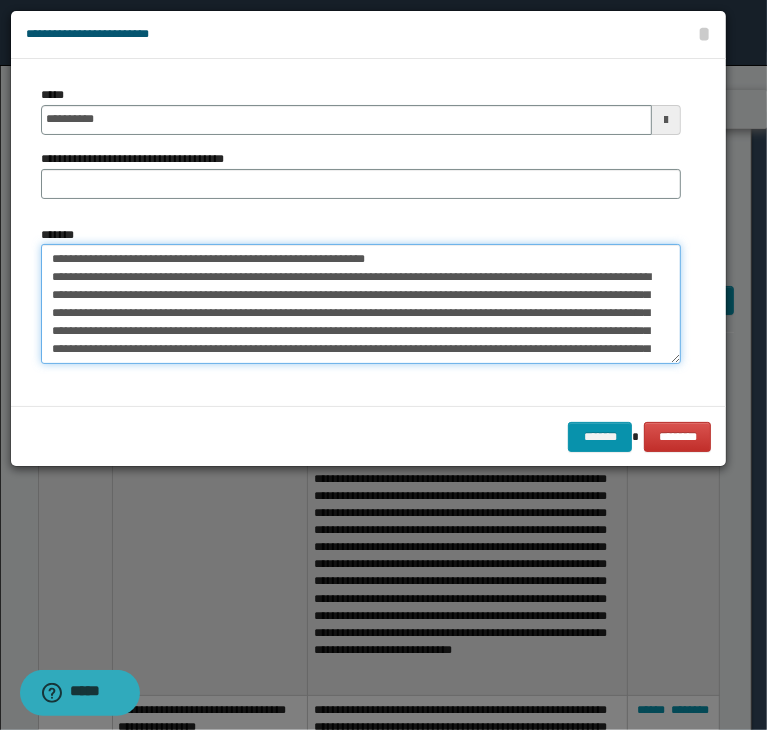 drag, startPoint x: 396, startPoint y: 256, endPoint x: 8, endPoint y: 248, distance: 388.08246 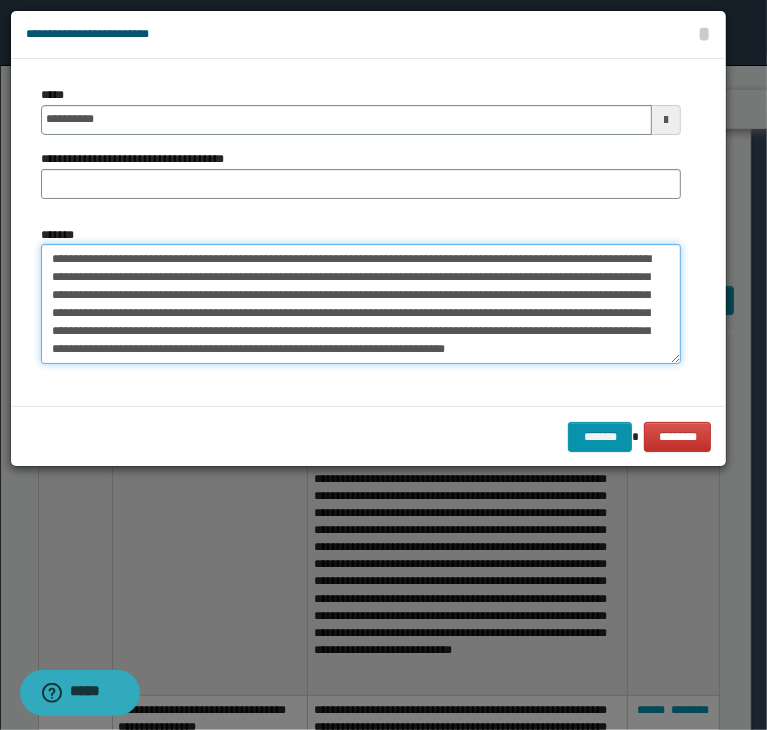 type on "**********" 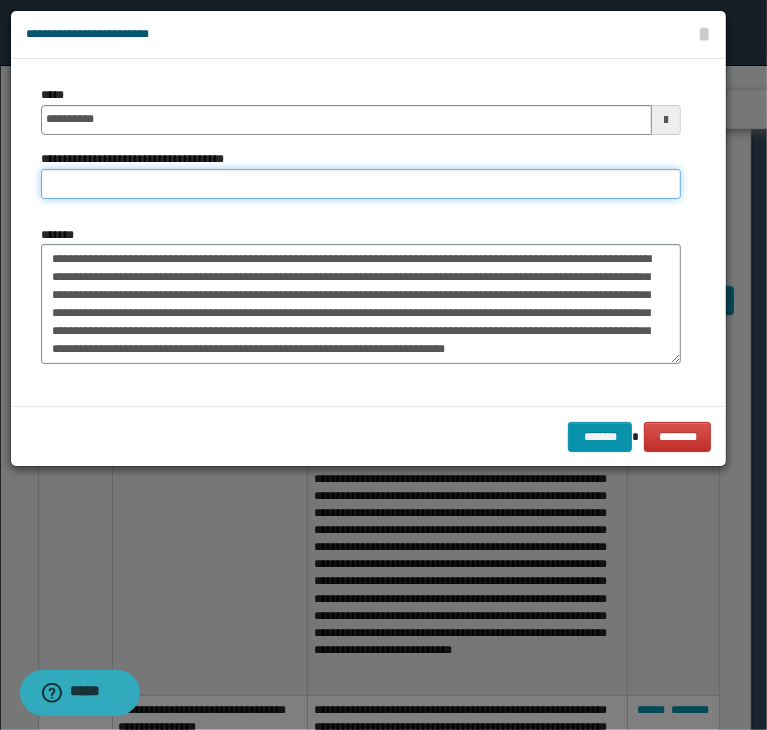 click on "**********" at bounding box center (361, 184) 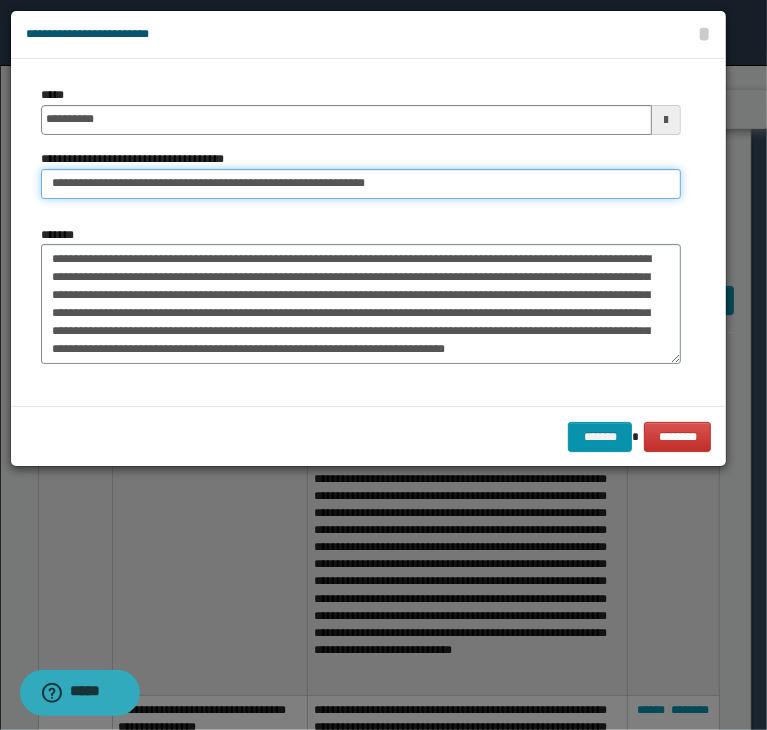 drag, startPoint x: 76, startPoint y: 181, endPoint x: -85, endPoint y: 182, distance: 161.00311 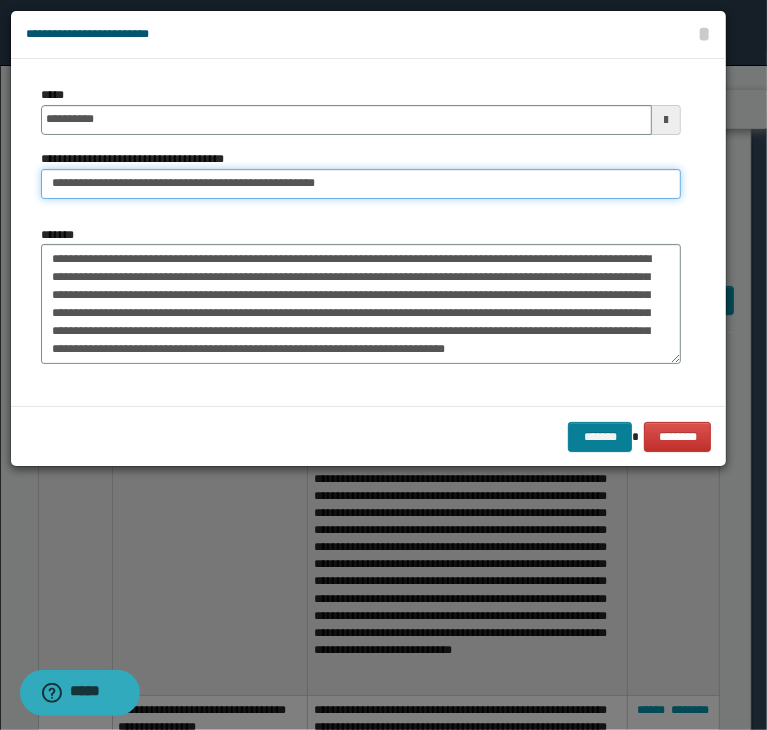 type on "**********" 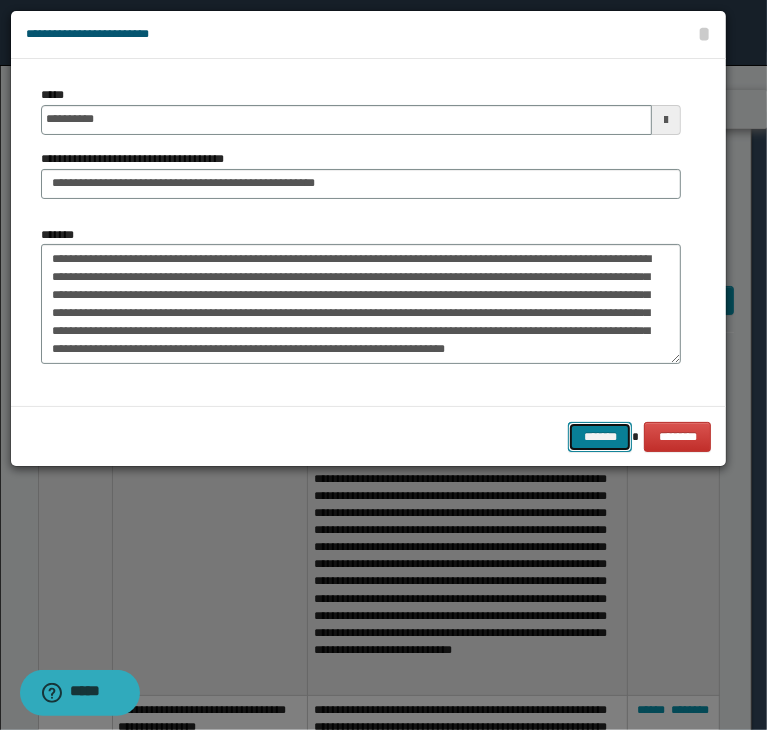 click on "*******" at bounding box center [600, 437] 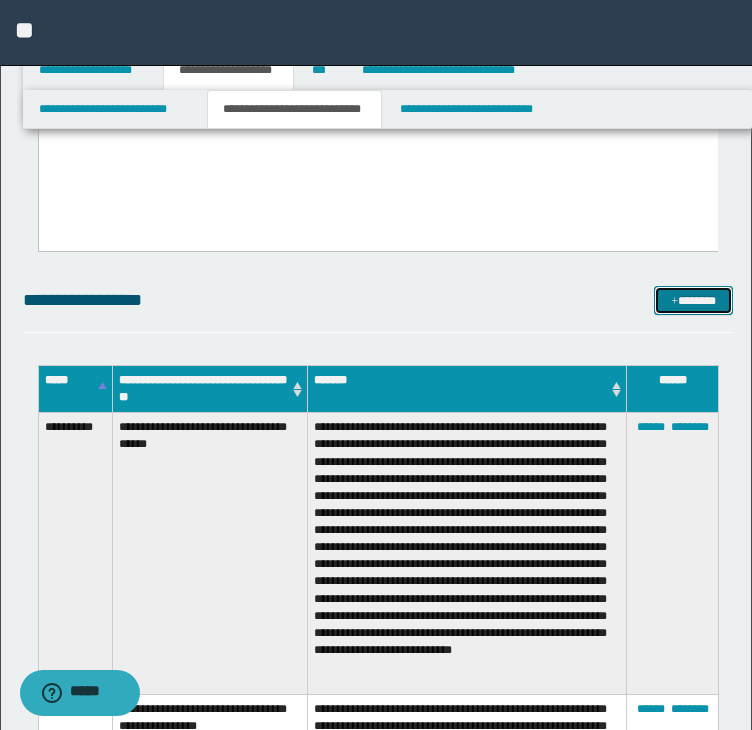 click on "*******" at bounding box center (693, 301) 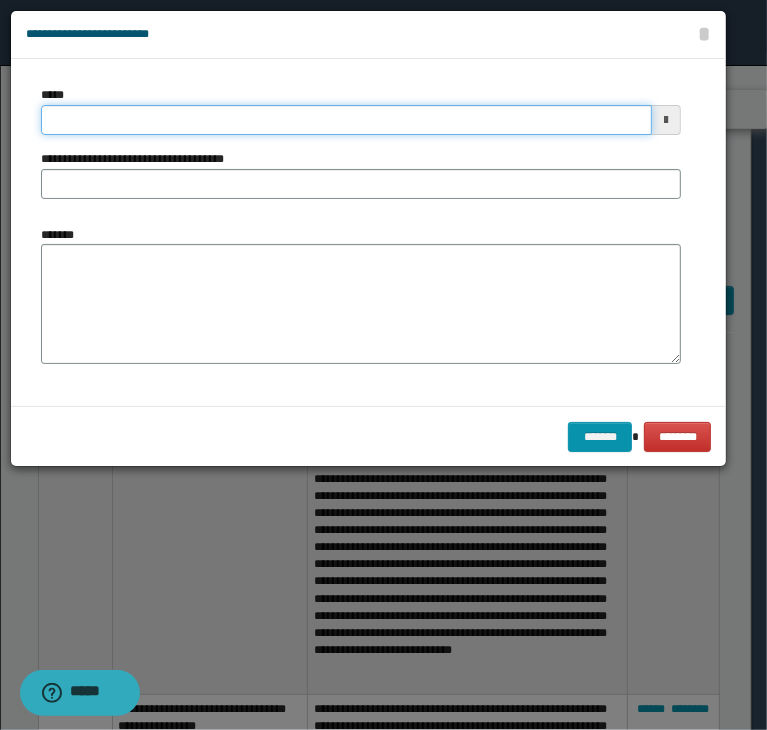 click on "*****" at bounding box center [346, 120] 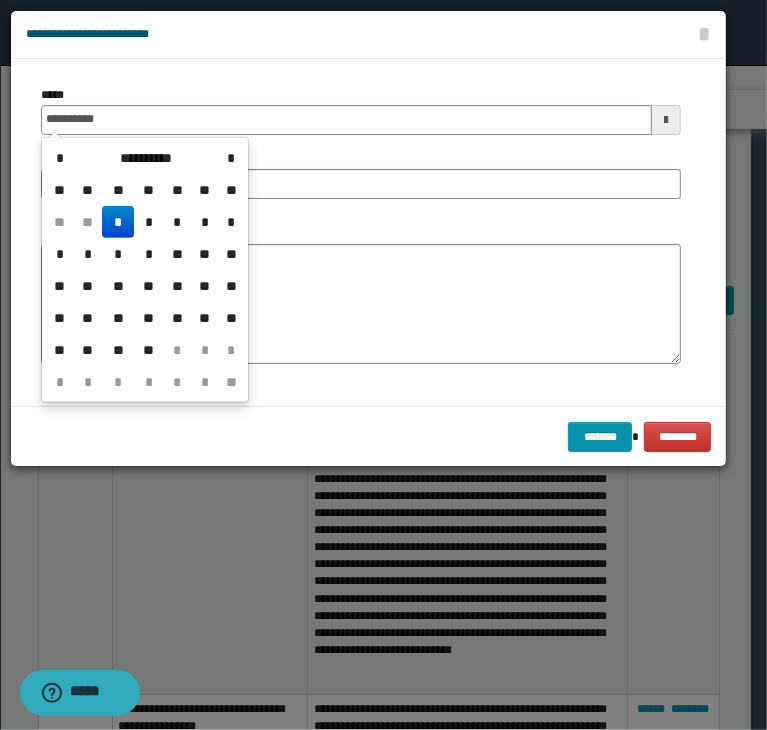 type on "**********" 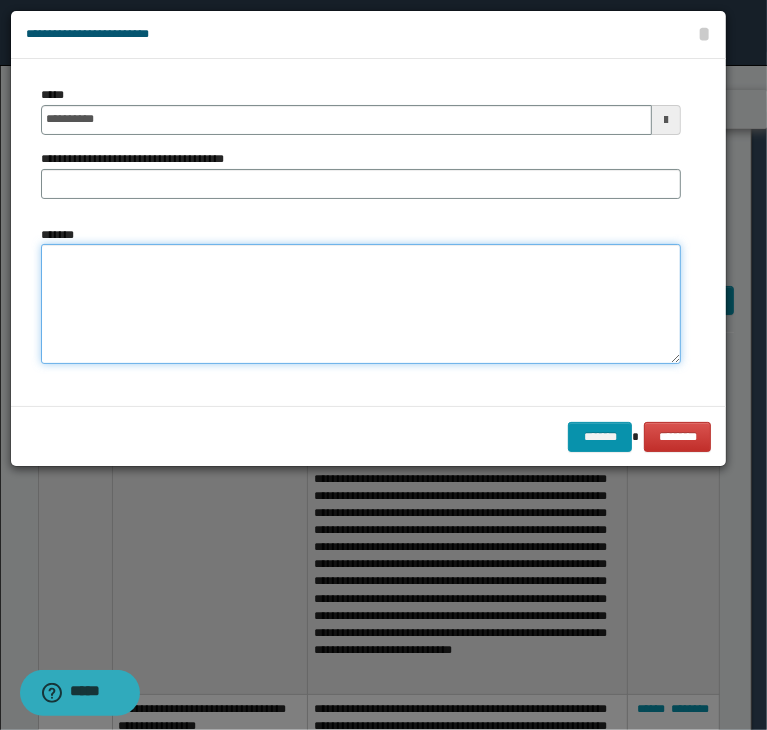 click on "*******" at bounding box center [361, 304] 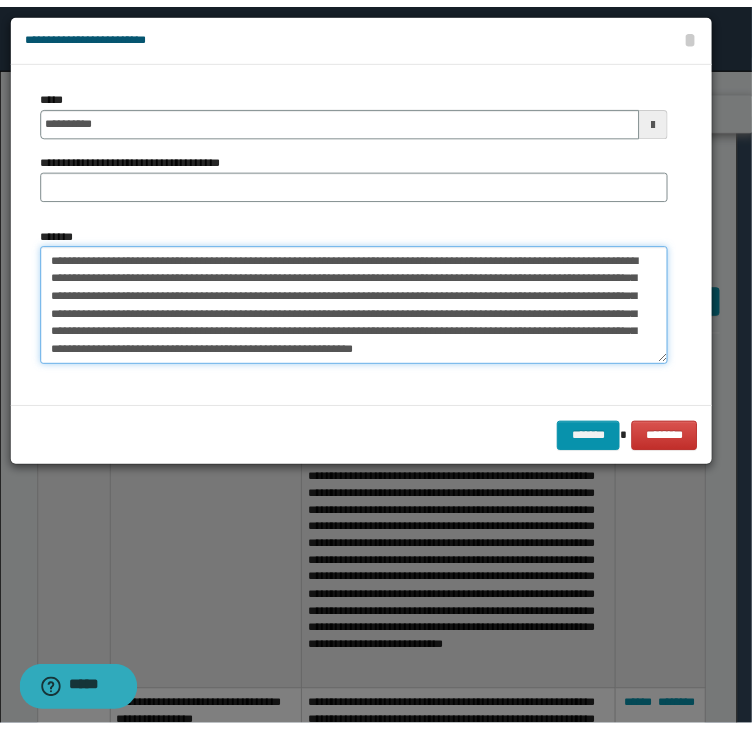 scroll, scrollTop: 0, scrollLeft: 0, axis: both 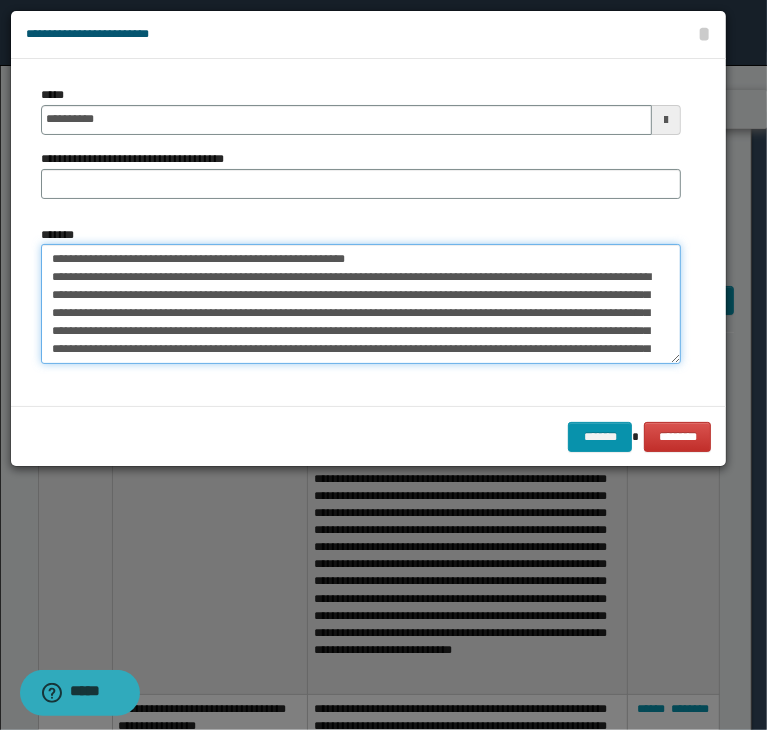 drag, startPoint x: 392, startPoint y: 253, endPoint x: -59, endPoint y: 246, distance: 451.05432 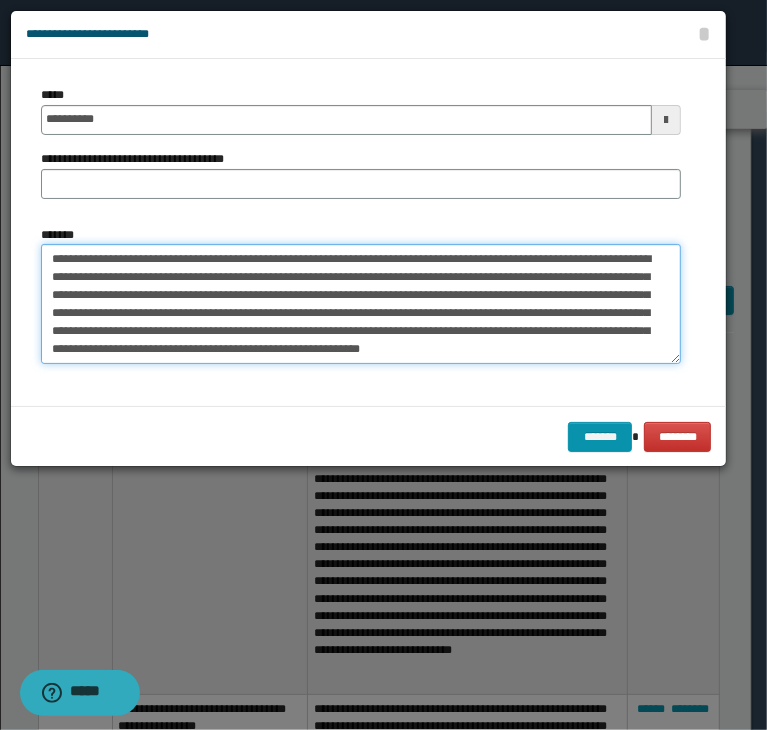 type on "**********" 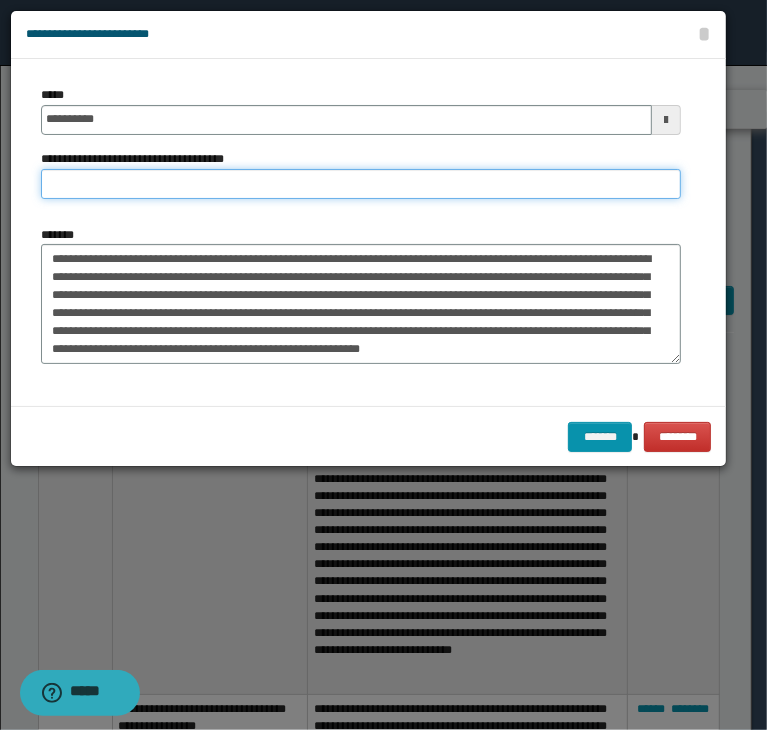 click on "**********" at bounding box center (361, 184) 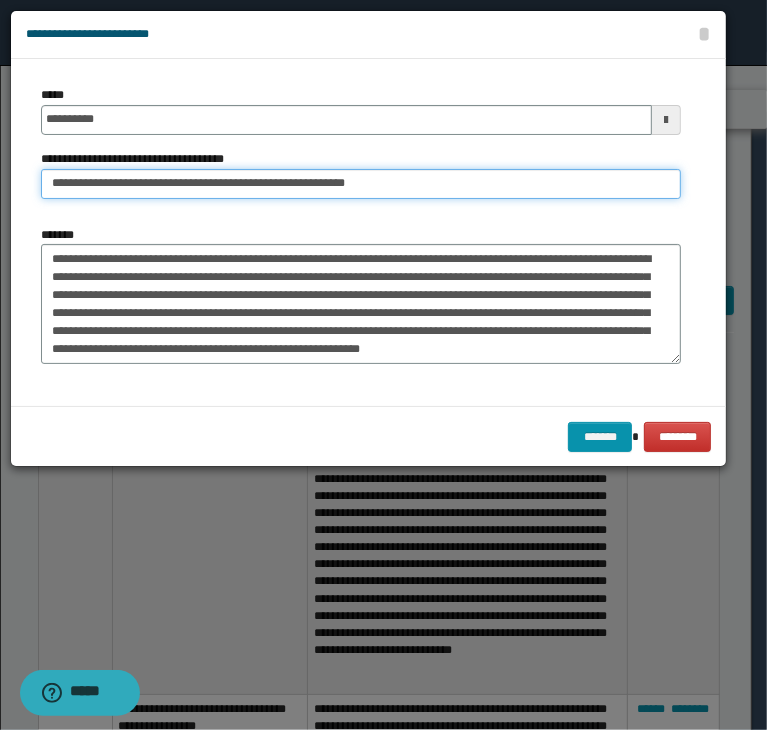 drag, startPoint x: 112, startPoint y: 183, endPoint x: -96, endPoint y: 201, distance: 208.77739 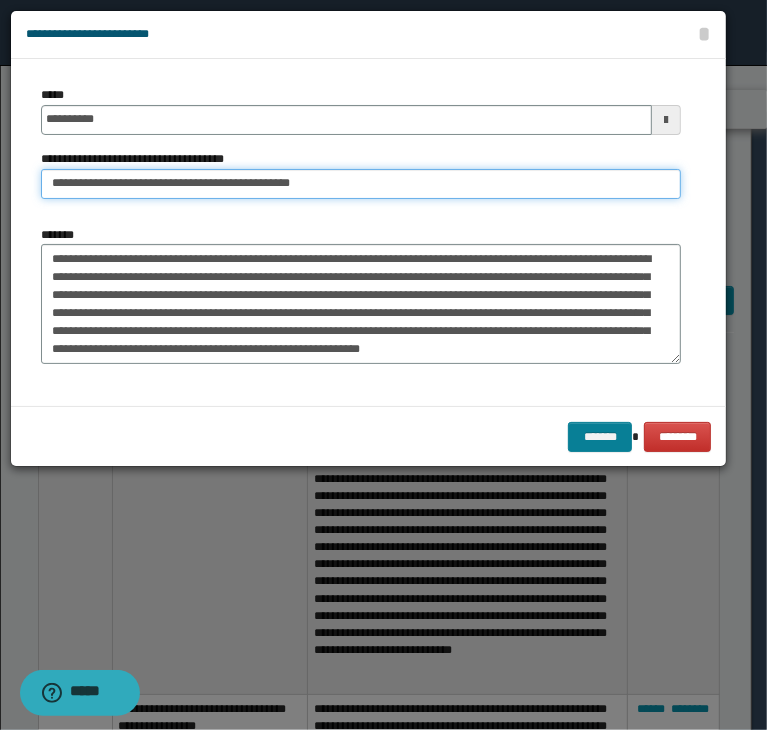 type on "**********" 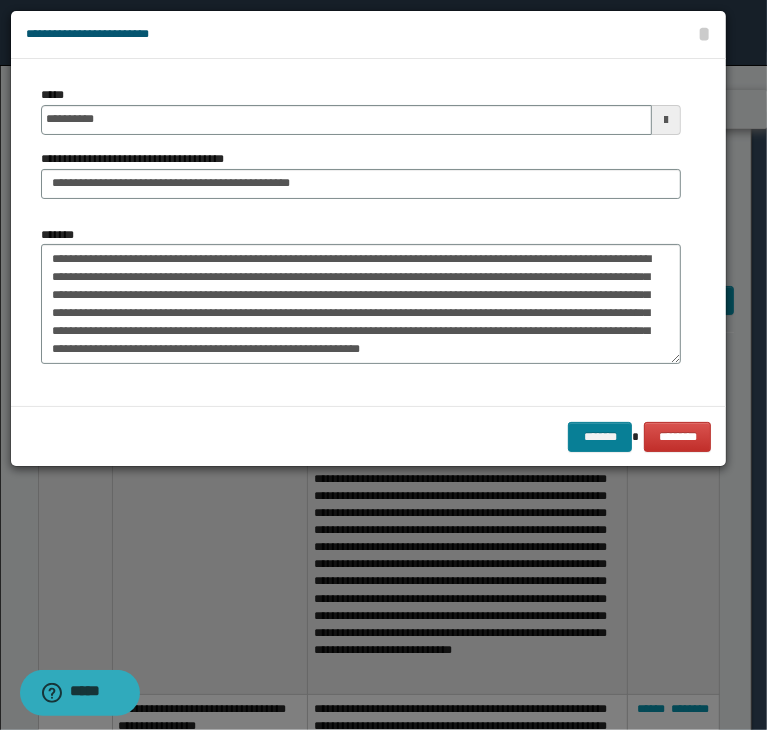 click on "*******
********" at bounding box center [368, 436] 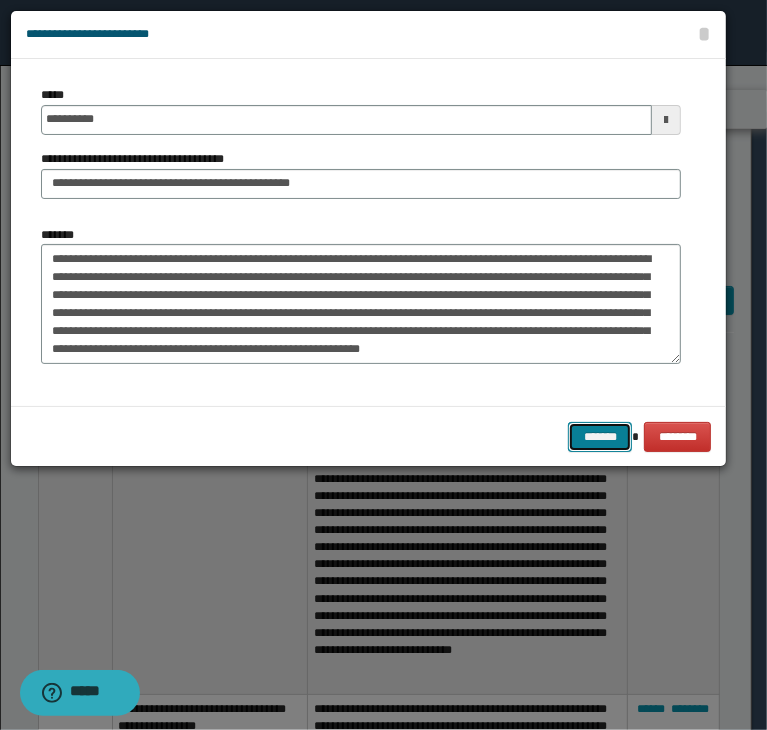 click on "*******" at bounding box center (600, 437) 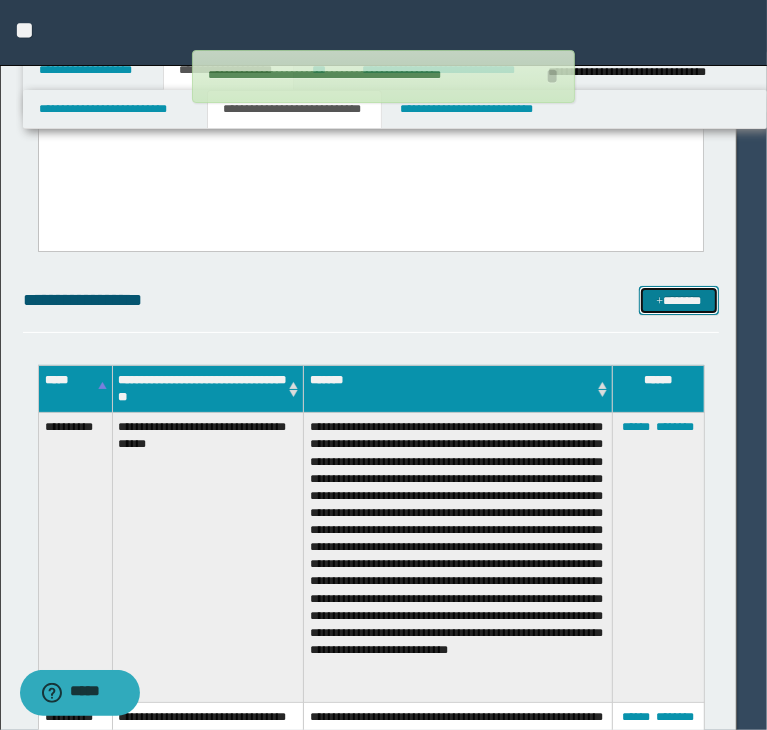 type 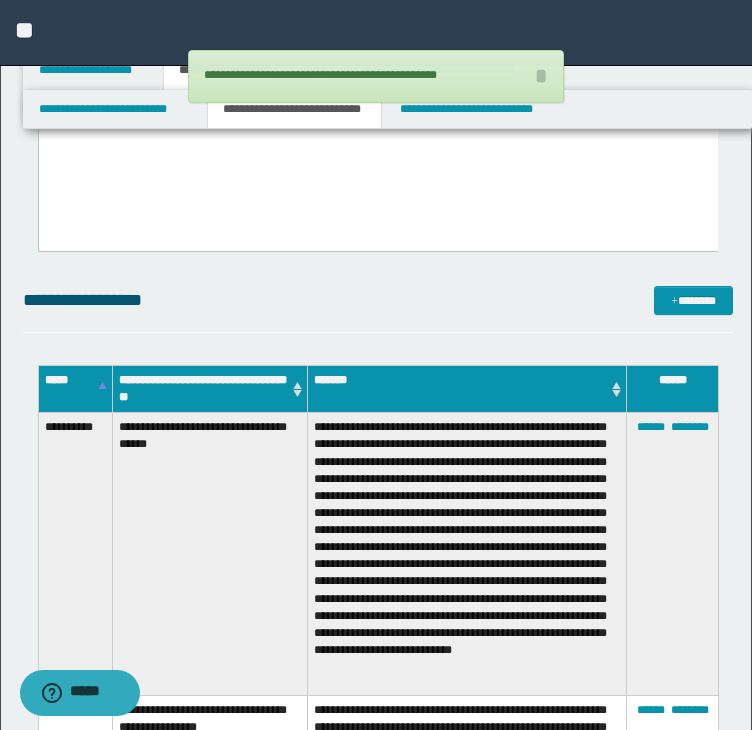 click on "**********" at bounding box center (378, 32) 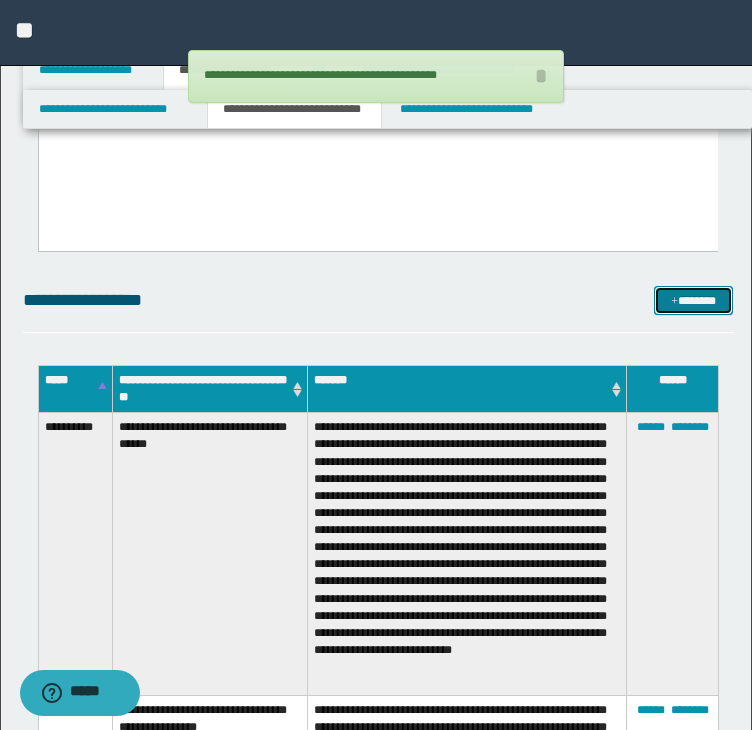 click on "*******" at bounding box center (693, 301) 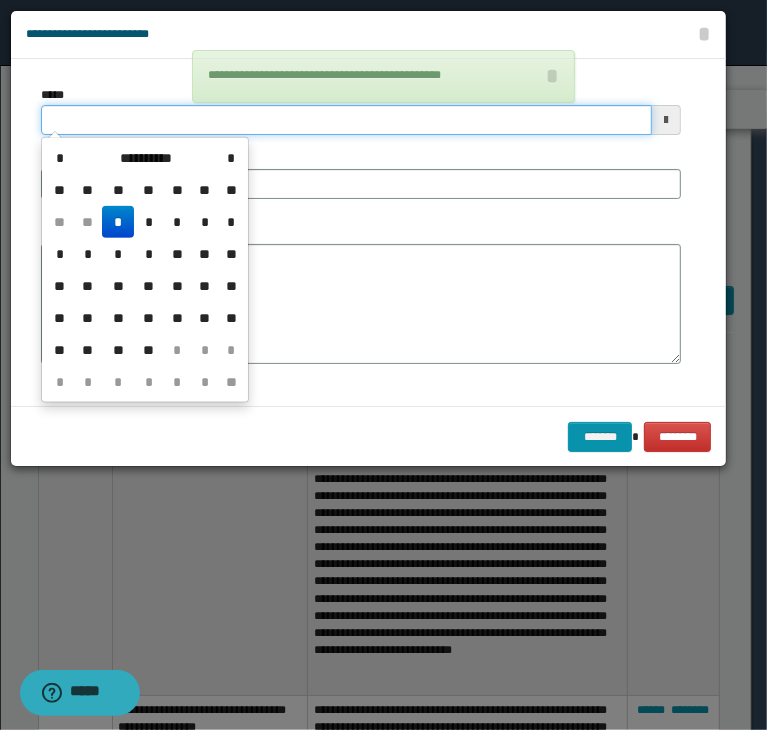click on "*****" at bounding box center [346, 120] 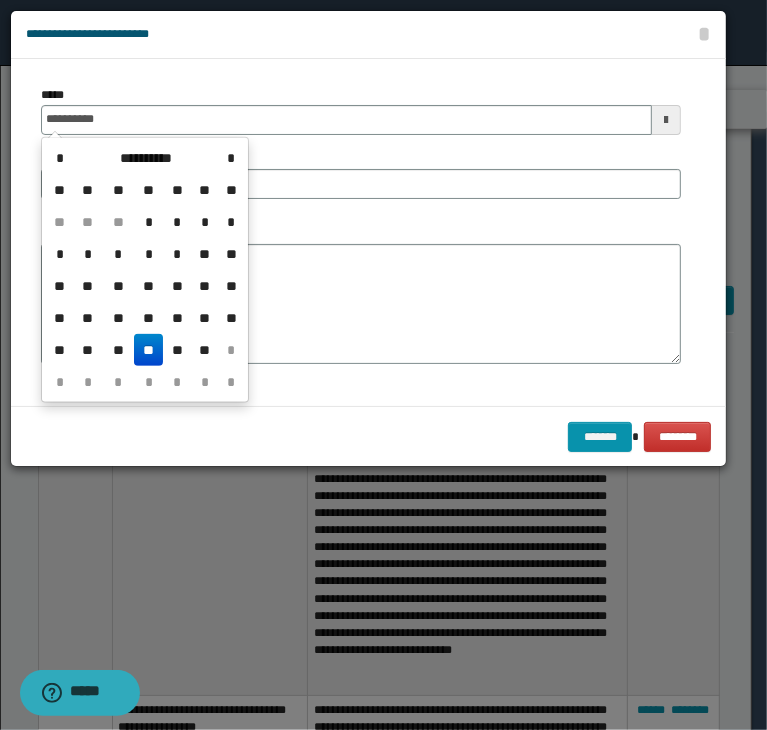 type on "**********" 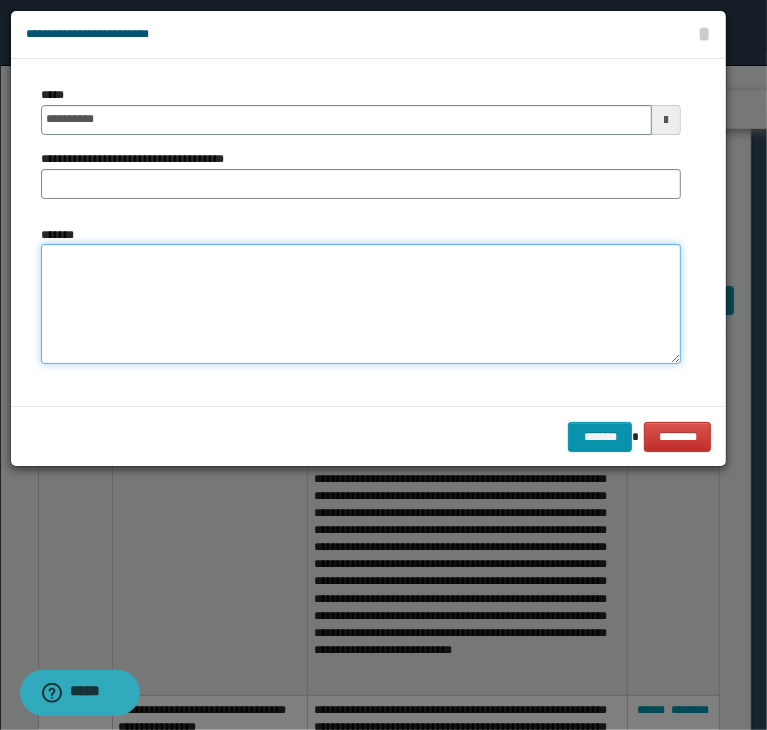 click on "*******" at bounding box center [361, 304] 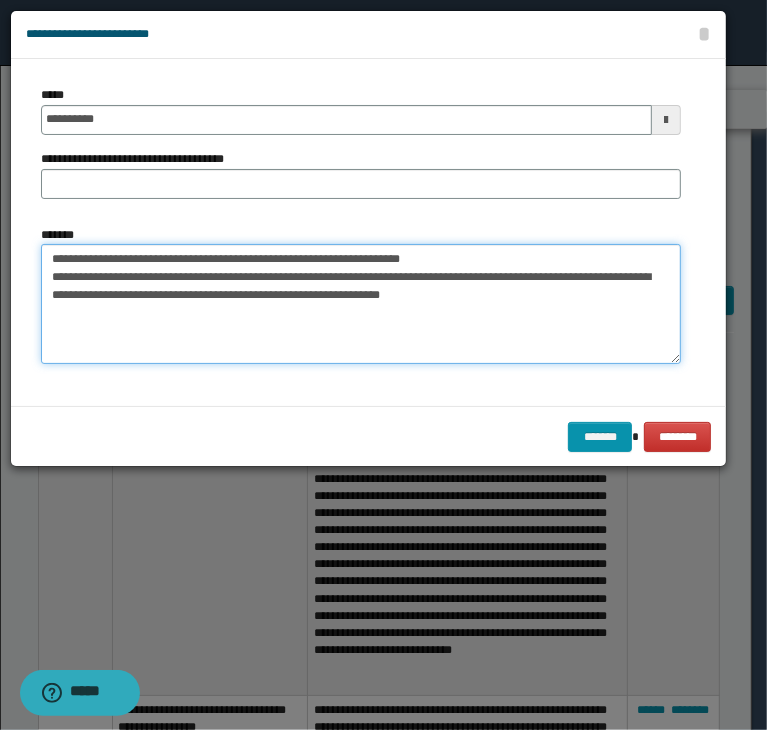 drag, startPoint x: 408, startPoint y: 251, endPoint x: -28, endPoint y: 236, distance: 436.25797 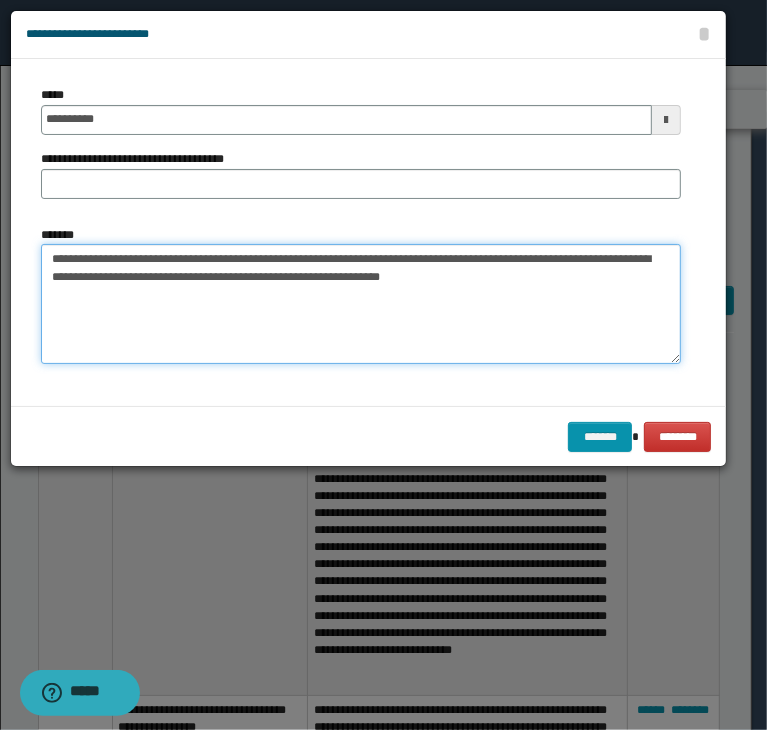 type on "**********" 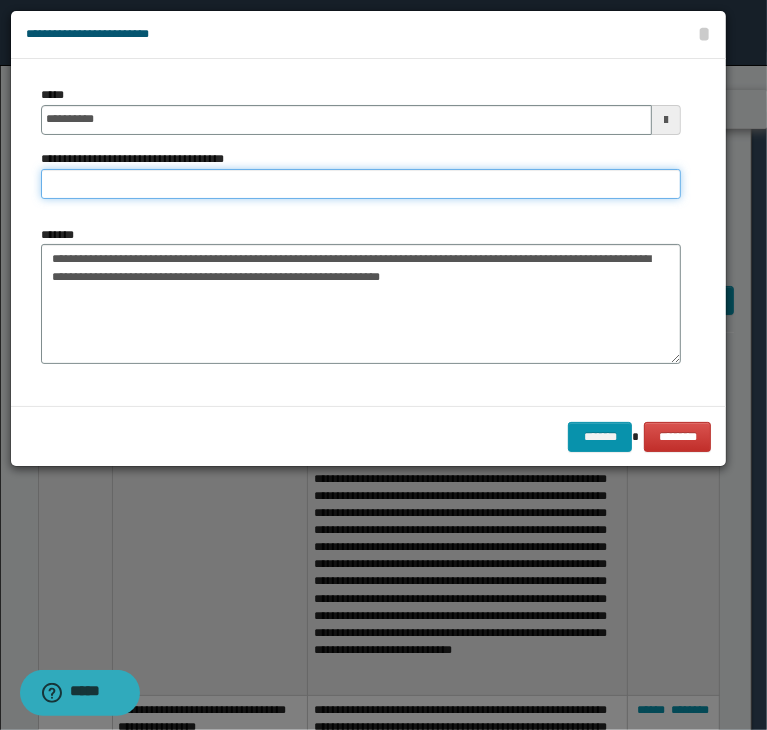 click on "**********" at bounding box center [361, 184] 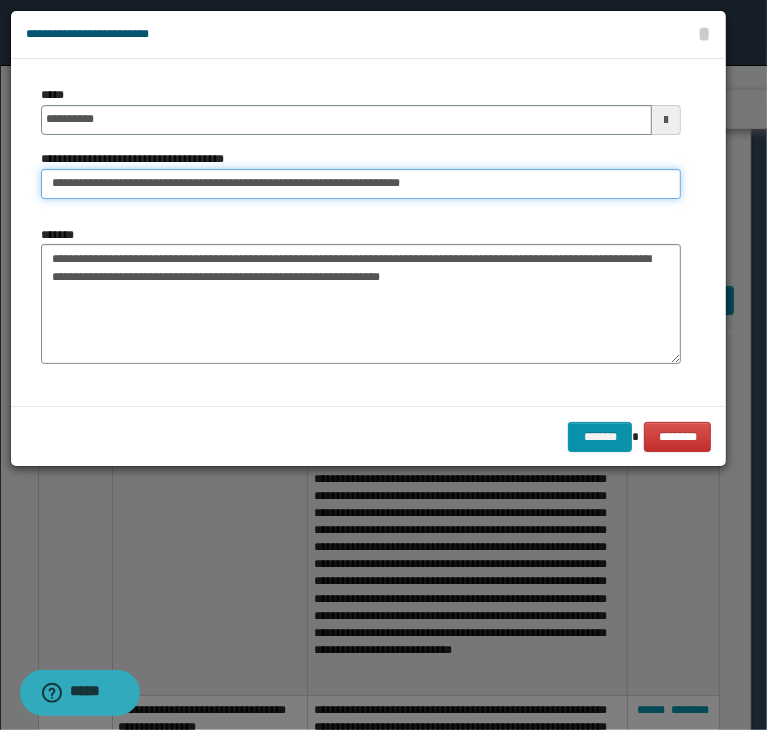 drag, startPoint x: 116, startPoint y: 181, endPoint x: -110, endPoint y: 163, distance: 226.71568 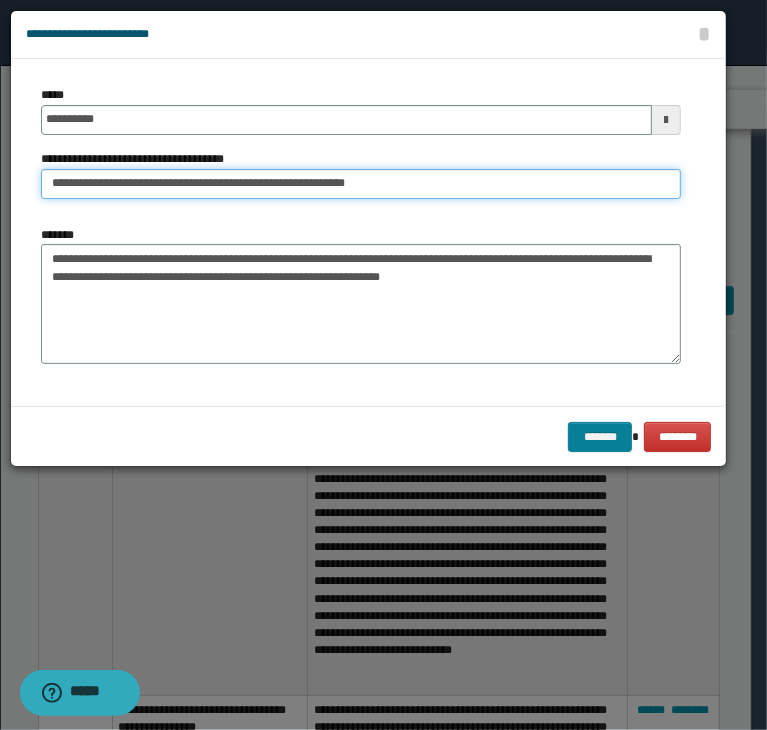 type on "**********" 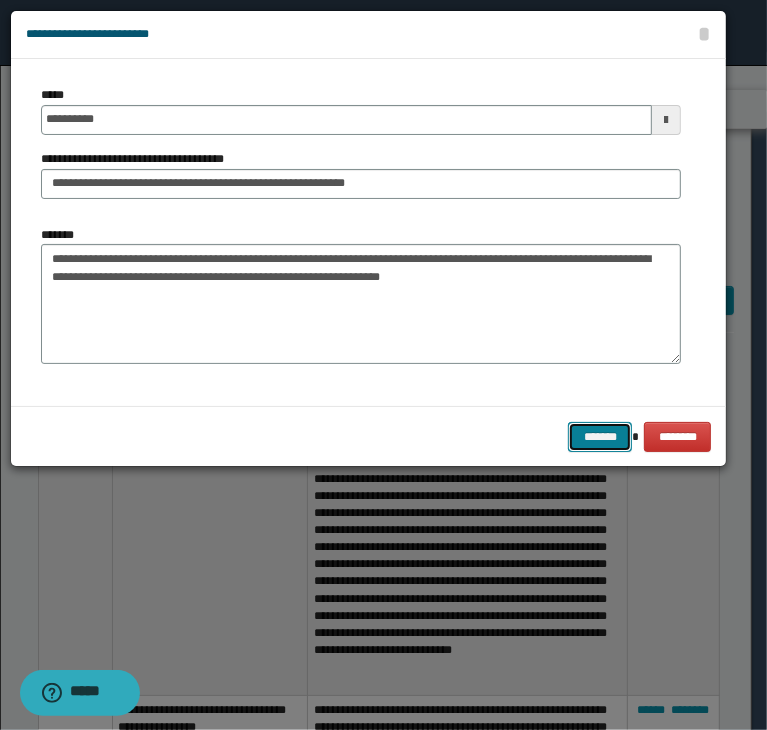 click on "*******" at bounding box center (600, 437) 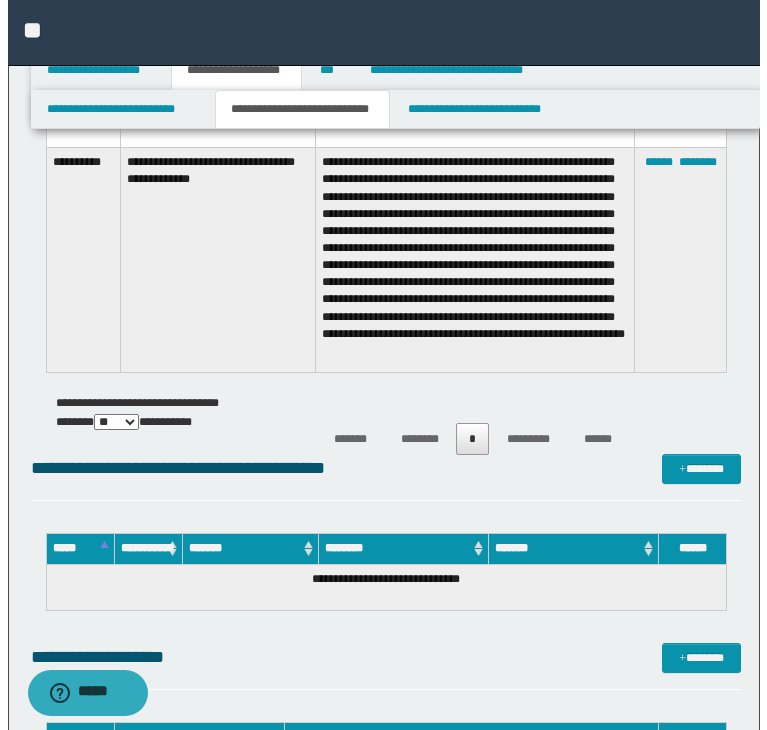 scroll, scrollTop: 8790, scrollLeft: 0, axis: vertical 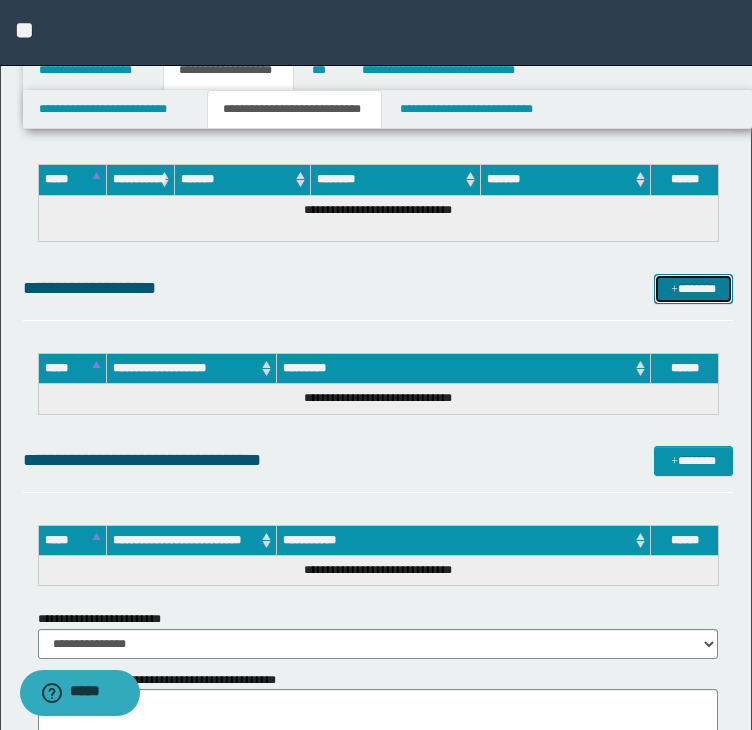 click on "*******" at bounding box center (693, 289) 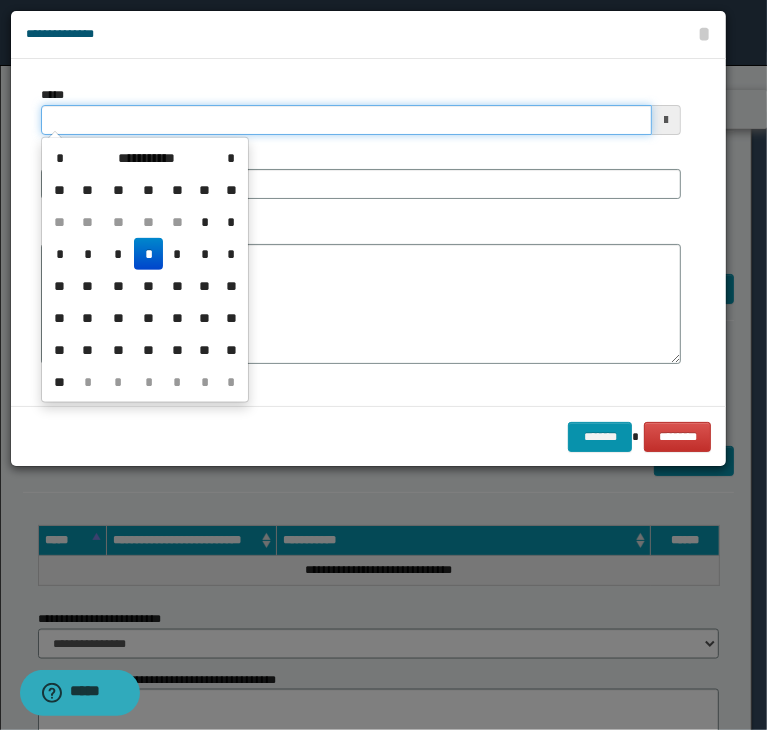 click on "*****" at bounding box center [346, 120] 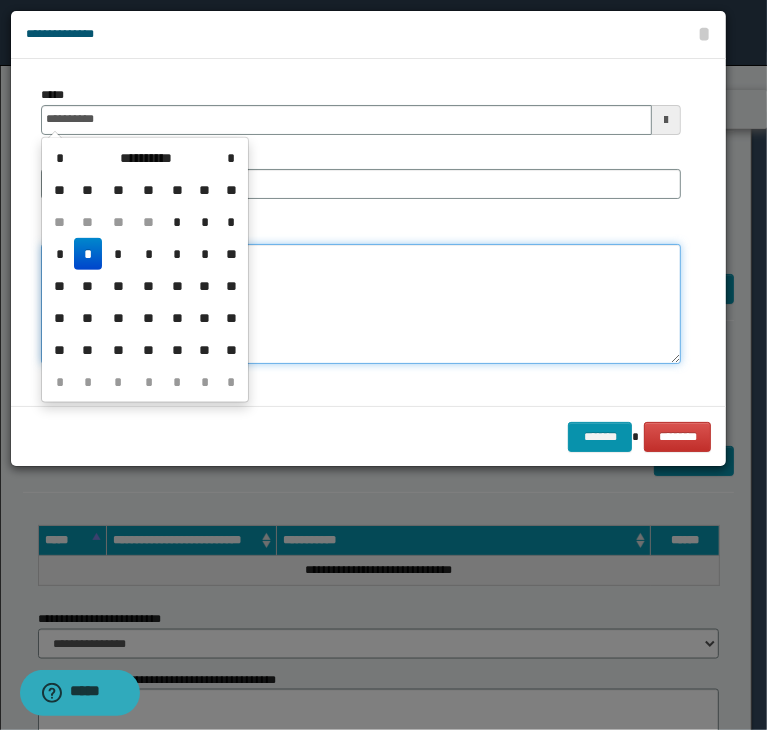 type on "**********" 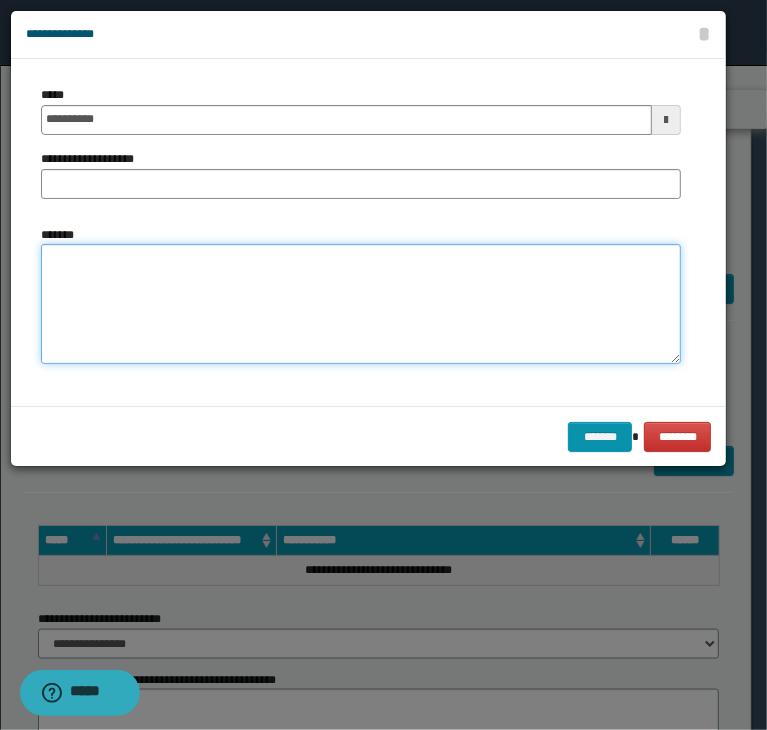 paste on "**********" 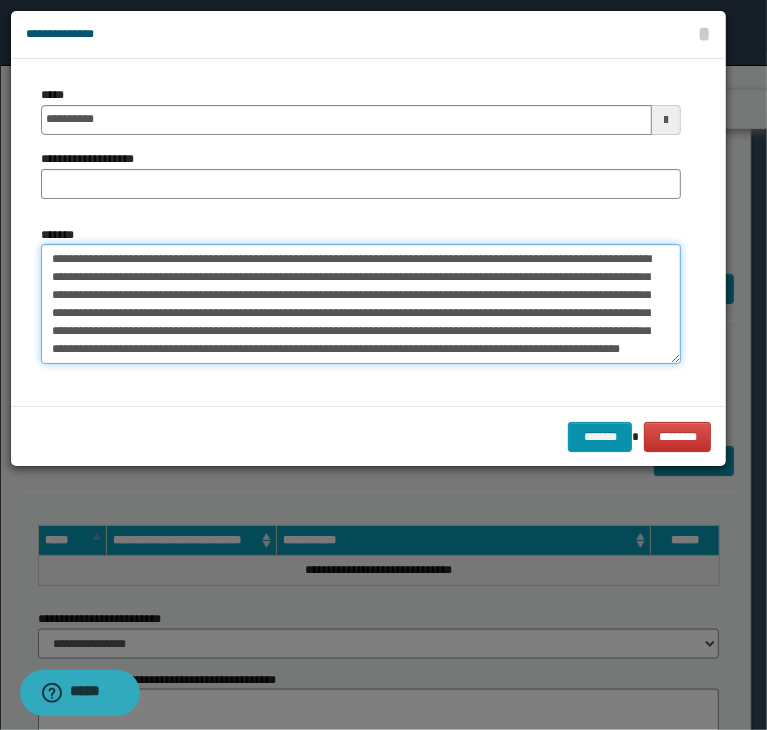 scroll, scrollTop: 0, scrollLeft: 0, axis: both 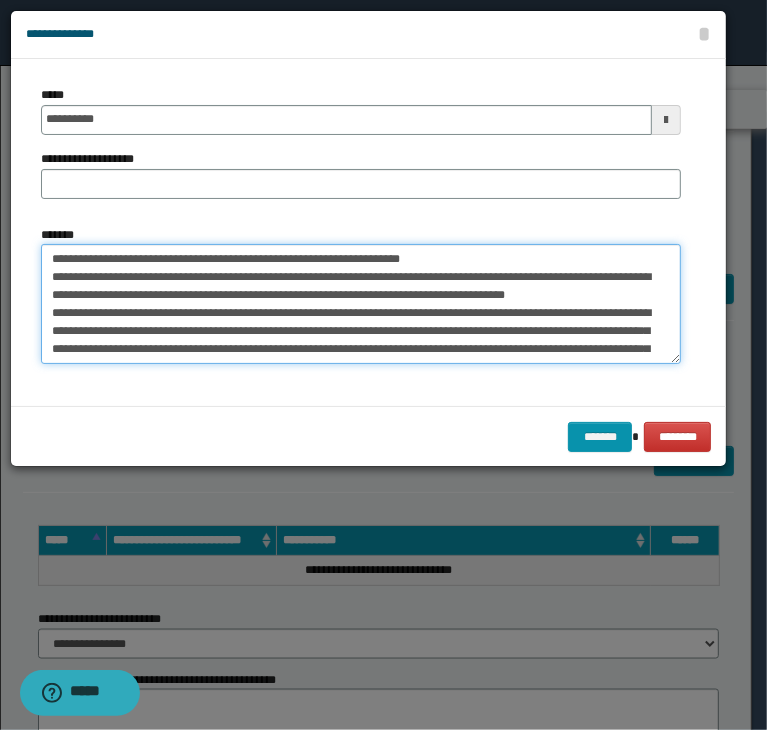 drag, startPoint x: 516, startPoint y: 254, endPoint x: -205, endPoint y: 253, distance: 721.0007 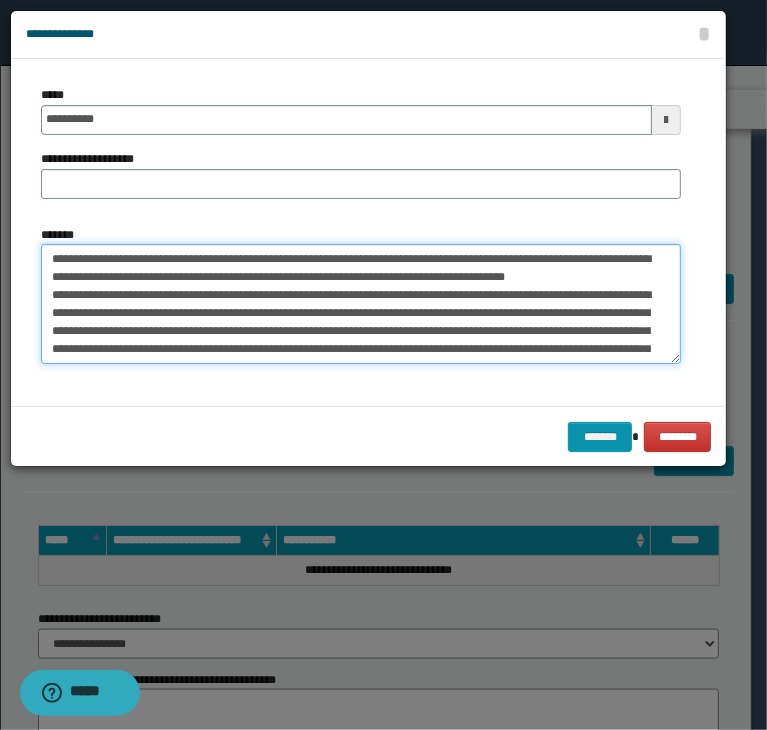 type on "**********" 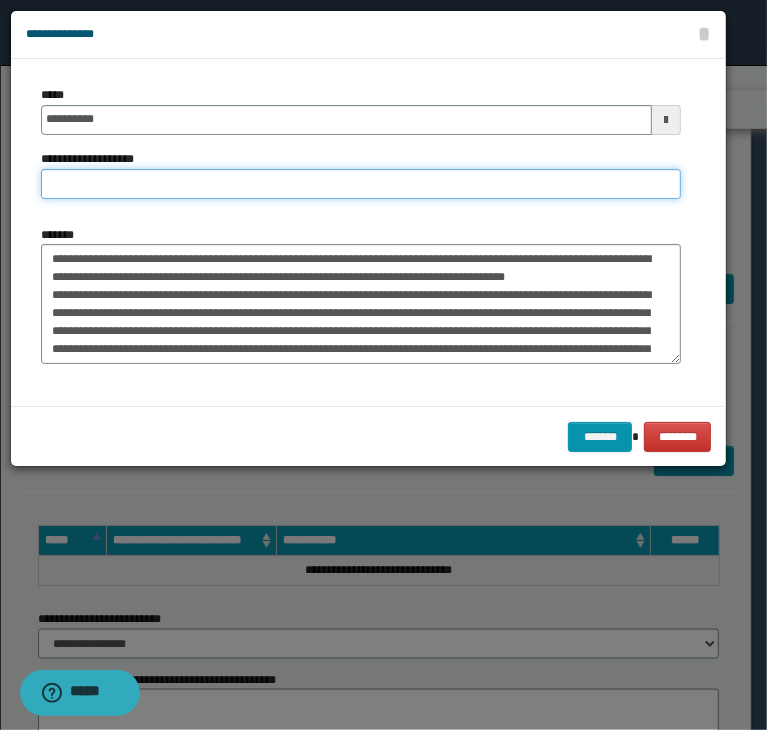 click on "**********" at bounding box center (361, 184) 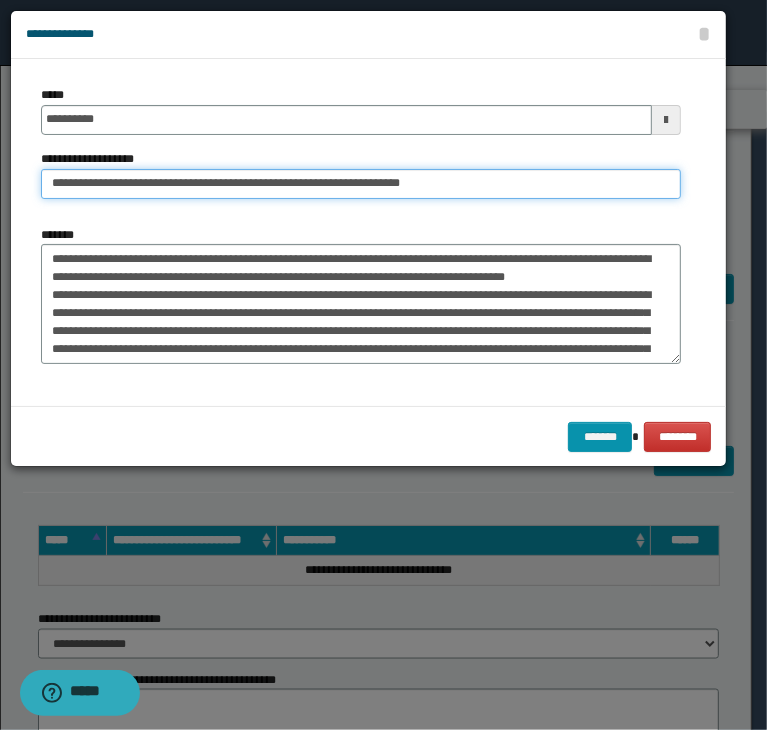 drag, startPoint x: 108, startPoint y: 183, endPoint x: -109, endPoint y: 187, distance: 217.03687 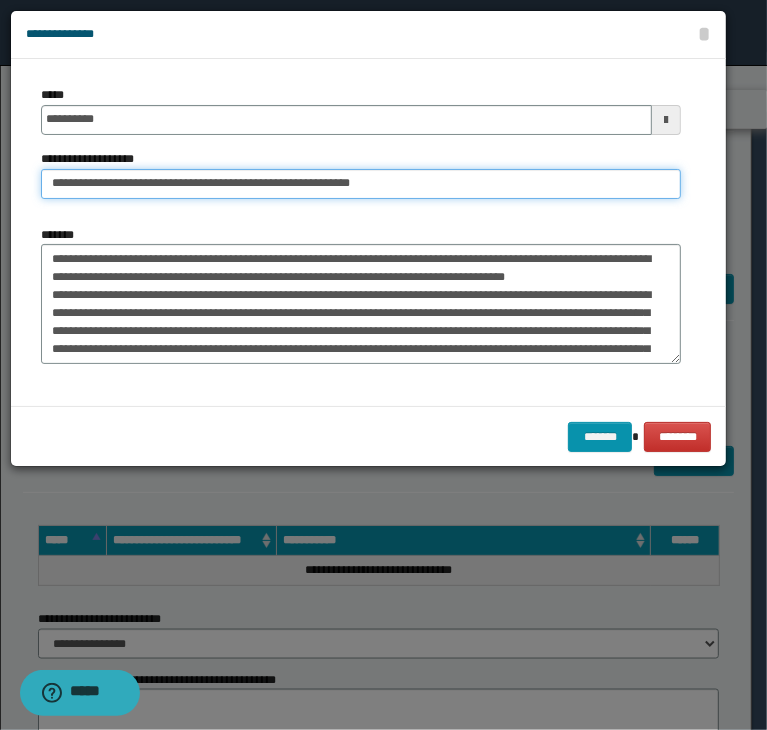 type on "**********" 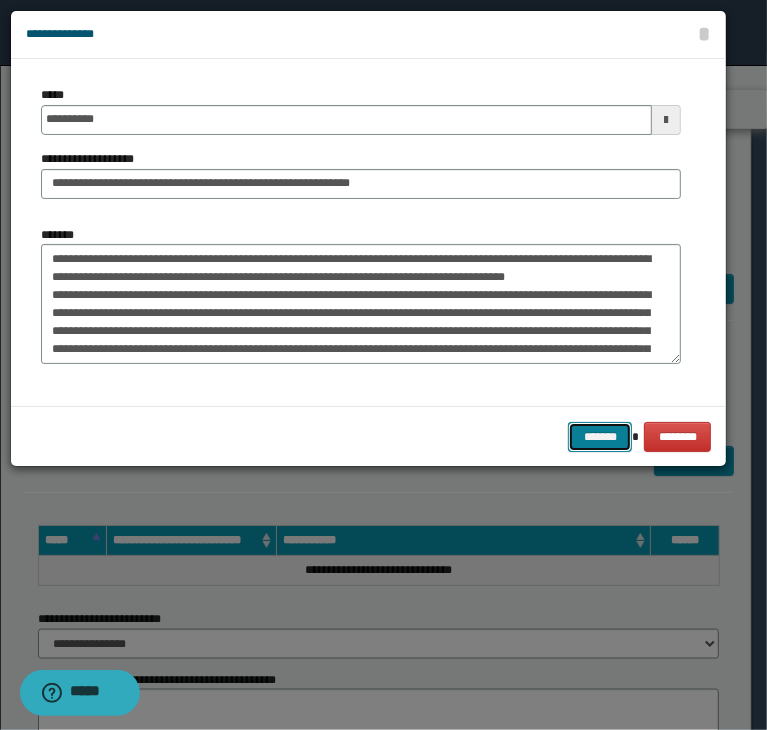 click on "*******" at bounding box center [600, 437] 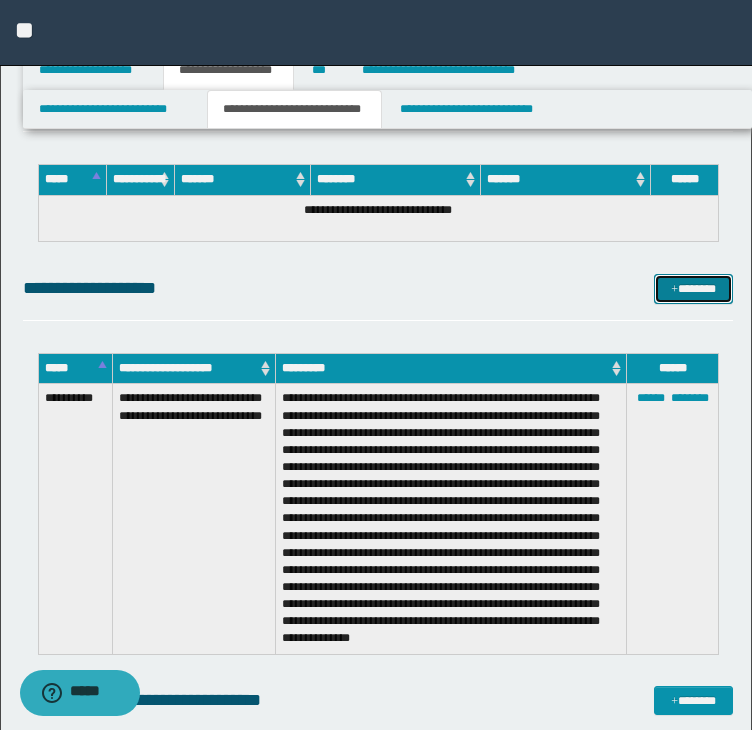 click on "*******" at bounding box center (693, 289) 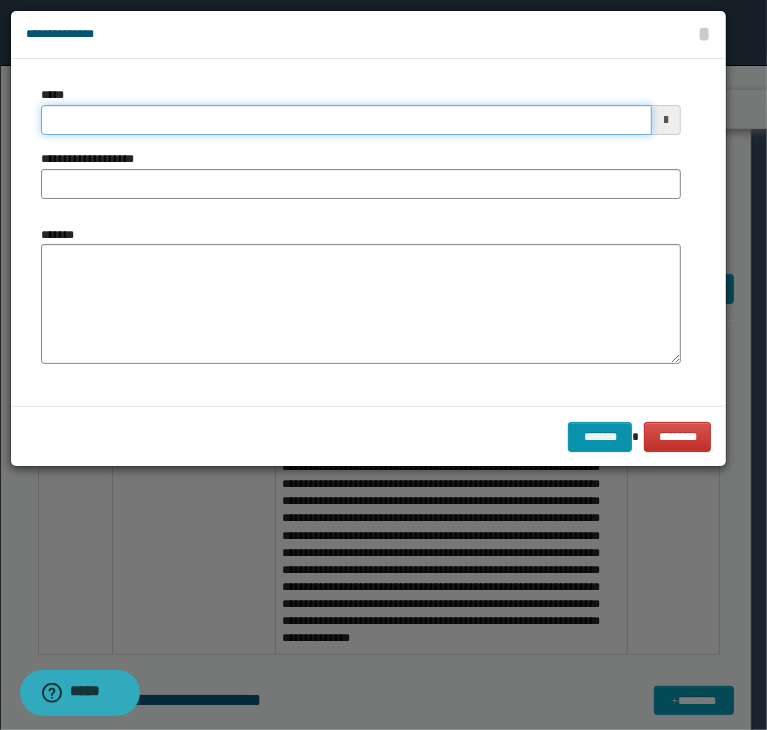 click on "*****" at bounding box center [346, 120] 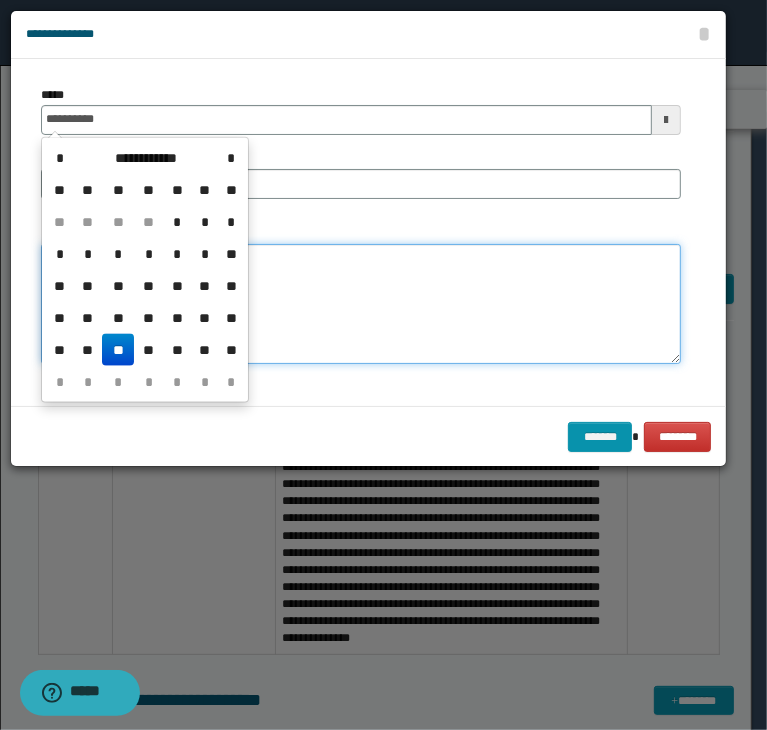 type on "**********" 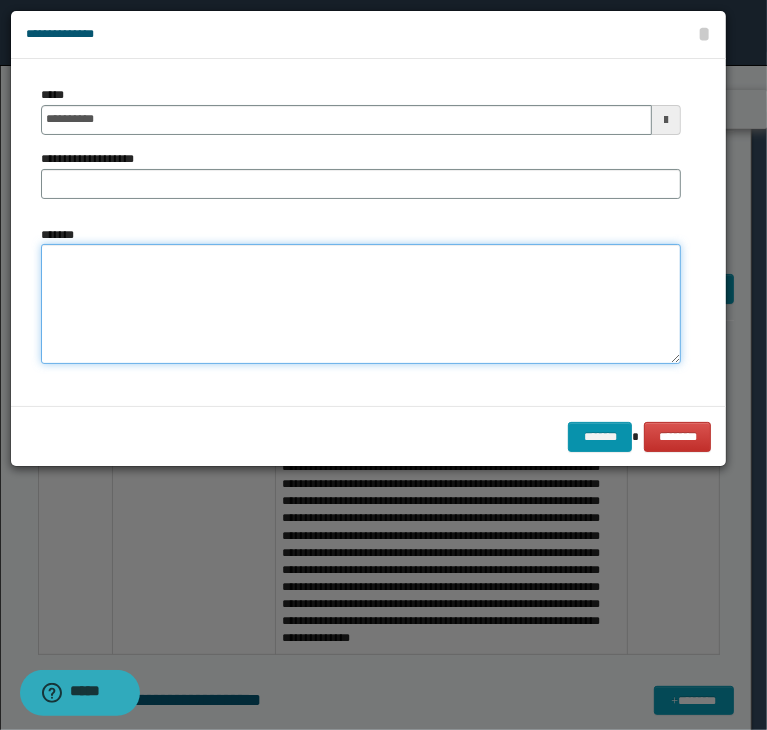 paste on "**********" 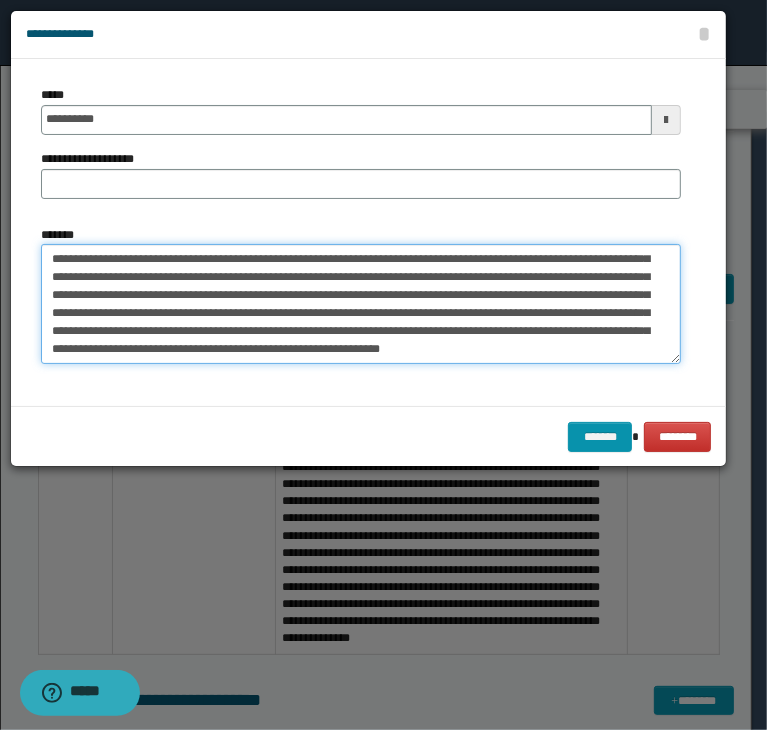 scroll, scrollTop: 0, scrollLeft: 0, axis: both 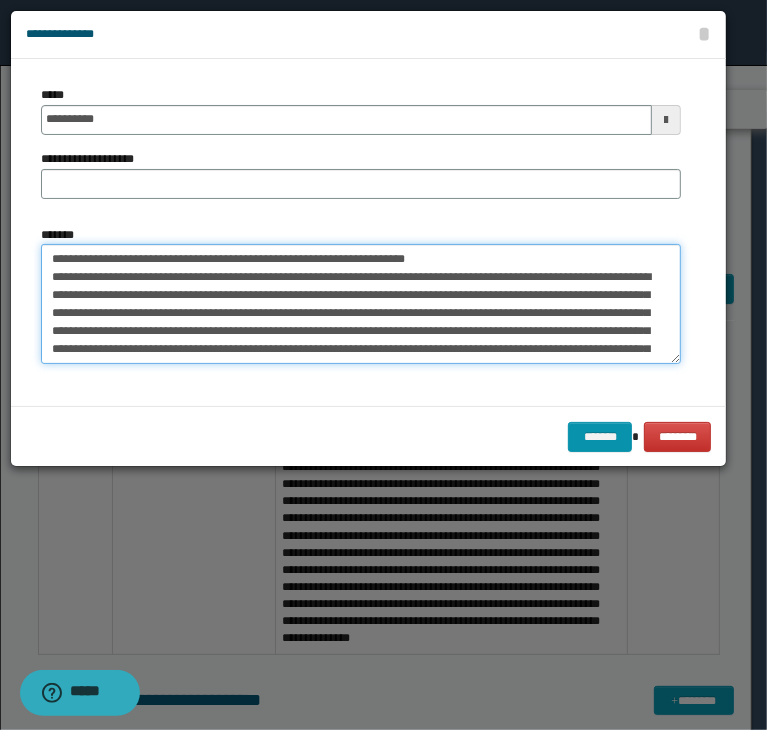 drag, startPoint x: 510, startPoint y: 265, endPoint x: -65, endPoint y: 262, distance: 575.0078 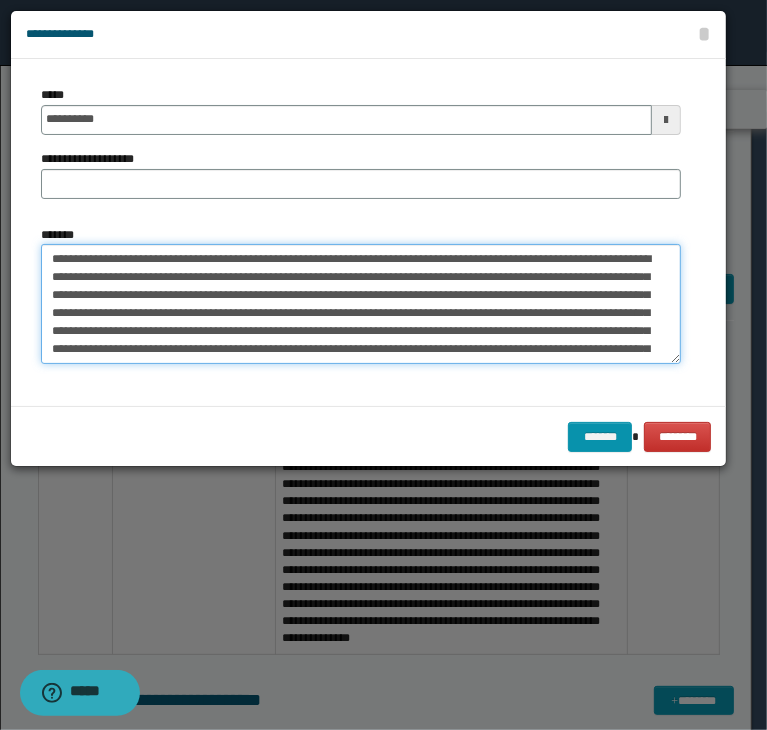 type on "**********" 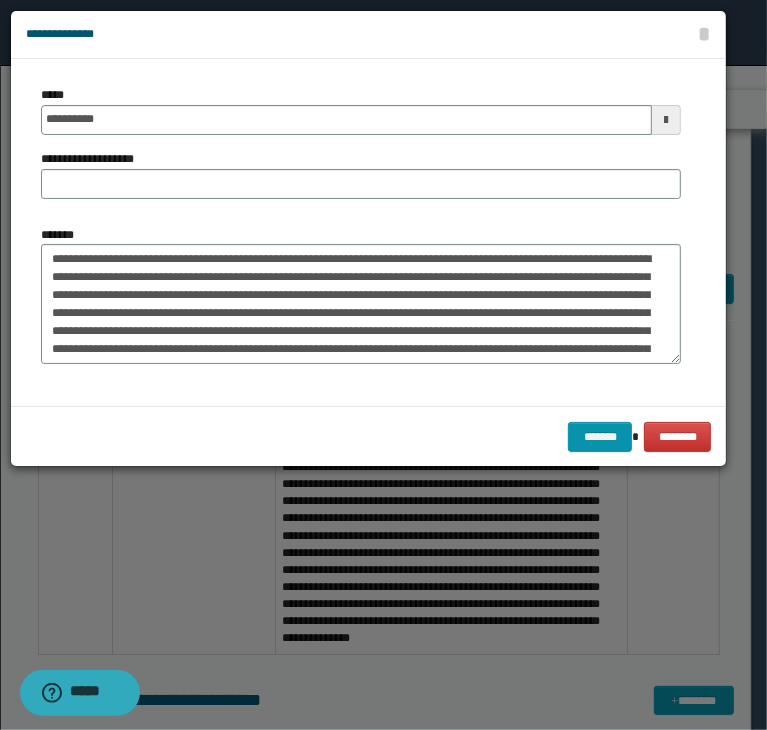 click on "**********" at bounding box center [98, 159] 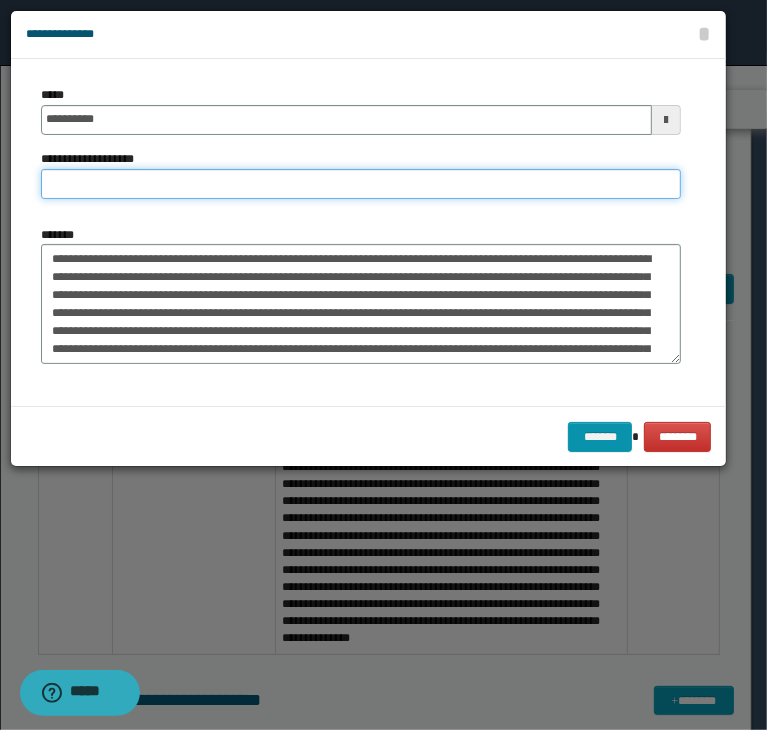 click on "**********" at bounding box center [361, 184] 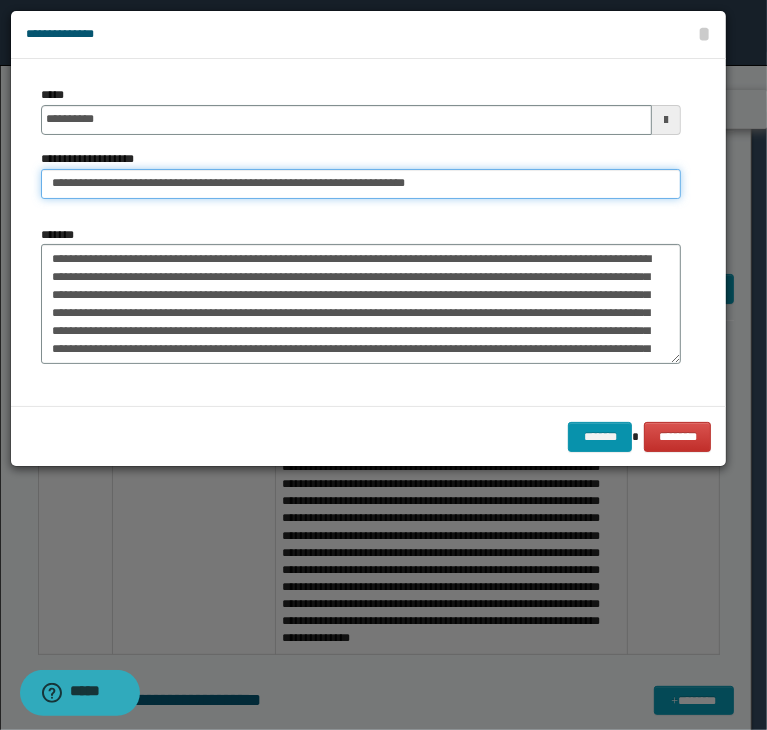 drag, startPoint x: 116, startPoint y: 179, endPoint x: -60, endPoint y: 178, distance: 176.00284 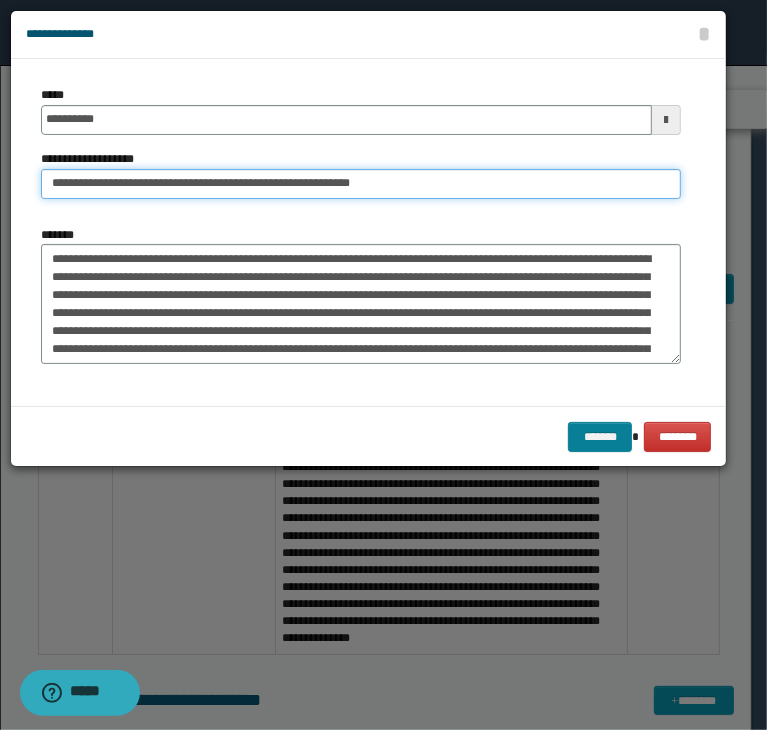 type on "**********" 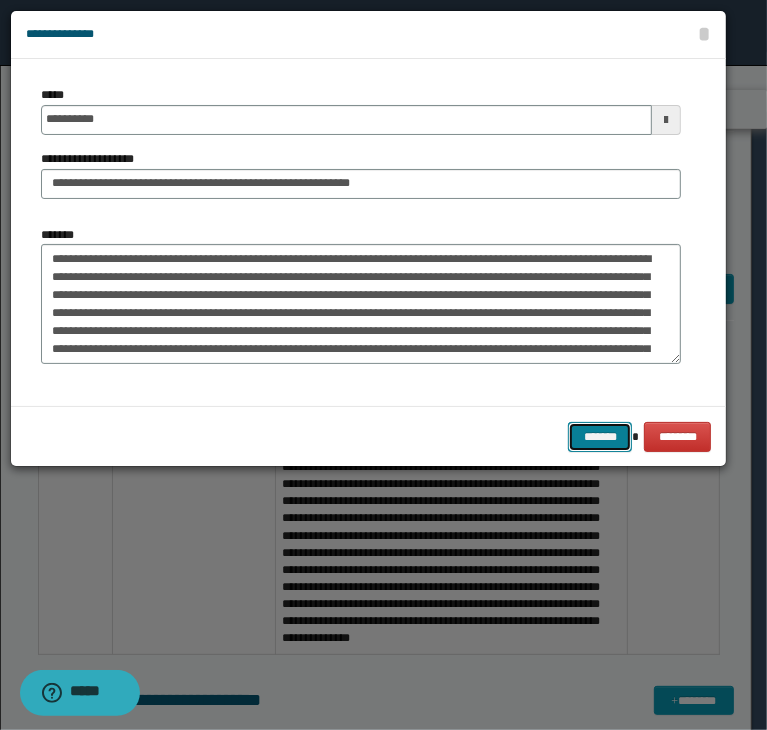 click on "*******" at bounding box center [600, 437] 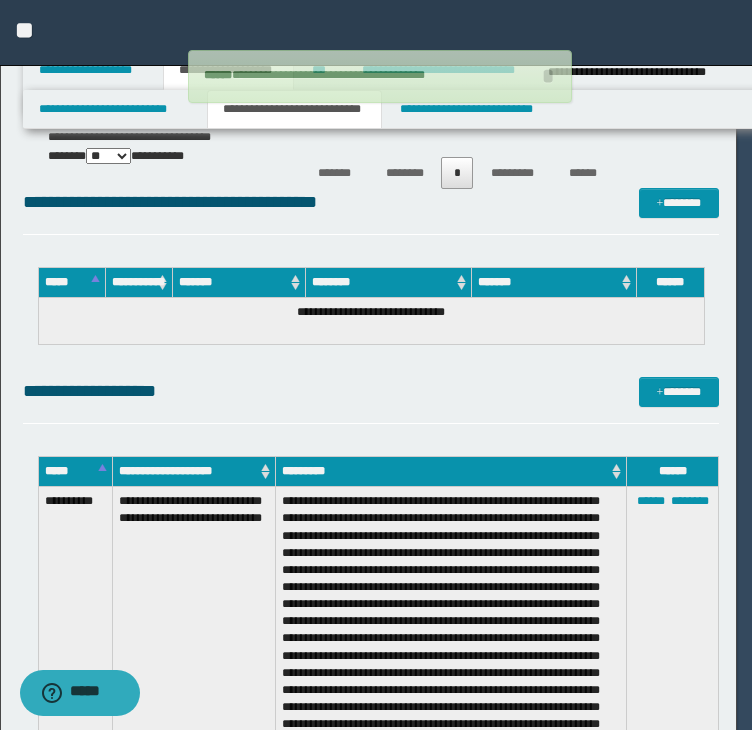 type 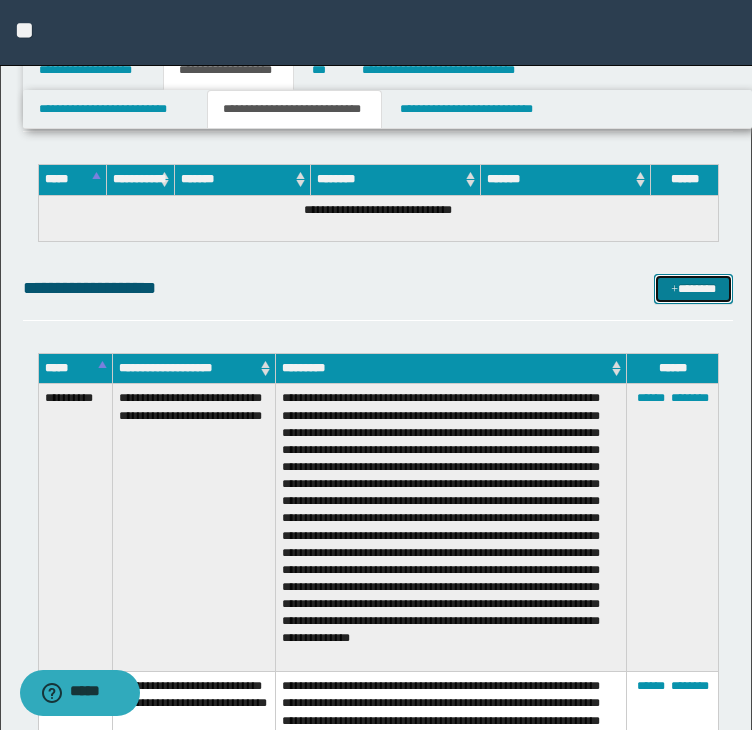 drag, startPoint x: 682, startPoint y: 292, endPoint x: 721, endPoint y: 277, distance: 41.785164 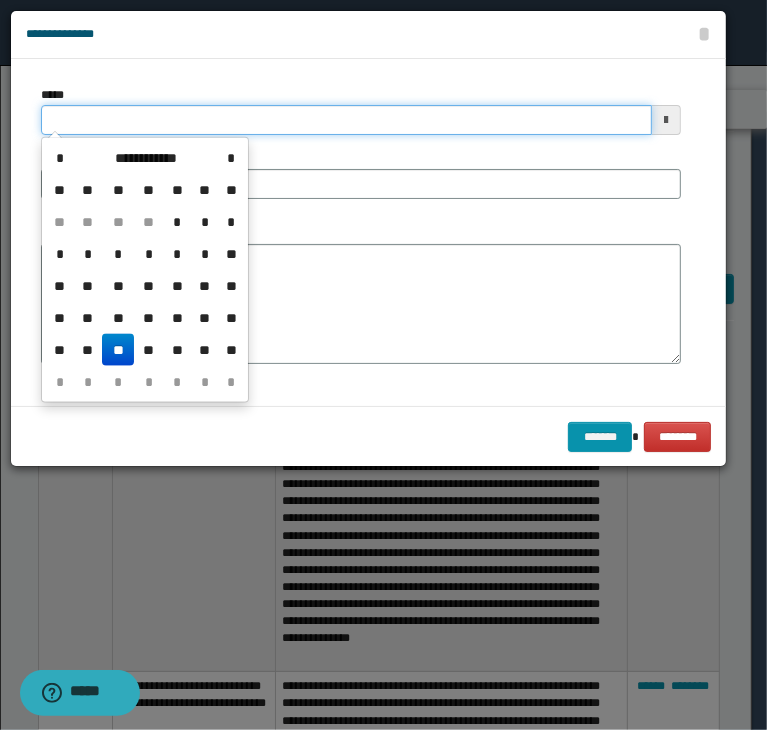click on "*****" at bounding box center (346, 120) 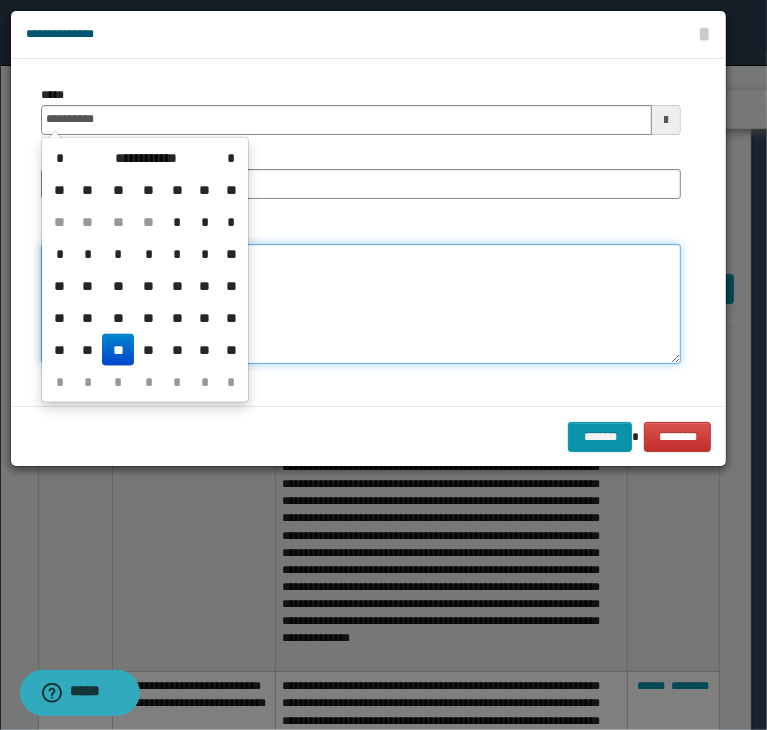 type on "**********" 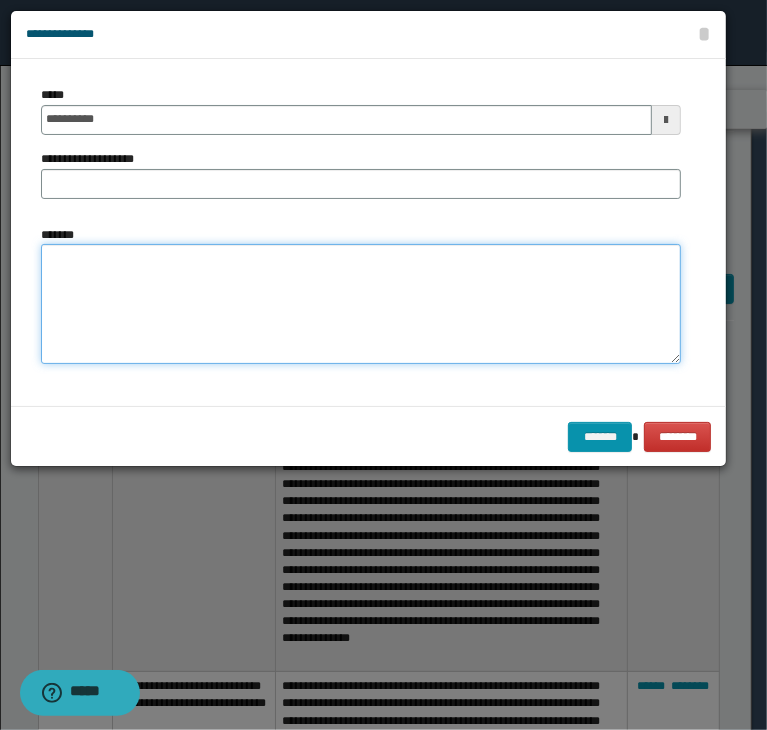 paste on "**********" 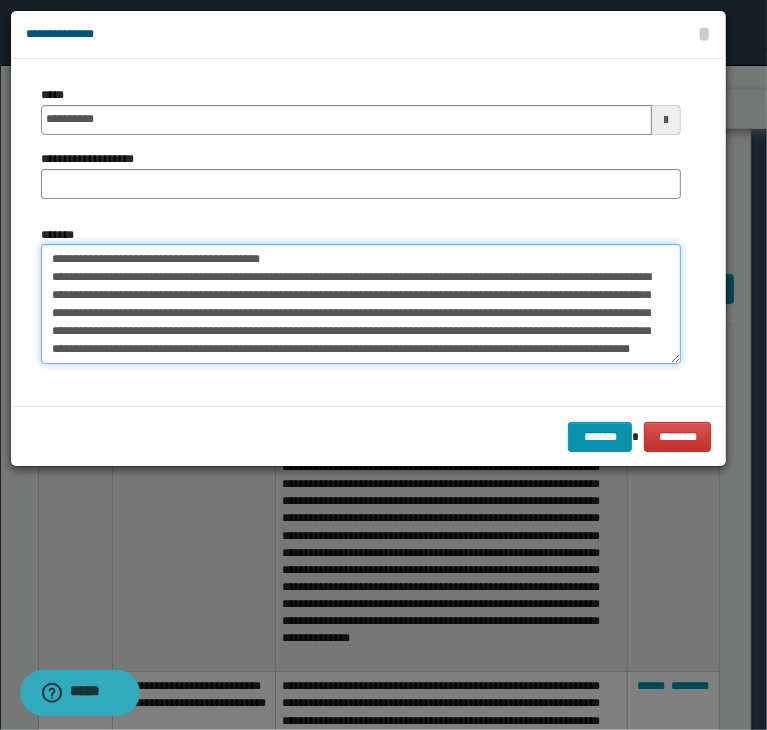scroll, scrollTop: 0, scrollLeft: 0, axis: both 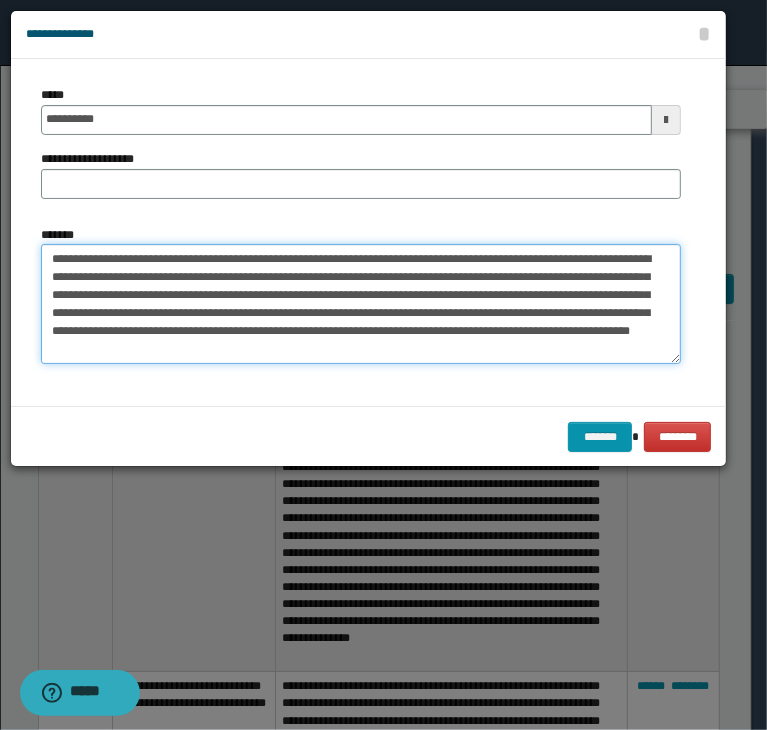 type on "**********" 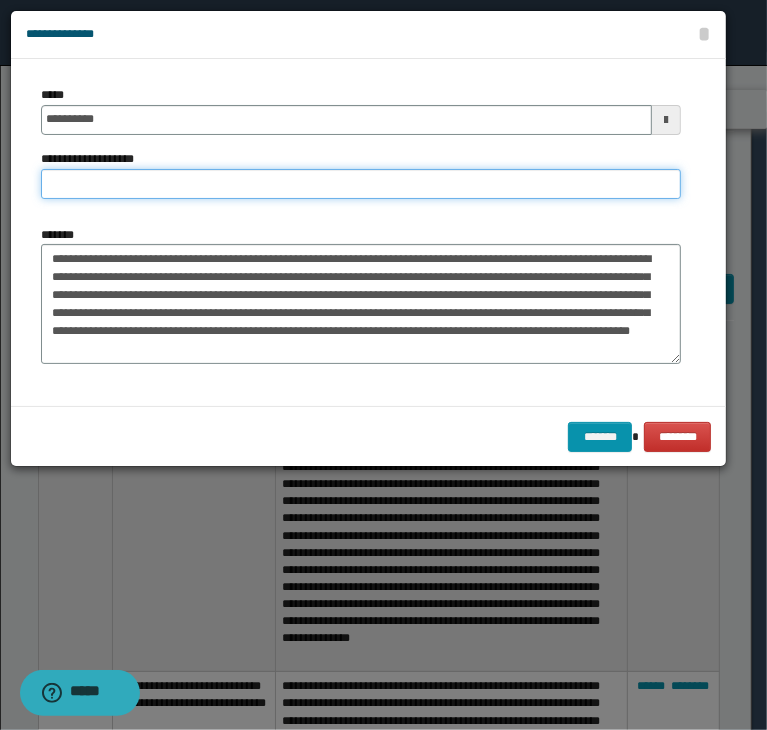 click on "**********" at bounding box center [361, 184] 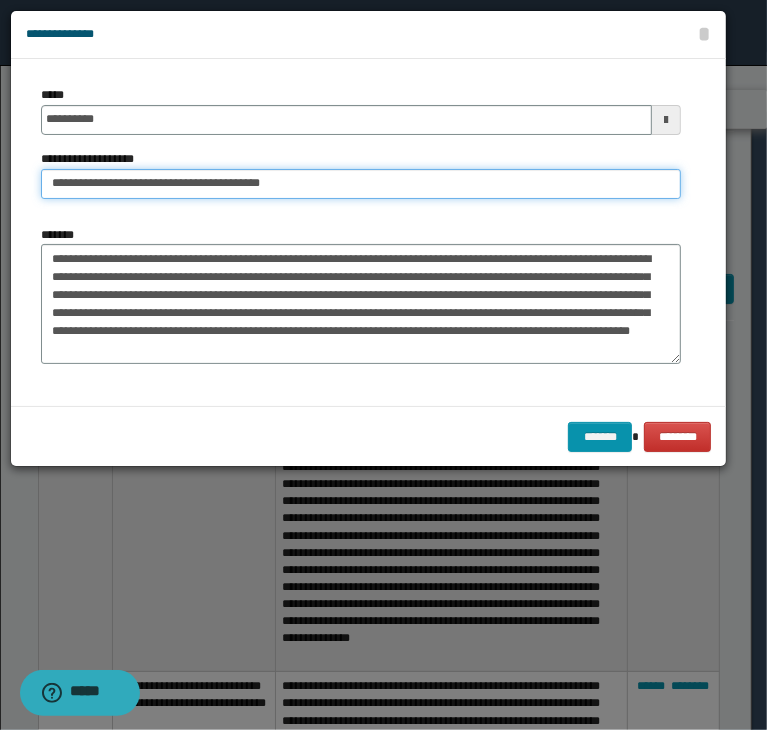 drag, startPoint x: 108, startPoint y: 183, endPoint x: -85, endPoint y: 179, distance: 193.04144 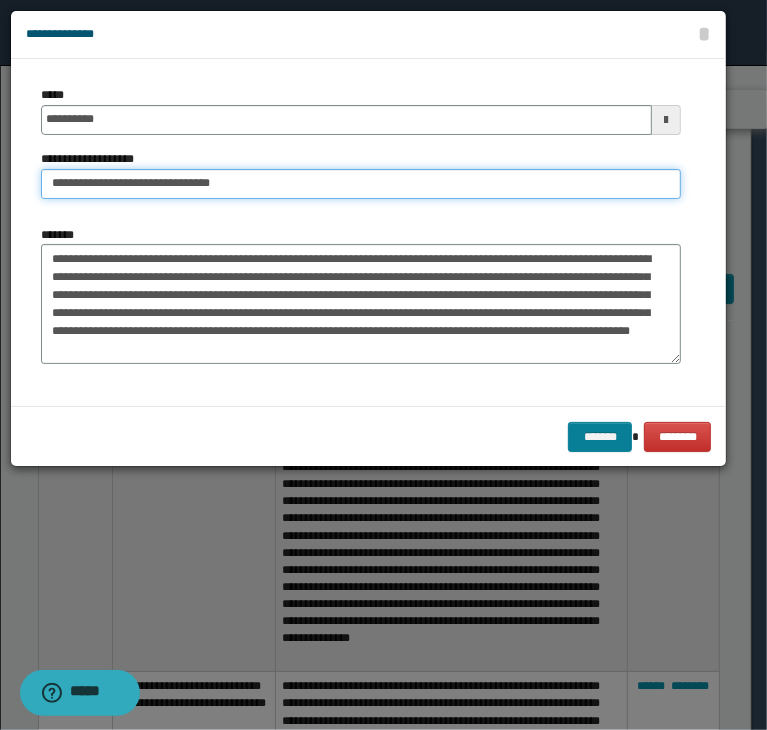 type on "**********" 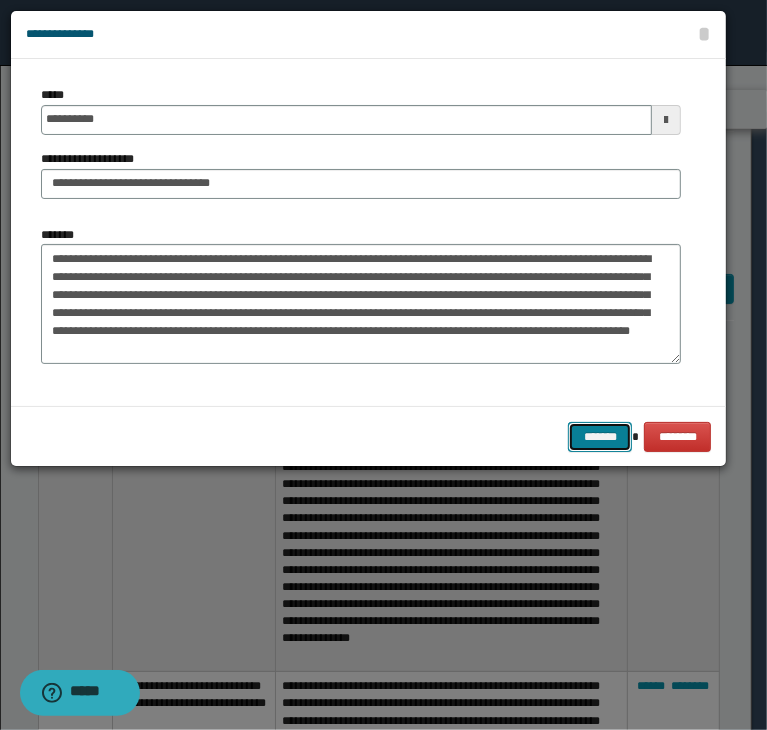click on "*******" at bounding box center (600, 437) 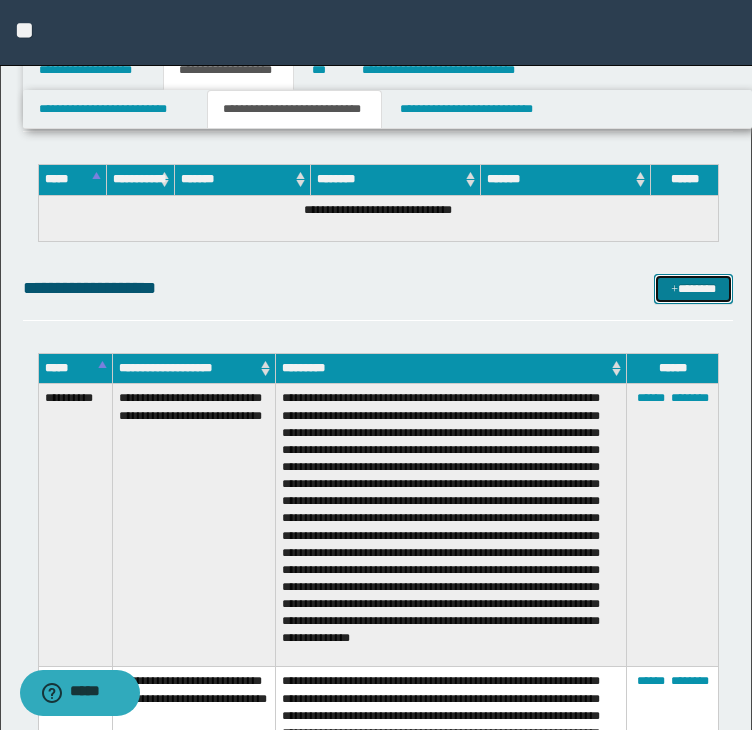 click on "*******" at bounding box center (693, 289) 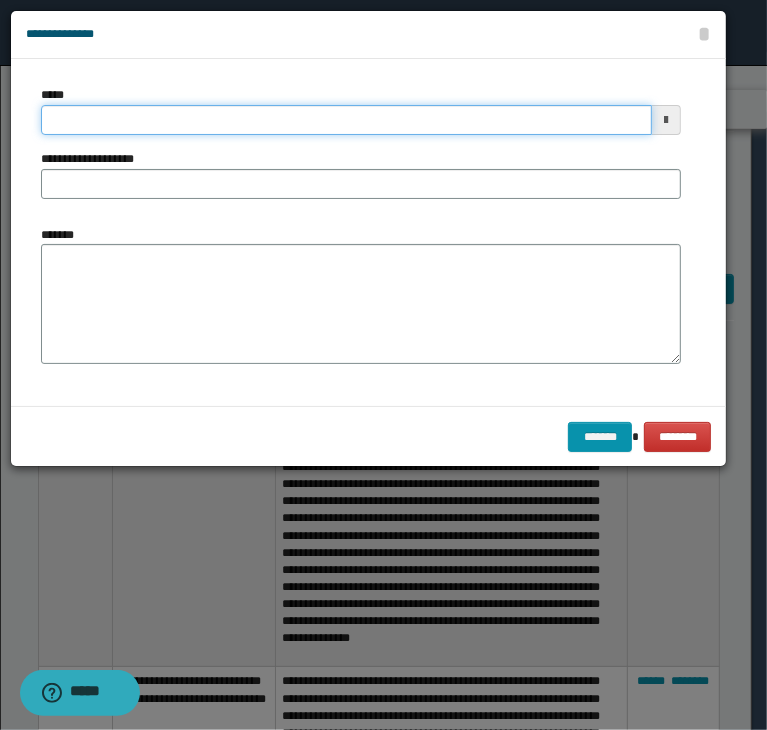 click on "*****" at bounding box center (346, 120) 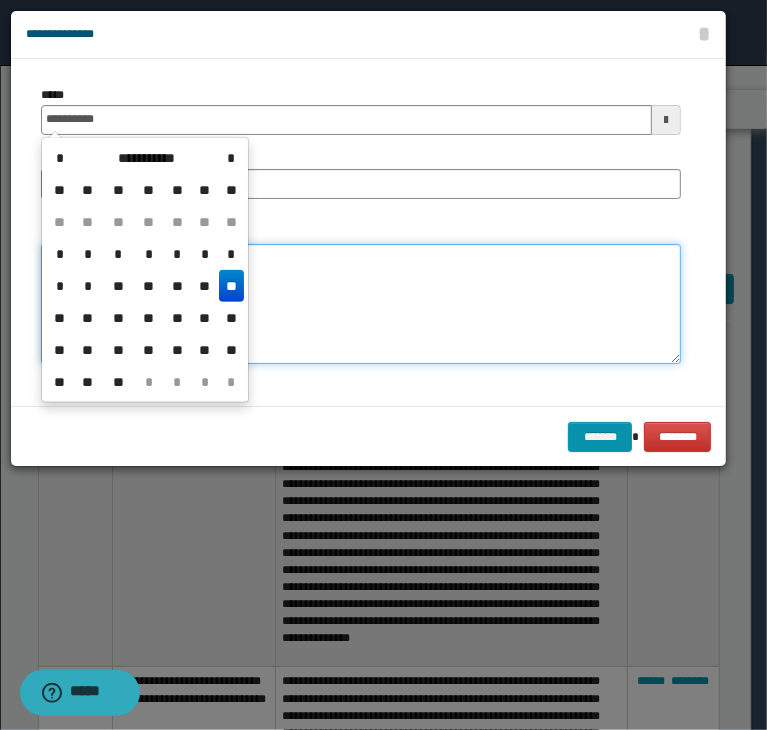 type on "**********" 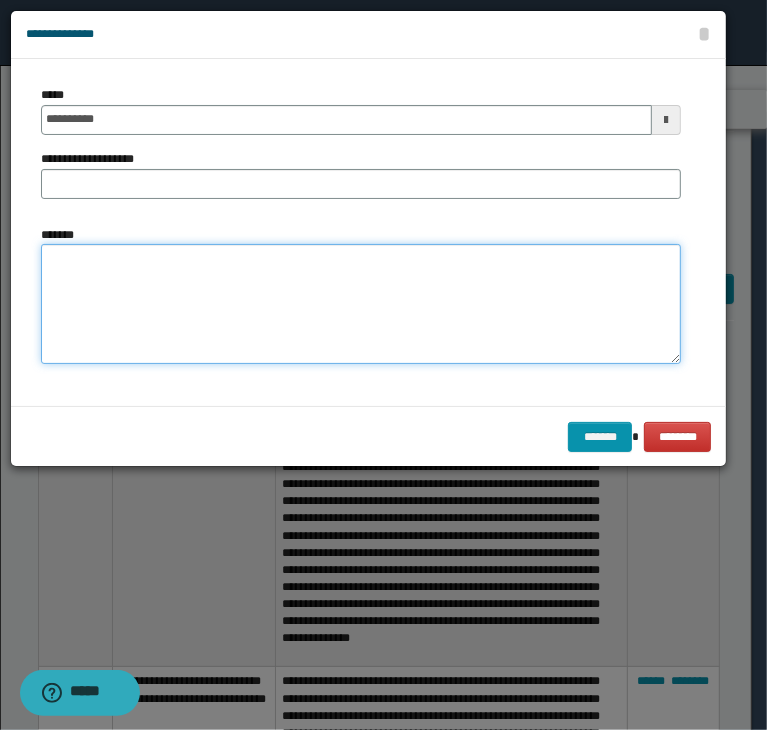 click on "*******" at bounding box center (361, 304) 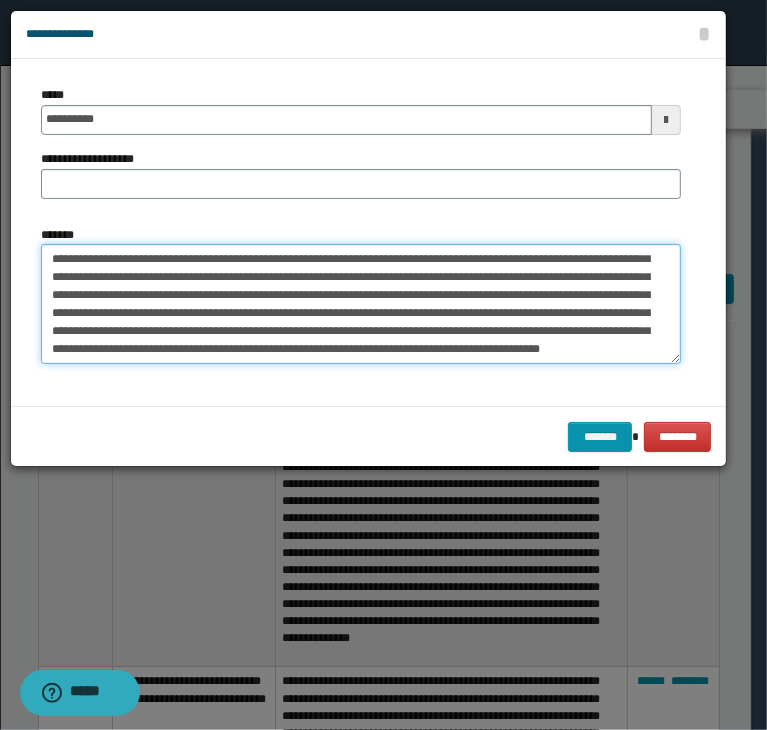 scroll, scrollTop: 0, scrollLeft: 0, axis: both 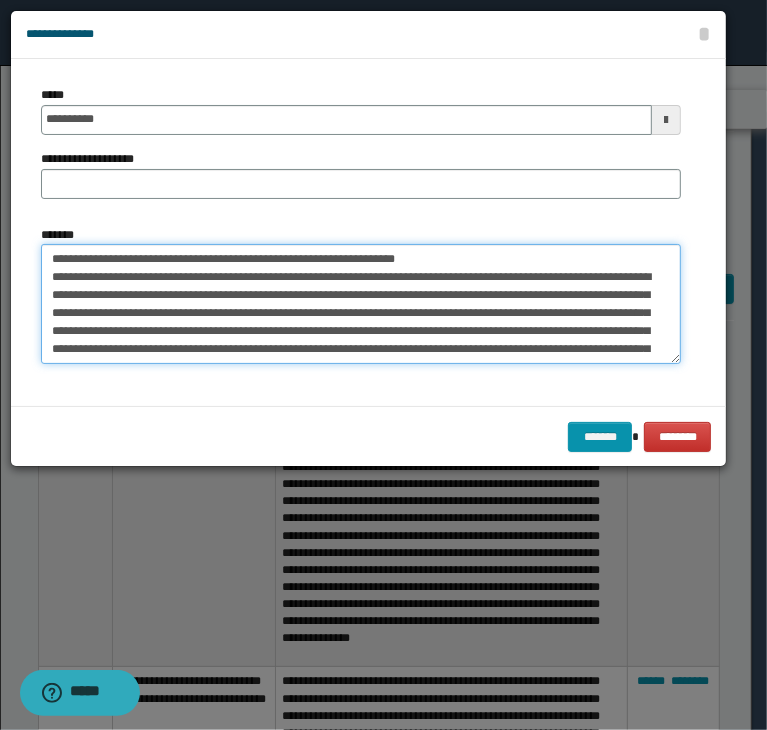drag, startPoint x: 500, startPoint y: 253, endPoint x: -139, endPoint y: 294, distance: 640.31396 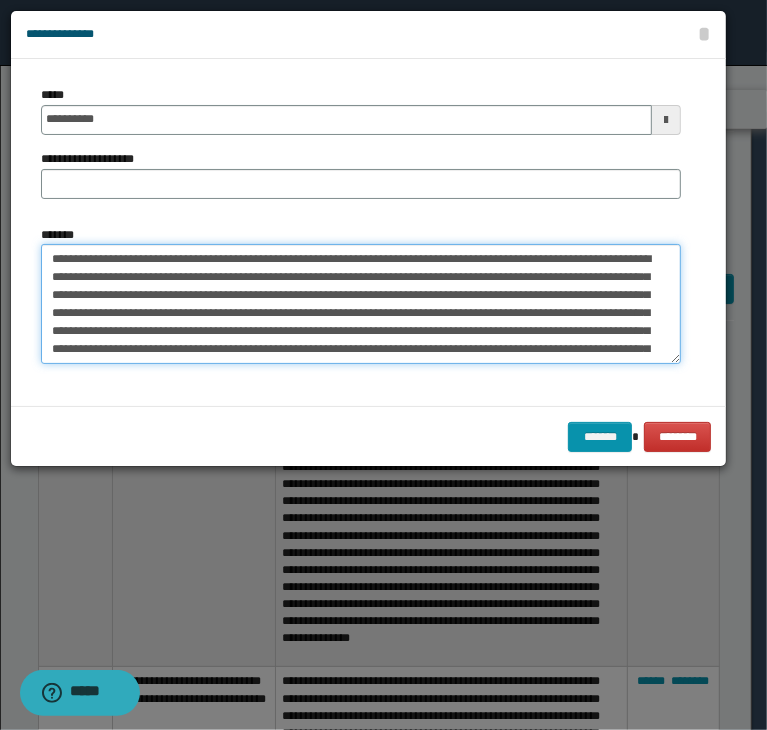 type on "**********" 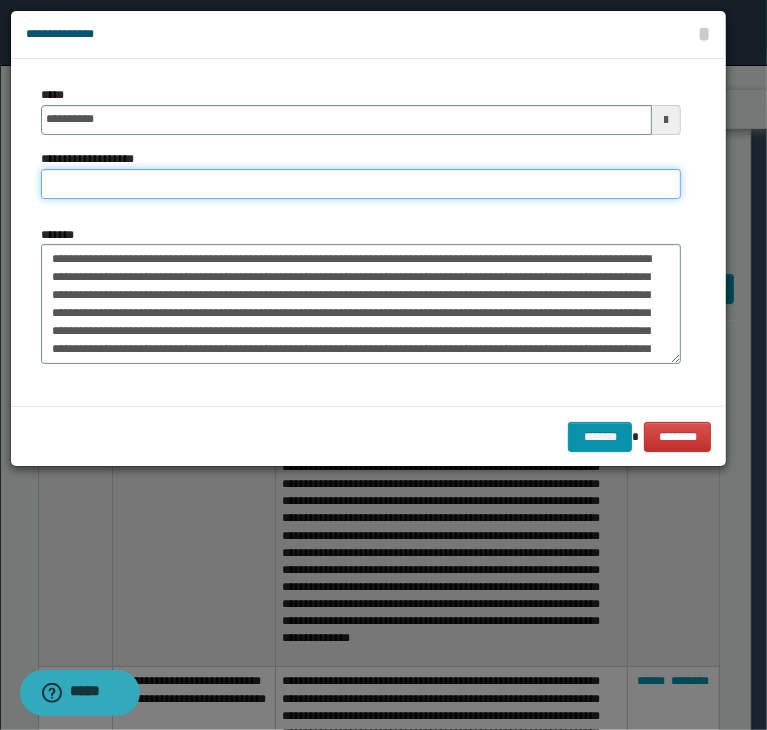 click on "**********" at bounding box center [361, 184] 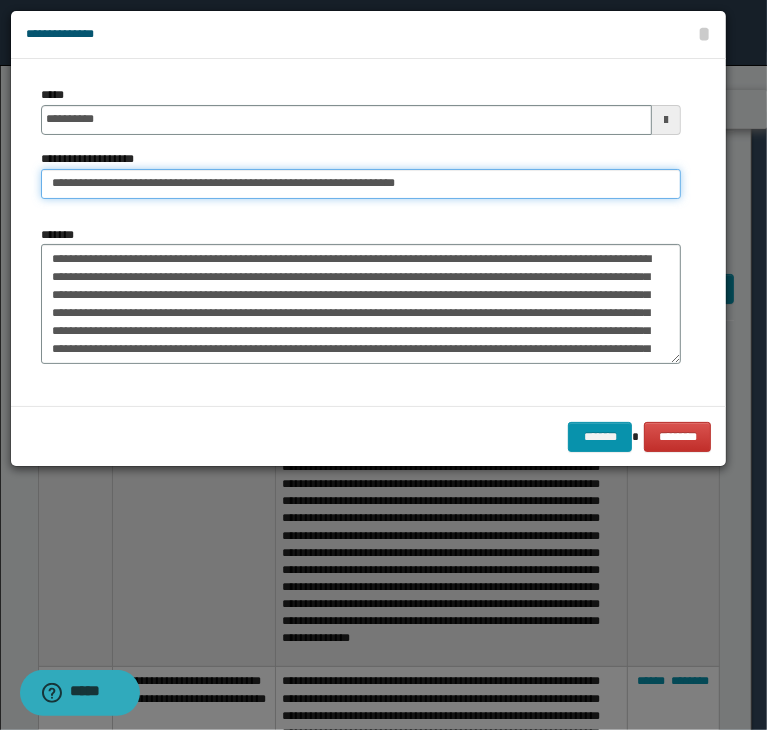 drag, startPoint x: 100, startPoint y: 181, endPoint x: -65, endPoint y: 177, distance: 165.04848 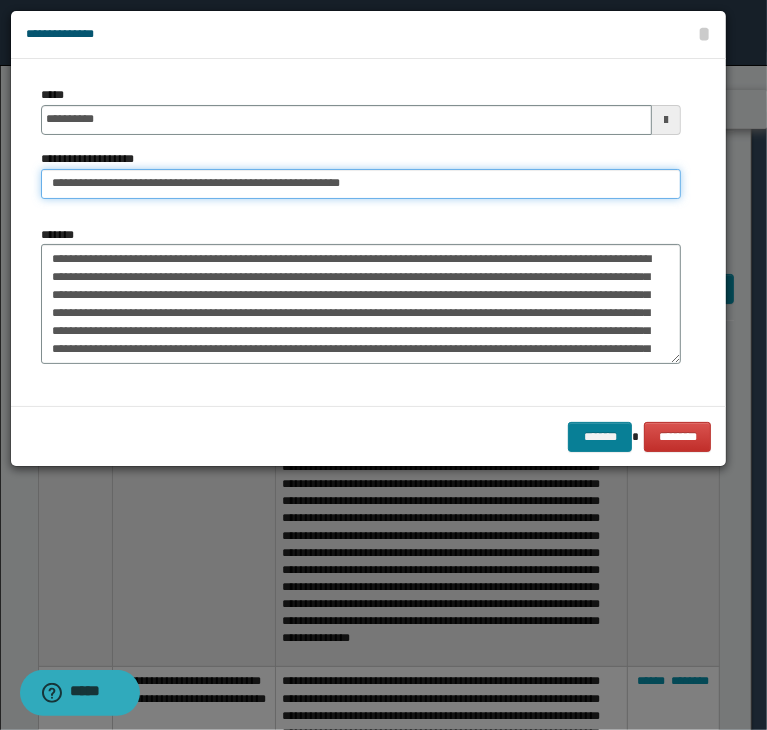 type on "**********" 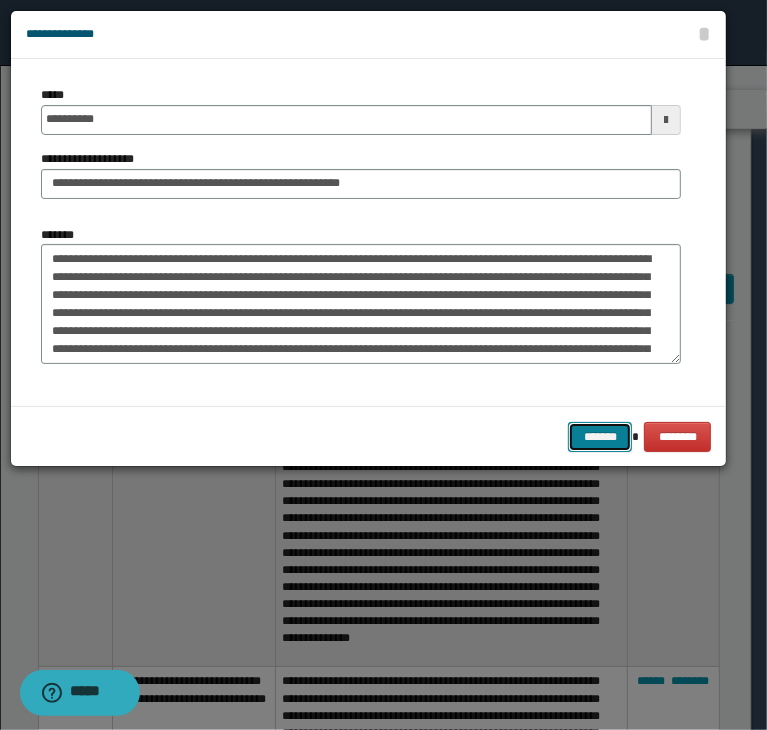 click on "*******" at bounding box center (600, 437) 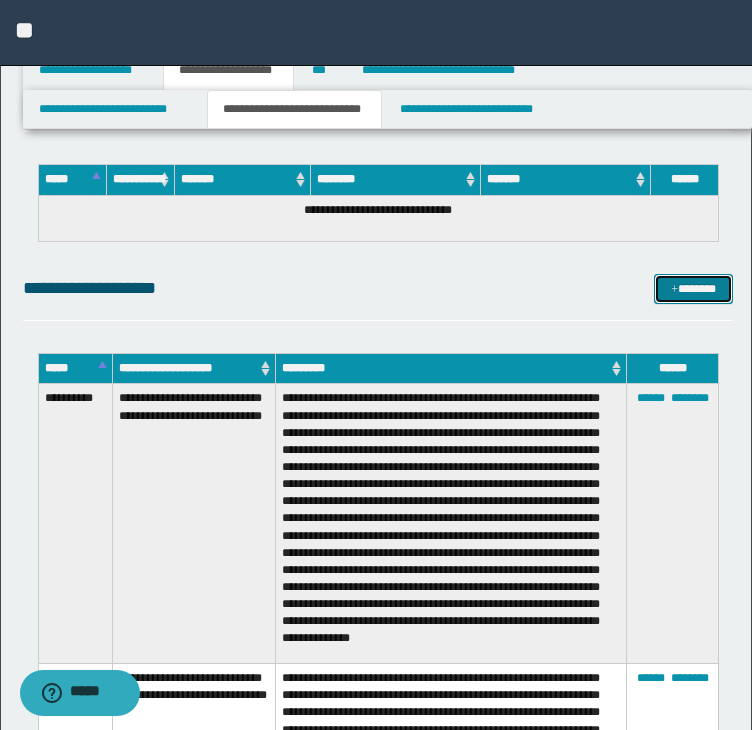 click on "*******" at bounding box center (693, 289) 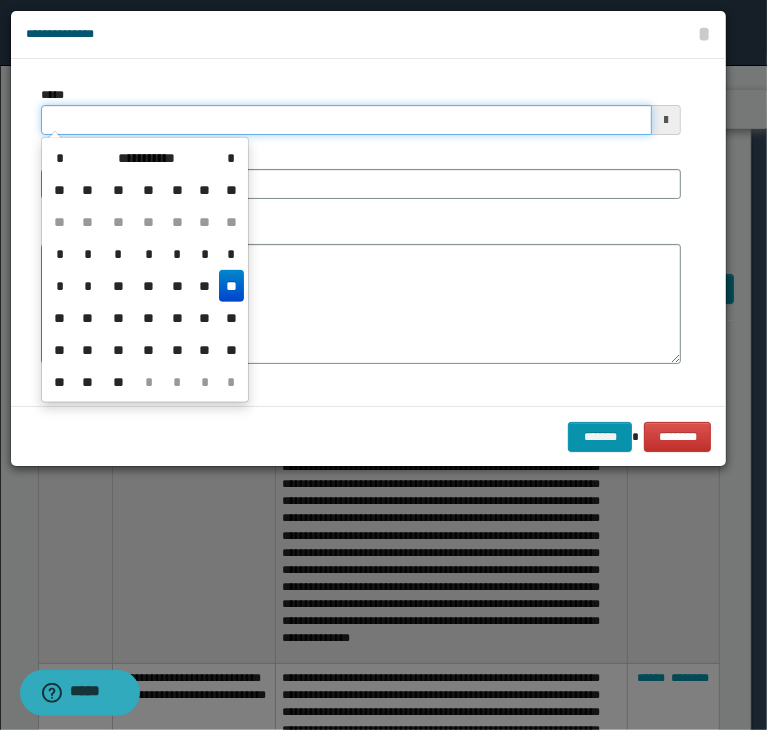 click on "*****" at bounding box center (346, 120) 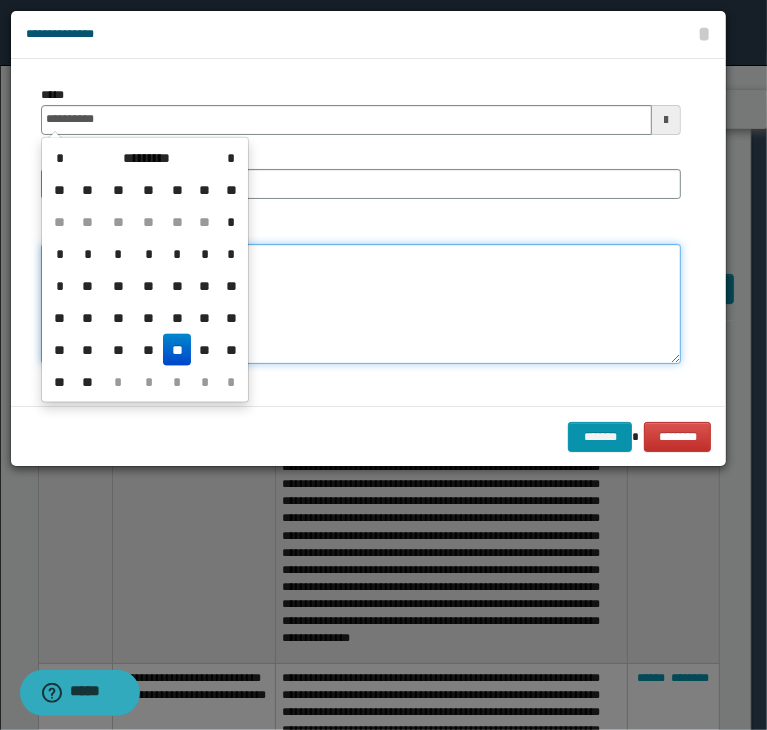 type on "**********" 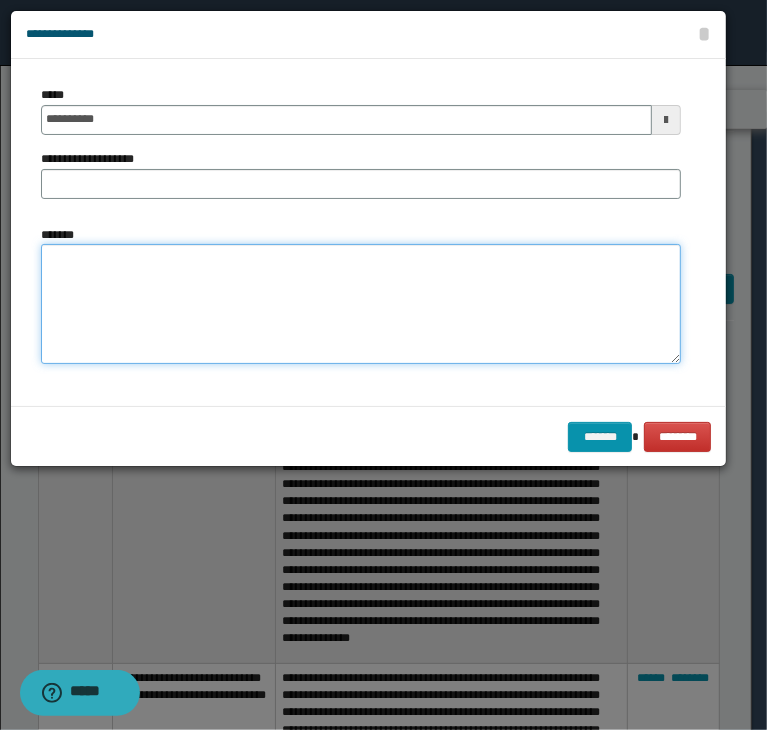 paste on "**********" 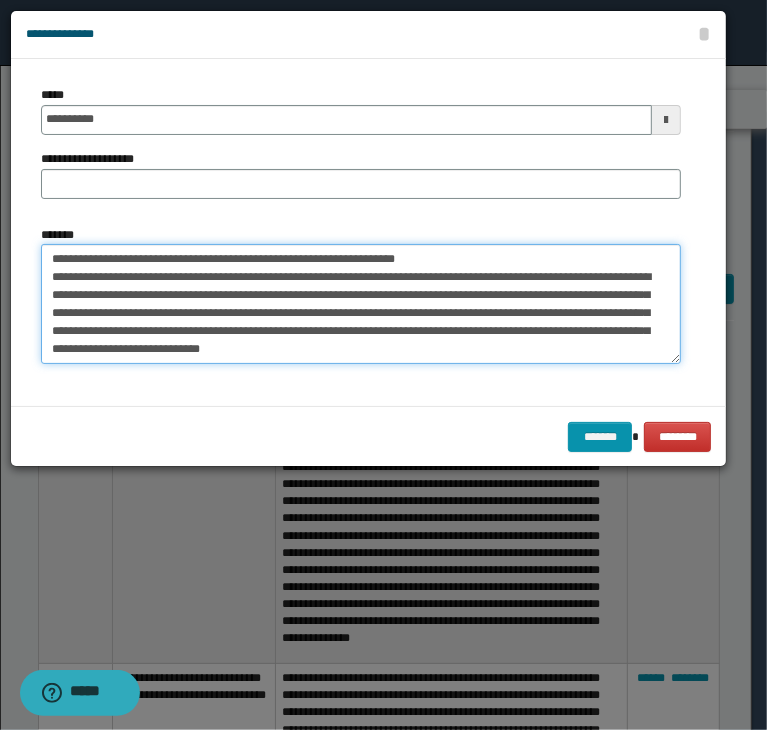 scroll, scrollTop: 12, scrollLeft: 0, axis: vertical 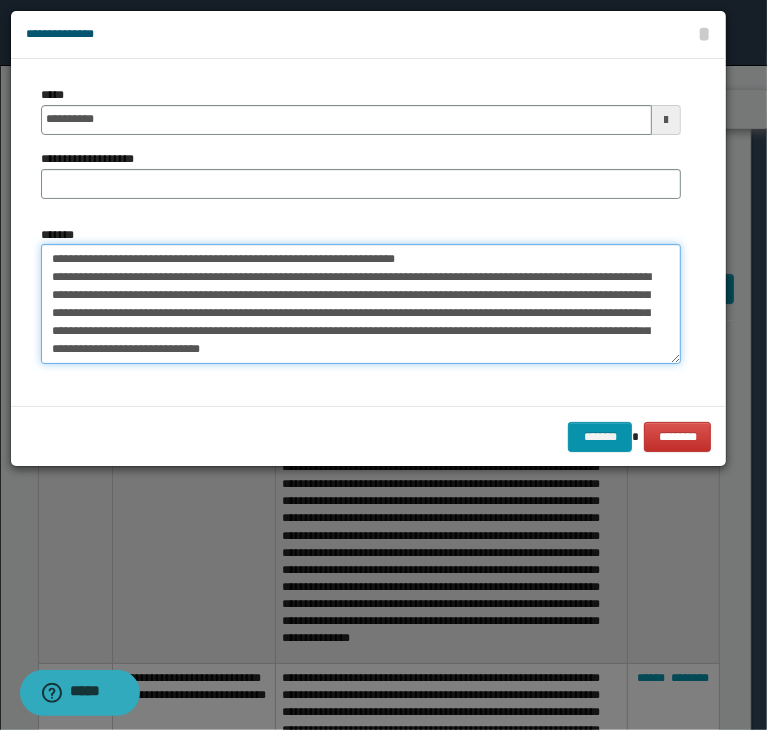 drag, startPoint x: 528, startPoint y: 328, endPoint x: 524, endPoint y: 304, distance: 24.33105 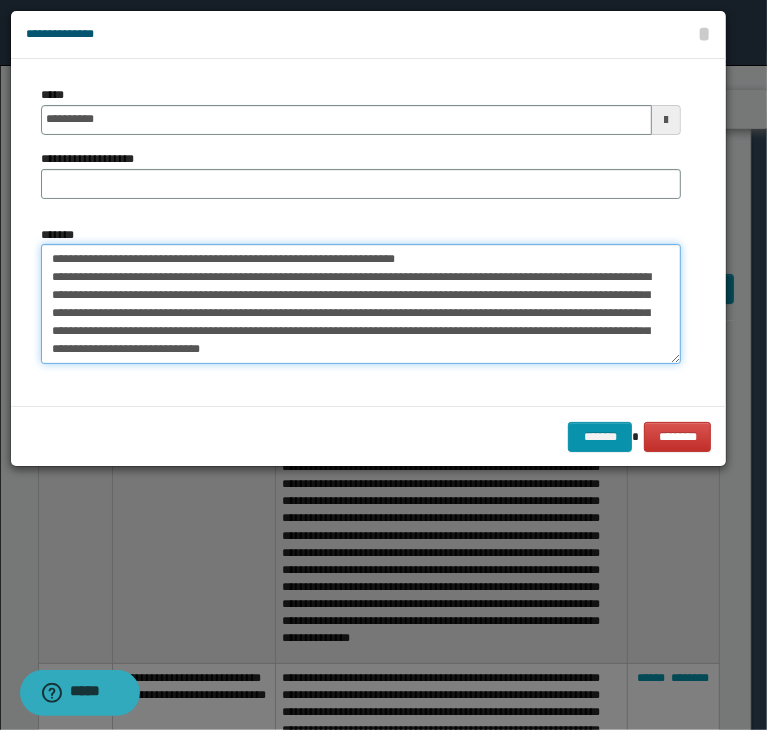 drag, startPoint x: 505, startPoint y: 259, endPoint x: 20, endPoint y: 253, distance: 485.0371 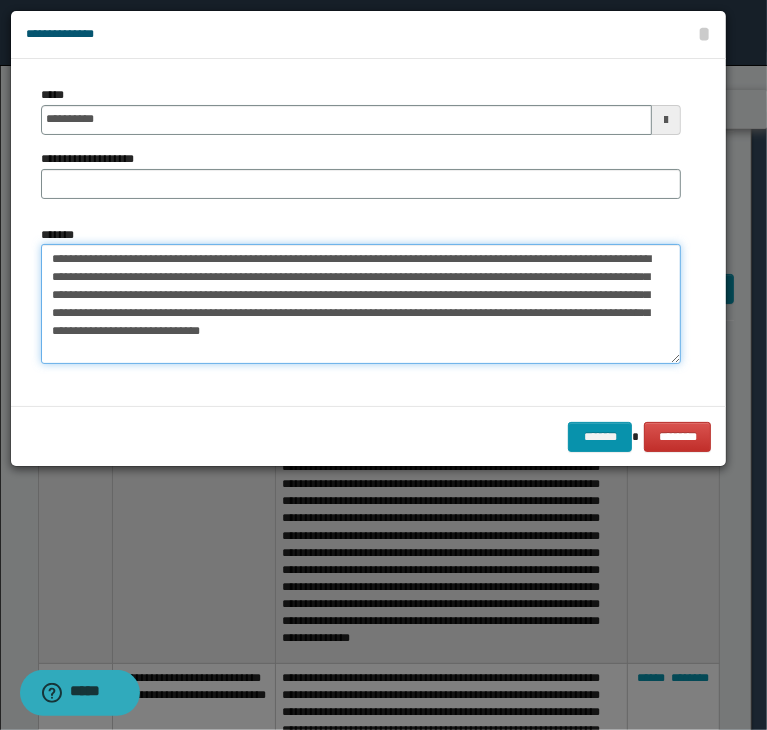type on "**********" 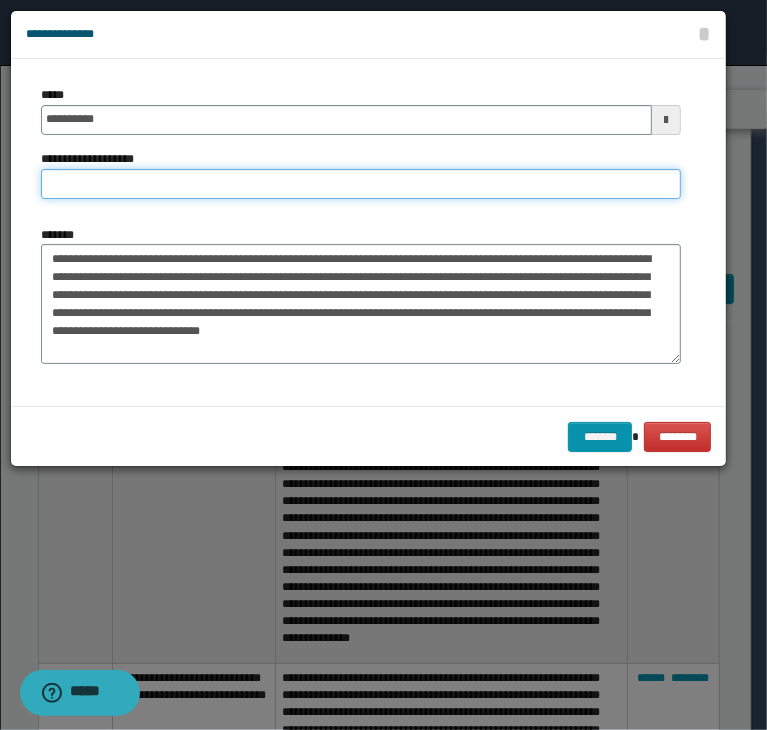 click on "**********" at bounding box center [361, 184] 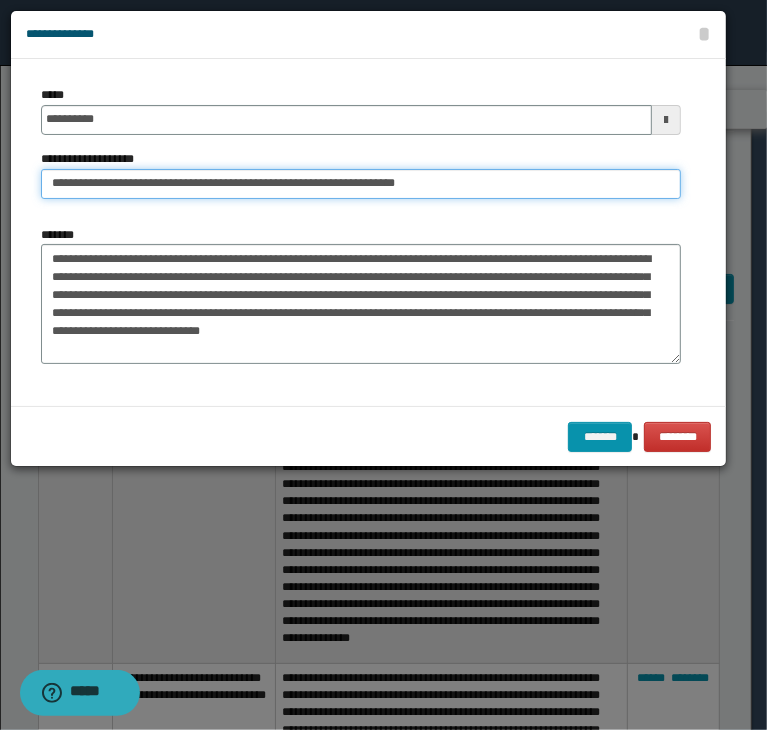 drag, startPoint x: 113, startPoint y: 173, endPoint x: -88, endPoint y: 155, distance: 201.80437 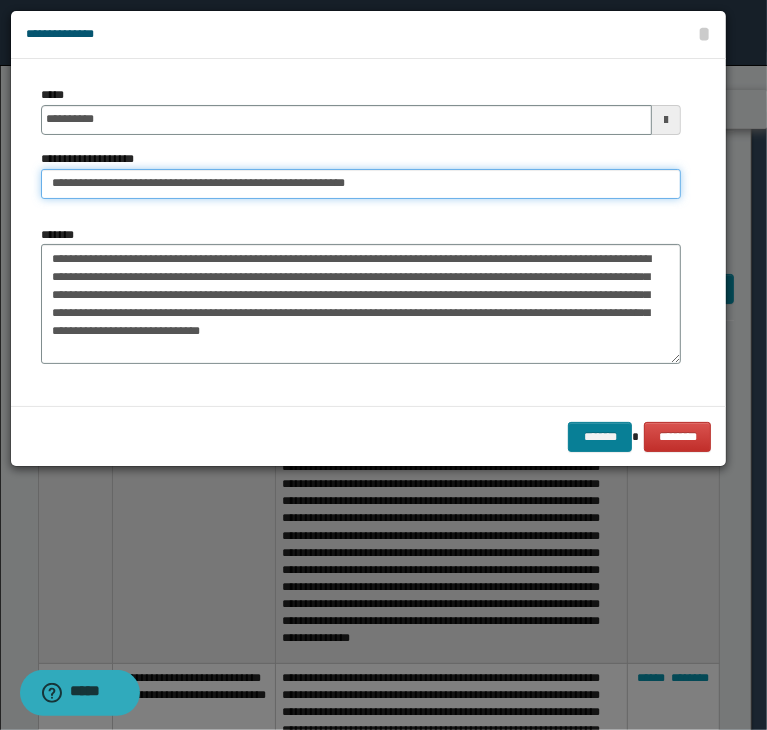 type on "**********" 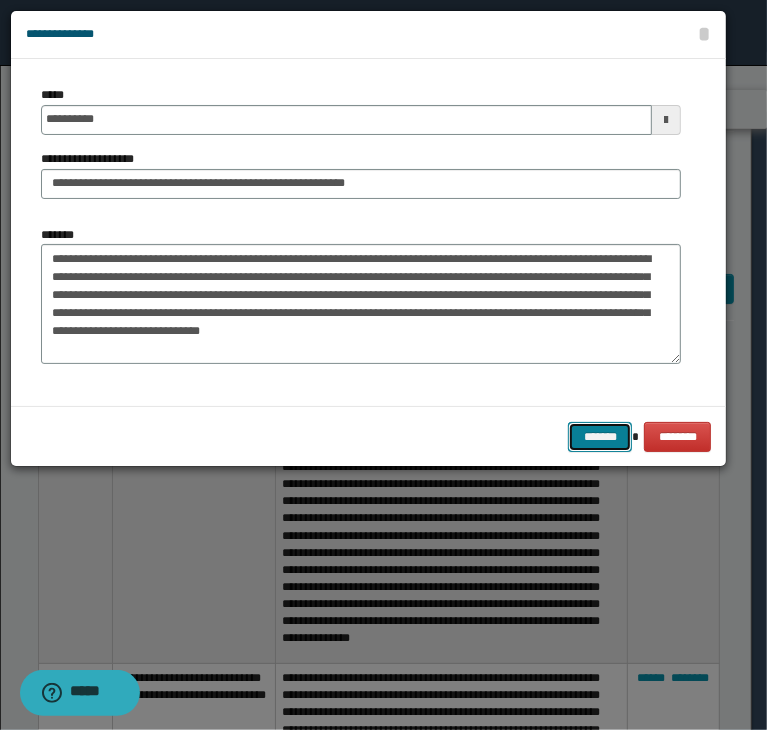 click on "*******" at bounding box center (600, 437) 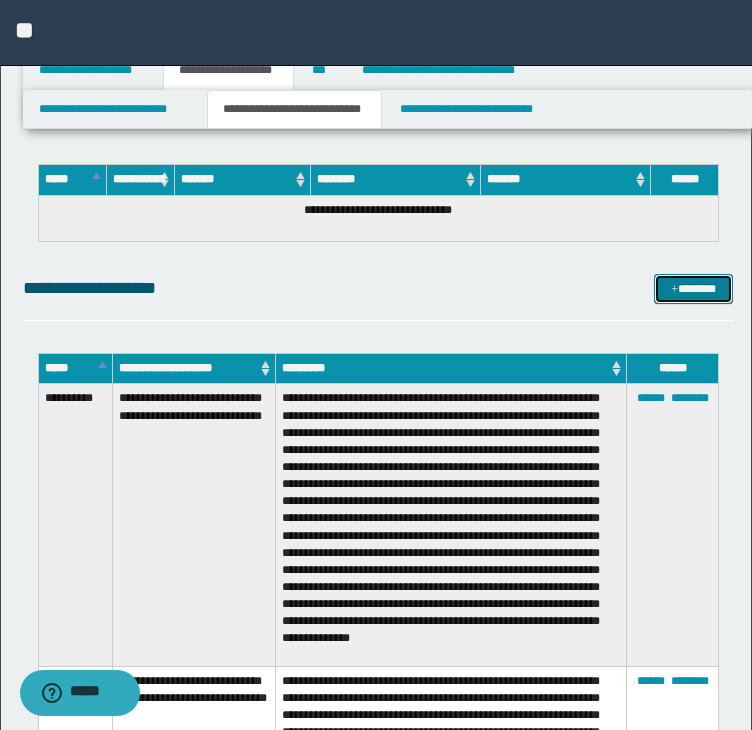 click on "*******" at bounding box center (693, 289) 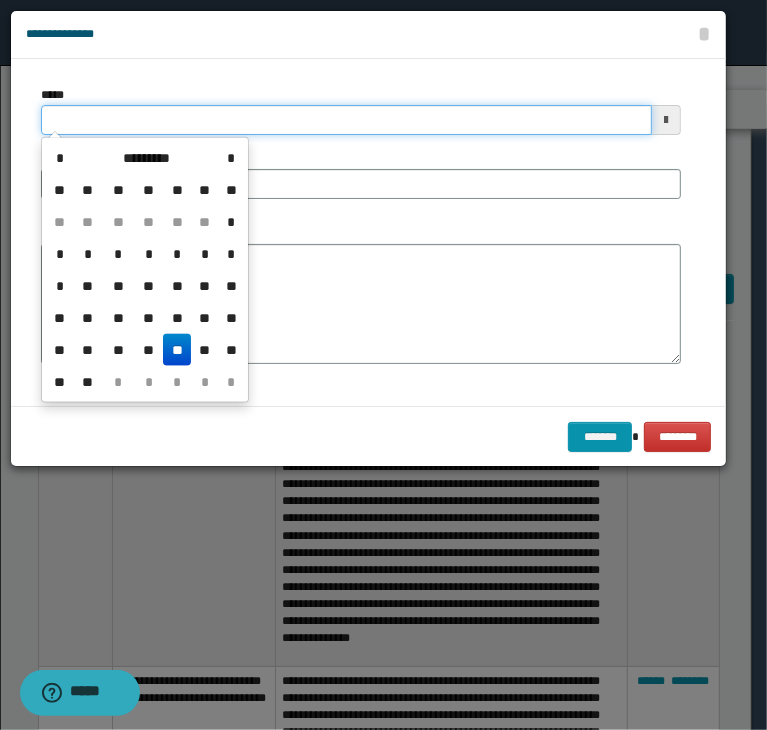 click on "*****" at bounding box center [346, 120] 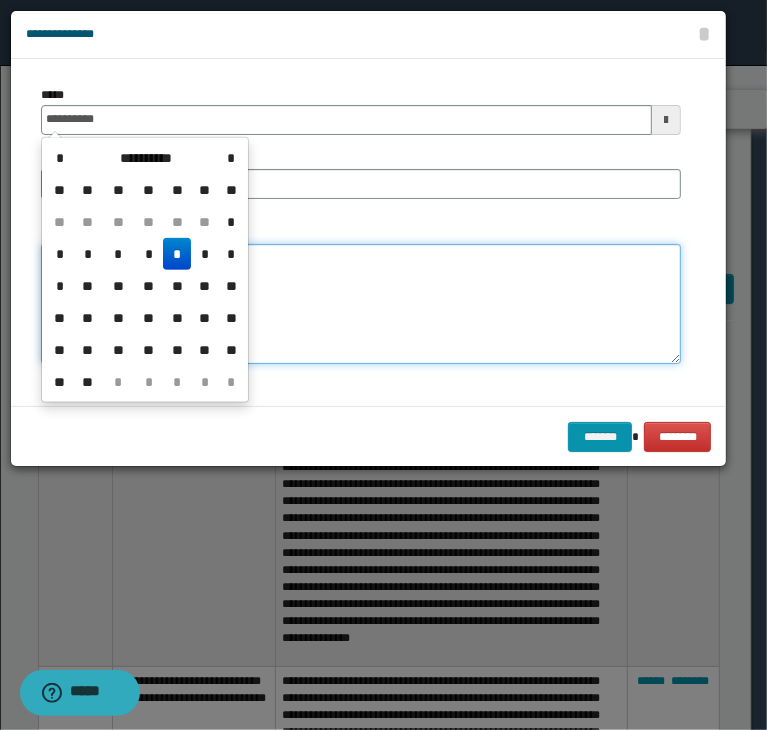 type on "**********" 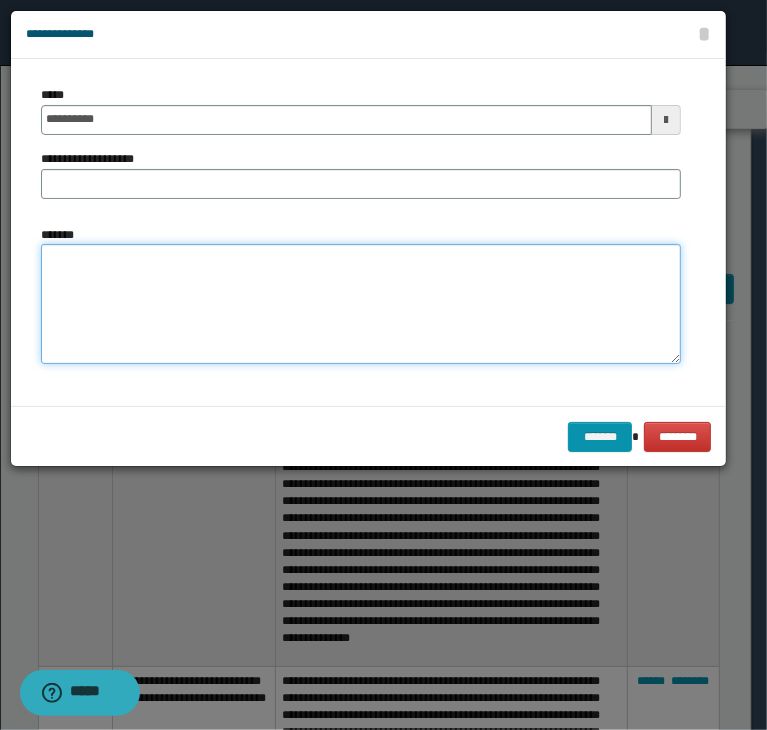 paste on "**********" 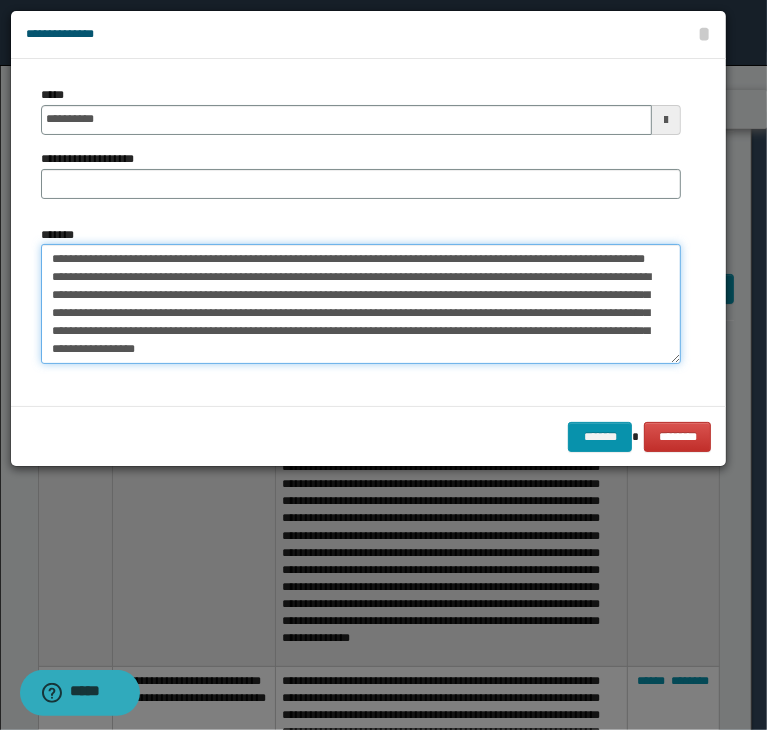 scroll, scrollTop: 0, scrollLeft: 0, axis: both 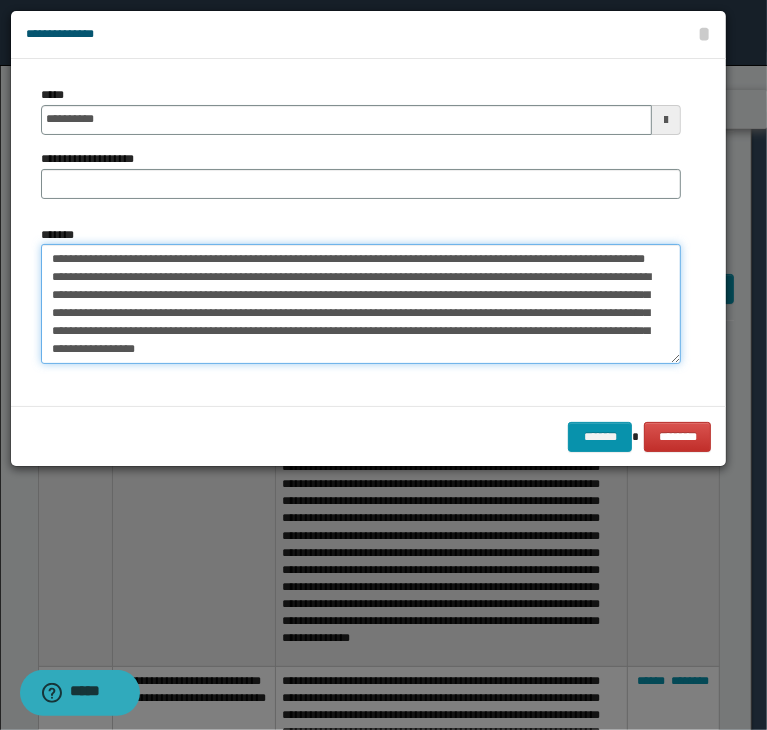 drag, startPoint x: 240, startPoint y: 279, endPoint x: 32, endPoint y: 235, distance: 212.60292 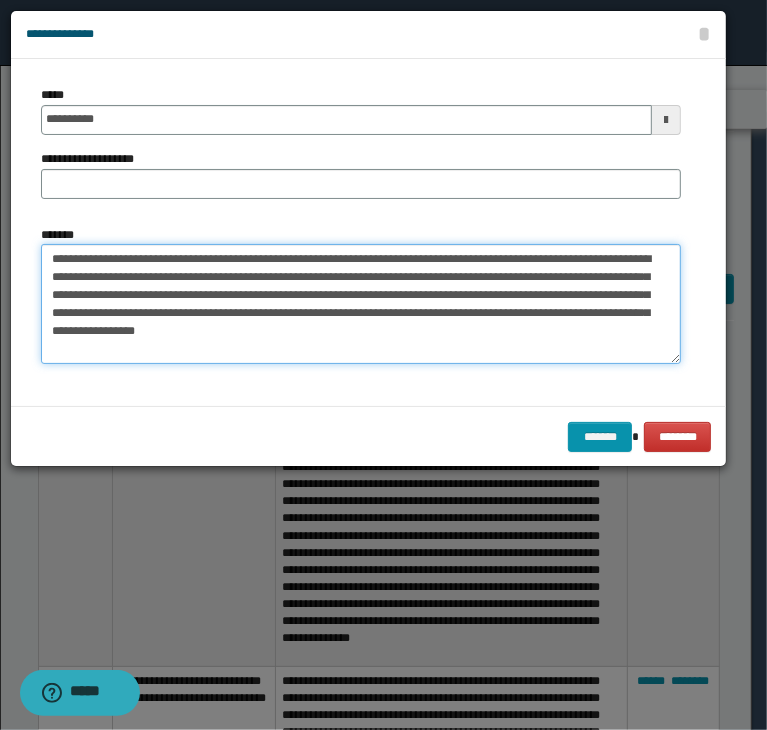 type on "**********" 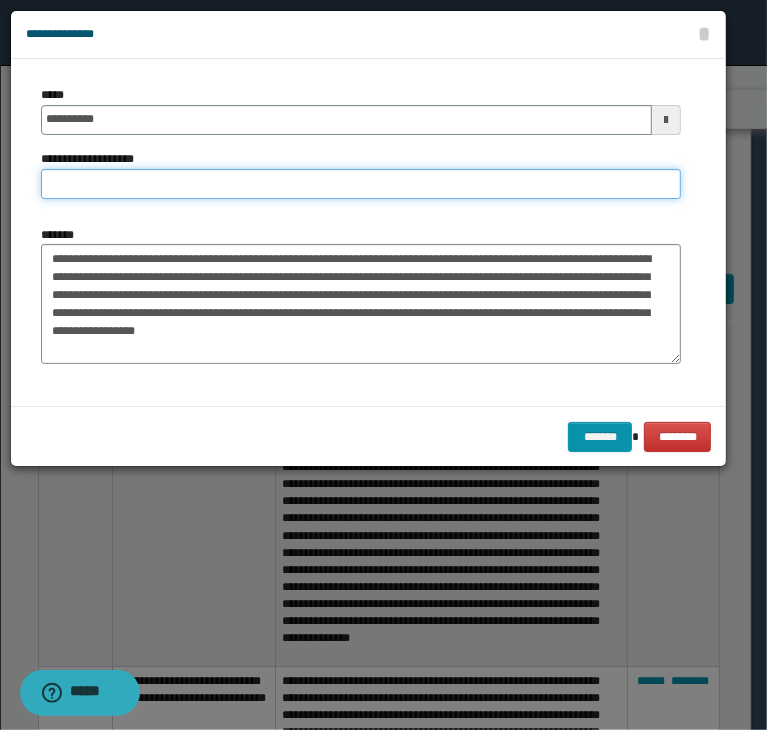 click on "**********" at bounding box center [361, 184] 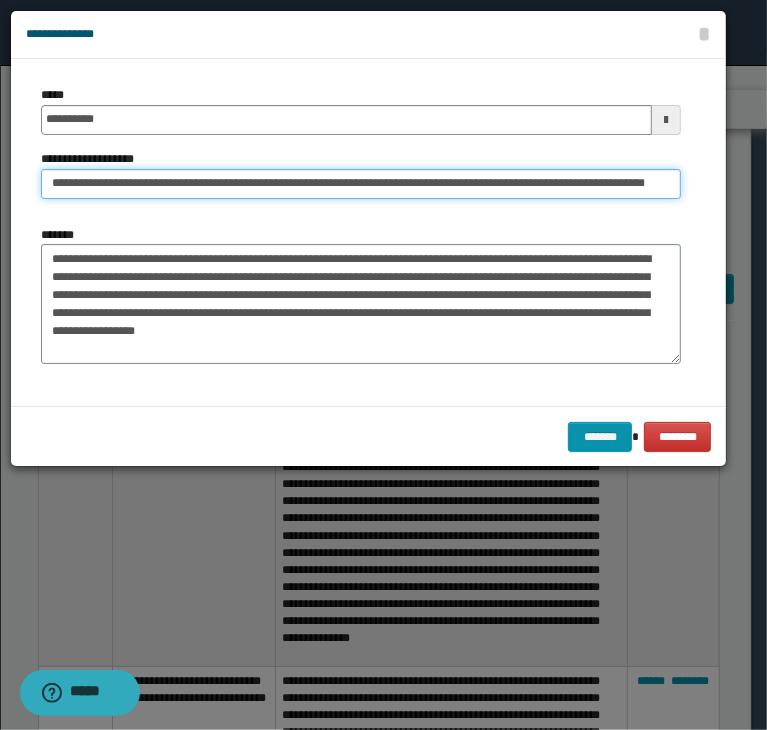 scroll, scrollTop: 0, scrollLeft: 0, axis: both 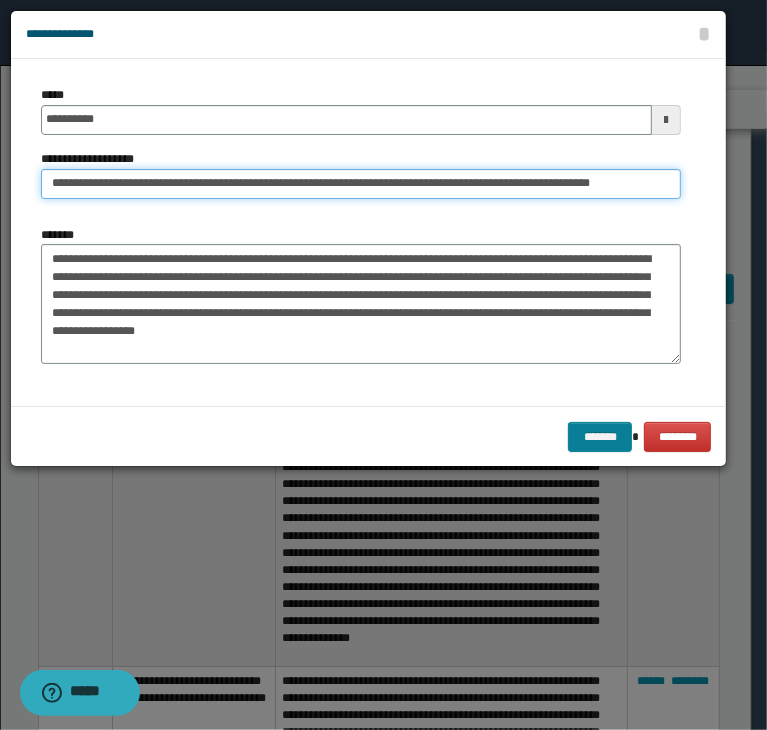 type on "**********" 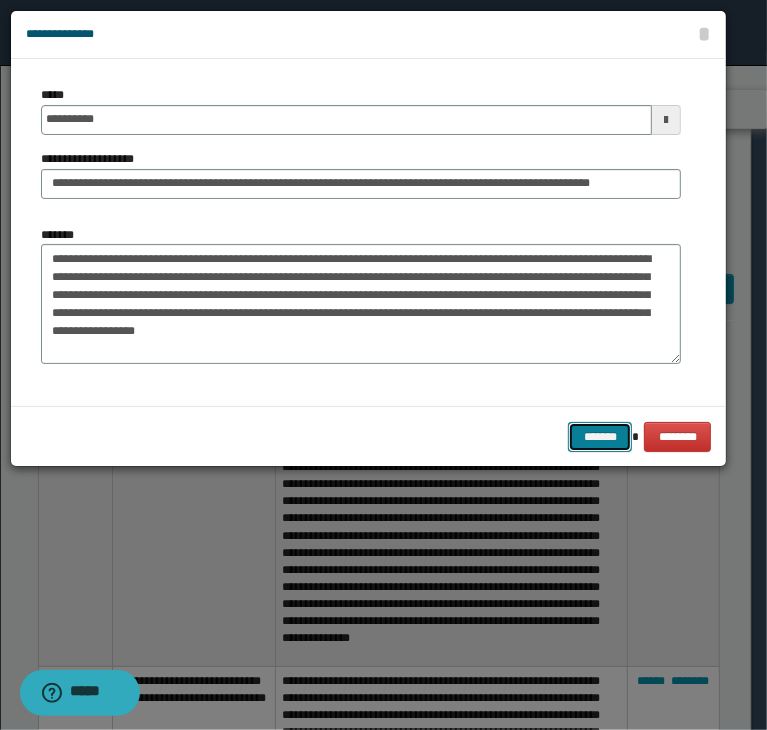 drag, startPoint x: 594, startPoint y: 441, endPoint x: 38, endPoint y: 379, distance: 559.44617 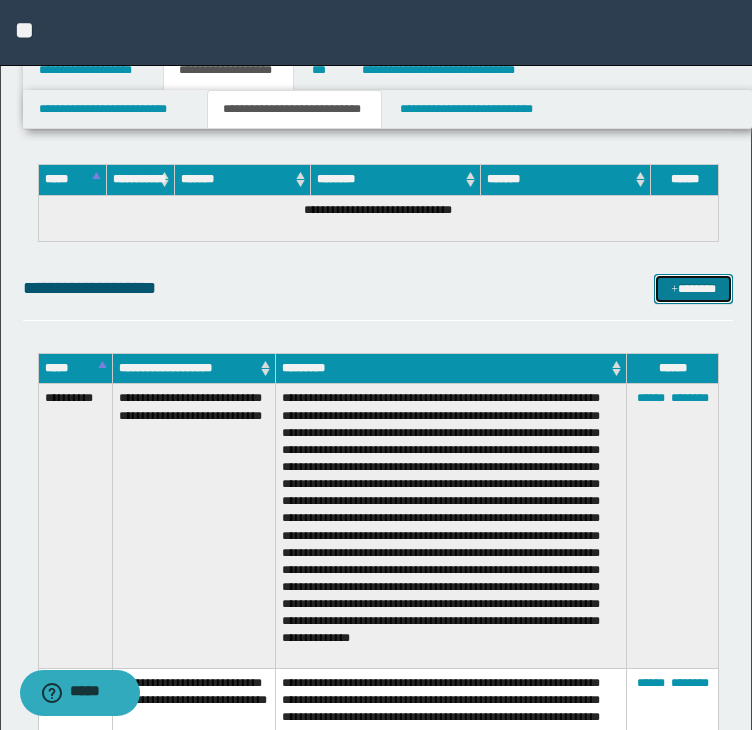 click on "*******" at bounding box center (693, 289) 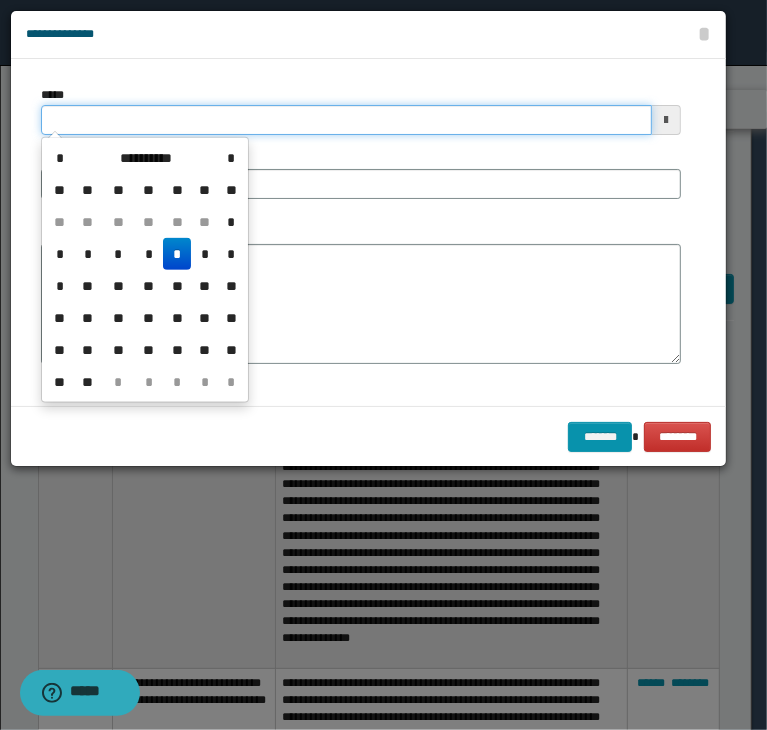click on "*****" at bounding box center (346, 120) 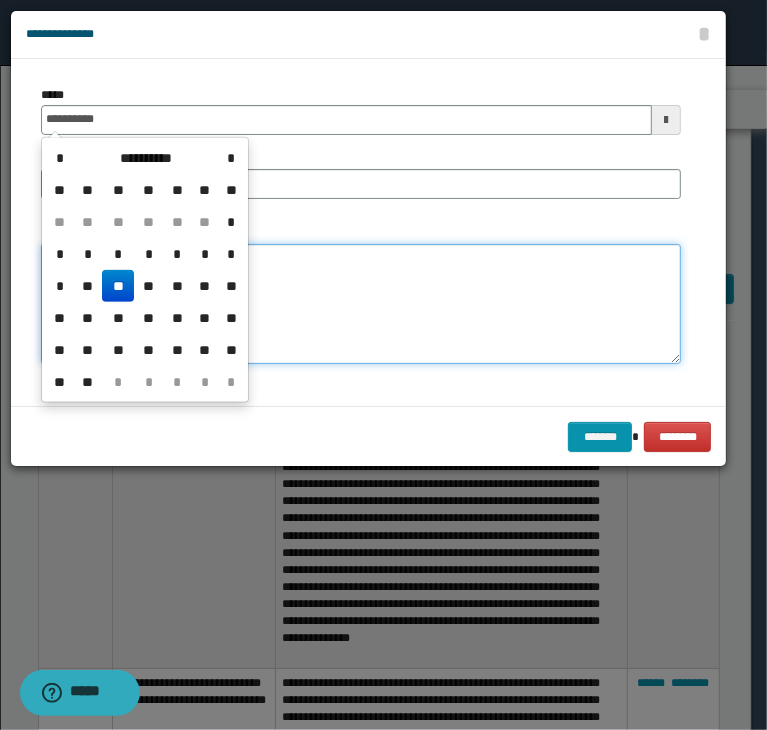 type on "**********" 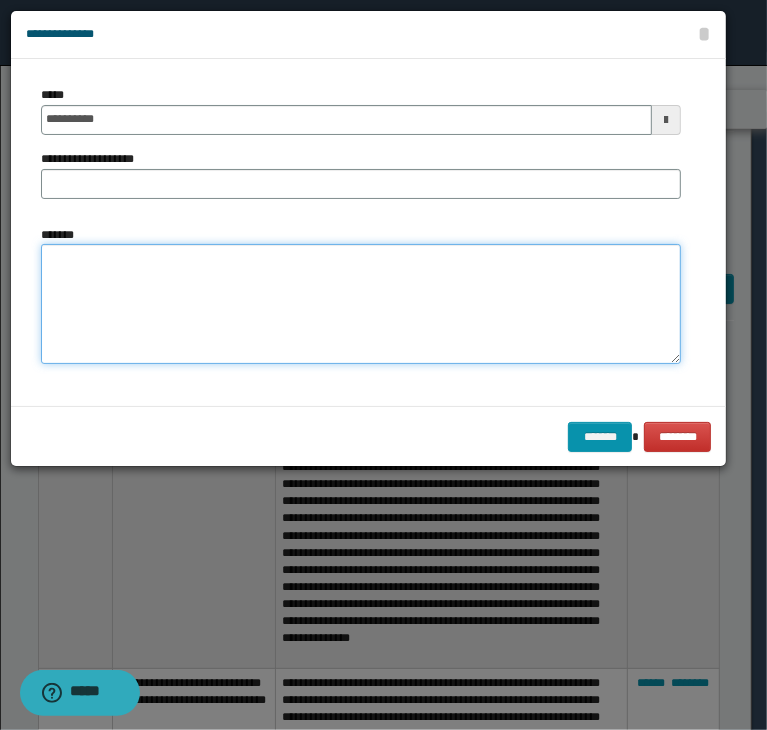 paste on "**********" 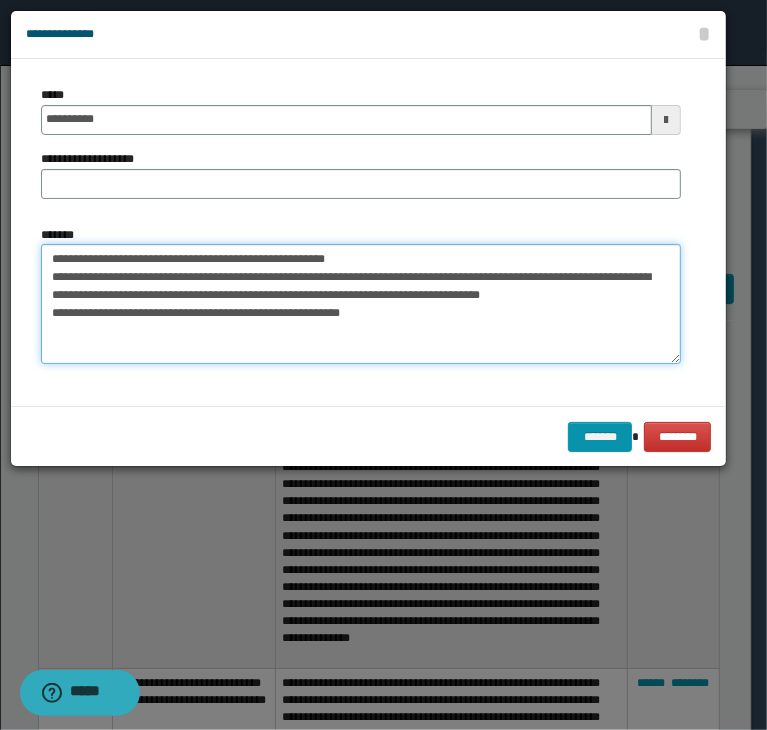 drag, startPoint x: 173, startPoint y: 265, endPoint x: -71, endPoint y: 257, distance: 244.13112 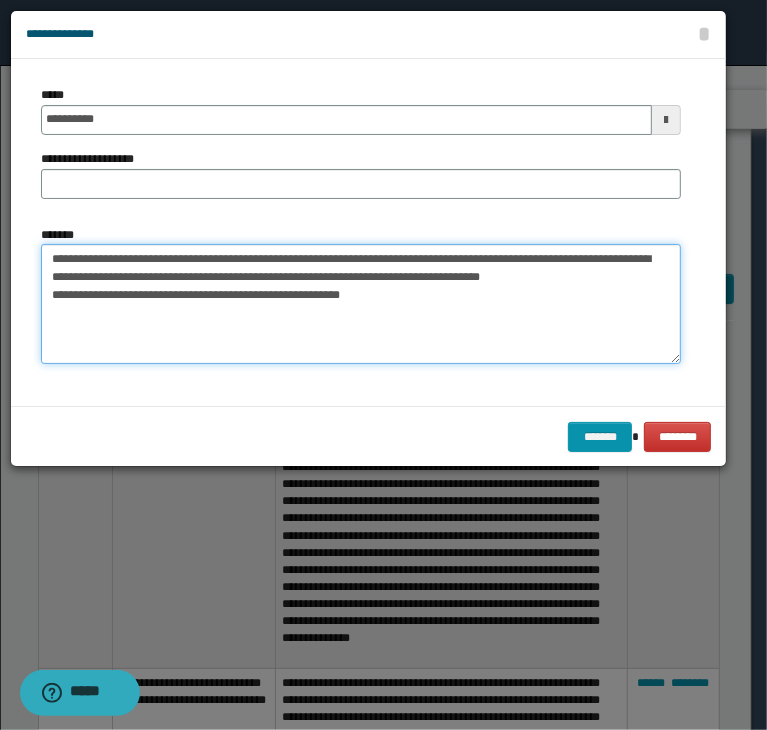 type on "**********" 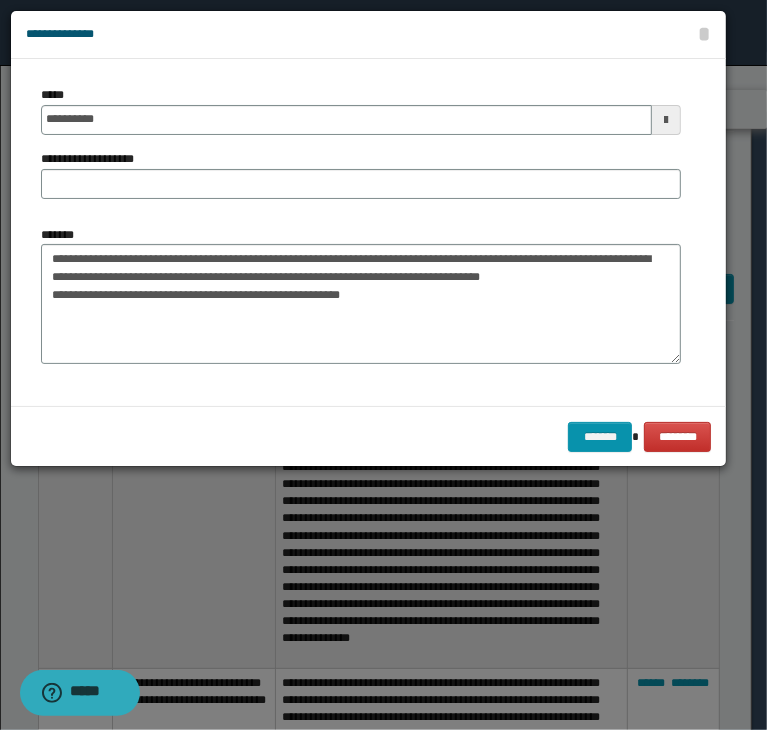 click on "**********" at bounding box center (98, 159) 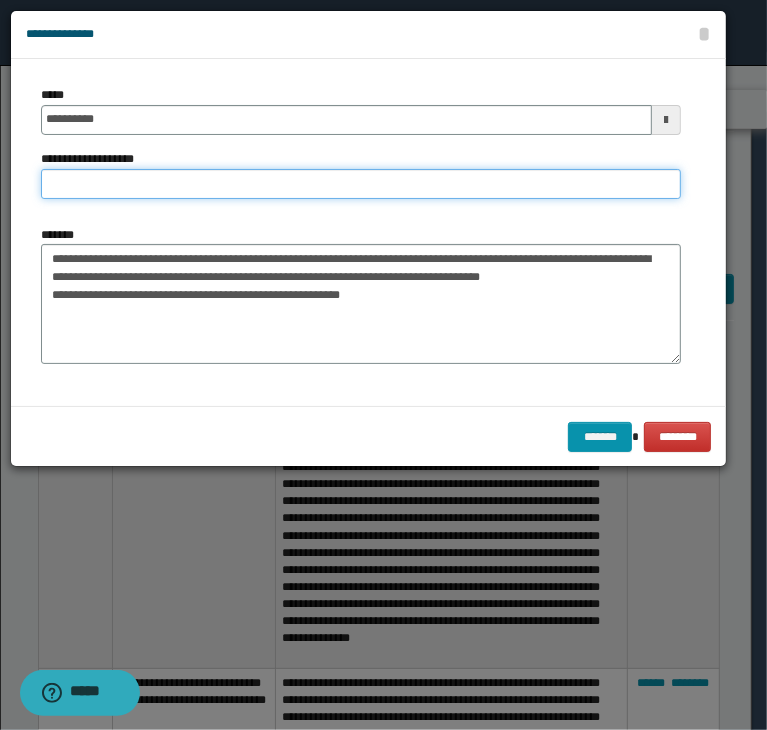 click on "**********" at bounding box center (361, 184) 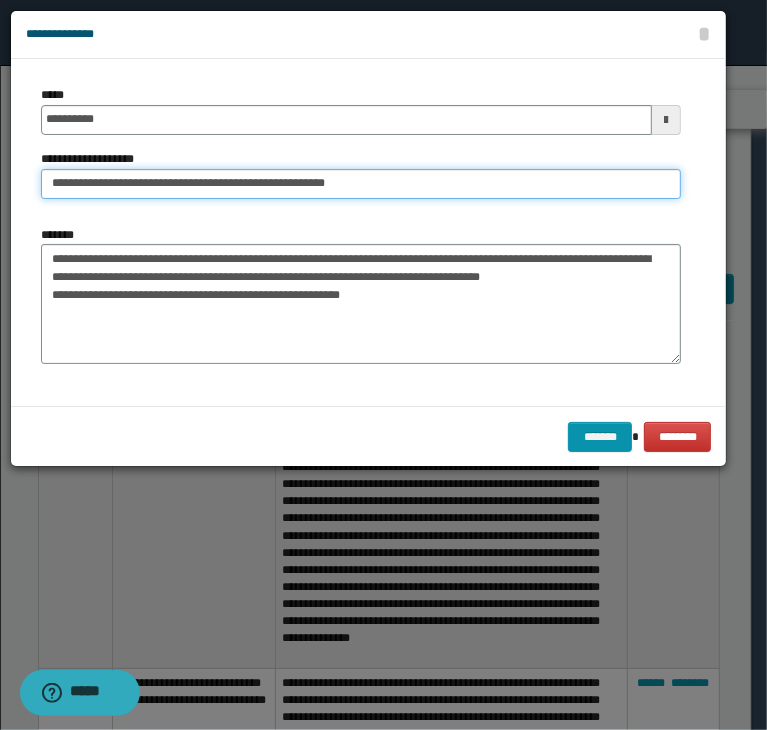 drag, startPoint x: 115, startPoint y: 181, endPoint x: -64, endPoint y: 185, distance: 179.0447 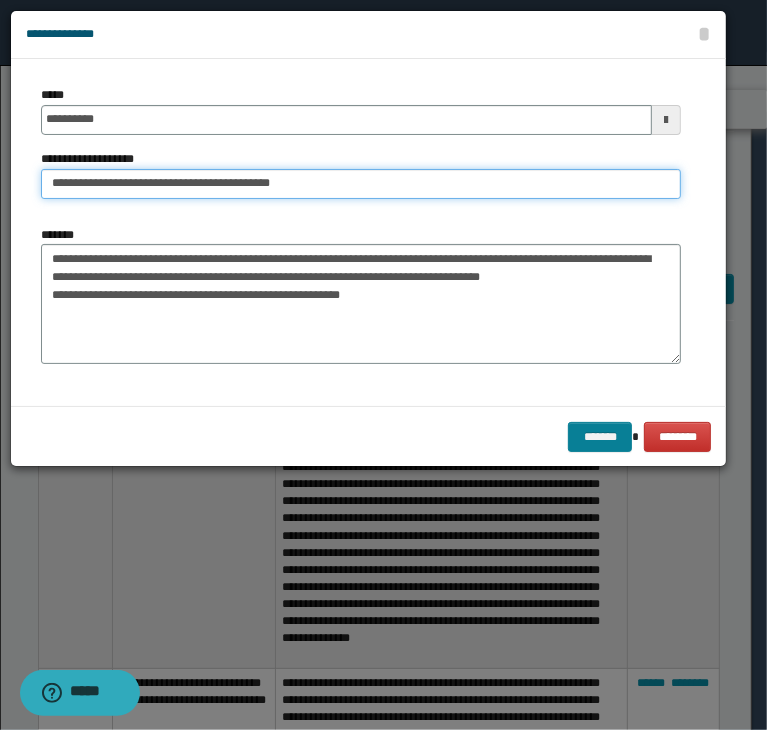 type on "**********" 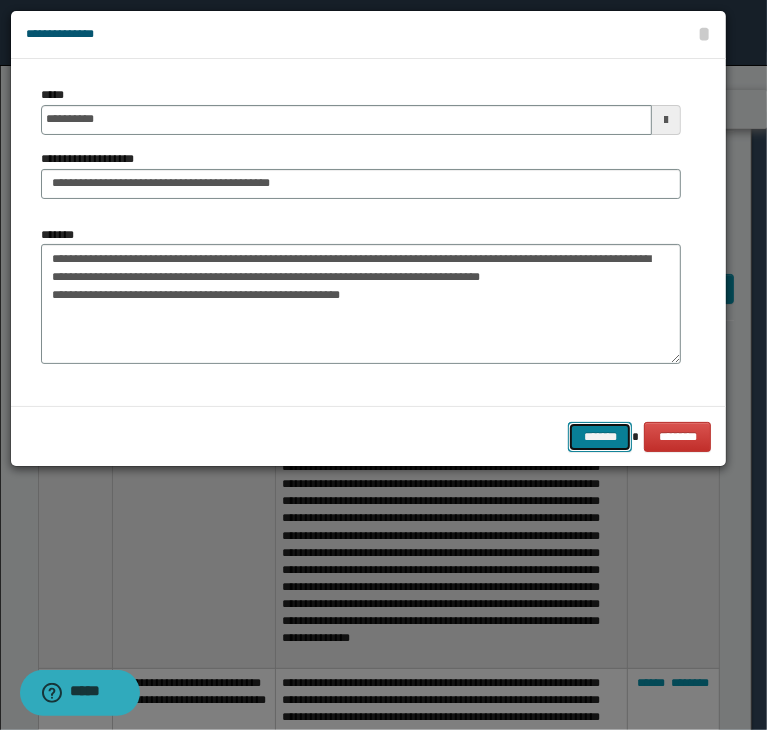 click on "*******" at bounding box center [600, 437] 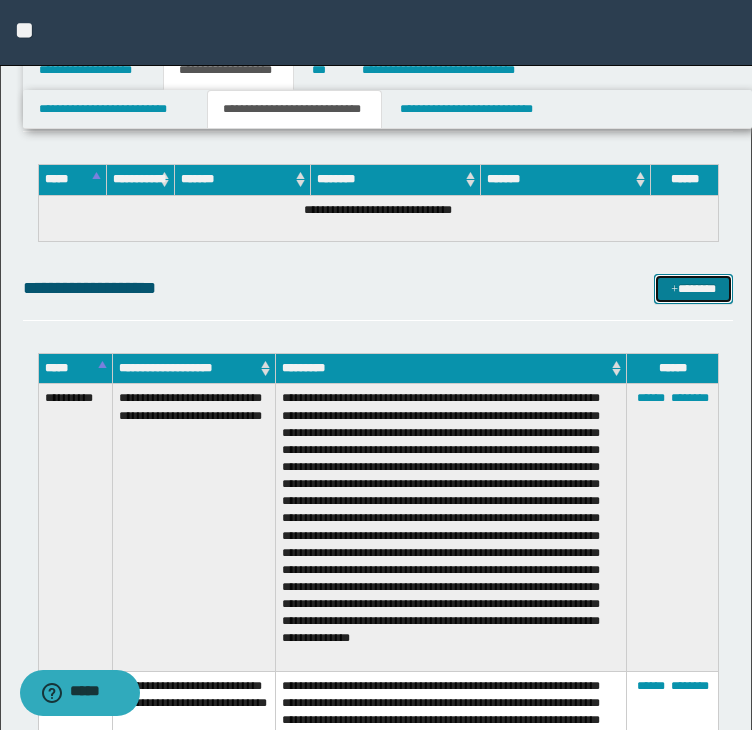 click on "*******" at bounding box center (693, 289) 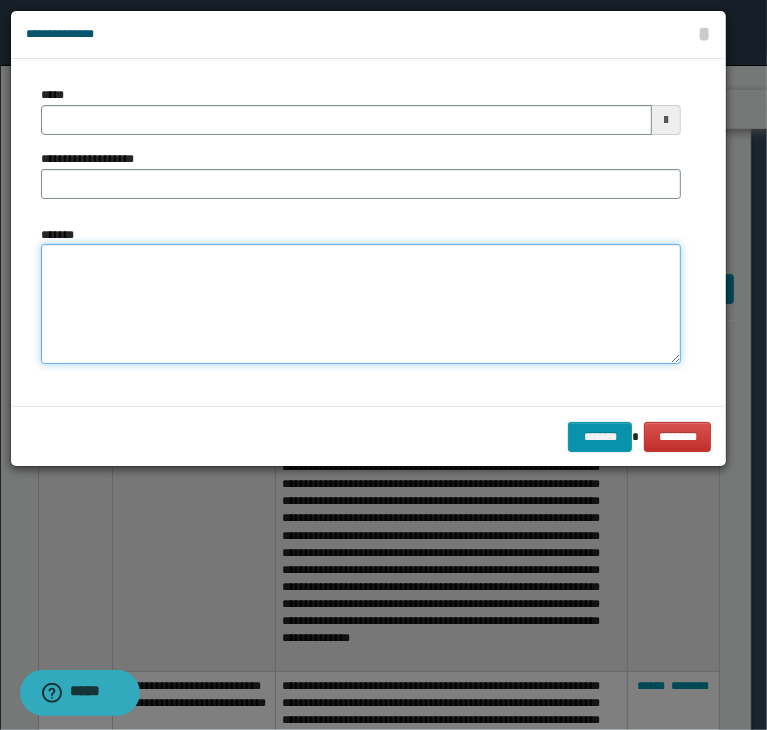 click on "*******" at bounding box center (361, 304) 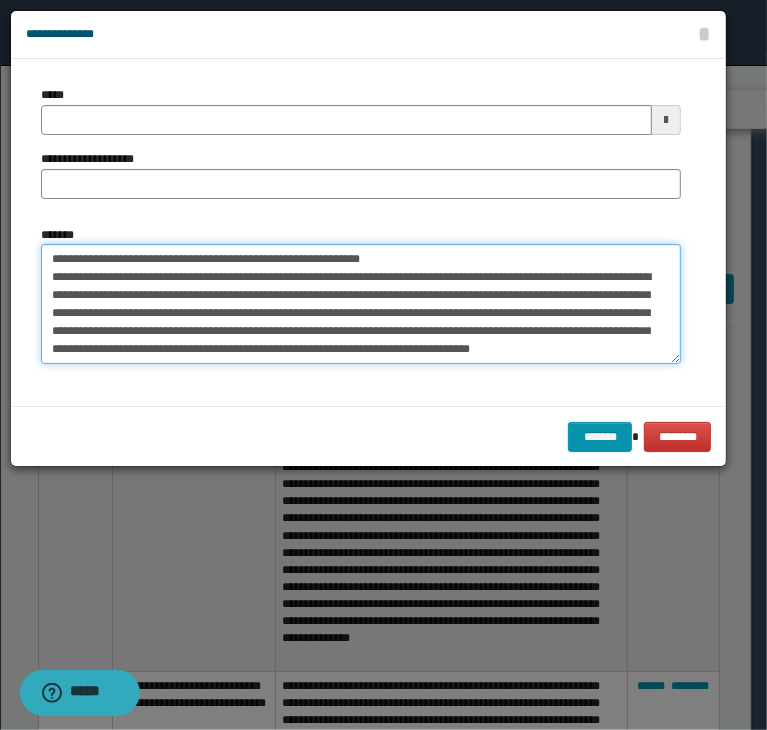 scroll, scrollTop: 0, scrollLeft: 0, axis: both 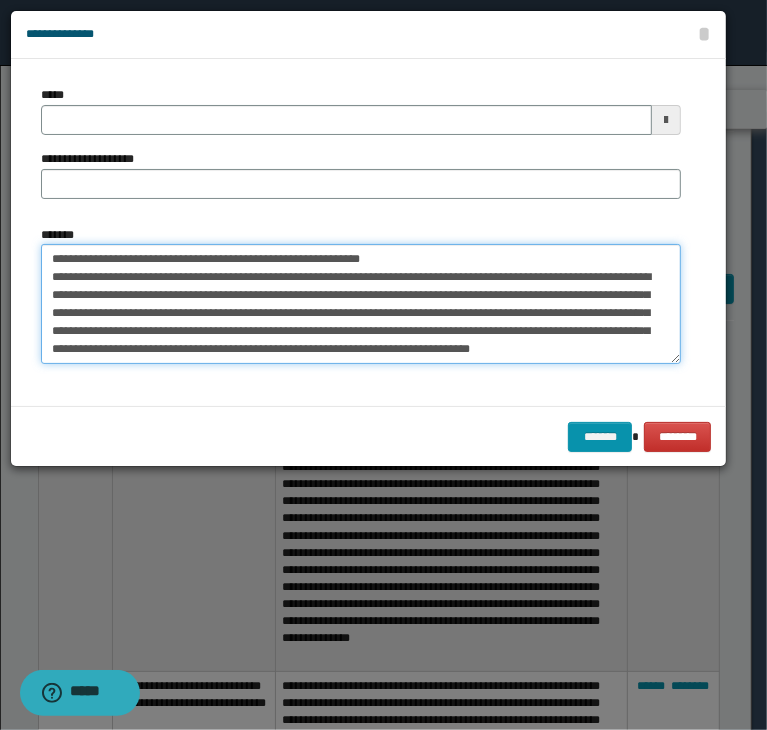 drag, startPoint x: 393, startPoint y: 257, endPoint x: -68, endPoint y: 253, distance: 461.01736 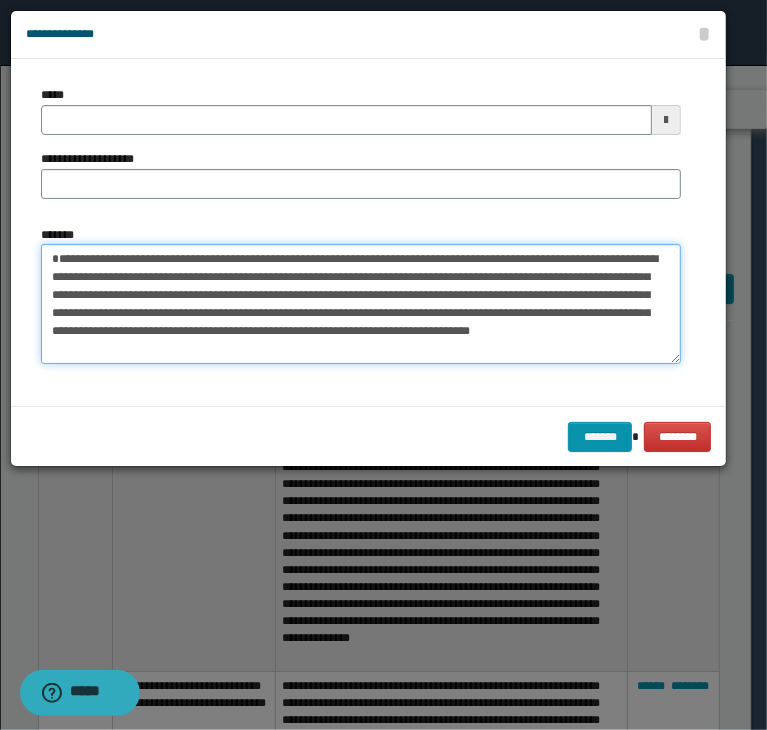 type on "**********" 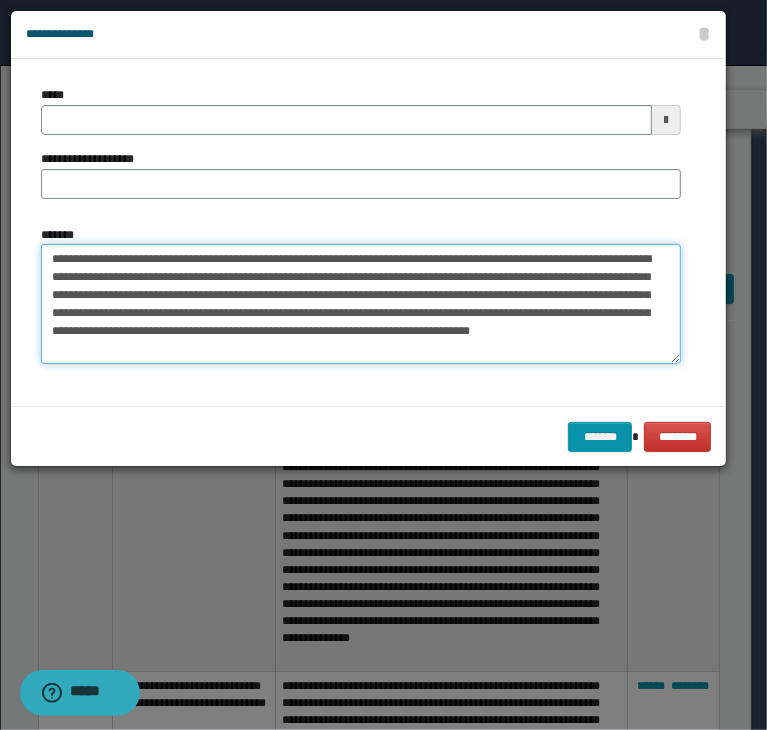 type 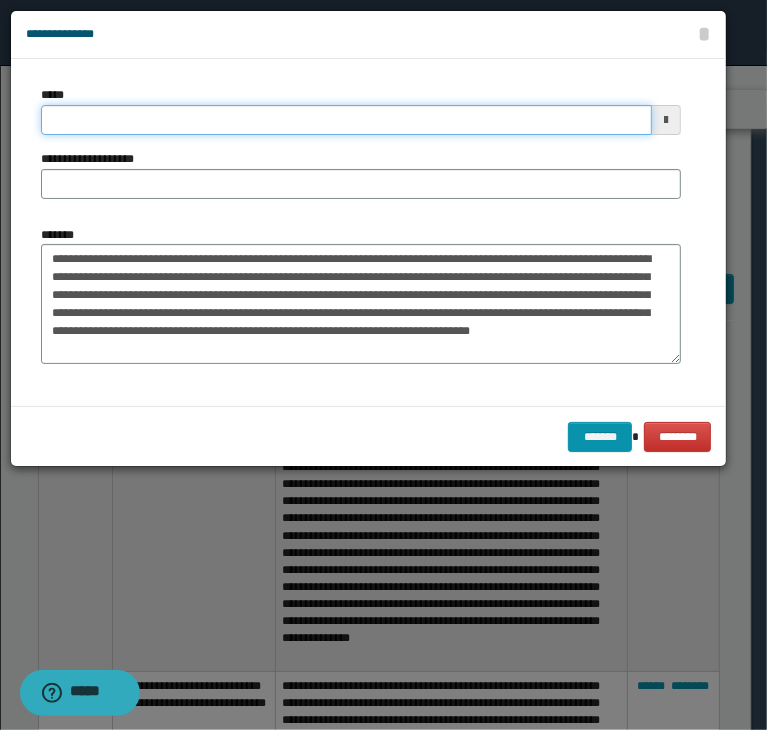 click on "*****" at bounding box center [346, 120] 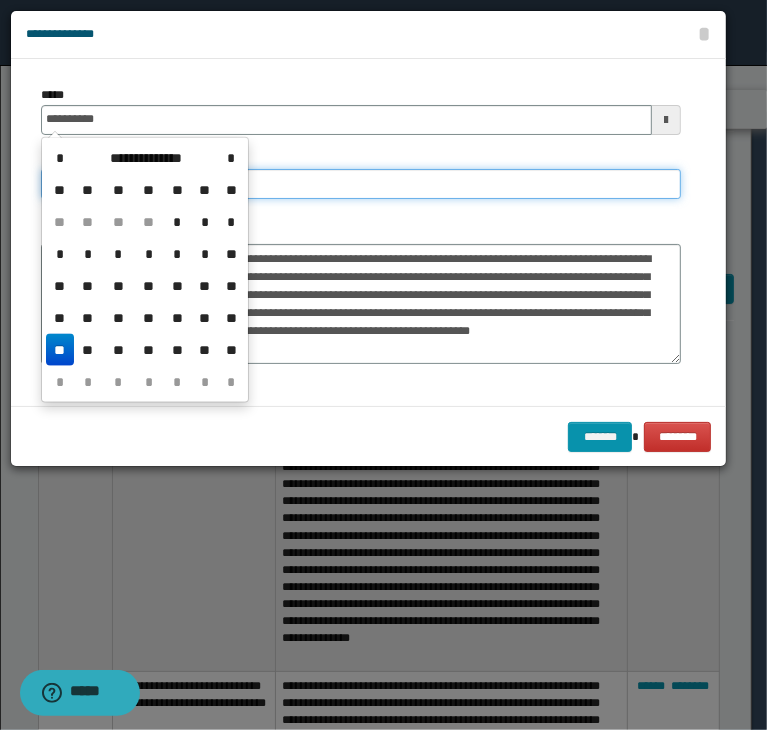 type on "**********" 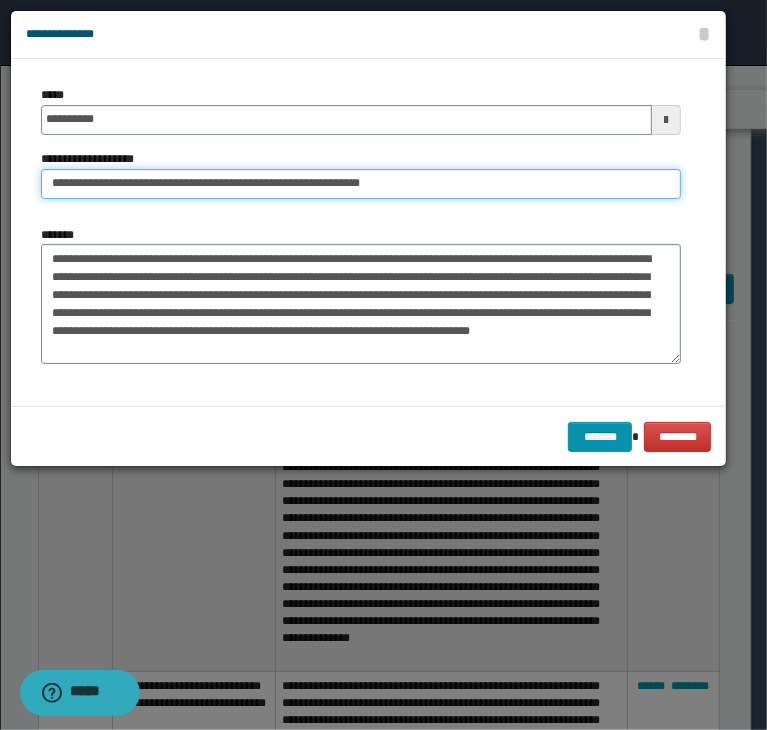 drag, startPoint x: 106, startPoint y: 185, endPoint x: -128, endPoint y: 195, distance: 234.21358 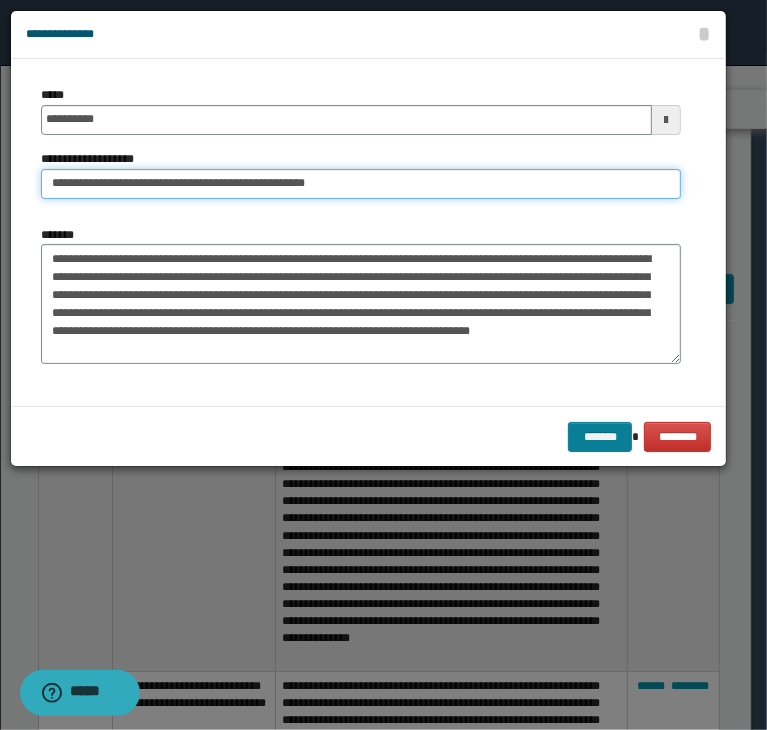 type on "**********" 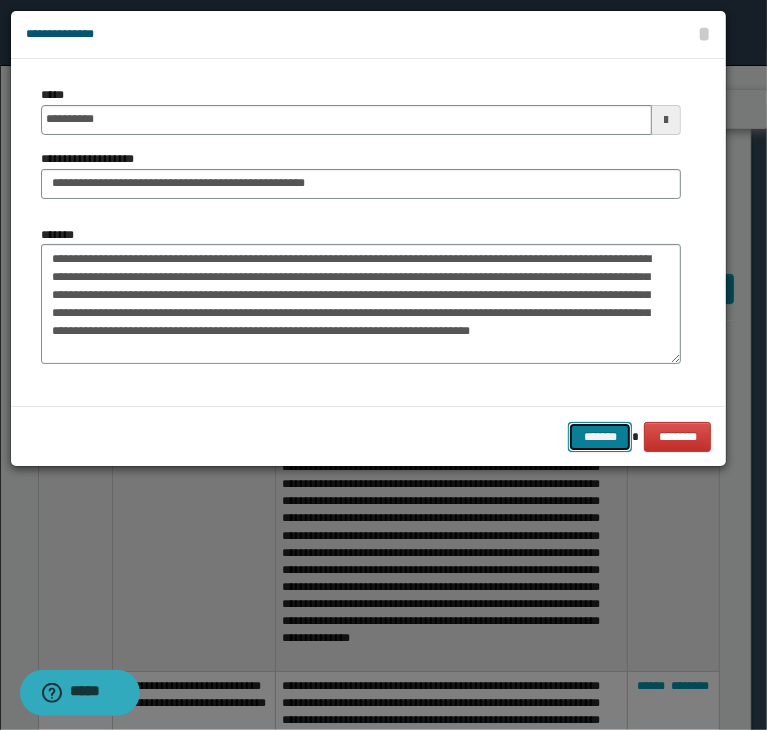 drag, startPoint x: 611, startPoint y: 434, endPoint x: 571, endPoint y: 409, distance: 47.169907 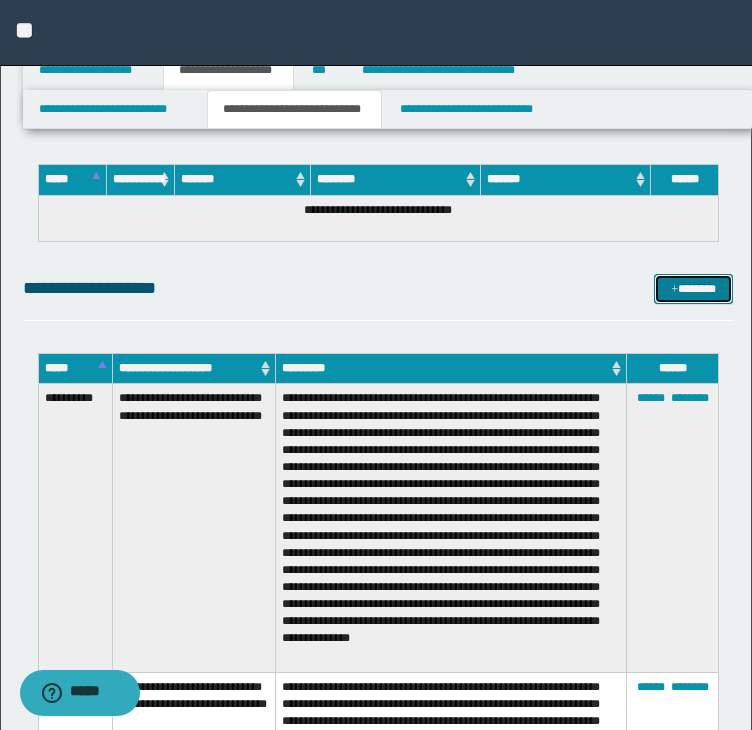 click at bounding box center [674, 290] 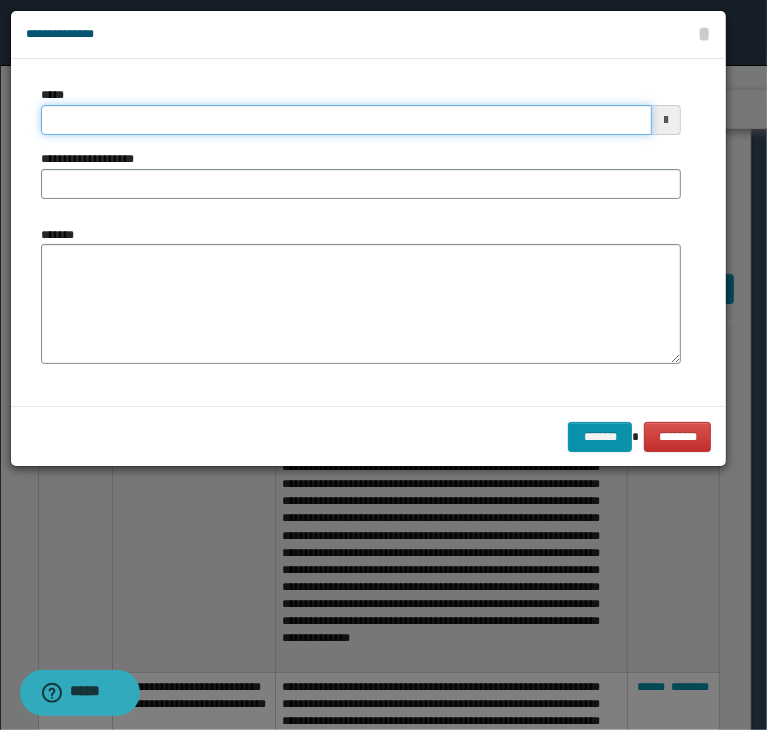 click on "*****" at bounding box center (346, 120) 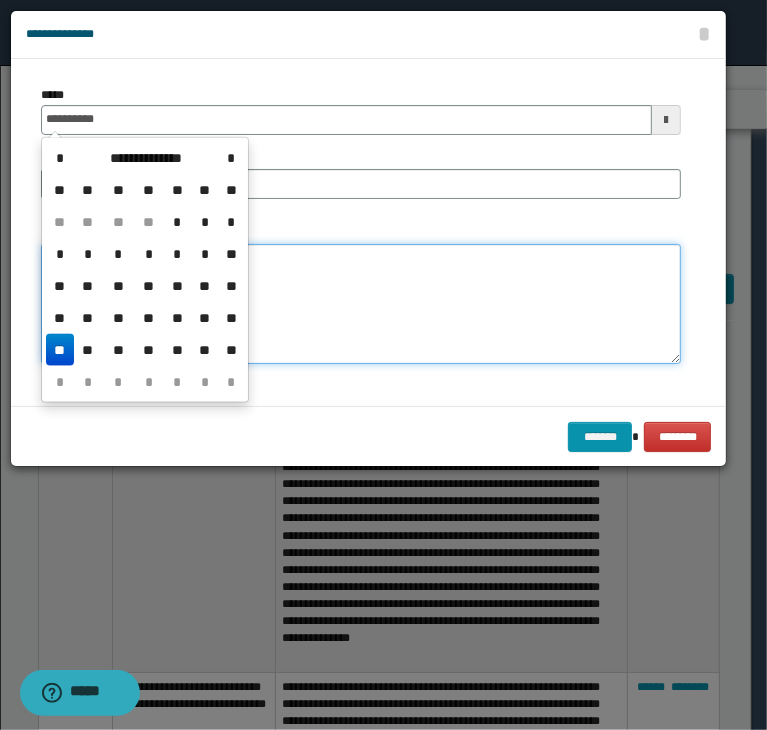 type on "**********" 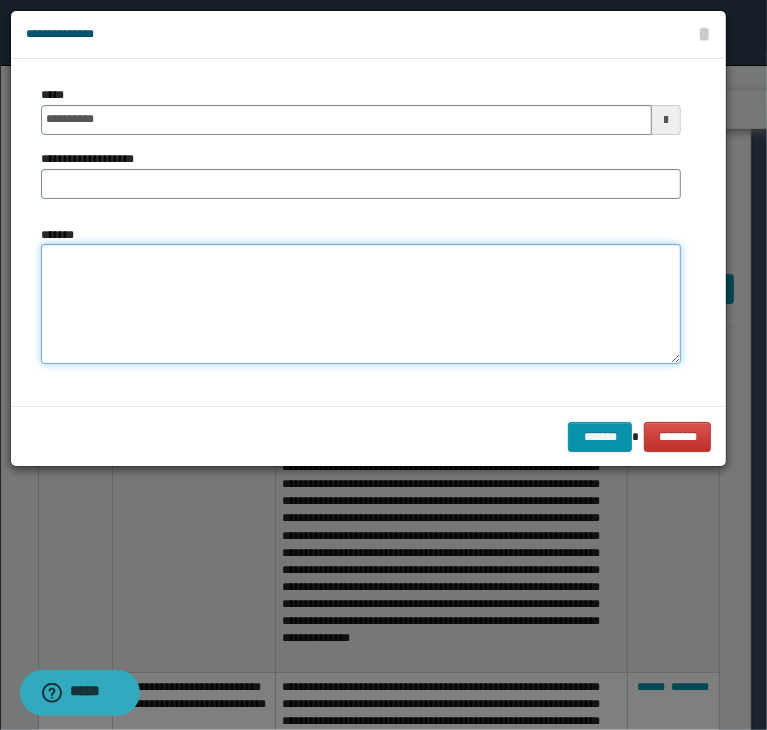 paste on "**********" 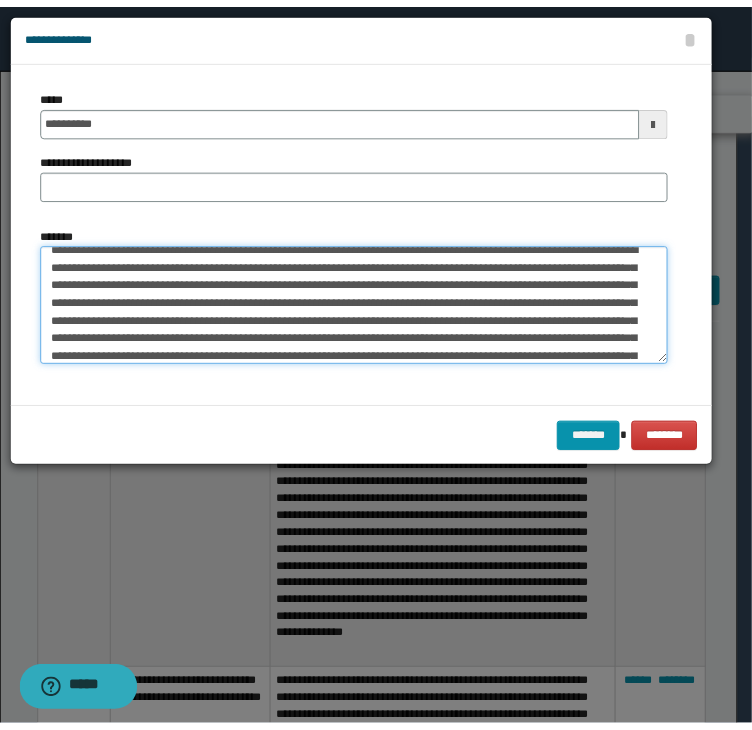 scroll, scrollTop: 0, scrollLeft: 0, axis: both 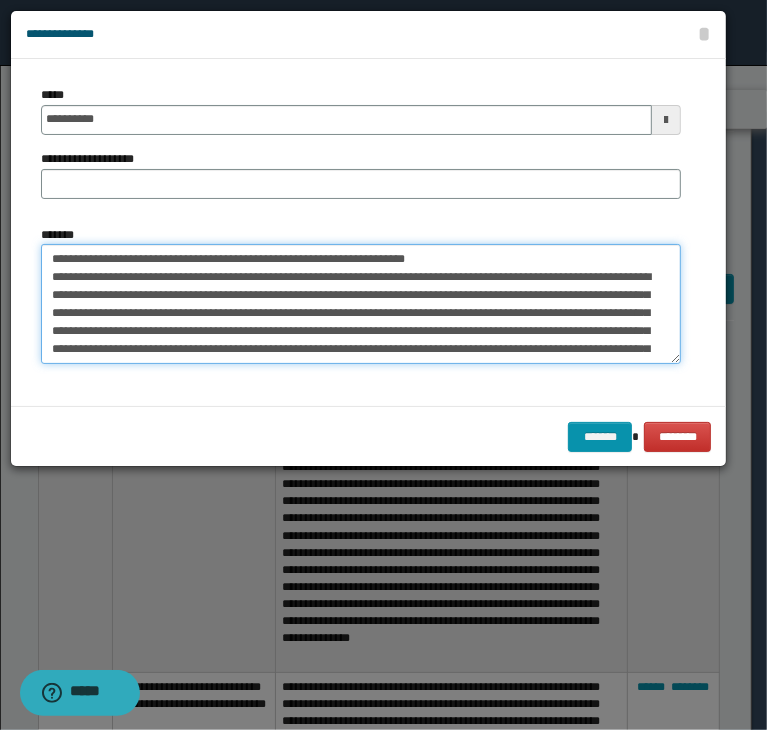 drag, startPoint x: 524, startPoint y: 257, endPoint x: -15, endPoint y: 250, distance: 539.0455 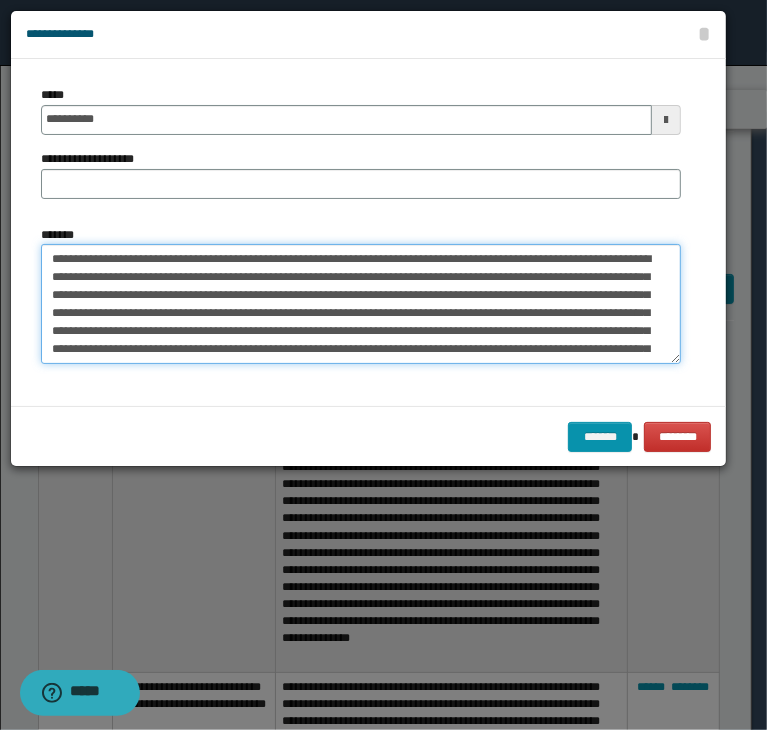 type on "**********" 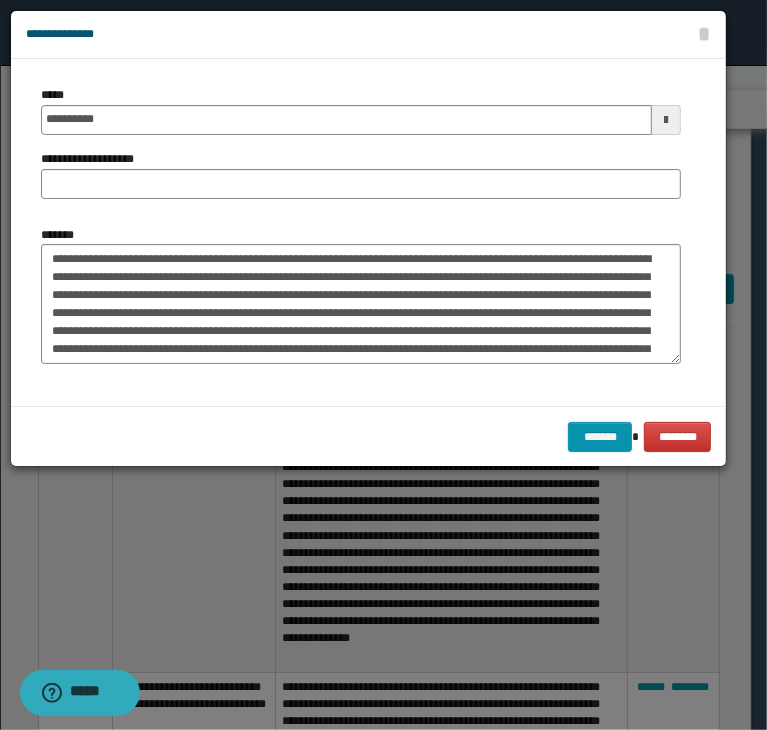 click on "**********" at bounding box center (98, 159) 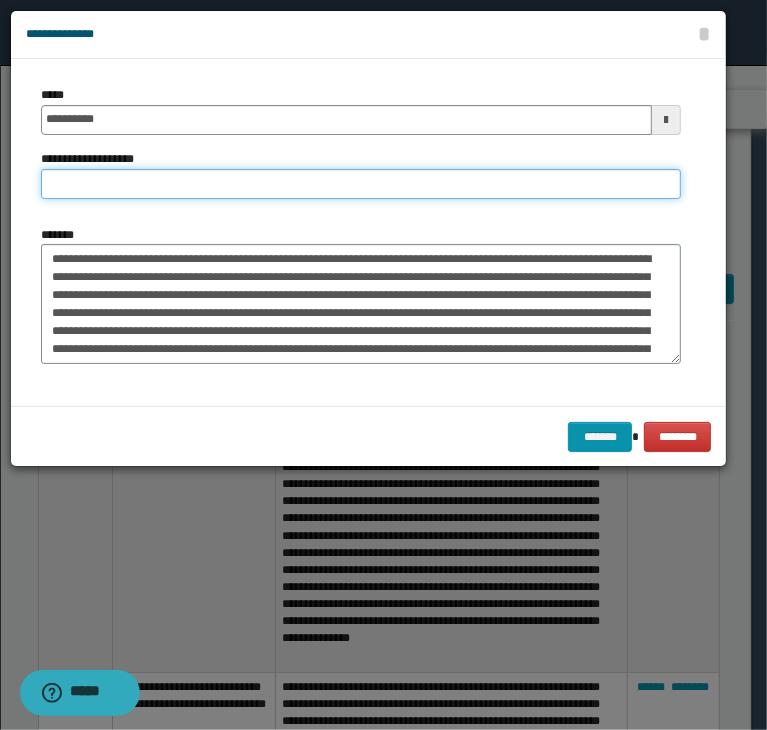 click on "**********" at bounding box center (361, 184) 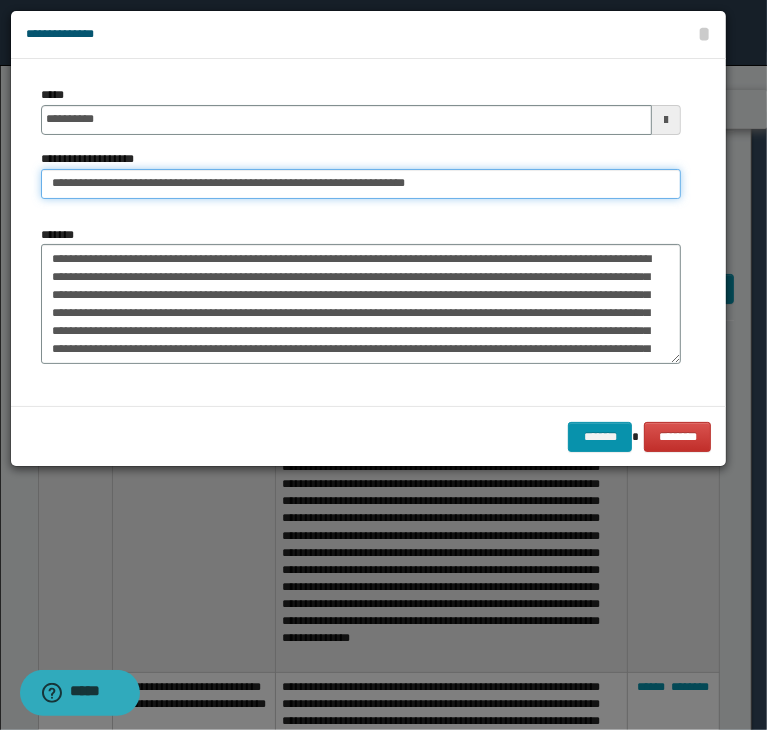 drag, startPoint x: 110, startPoint y: 181, endPoint x: -66, endPoint y: 180, distance: 176.00284 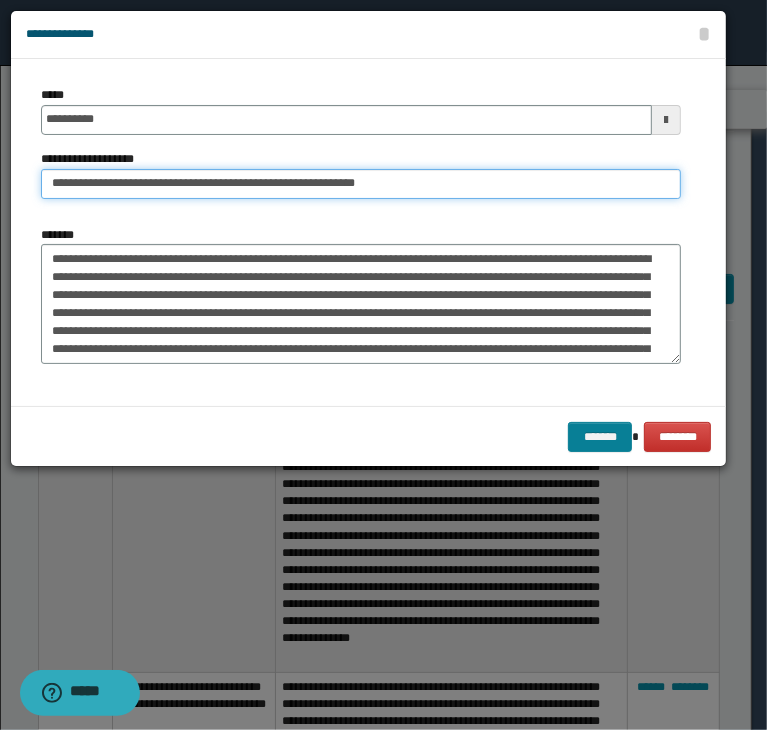 type on "**********" 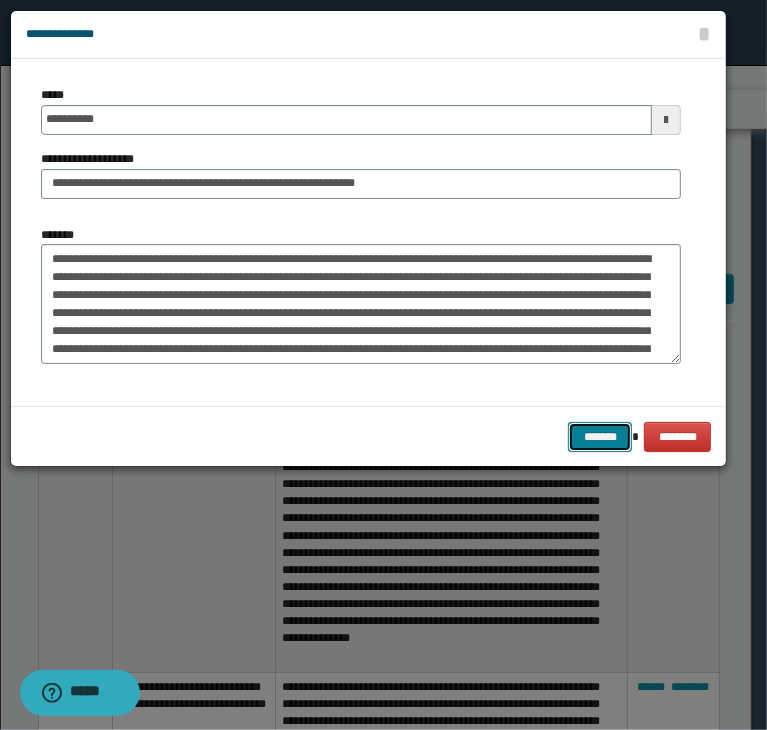 click on "*******" at bounding box center (600, 437) 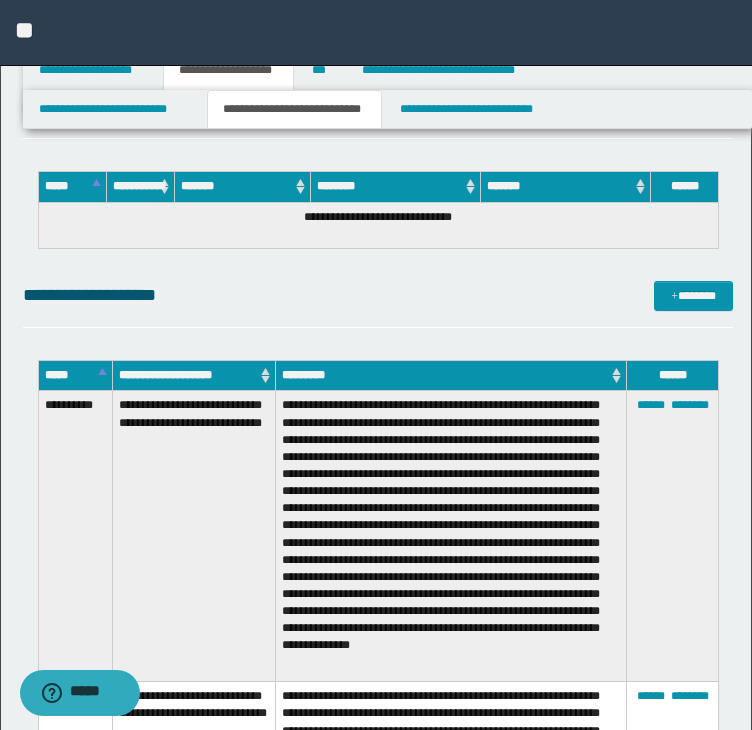 scroll, scrollTop: 8490, scrollLeft: 0, axis: vertical 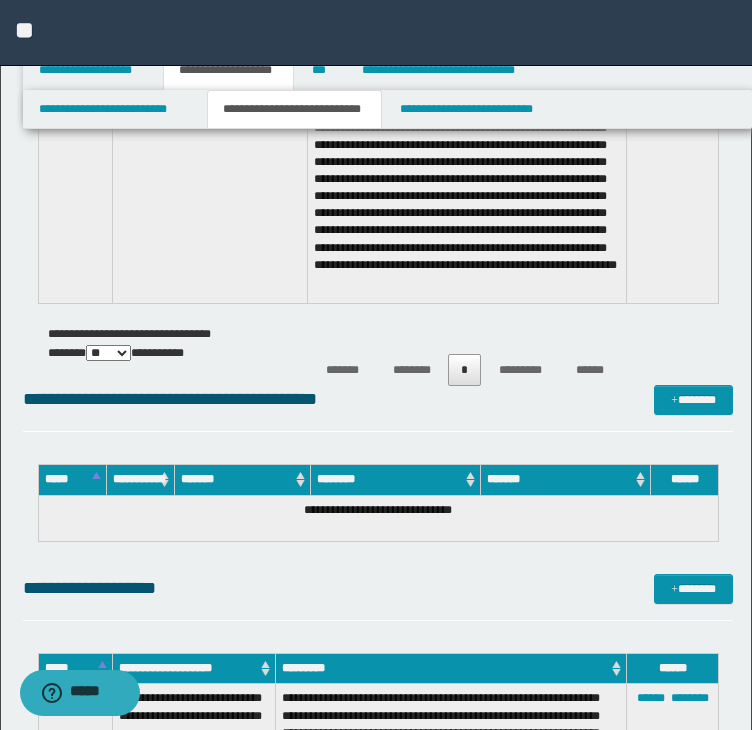 click on "**********" at bounding box center [378, -2602] 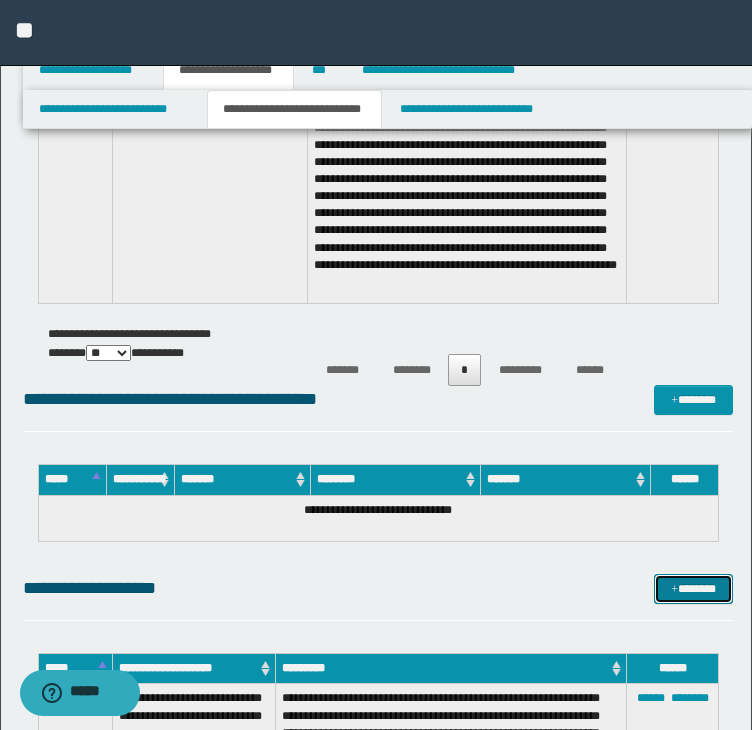 click on "*******" at bounding box center (693, 589) 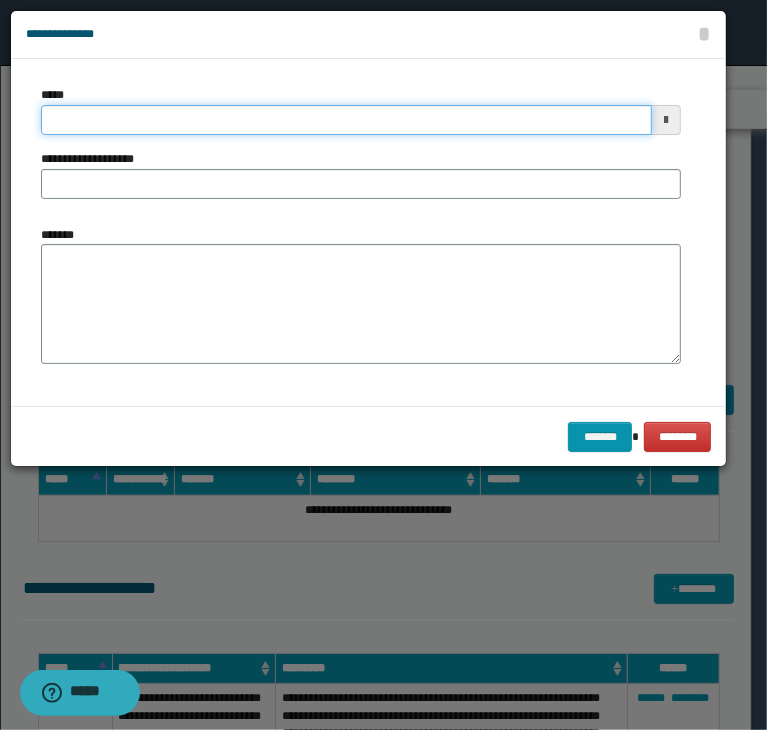 click on "*****" at bounding box center (346, 120) 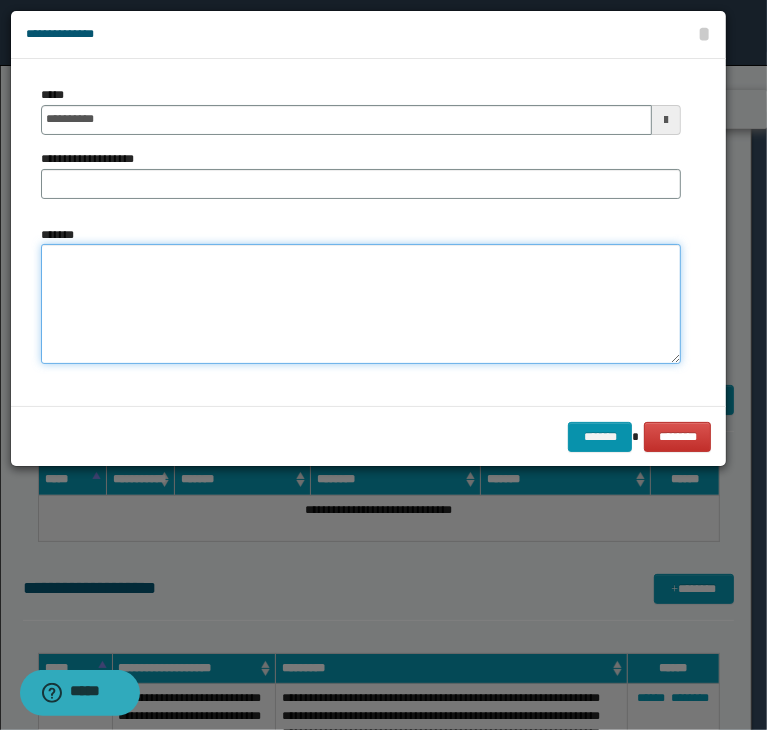 type on "**********" 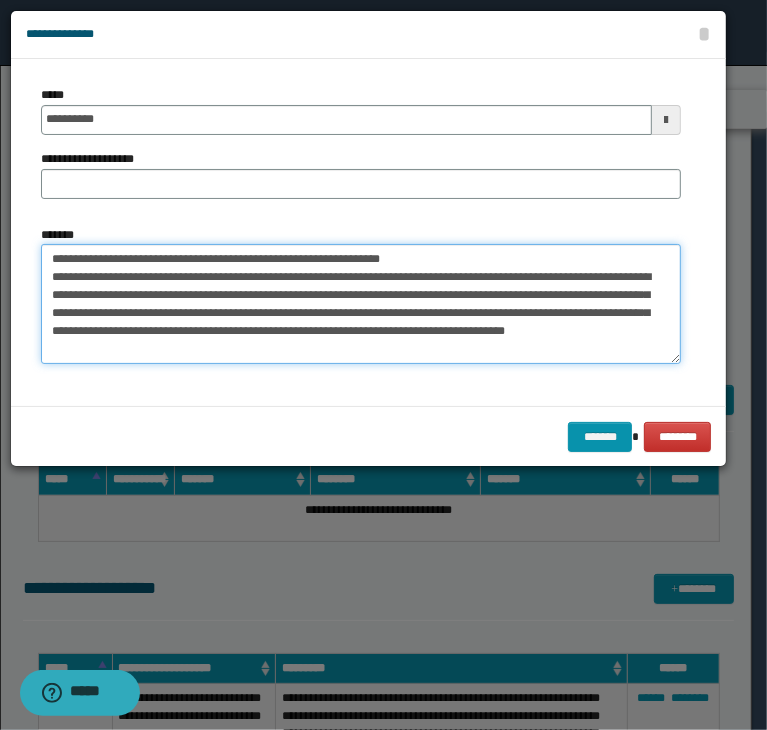 drag, startPoint x: 488, startPoint y: 250, endPoint x: 4, endPoint y: 221, distance: 484.868 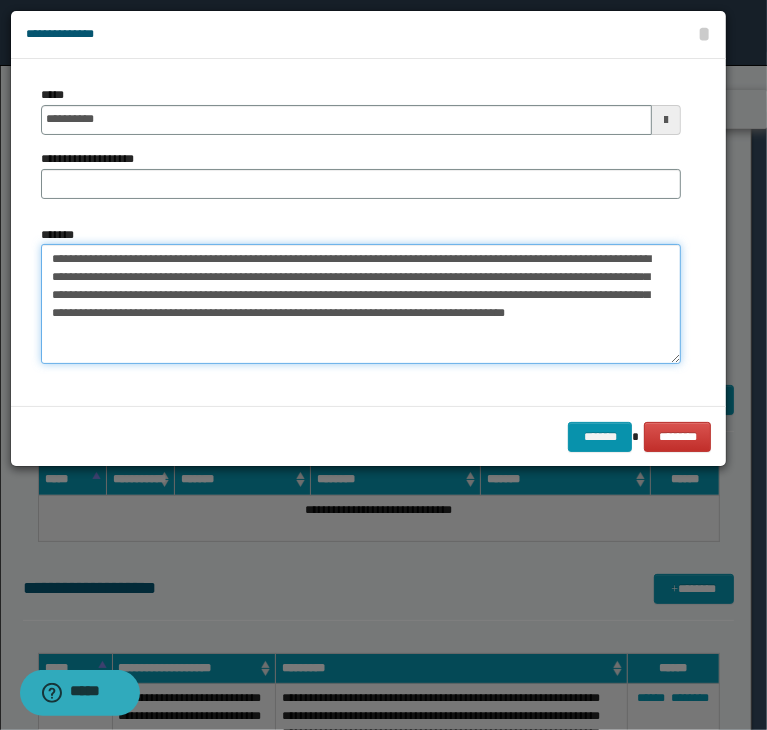 type on "**********" 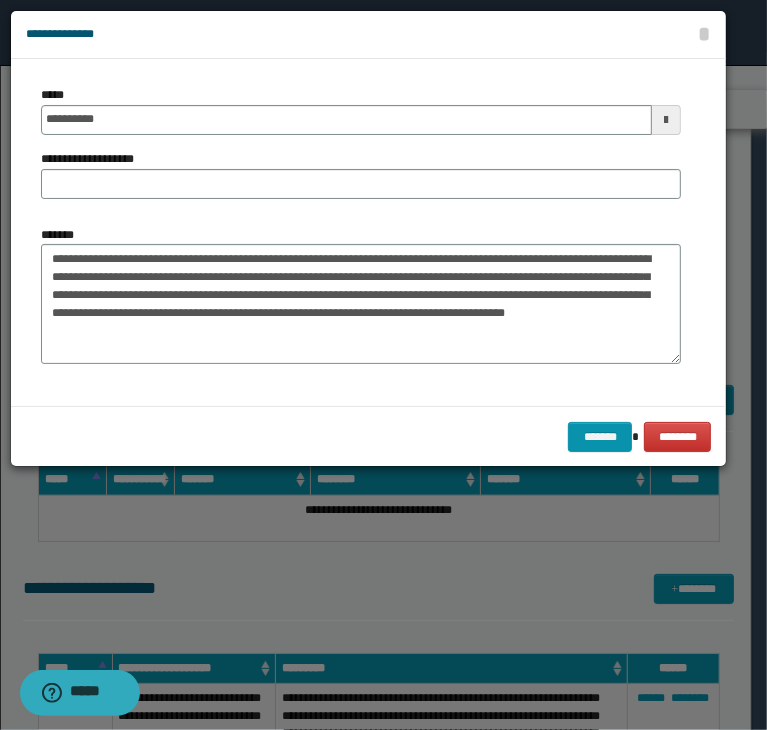 click on "**********" at bounding box center (98, 159) 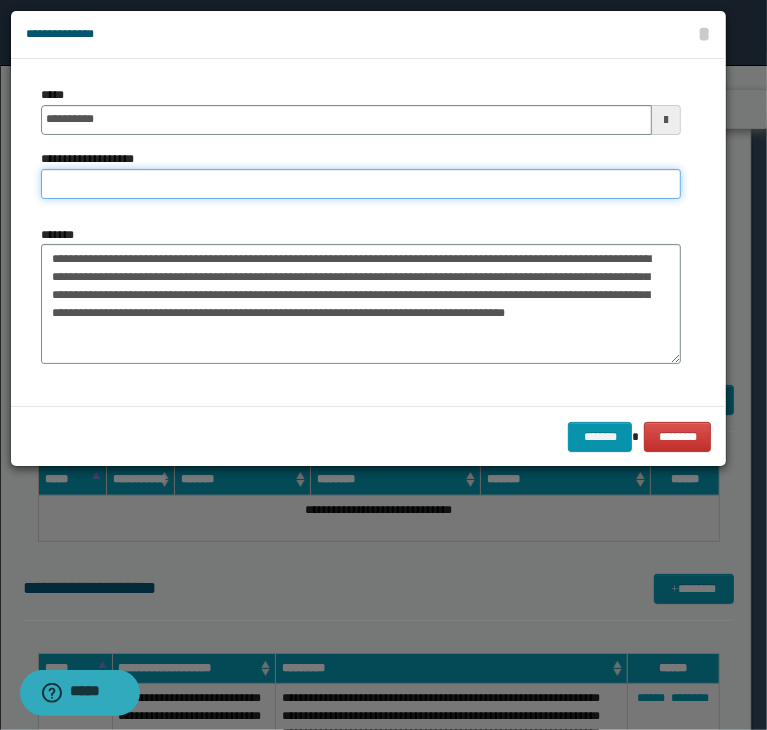 click on "**********" at bounding box center (361, 184) 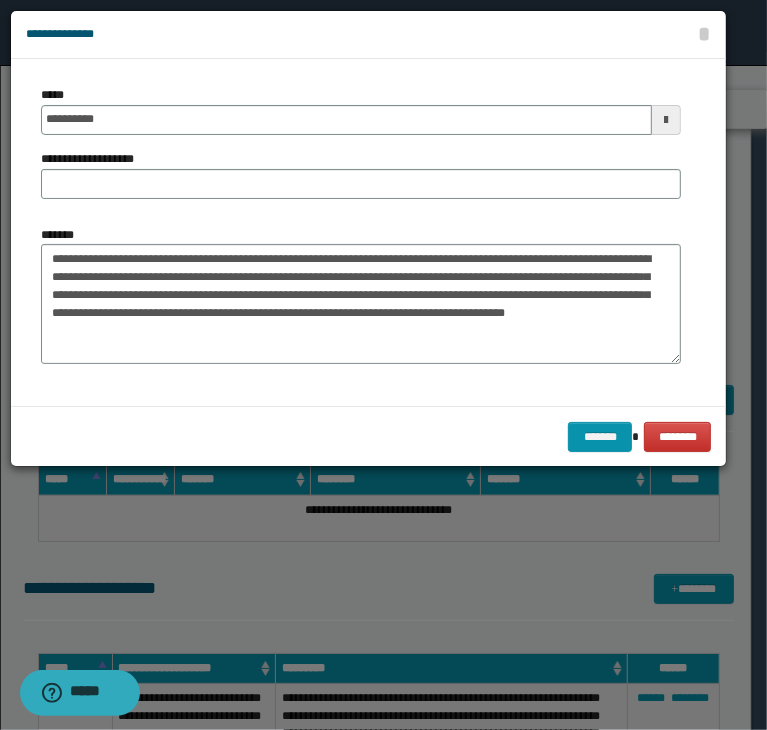 click on "**********" at bounding box center (98, 159) 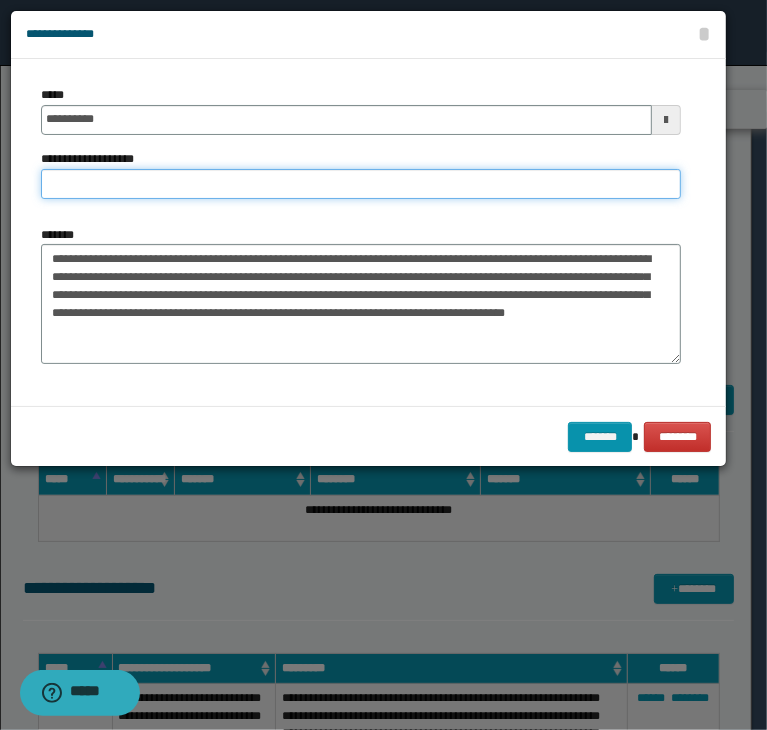 click on "**********" at bounding box center (361, 184) 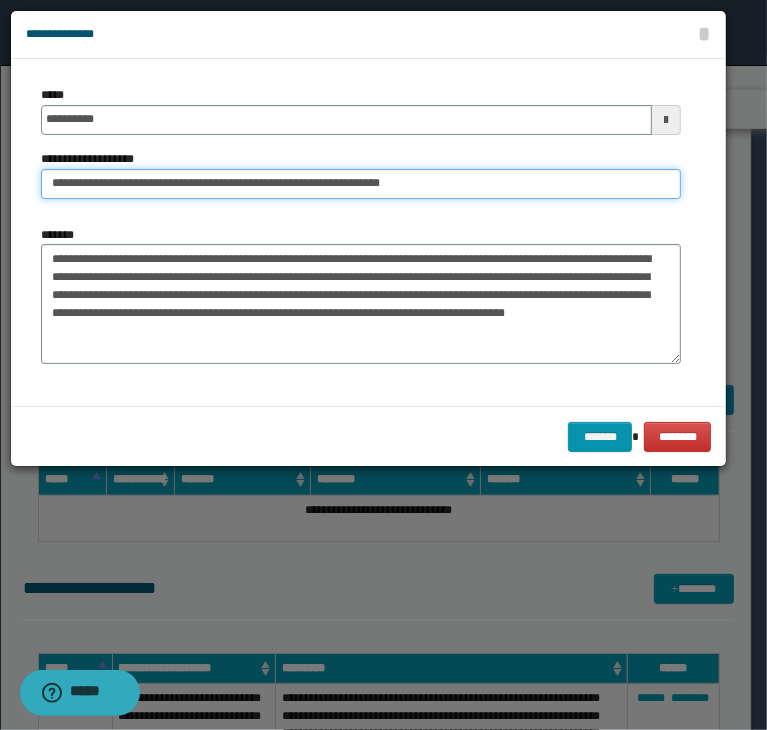 drag, startPoint x: 115, startPoint y: 180, endPoint x: -42, endPoint y: 163, distance: 157.9177 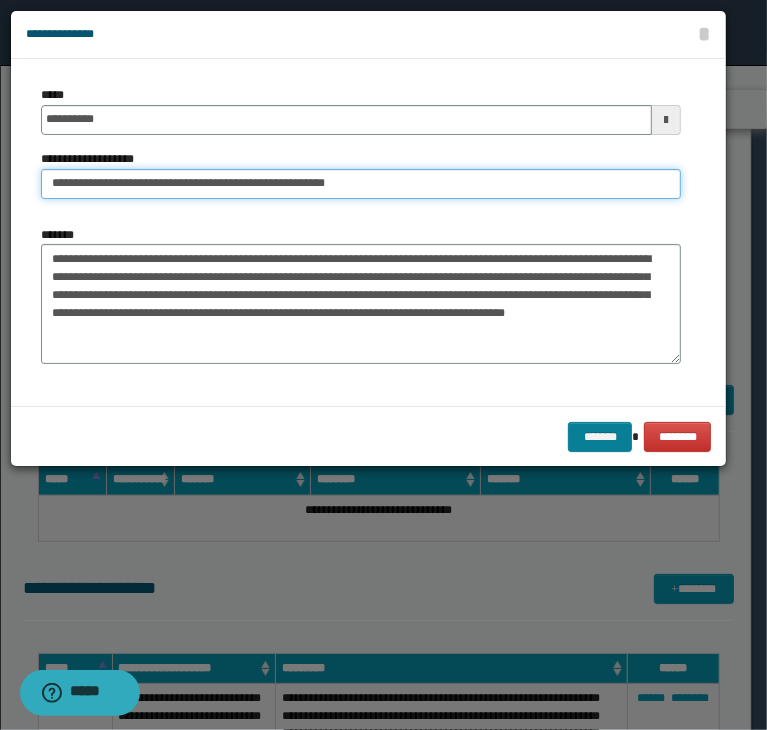 type on "**********" 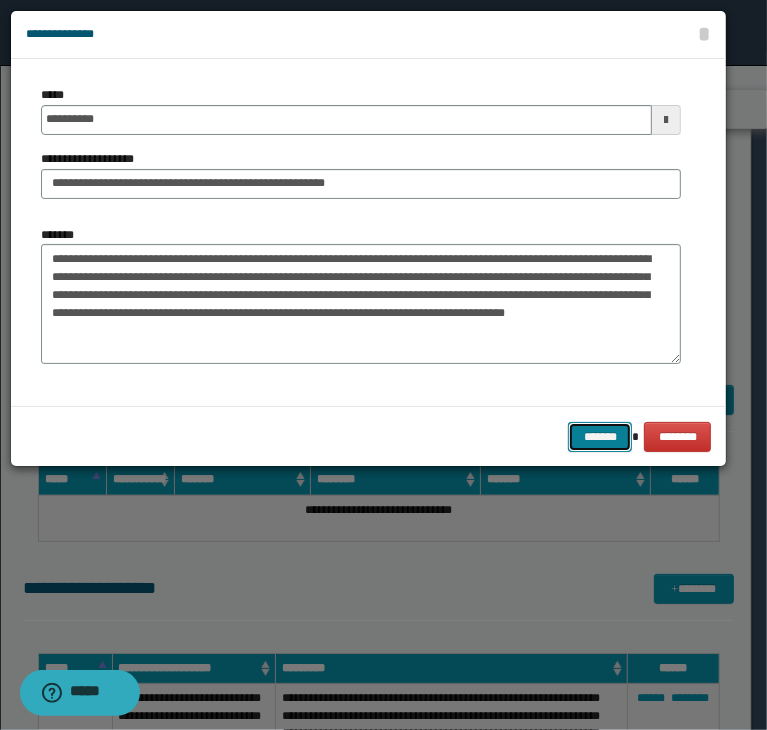 drag, startPoint x: 593, startPoint y: 444, endPoint x: 224, endPoint y: 430, distance: 369.26547 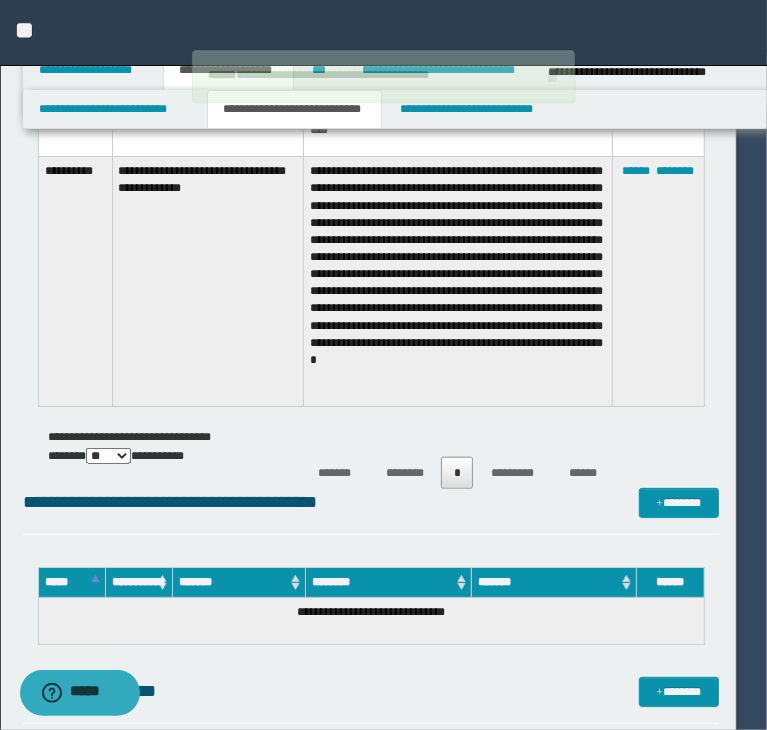 type 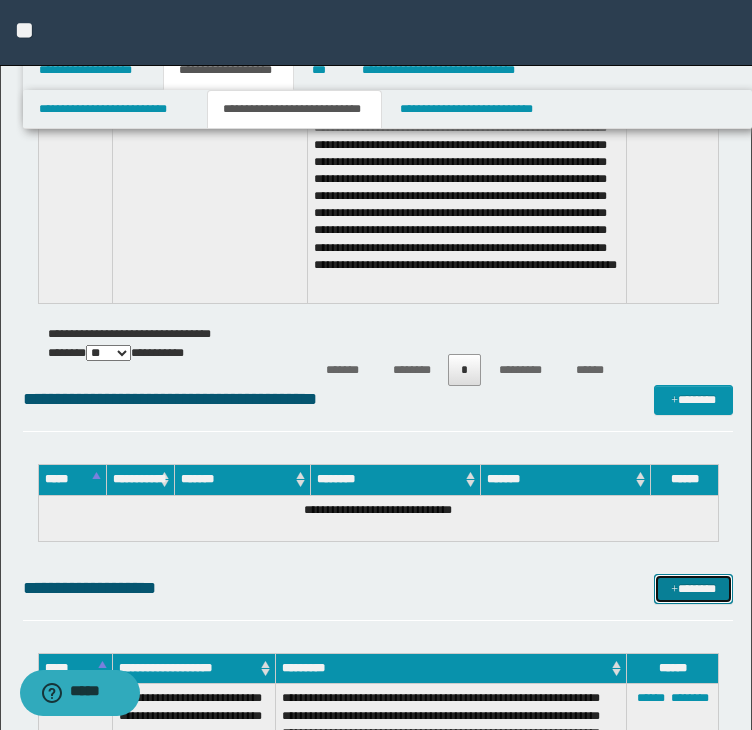 click on "*******" at bounding box center [693, 589] 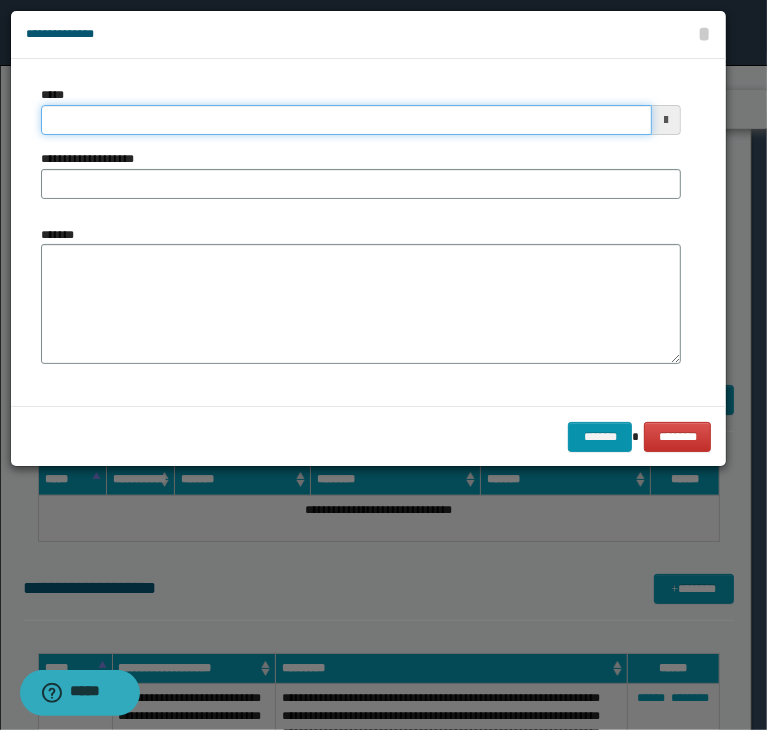 click on "*****" at bounding box center [346, 120] 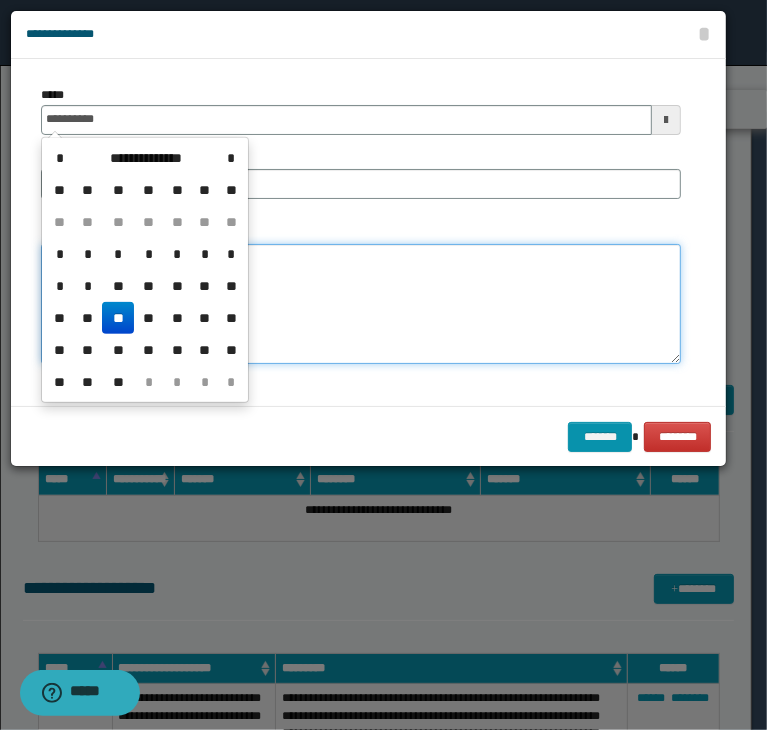type on "**********" 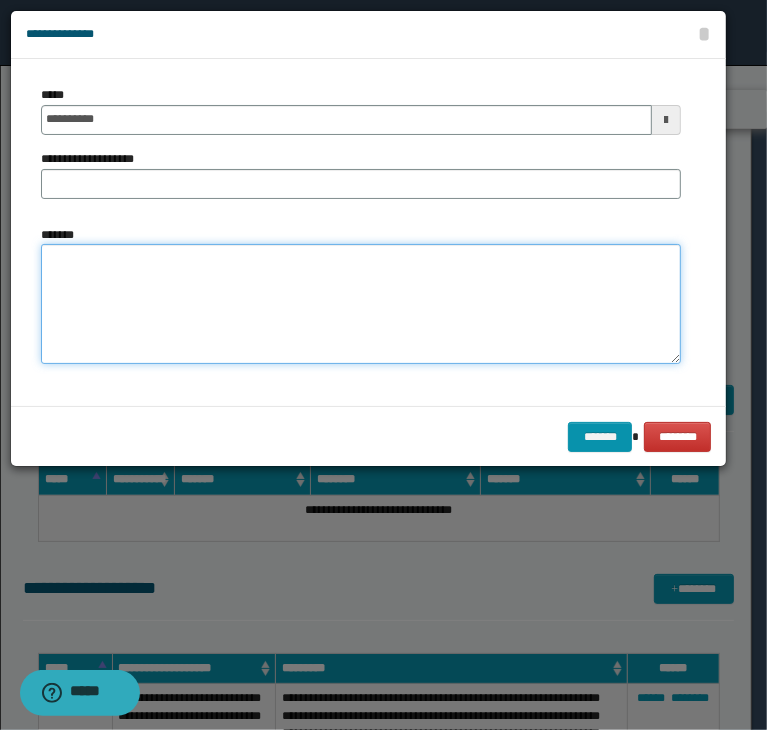 paste on "**********" 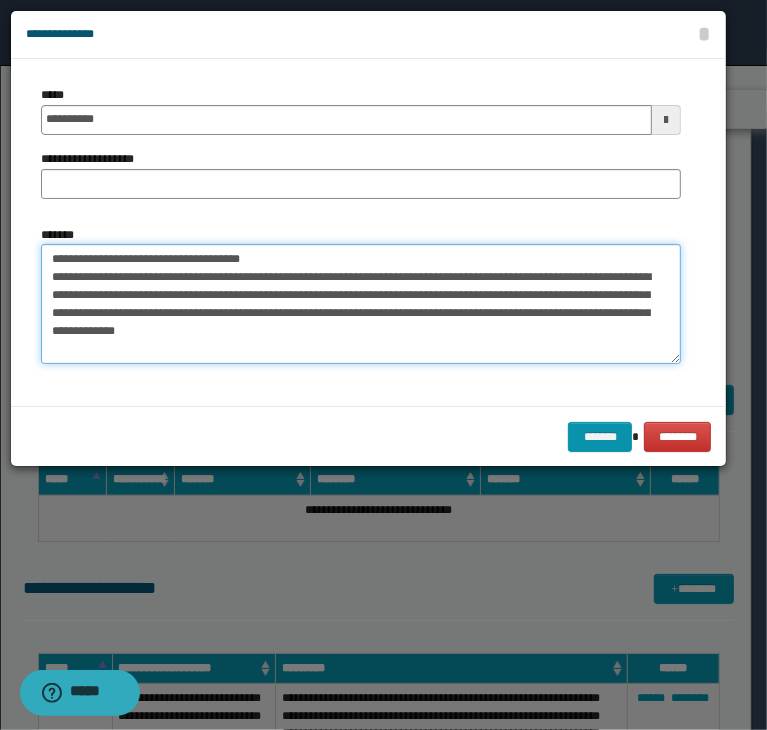 drag, startPoint x: 285, startPoint y: 245, endPoint x: -98, endPoint y: 204, distance: 385.18826 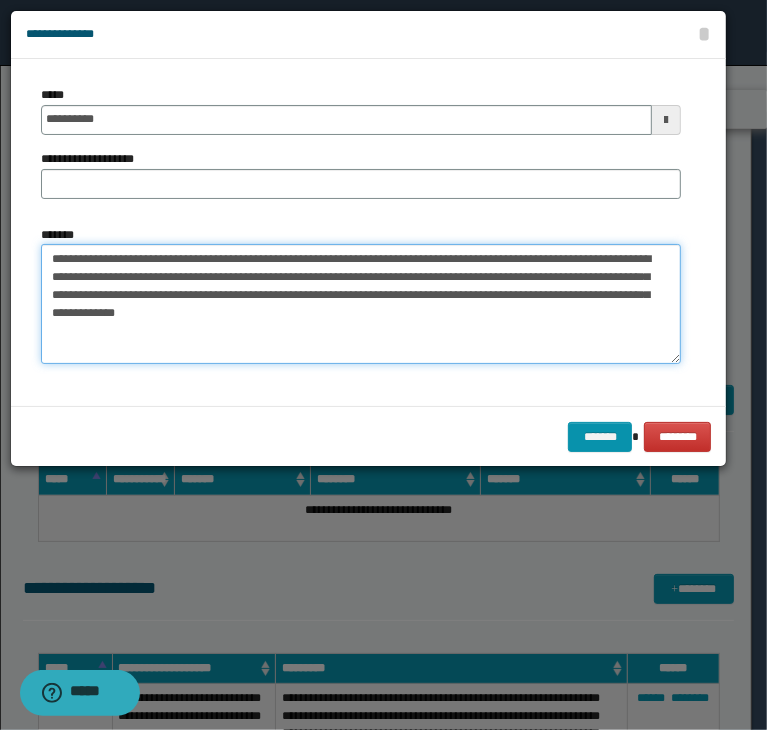 type on "**********" 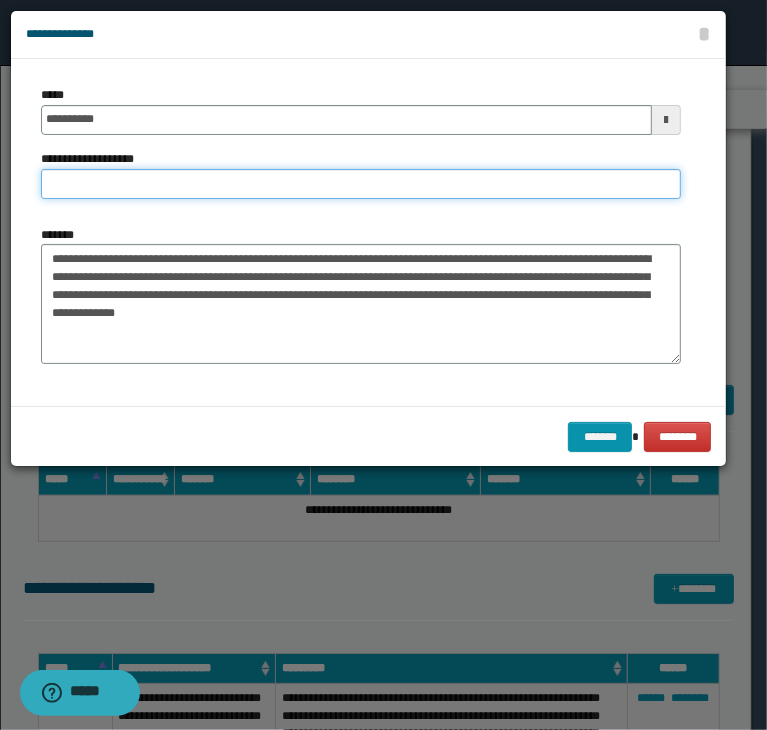 click on "**********" at bounding box center (361, 184) 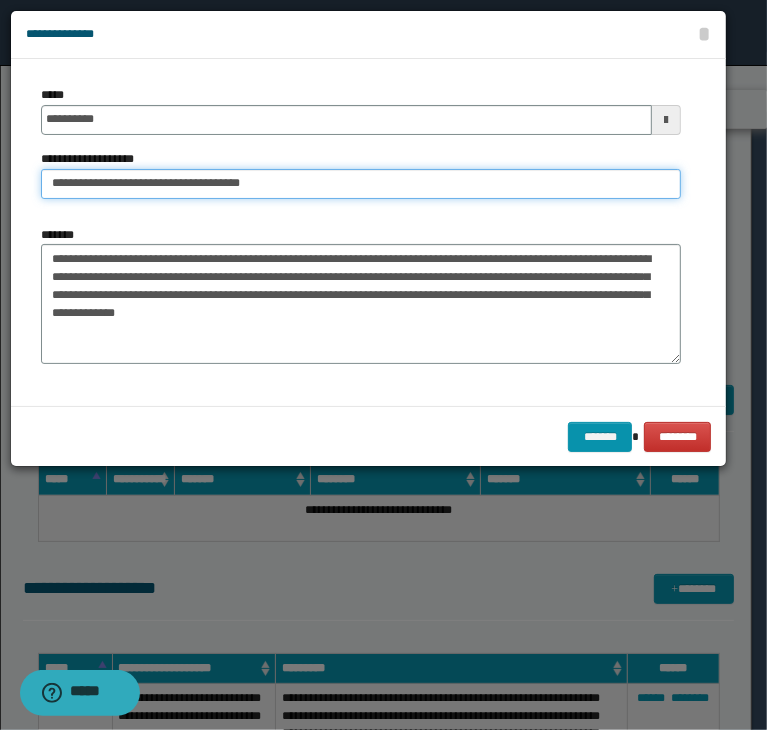 drag, startPoint x: 104, startPoint y: 181, endPoint x: -86, endPoint y: 181, distance: 190 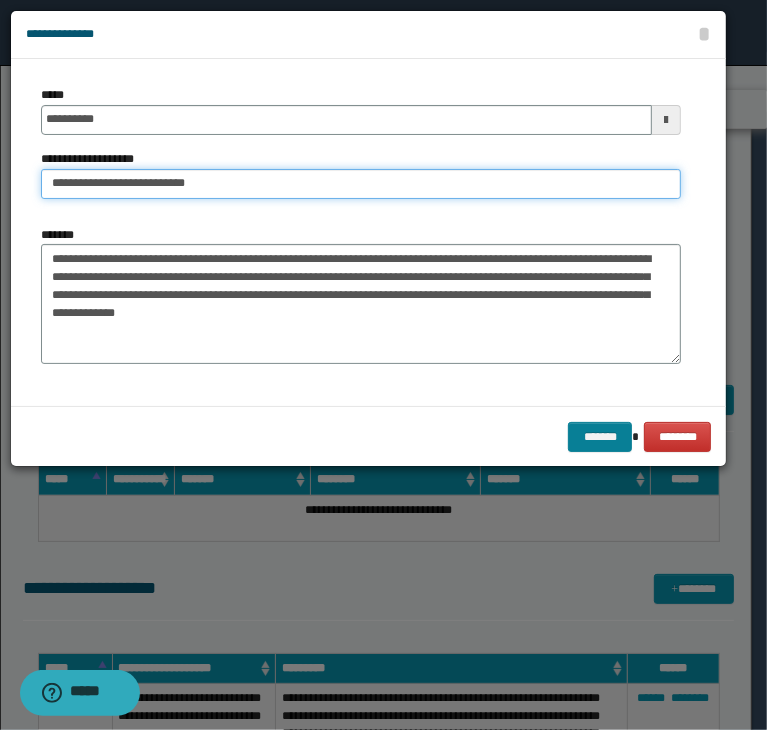 type on "**********" 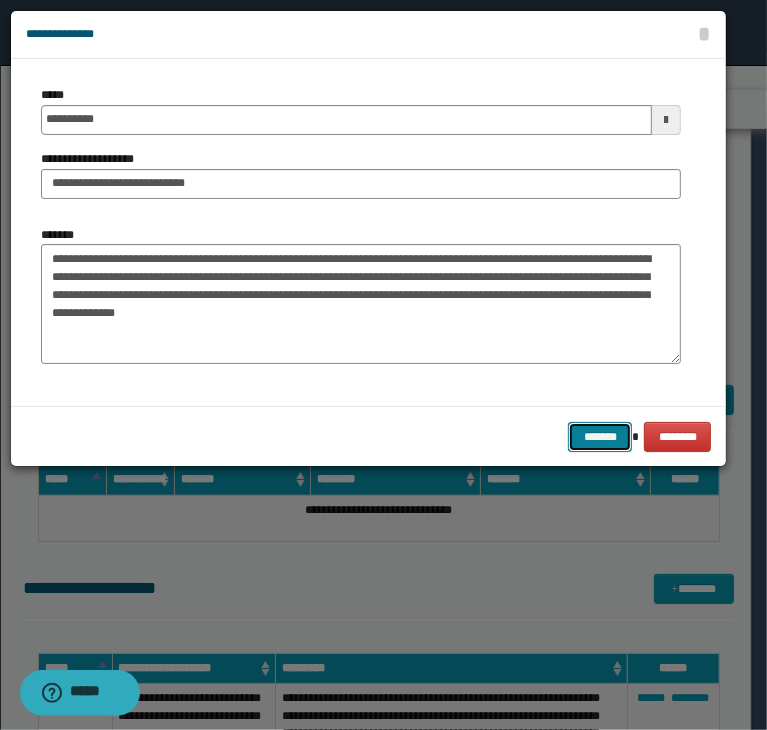 click on "*******" at bounding box center [600, 437] 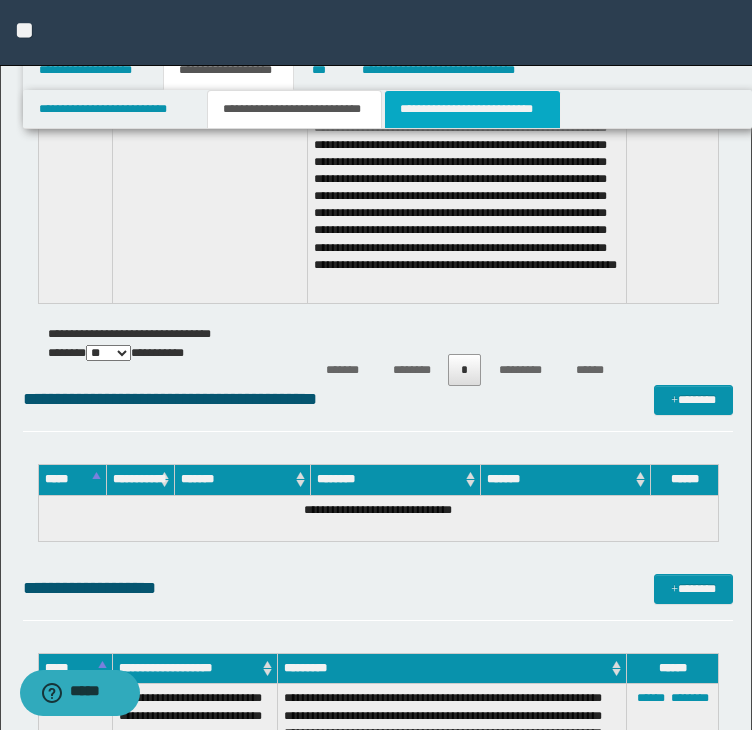 click on "**********" at bounding box center (472, 109) 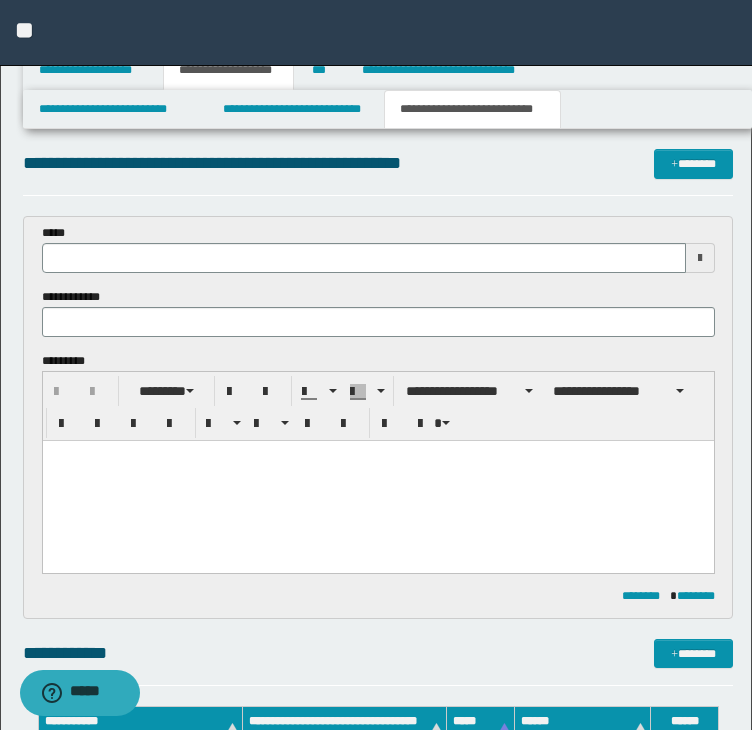 scroll, scrollTop: 0, scrollLeft: 0, axis: both 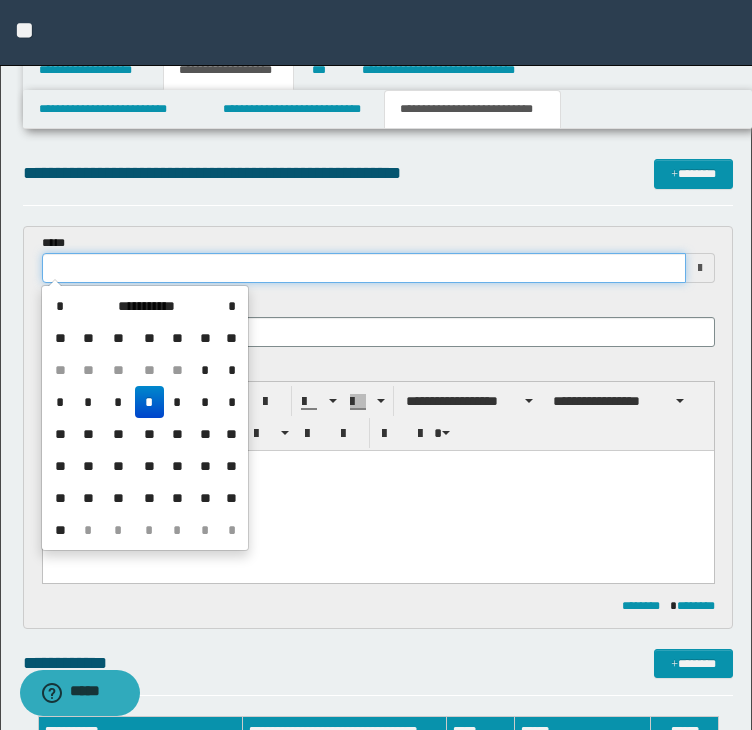 click at bounding box center [364, 268] 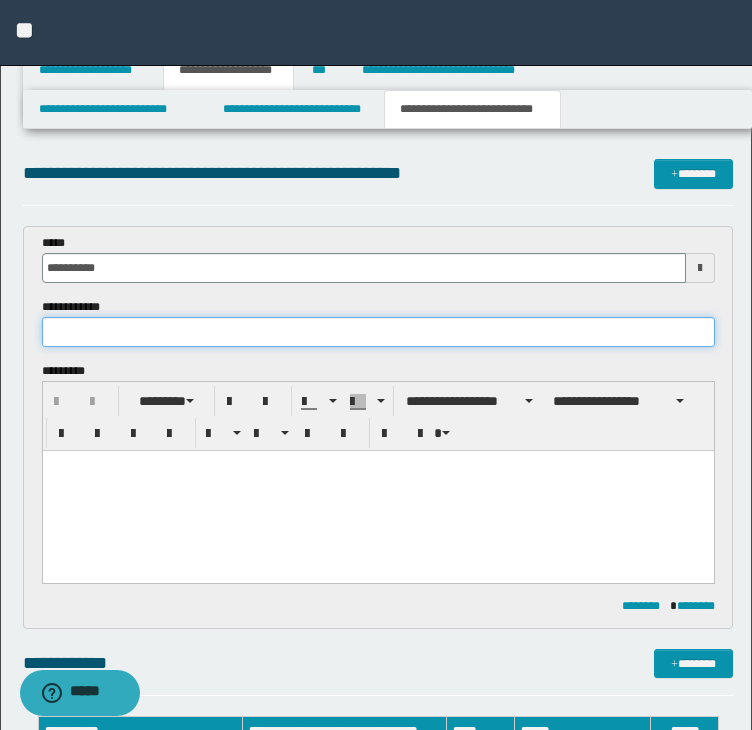 click at bounding box center (378, 332) 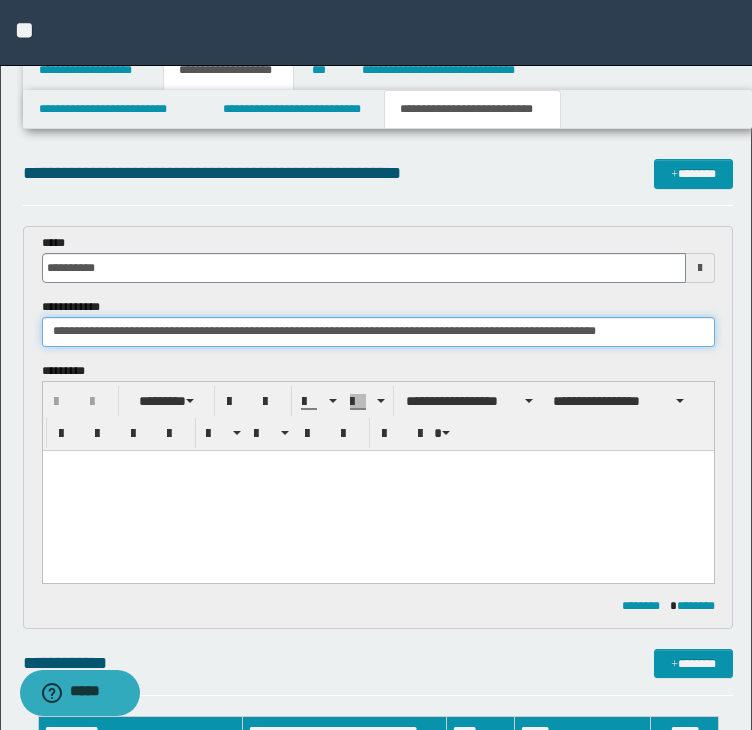 type on "**********" 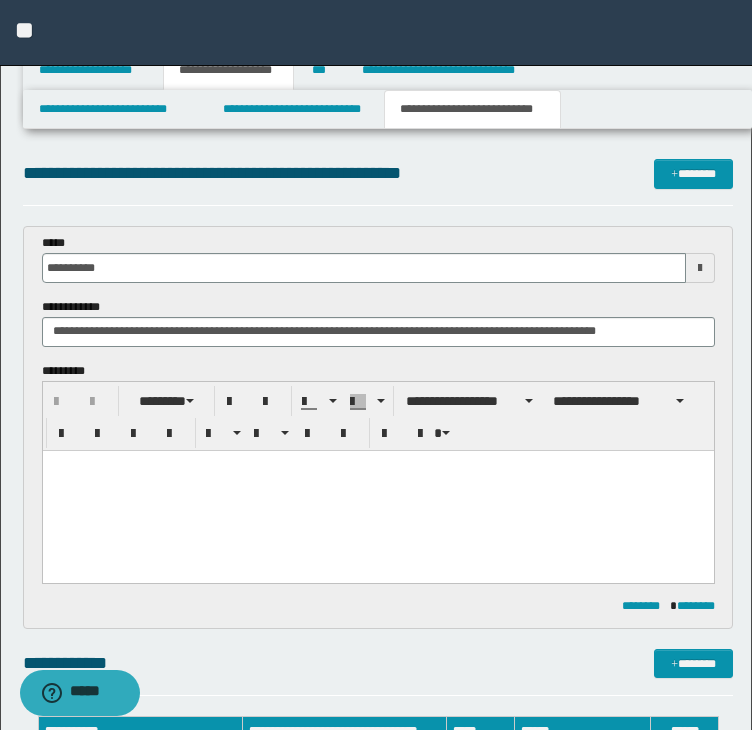 click at bounding box center (377, 490) 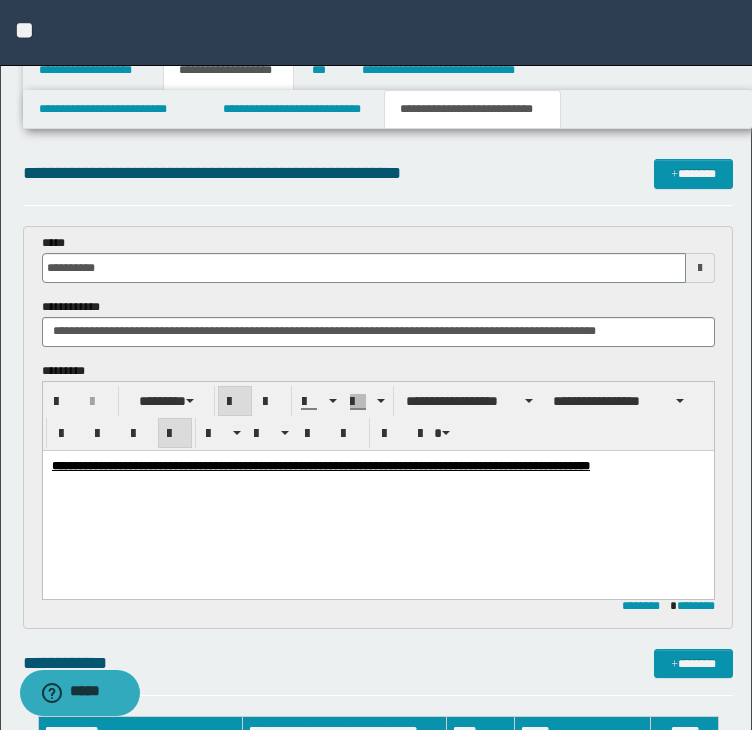 scroll, scrollTop: 0, scrollLeft: 0, axis: both 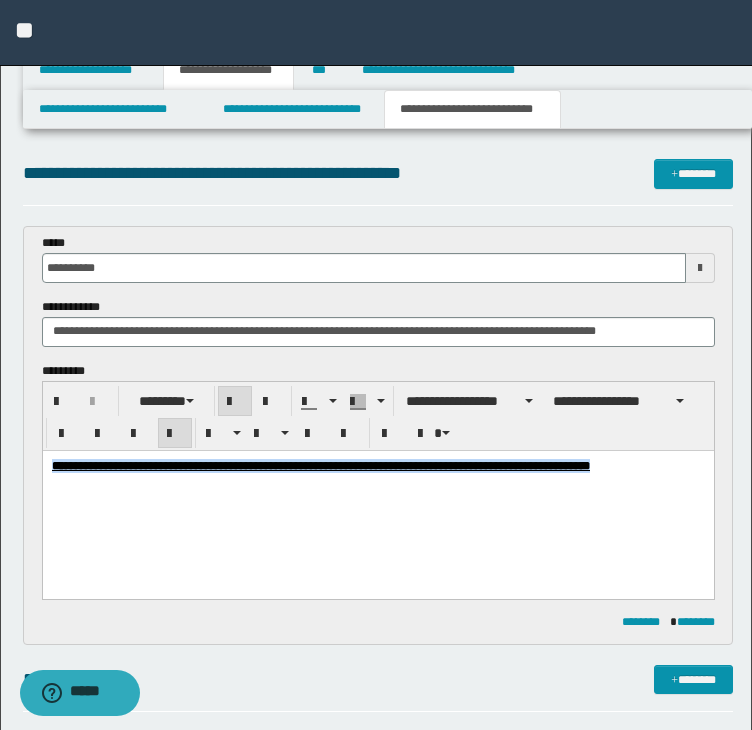 drag, startPoint x: 144, startPoint y: 496, endPoint x: -47, endPoint y: 432, distance: 201.43733 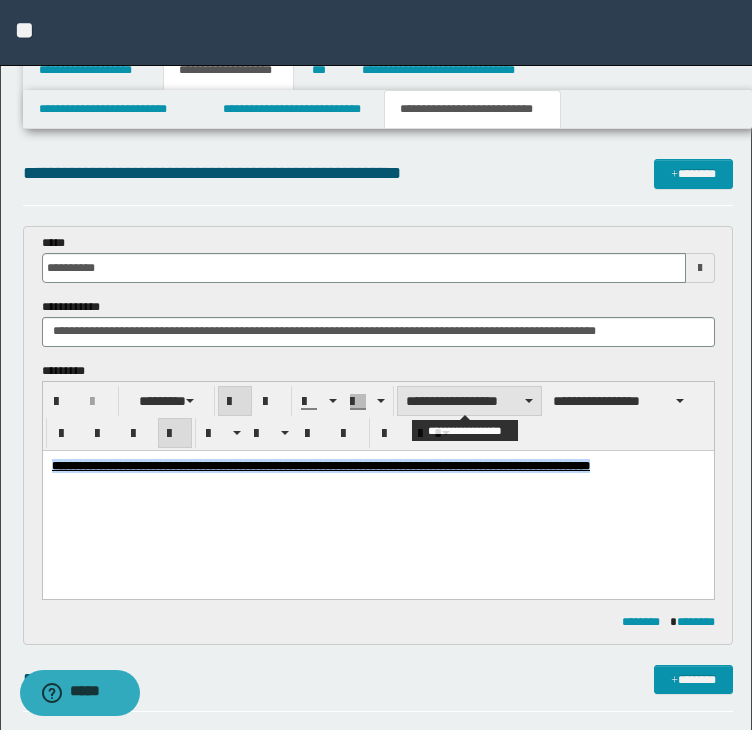 click on "**********" at bounding box center (469, 401) 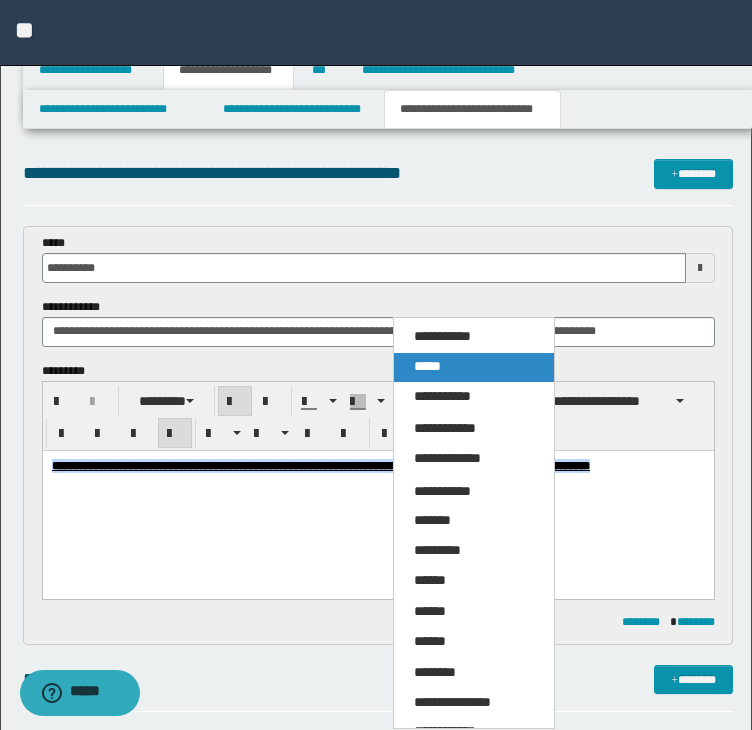 click on "*****" at bounding box center (474, 367) 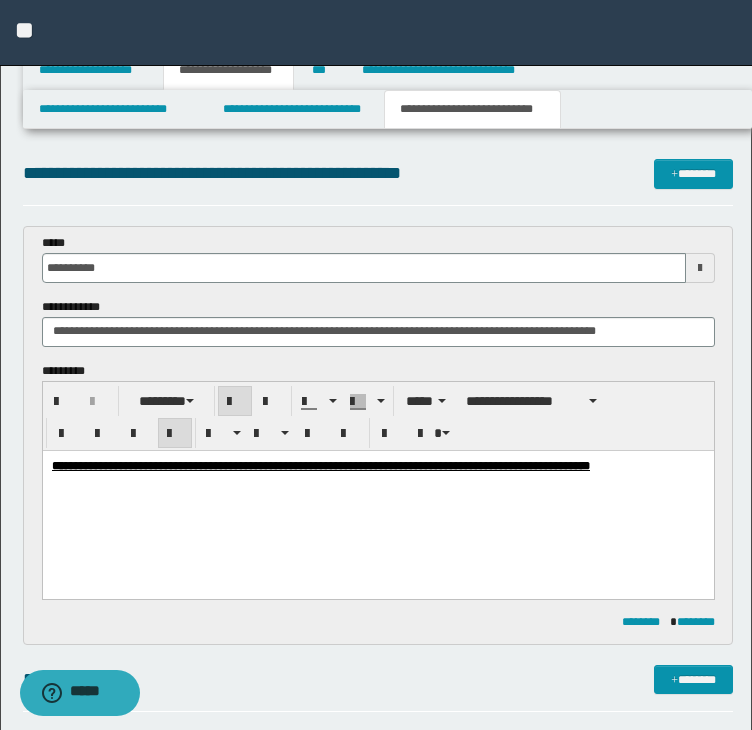 click on "**********" at bounding box center (377, 490) 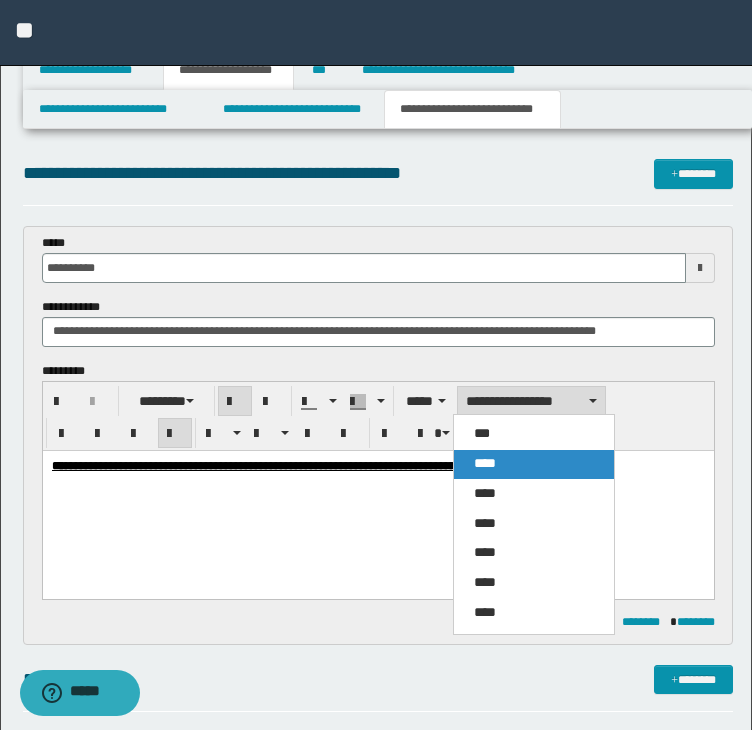 click on "****" at bounding box center (485, 463) 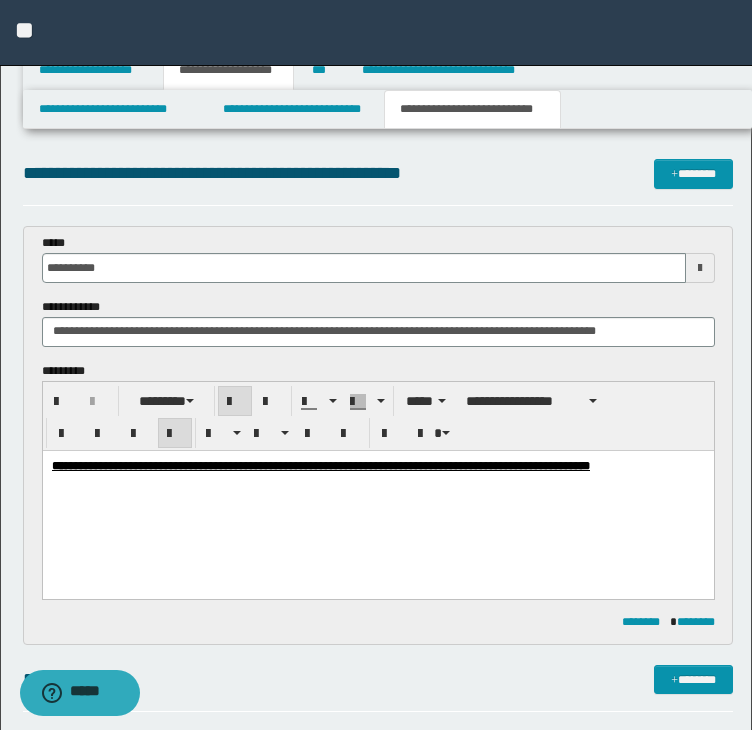 click on "**********" at bounding box center [377, 490] 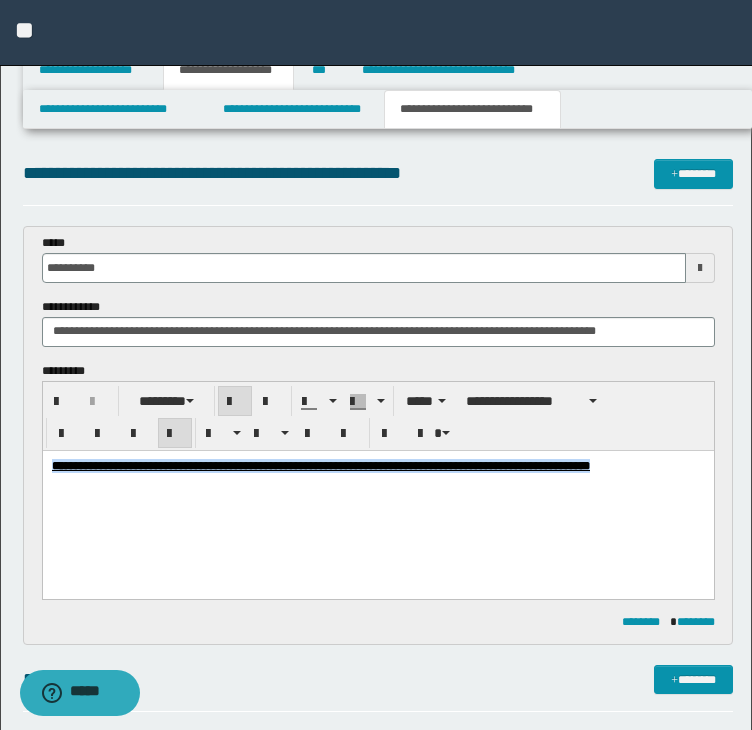 drag, startPoint x: 126, startPoint y: 483, endPoint x: -16, endPoint y: 444, distance: 147.25827 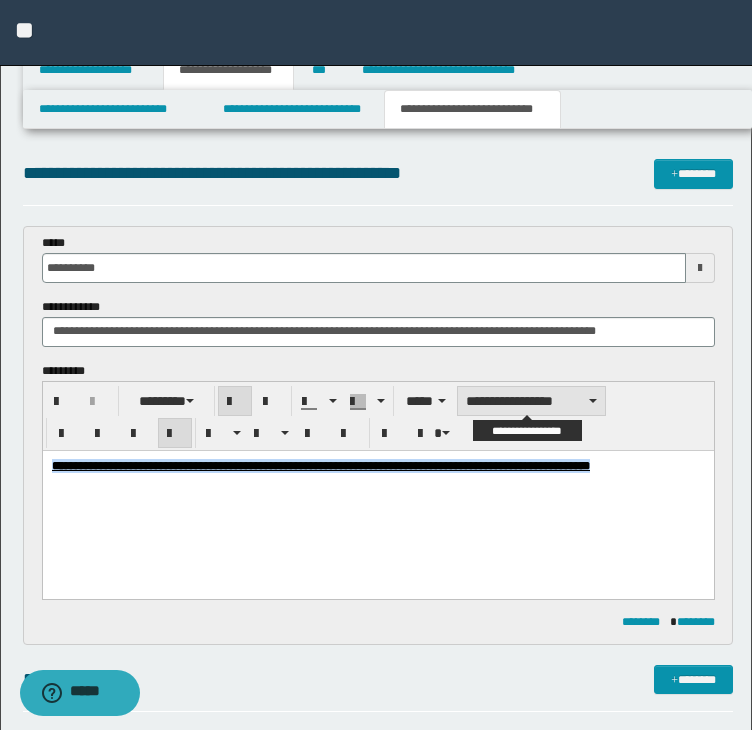 click on "**********" at bounding box center (531, 401) 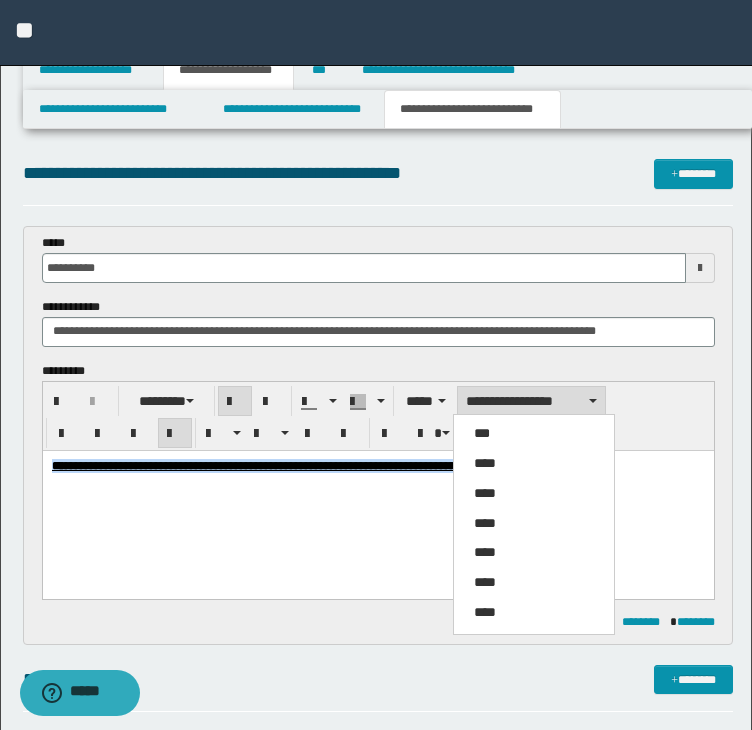 drag, startPoint x: 497, startPoint y: 458, endPoint x: 476, endPoint y: 420, distance: 43.416588 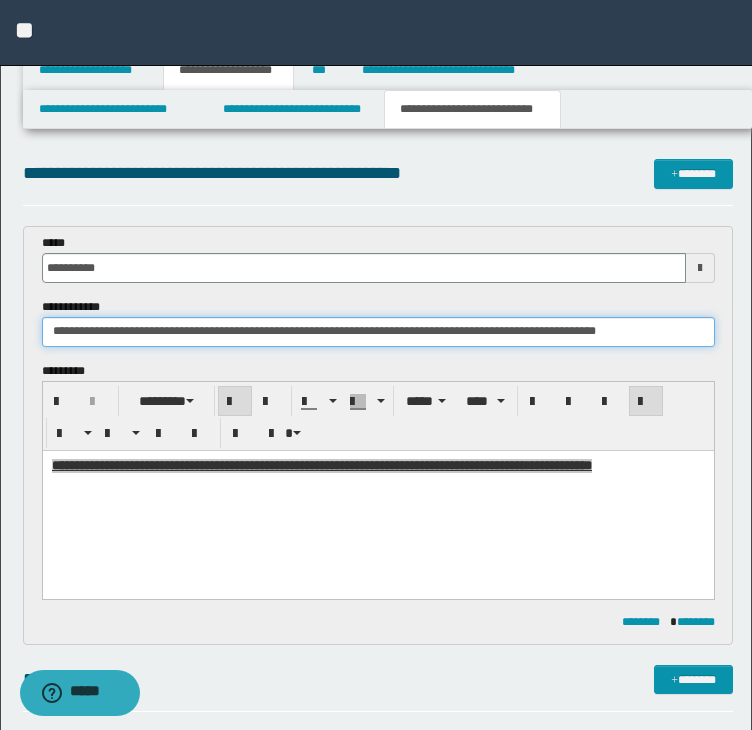drag, startPoint x: 521, startPoint y: 325, endPoint x: -112, endPoint y: 329, distance: 633.01263 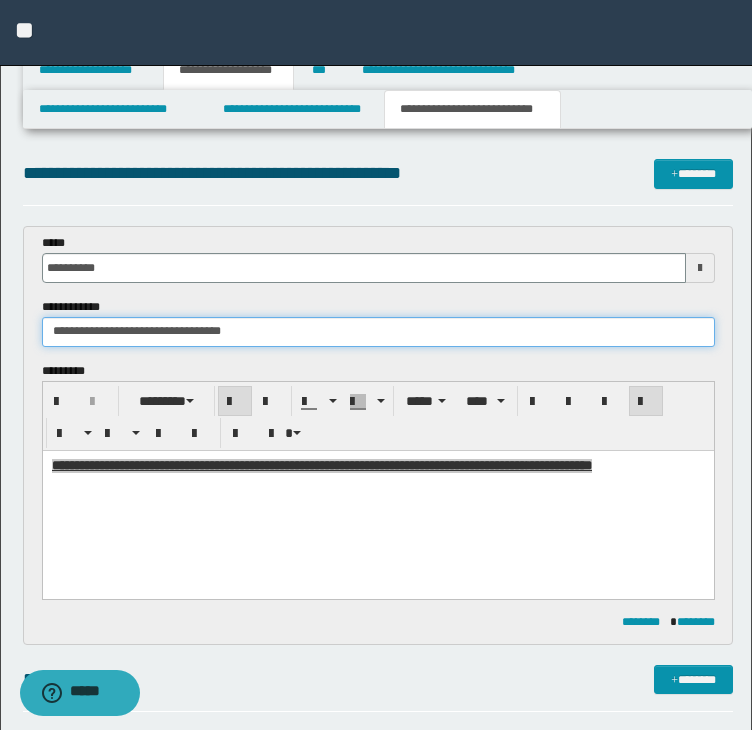 drag, startPoint x: 163, startPoint y: 335, endPoint x: 325, endPoint y: 335, distance: 162 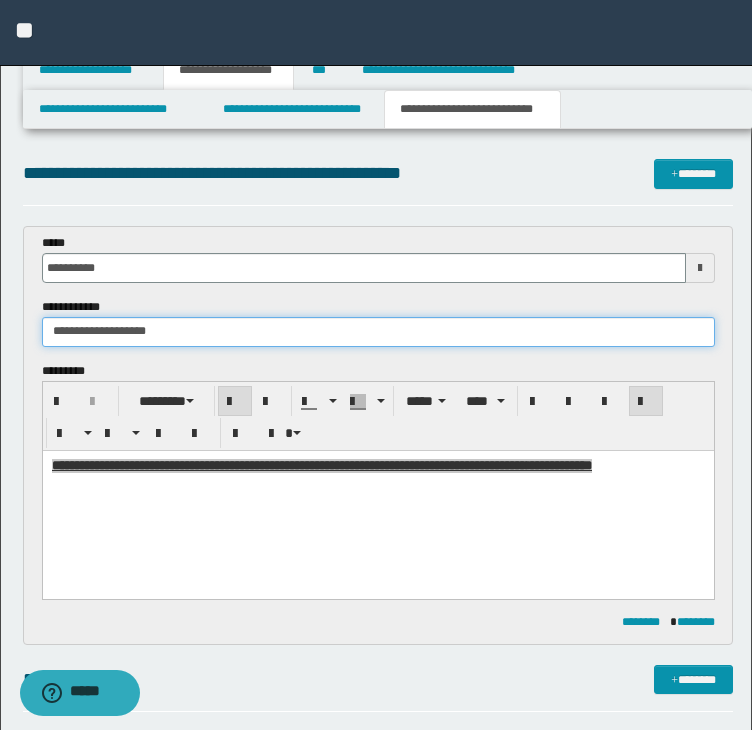 type on "**********" 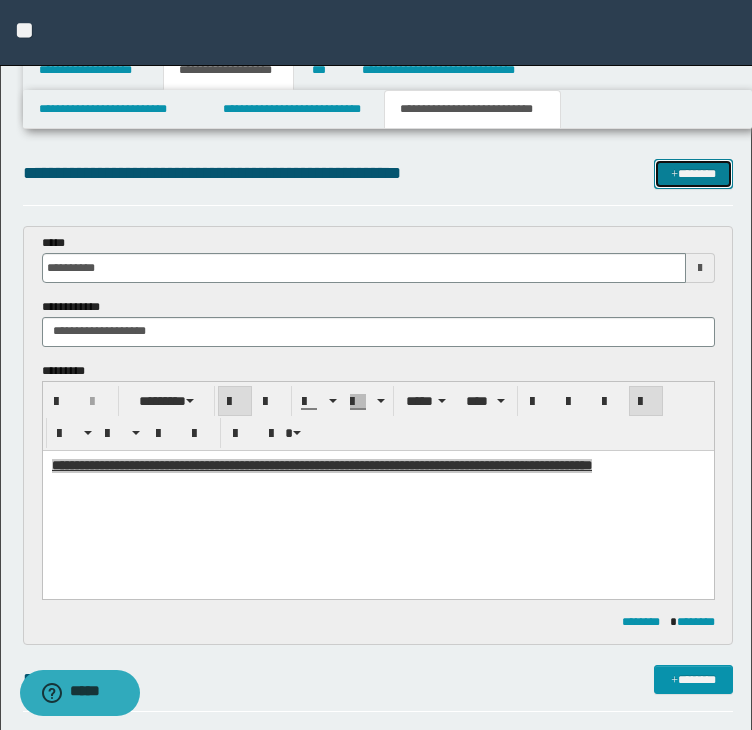 click on "*******" at bounding box center (693, 174) 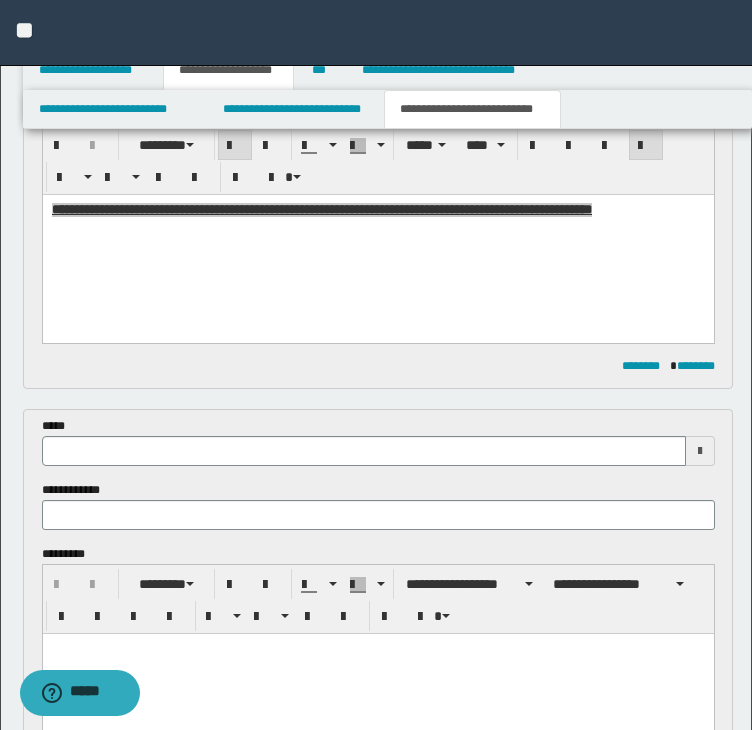 scroll, scrollTop: 291, scrollLeft: 0, axis: vertical 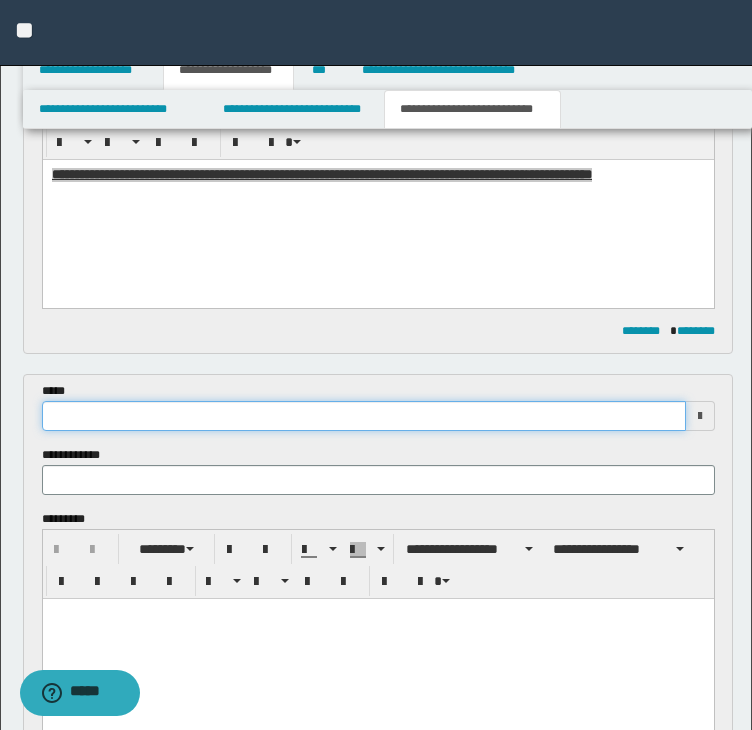 click at bounding box center [364, 416] 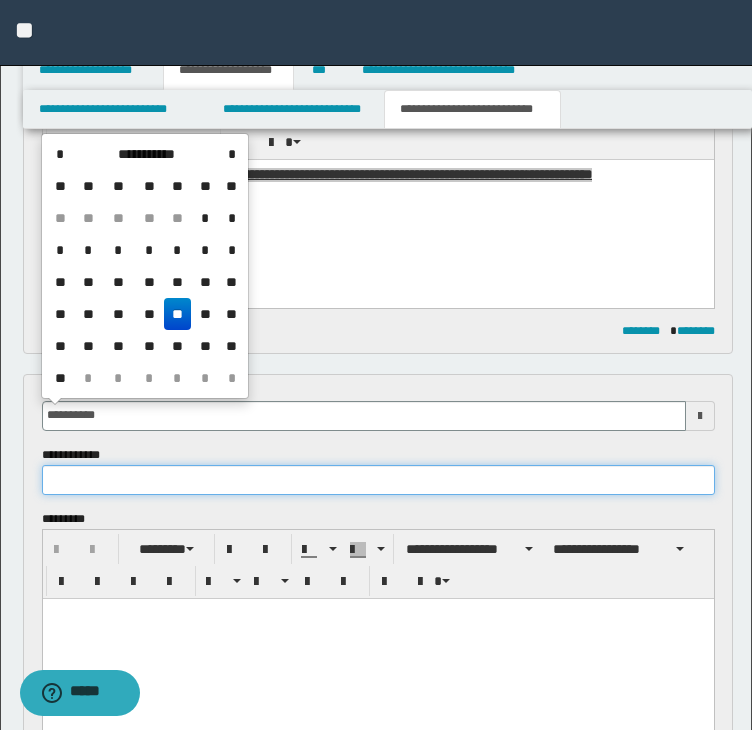 type on "**********" 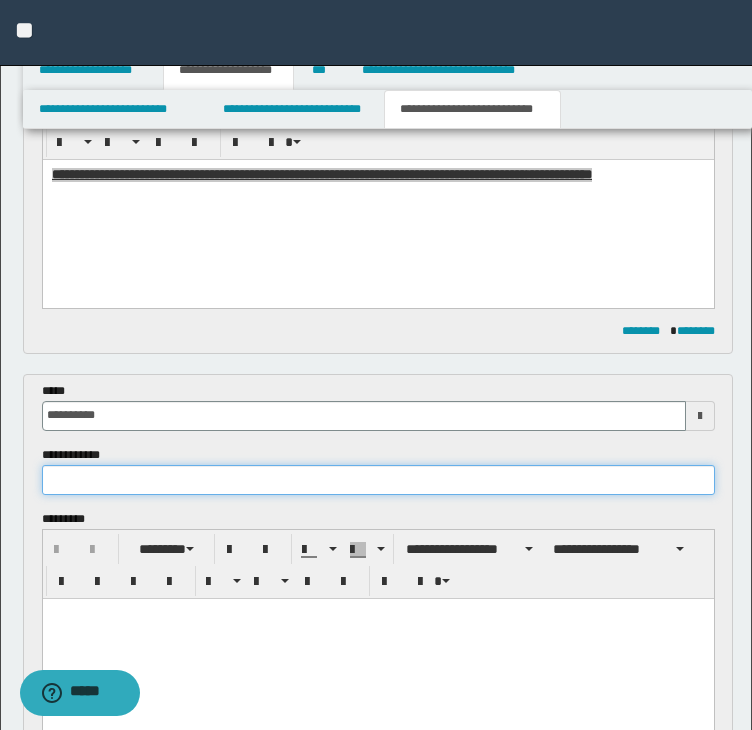 paste on "**********" 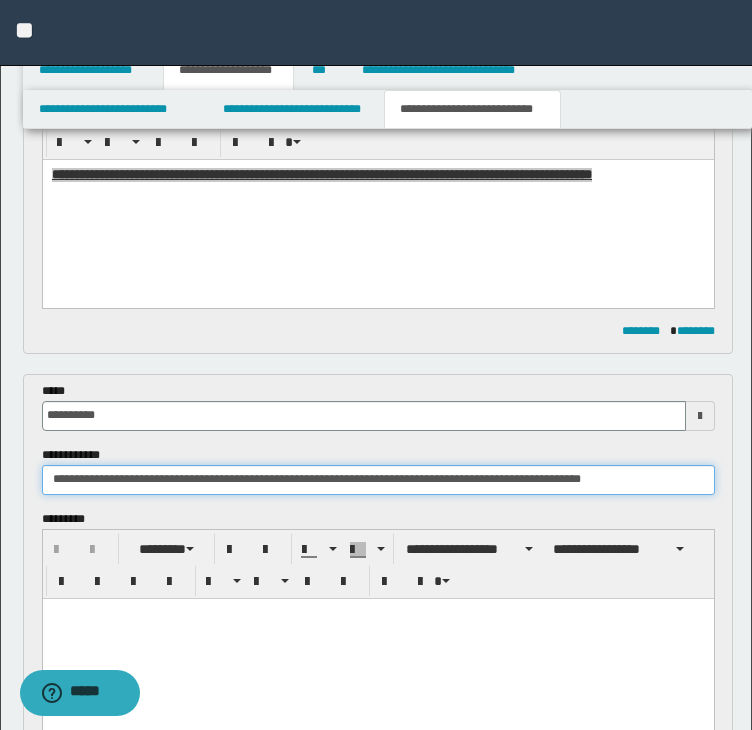 type on "**********" 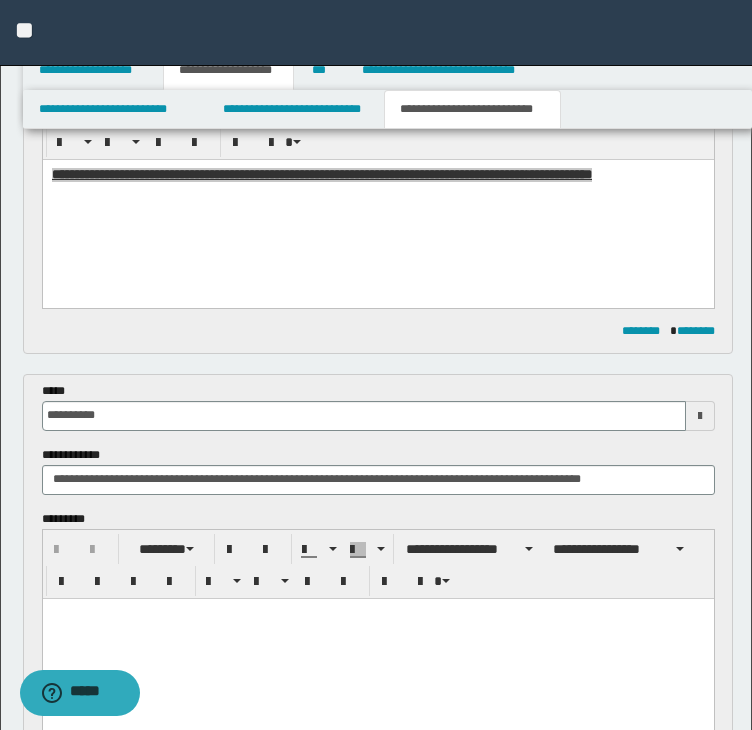 click at bounding box center (377, 638) 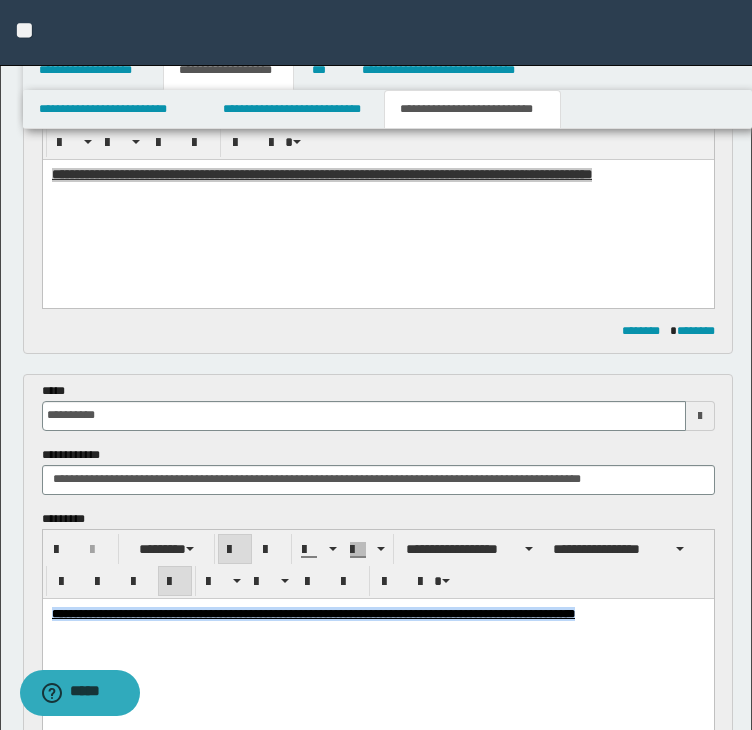 drag, startPoint x: 179, startPoint y: 645, endPoint x: -12, endPoint y: 577, distance: 202.74368 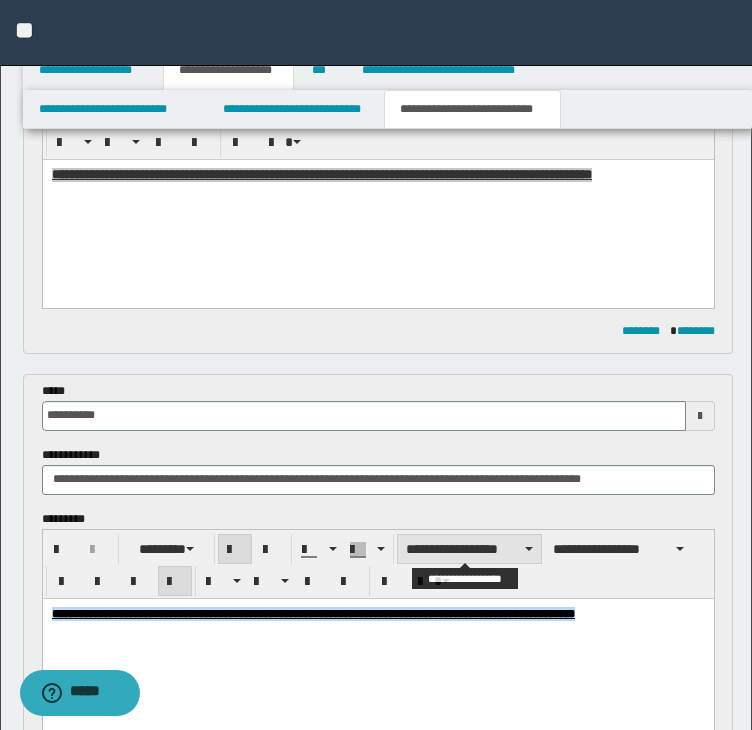 click on "**********" at bounding box center (469, 549) 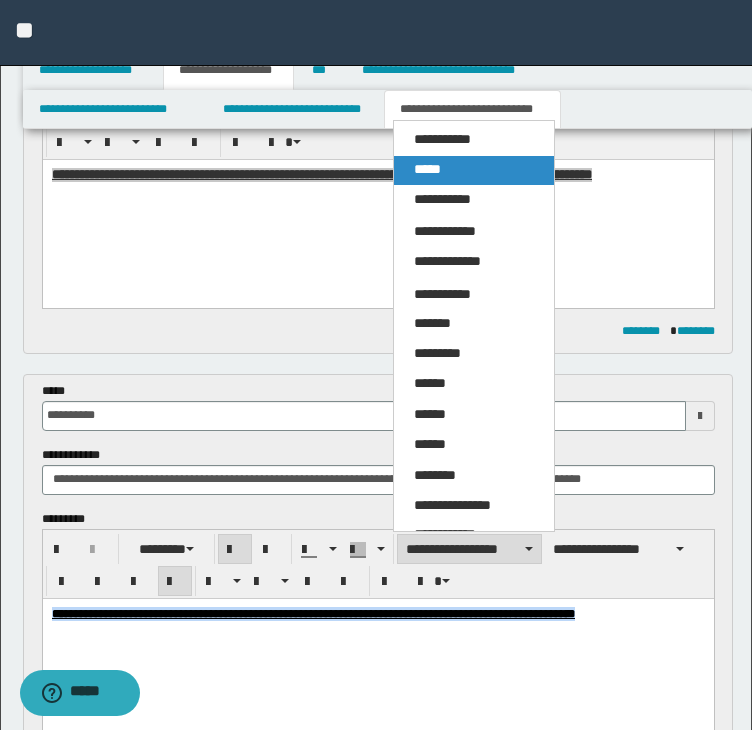 drag, startPoint x: 442, startPoint y: 177, endPoint x: 446, endPoint y: 144, distance: 33.24154 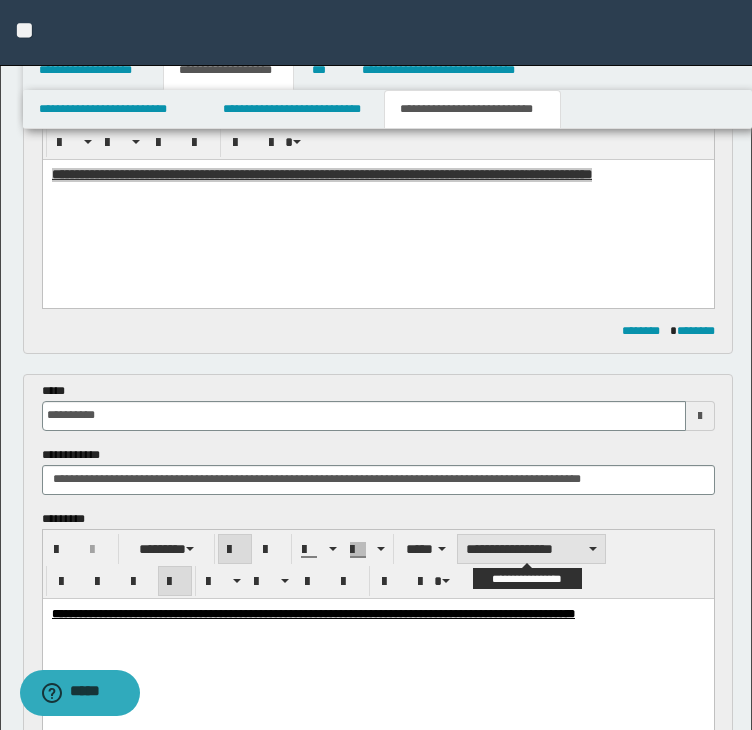 click on "**********" at bounding box center [531, 549] 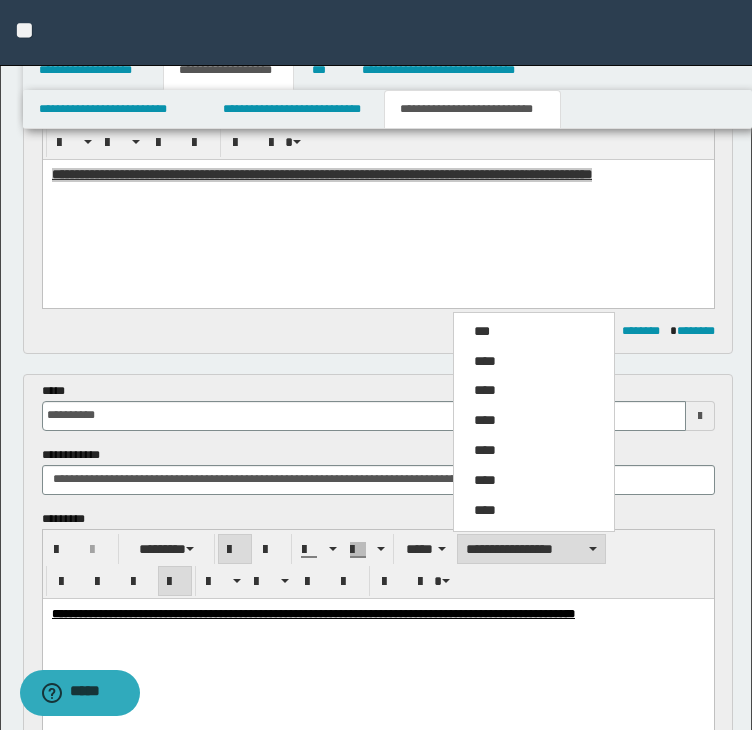 click on "****" at bounding box center (534, 362) 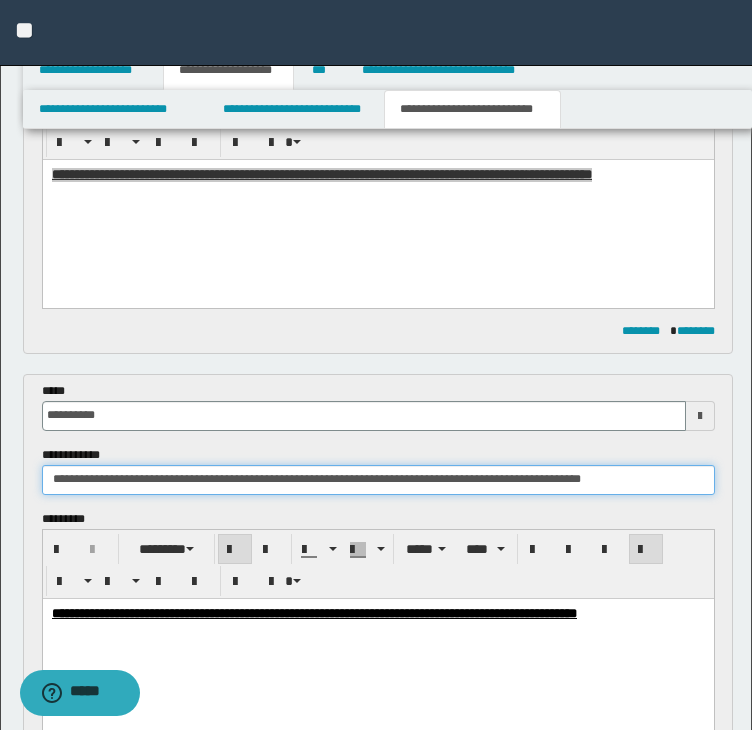 drag, startPoint x: 397, startPoint y: 473, endPoint x: 428, endPoint y: 479, distance: 31.575306 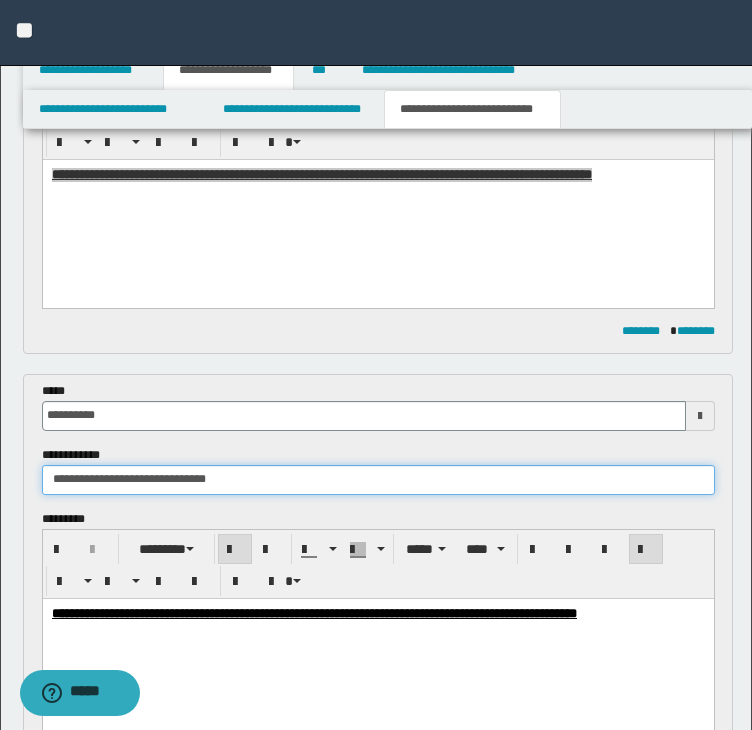 drag, startPoint x: 148, startPoint y: 477, endPoint x: 288, endPoint y: 467, distance: 140.35669 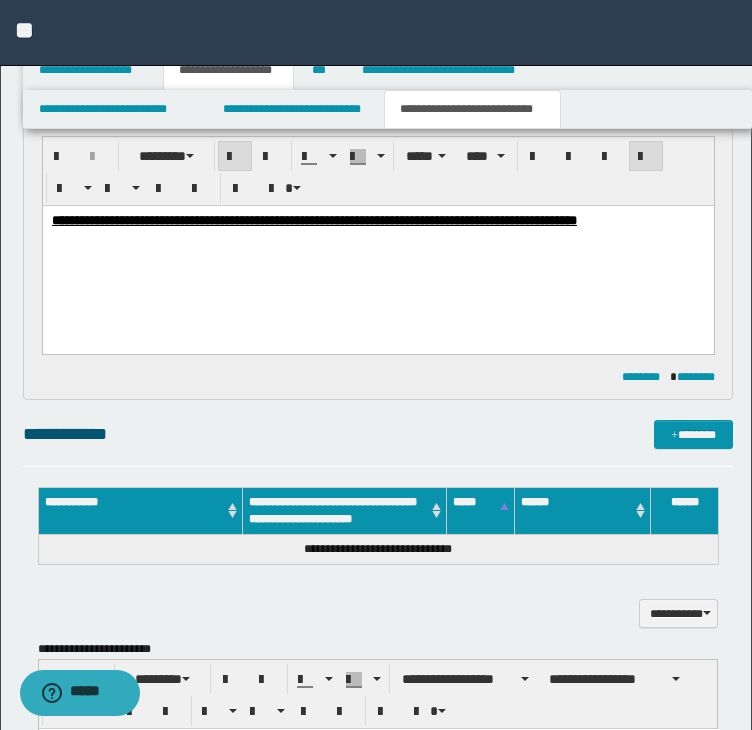 scroll, scrollTop: 691, scrollLeft: 0, axis: vertical 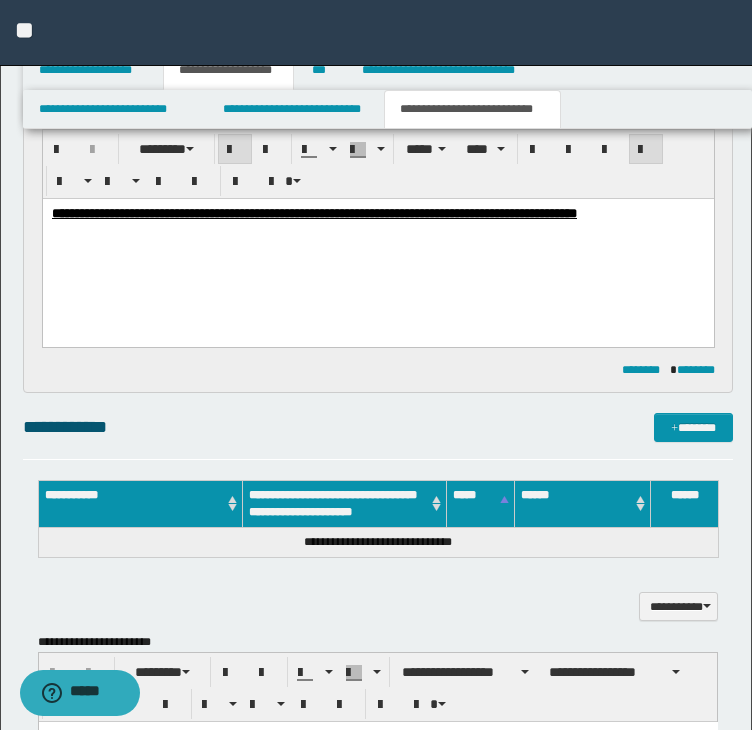 type on "**********" 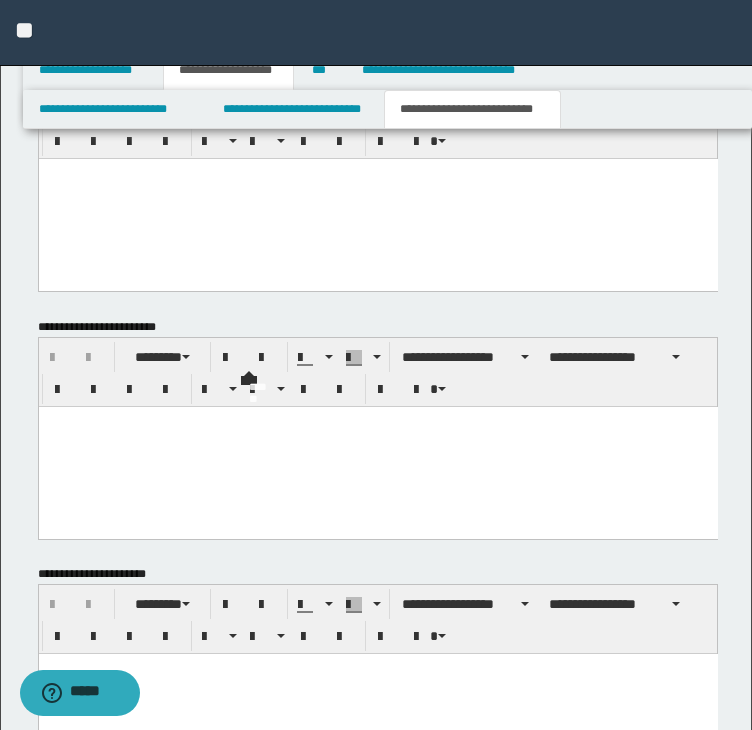scroll, scrollTop: 1384, scrollLeft: 0, axis: vertical 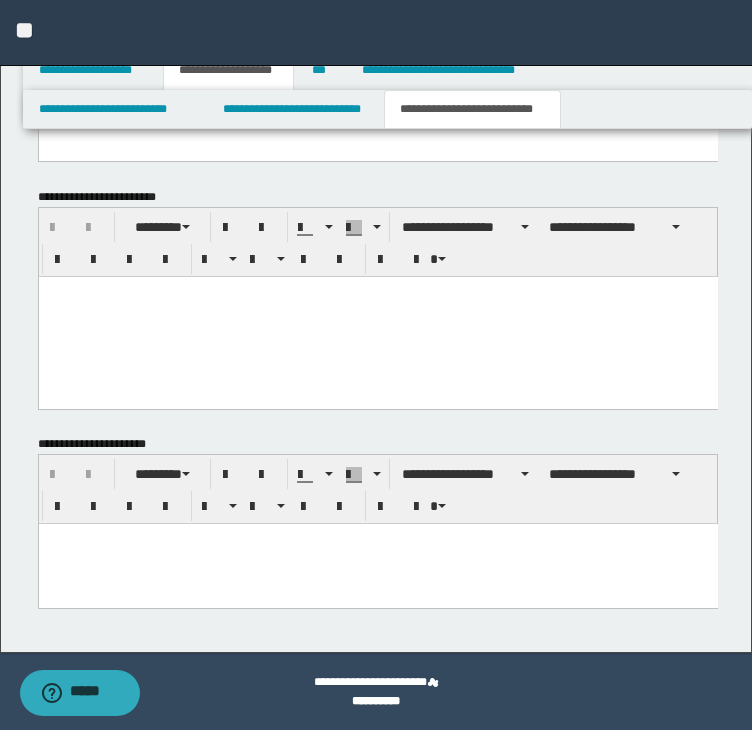 click at bounding box center (377, 539) 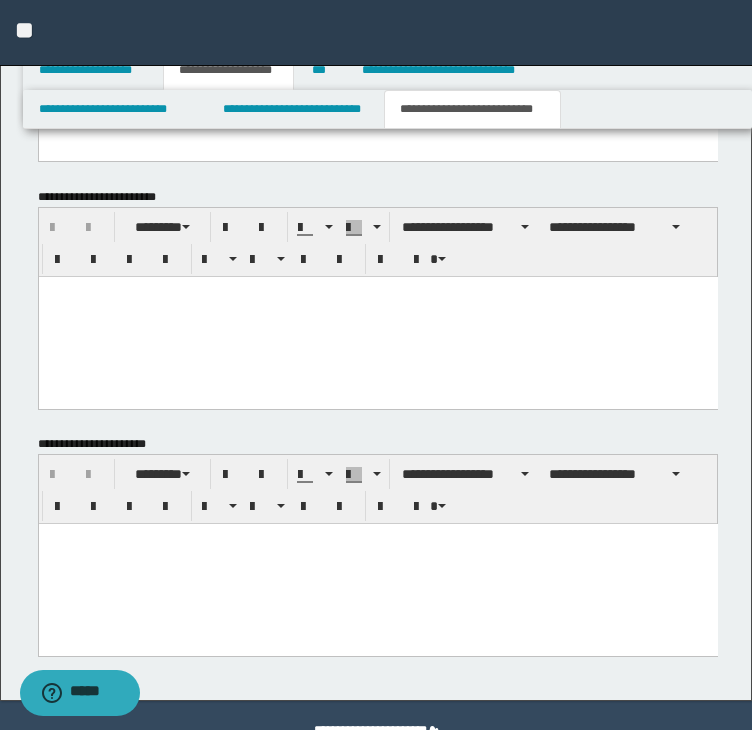paste 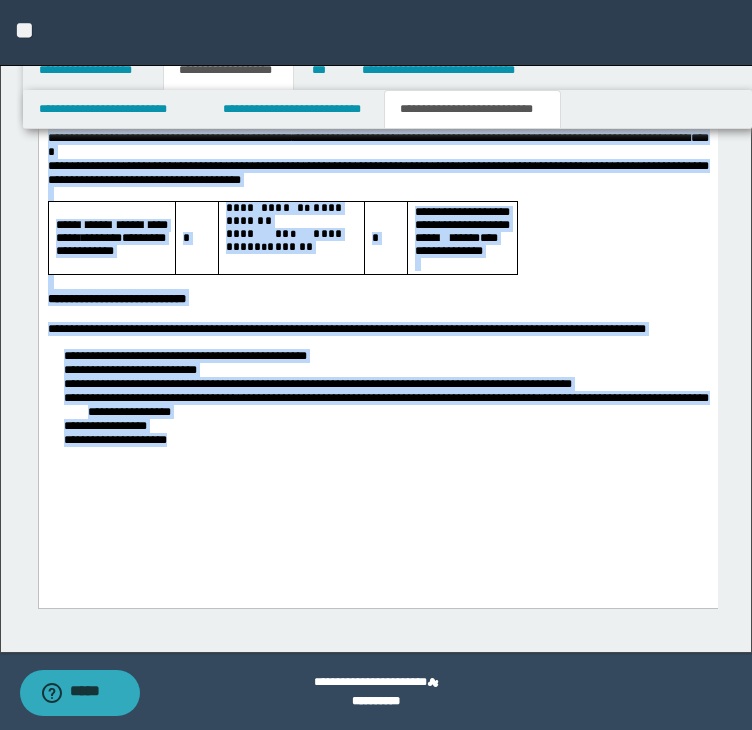 drag, startPoint x: 48, startPoint y: -157, endPoint x: 221, endPoint y: 547, distance: 724.9448 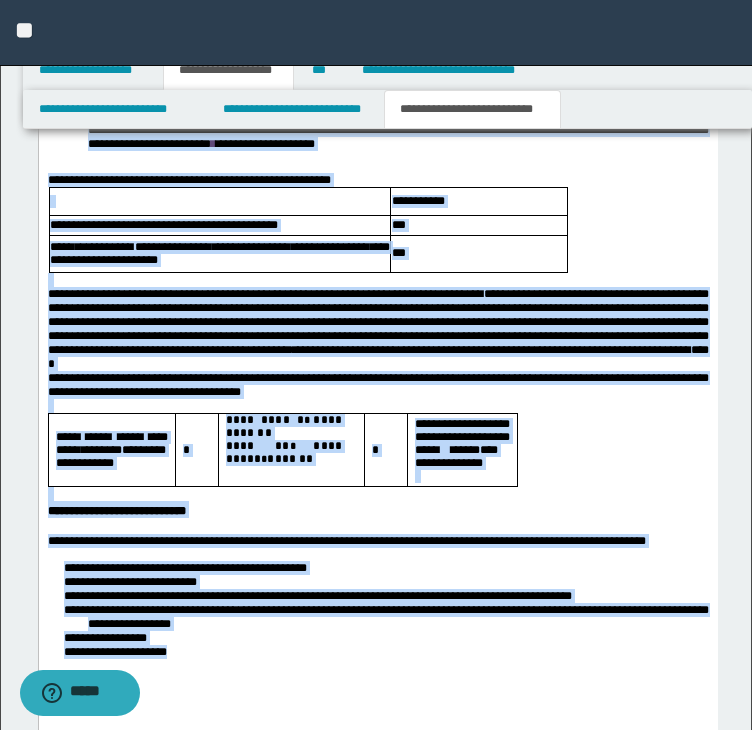 scroll, scrollTop: 1576, scrollLeft: 0, axis: vertical 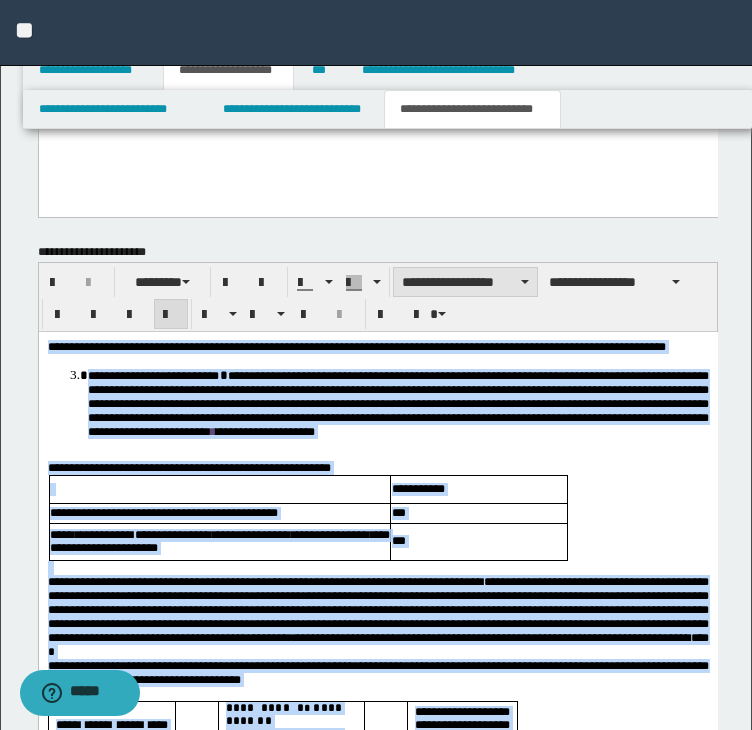 click on "**********" at bounding box center [465, 282] 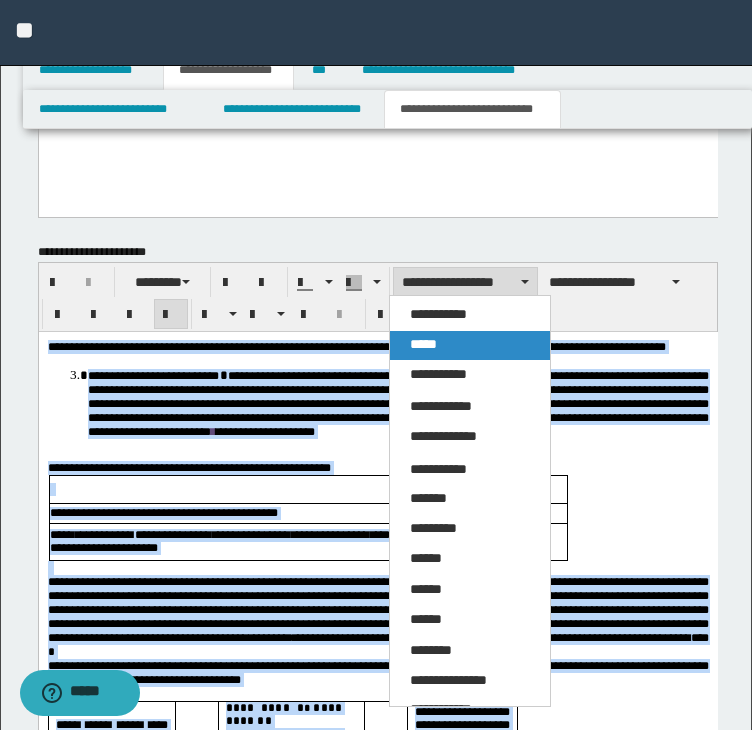 drag, startPoint x: 413, startPoint y: 340, endPoint x: 377, endPoint y: 6, distance: 335.9345 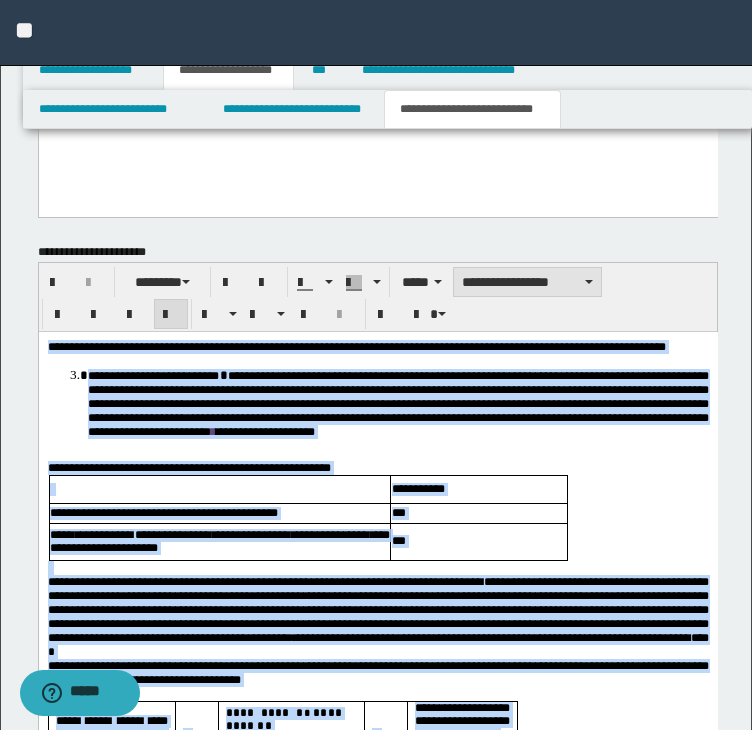 drag, startPoint x: 503, startPoint y: 277, endPoint x: 504, endPoint y: 289, distance: 12.0415945 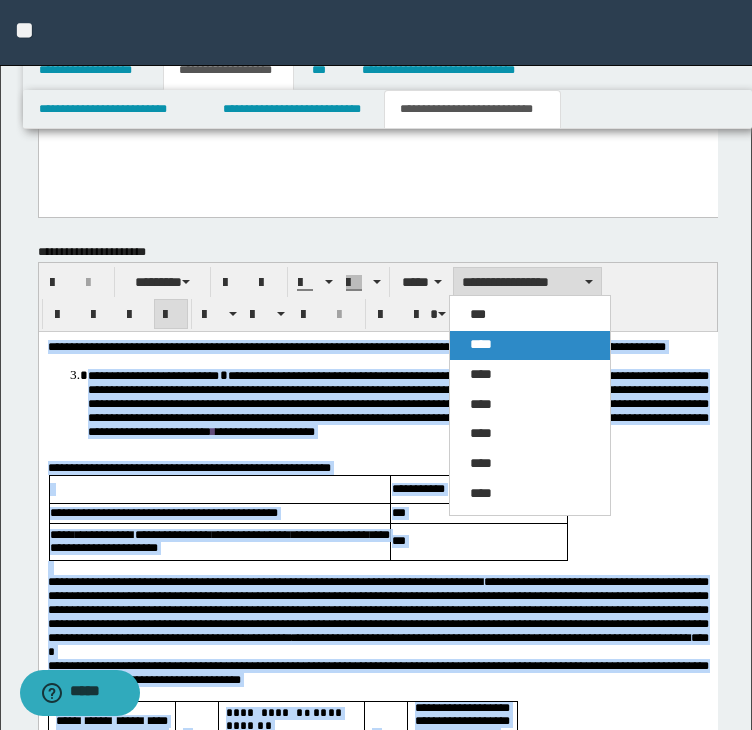 click on "****" at bounding box center [481, 344] 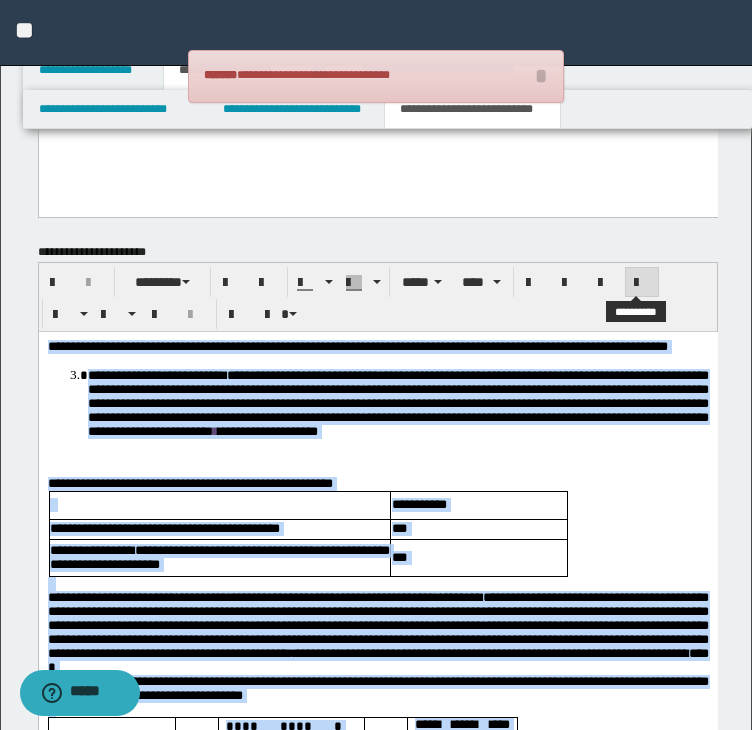 click at bounding box center (642, 282) 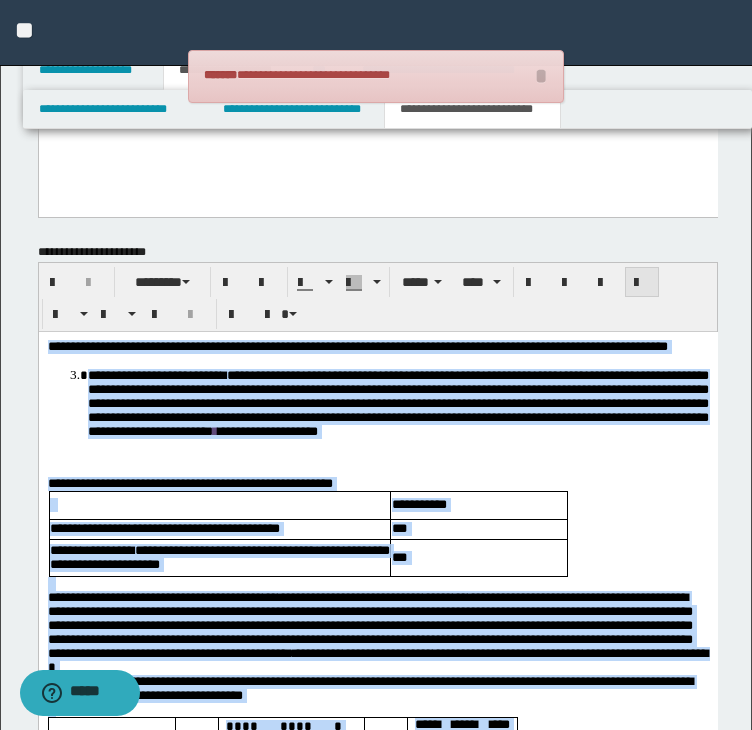 click at bounding box center [642, 282] 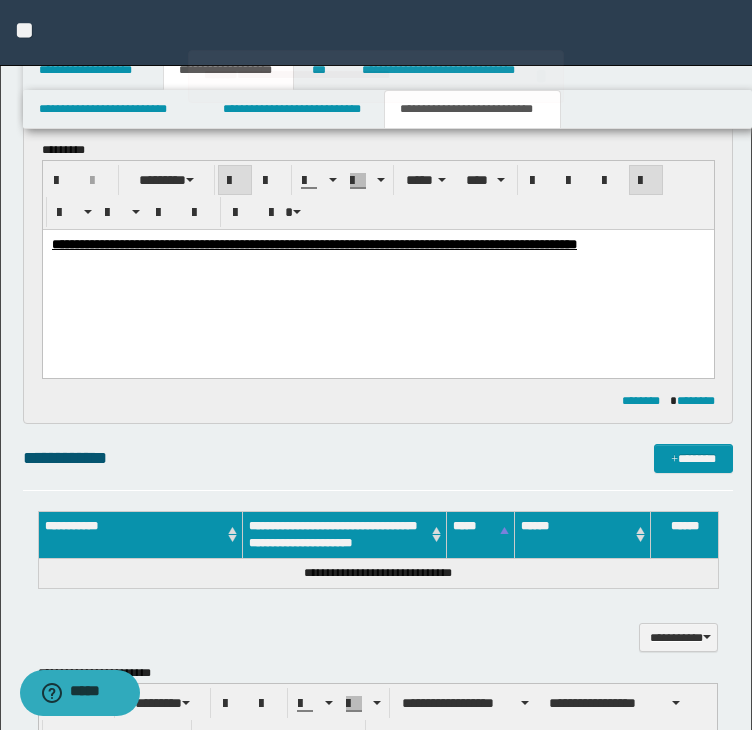 scroll, scrollTop: 776, scrollLeft: 0, axis: vertical 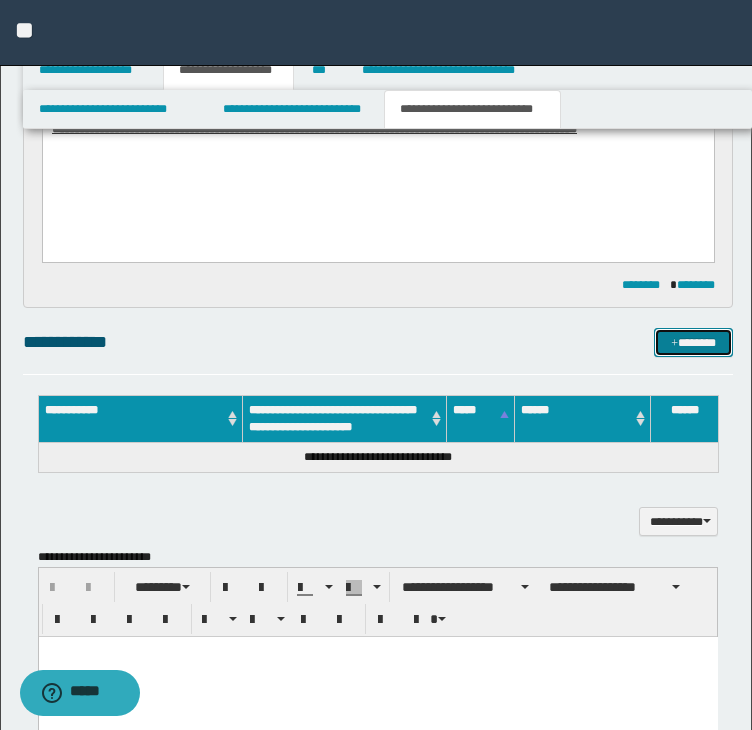 drag, startPoint x: 665, startPoint y: 343, endPoint x: 574, endPoint y: 348, distance: 91.13726 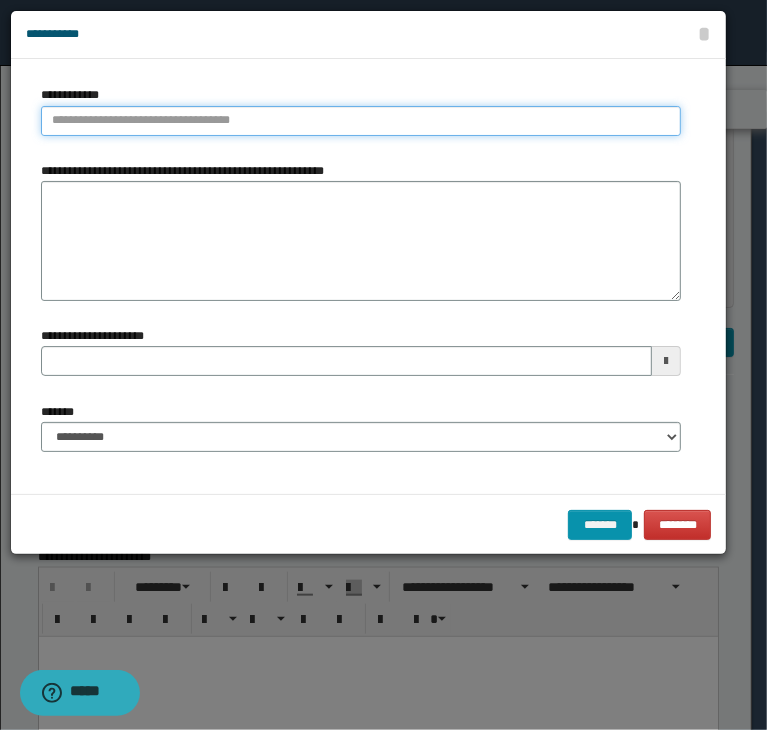 type on "**********" 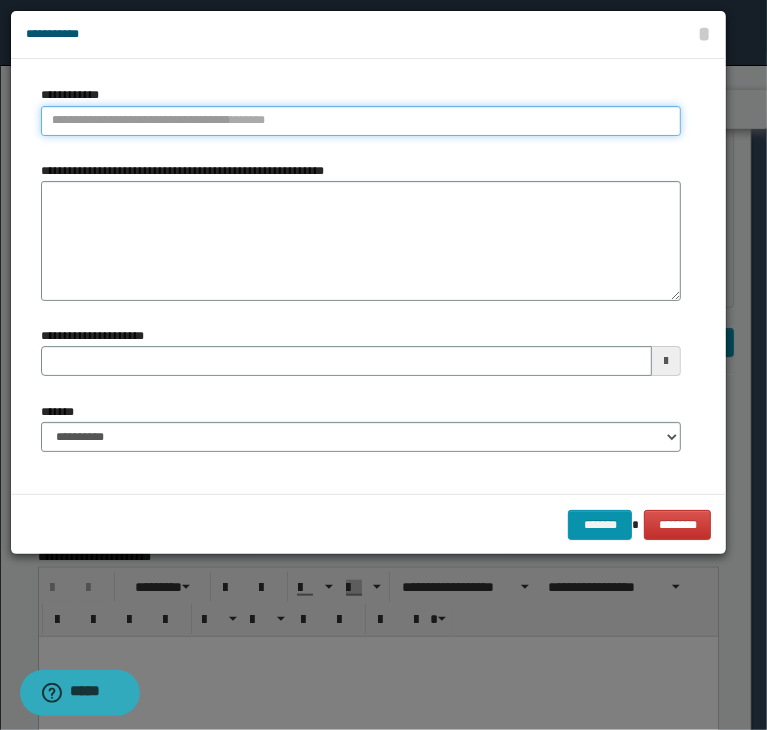 click on "**********" at bounding box center (361, 121) 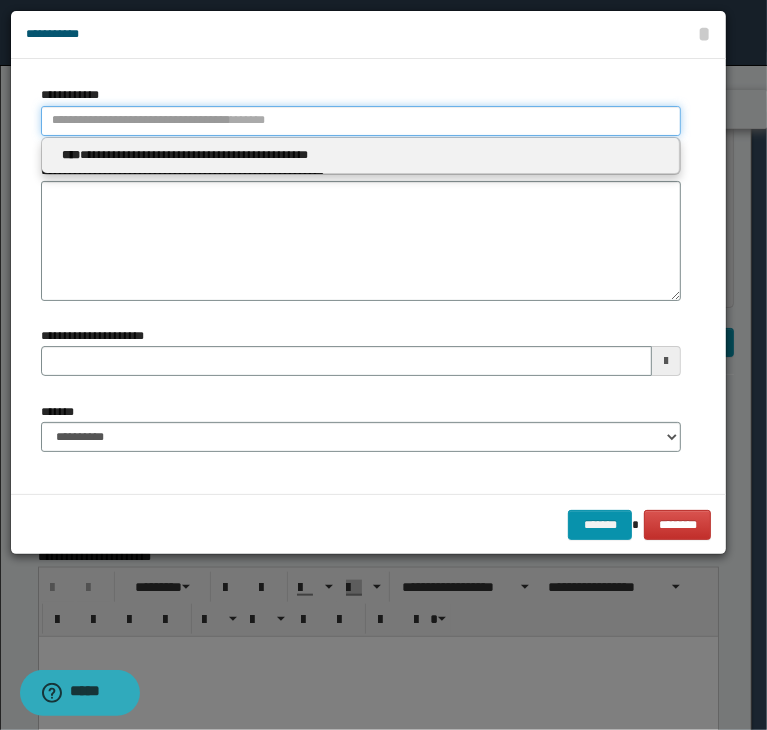 paste on "**********" 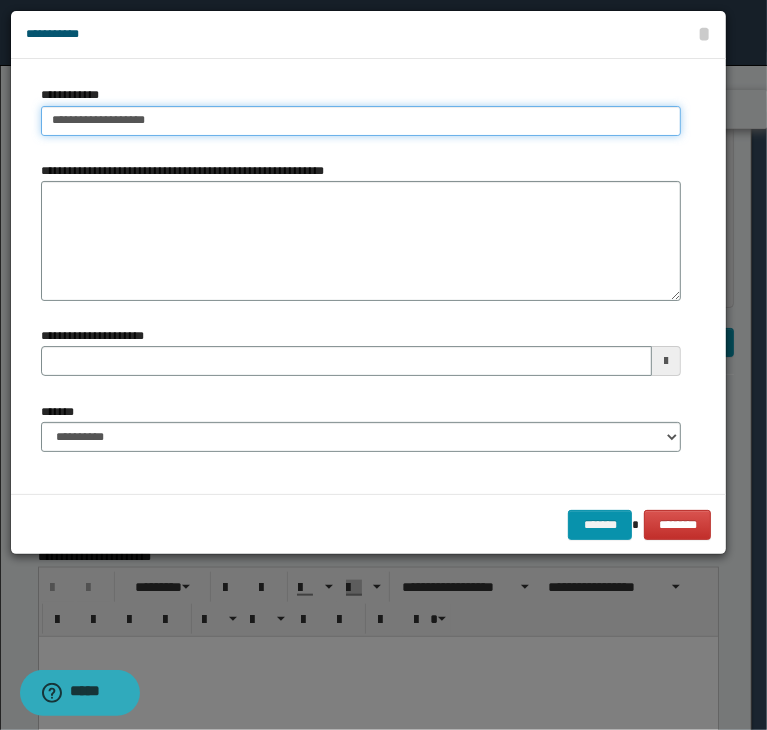 drag, startPoint x: 75, startPoint y: 124, endPoint x: 15, endPoint y: 121, distance: 60.074955 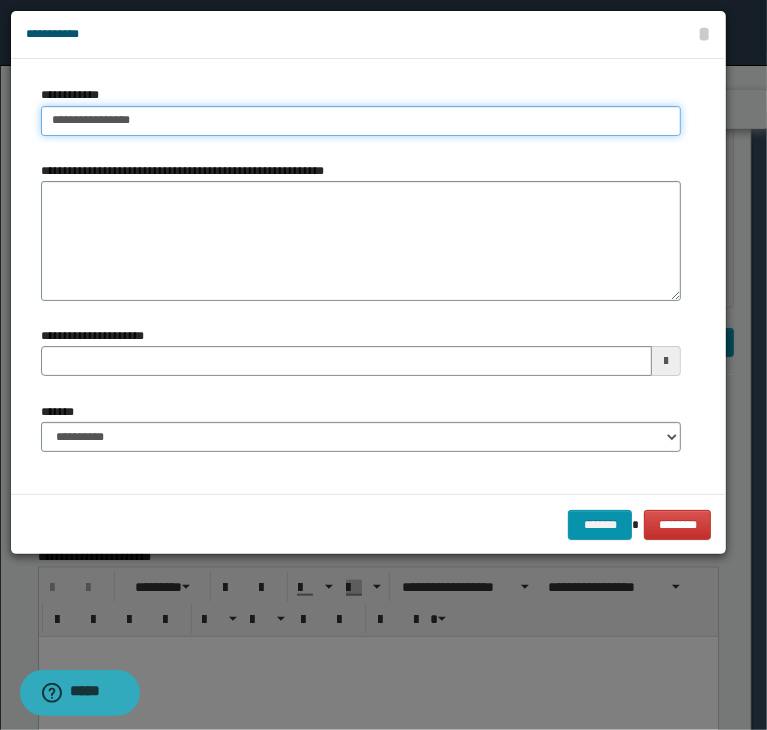 type on "**********" 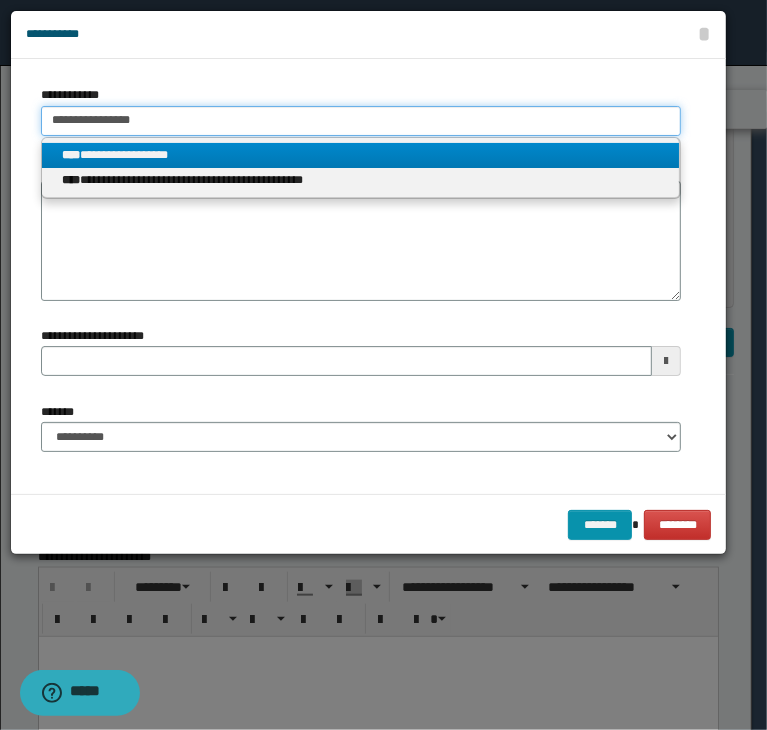 type on "**********" 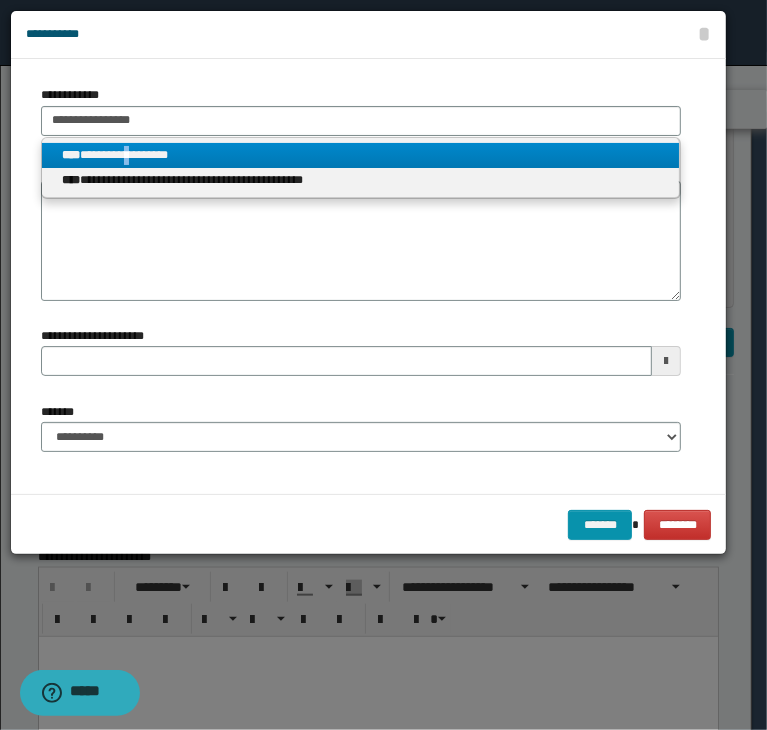 click on "**********" at bounding box center (361, 155) 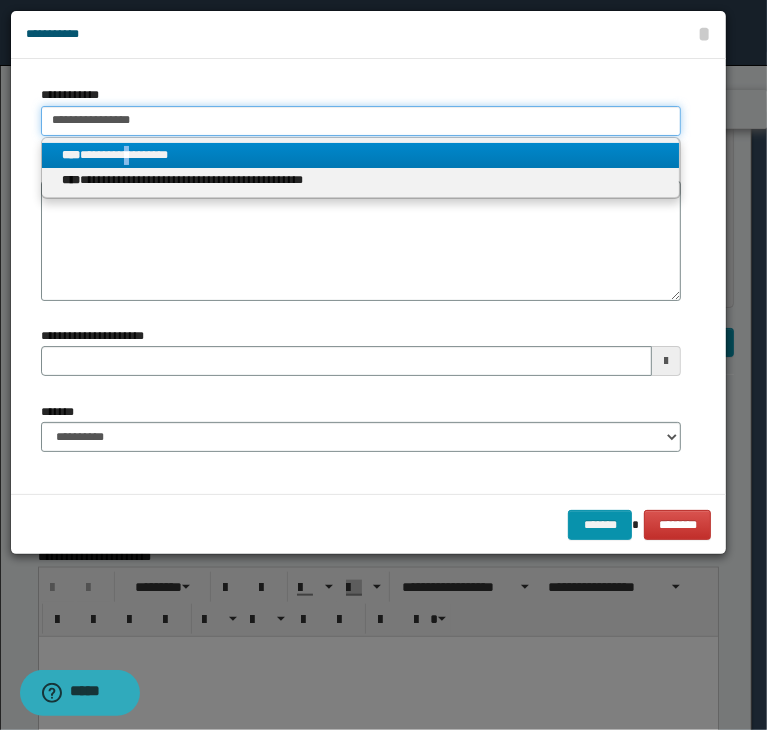 type 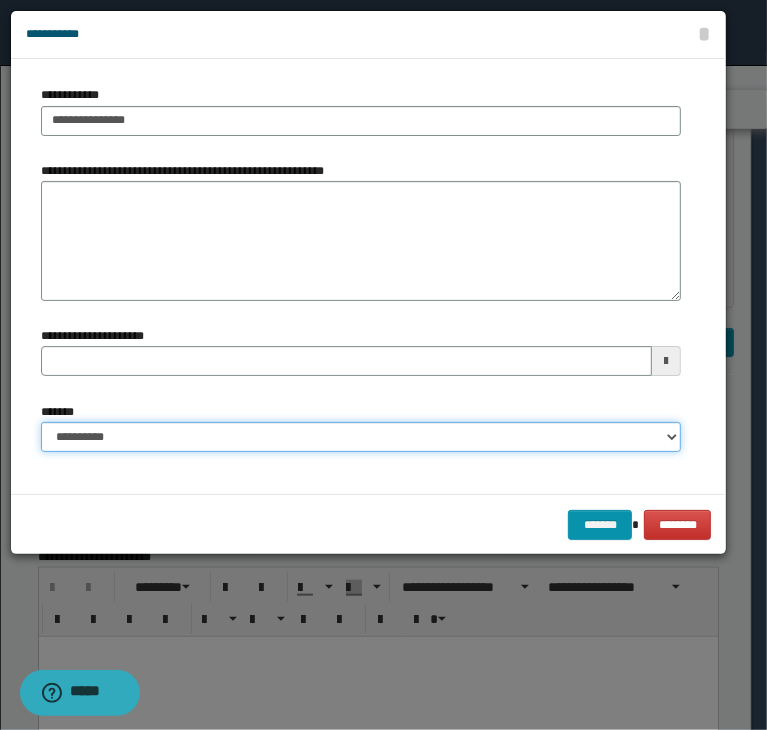 drag, startPoint x: 86, startPoint y: 437, endPoint x: 94, endPoint y: 449, distance: 14.422205 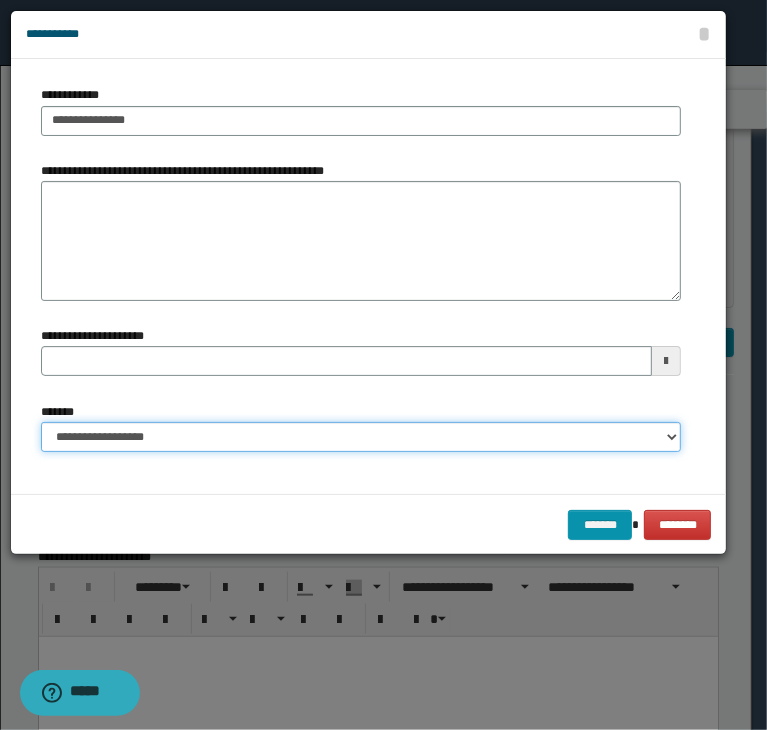 drag, startPoint x: 100, startPoint y: 431, endPoint x: 110, endPoint y: 449, distance: 20.59126 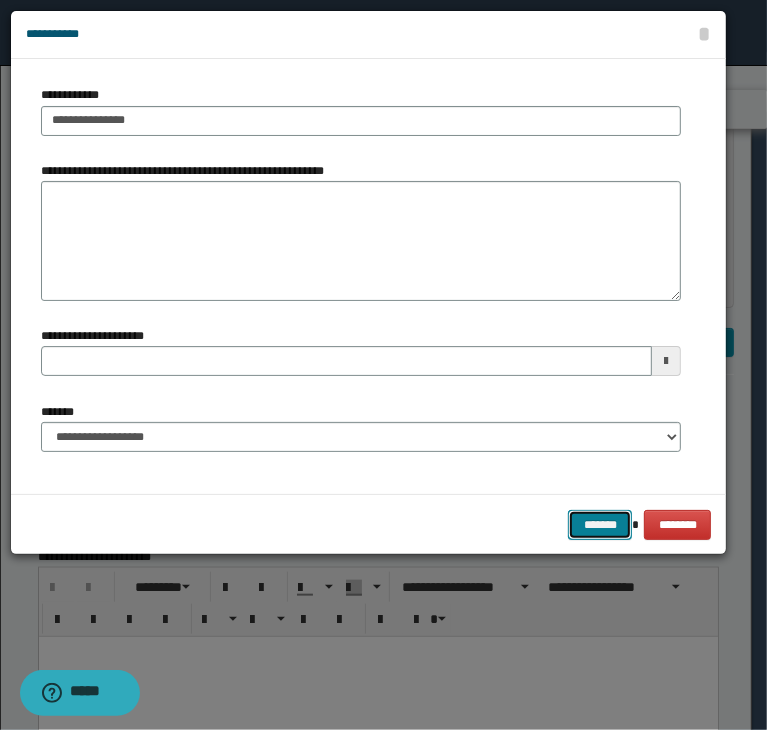 click on "*******" at bounding box center [600, 525] 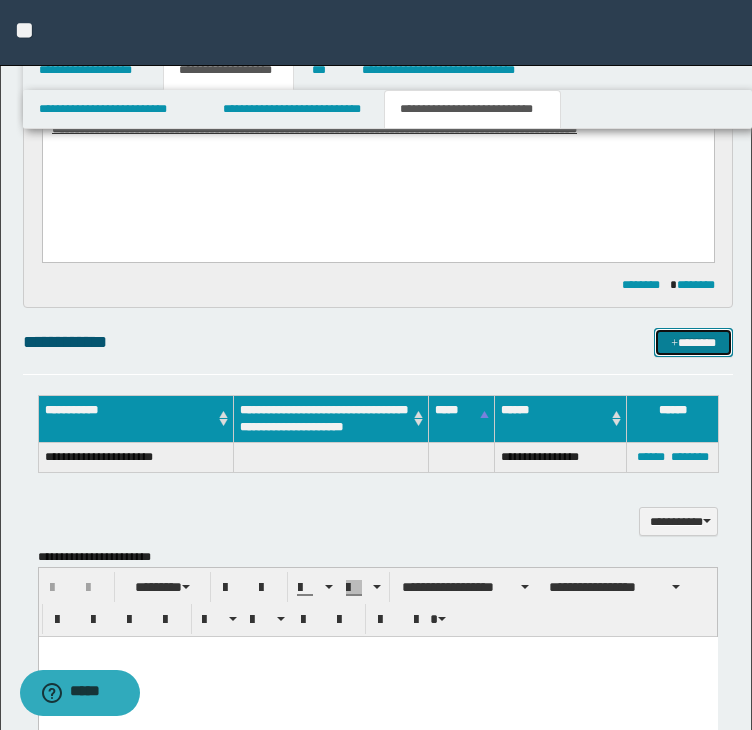 click on "*******" at bounding box center [693, 343] 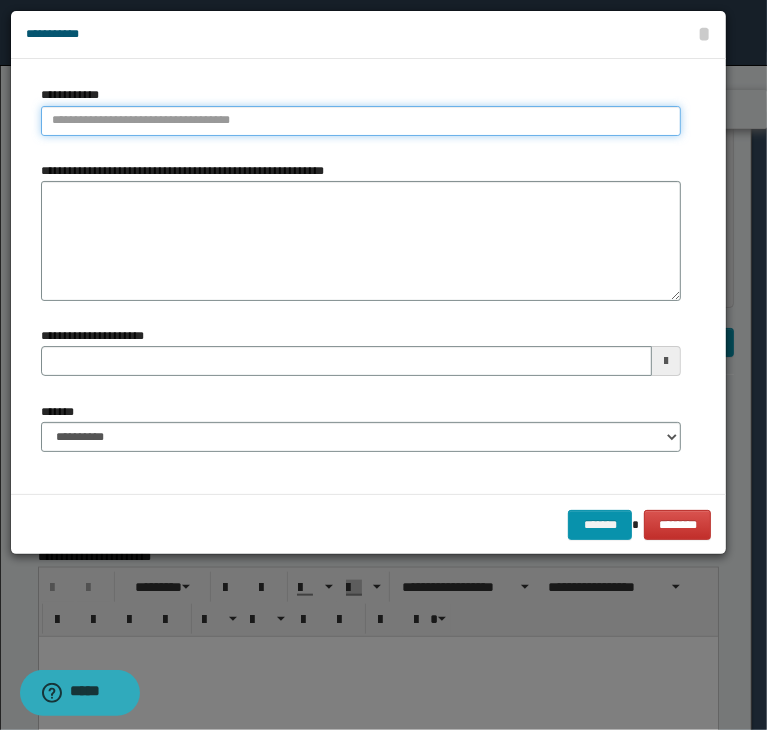 type on "**********" 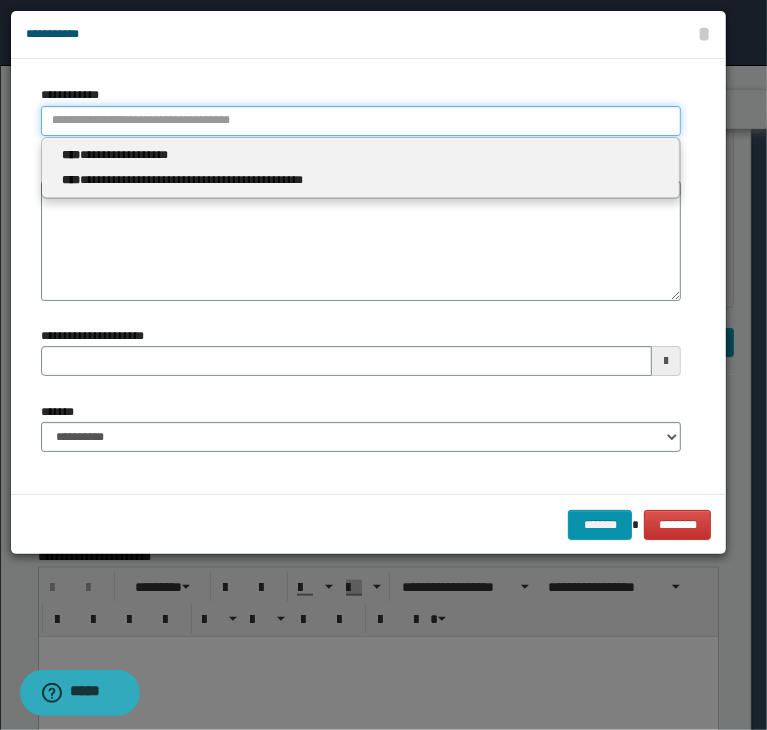 click on "**********" at bounding box center (361, 121) 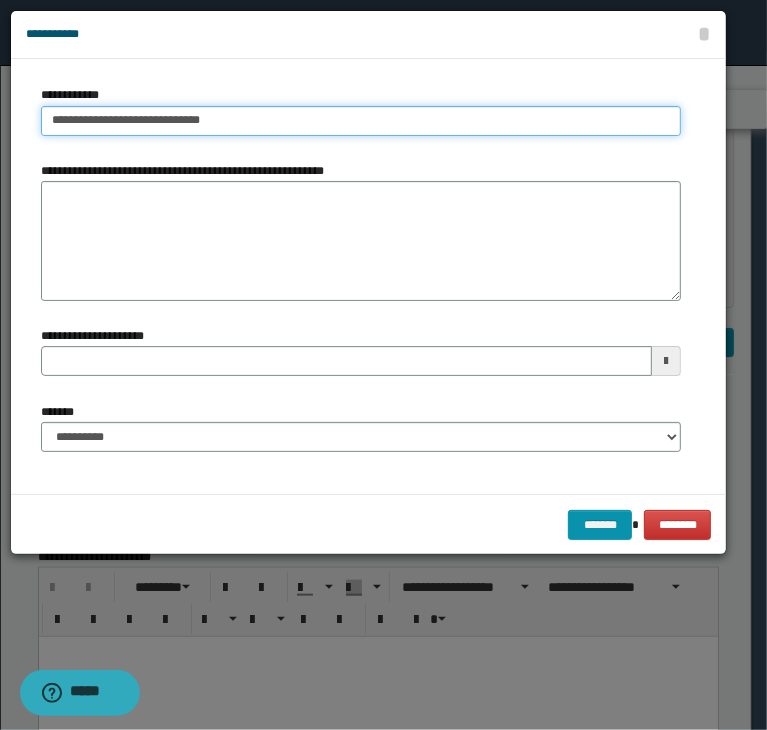drag, startPoint x: 79, startPoint y: 125, endPoint x: -22, endPoint y: 125, distance: 101 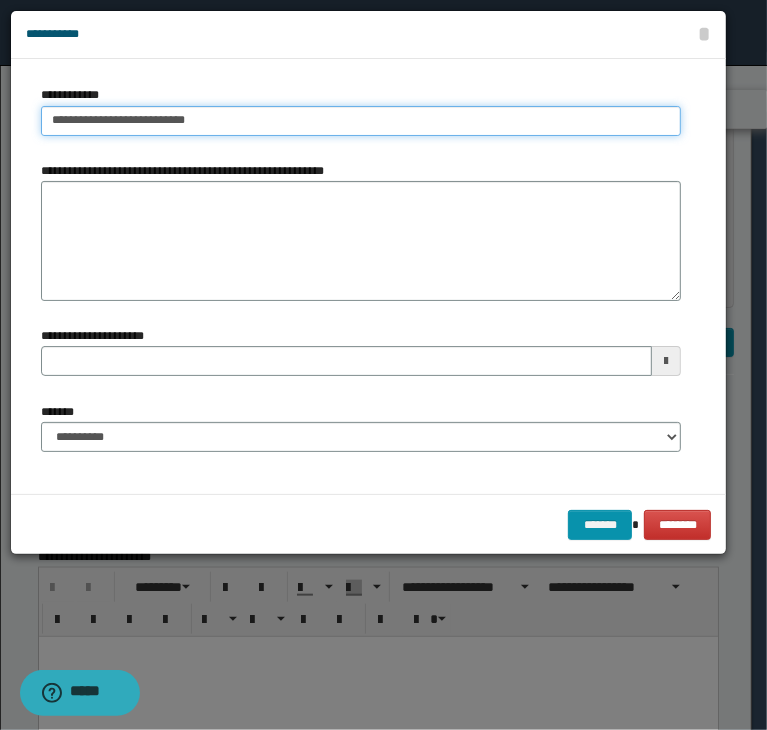 type on "**********" 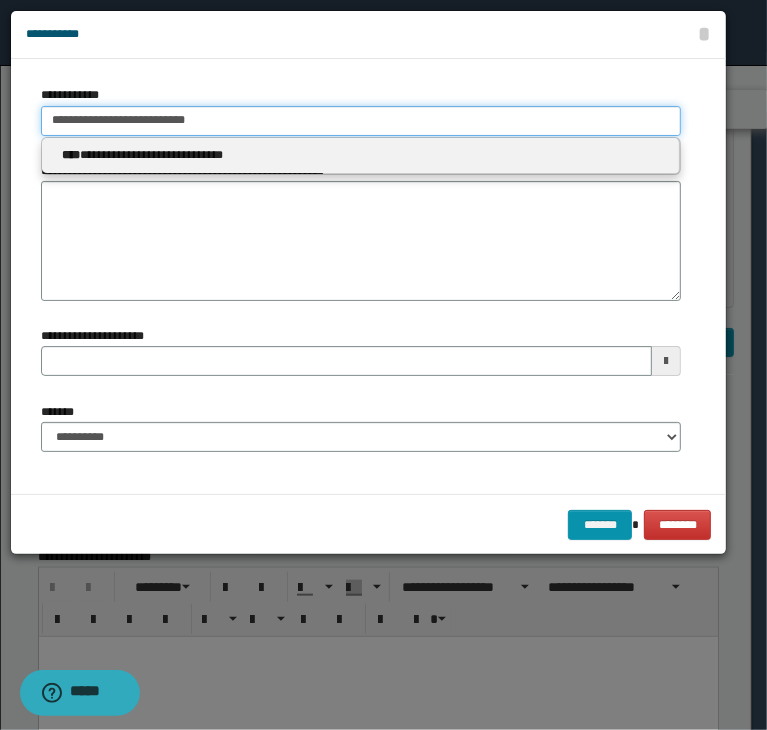 type on "**********" 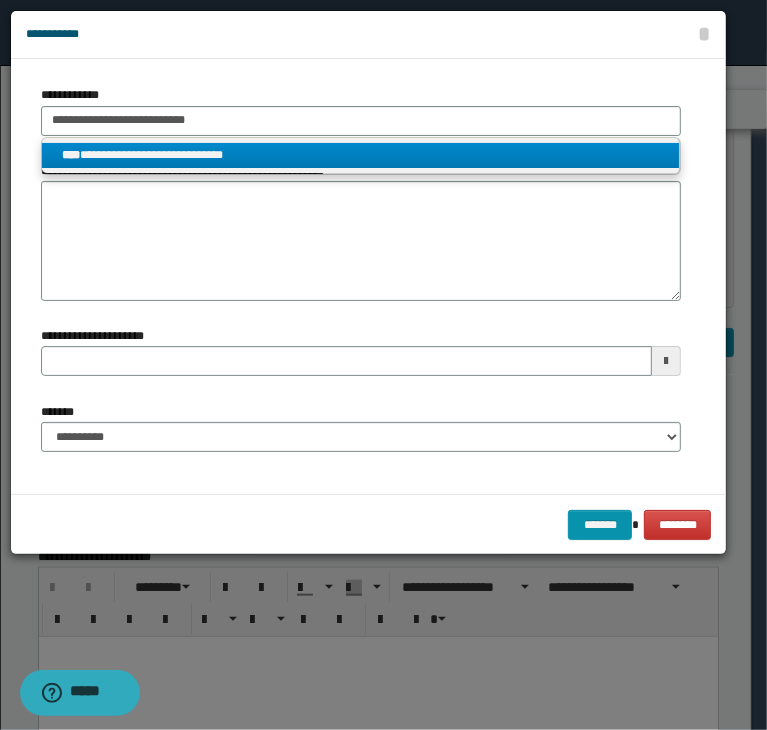 click on "**********" at bounding box center (361, 155) 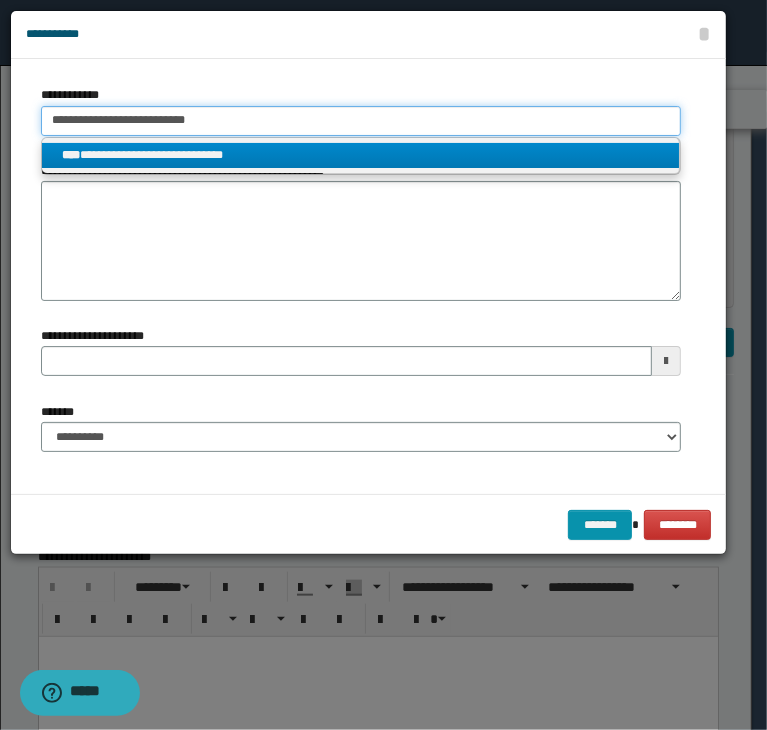 type 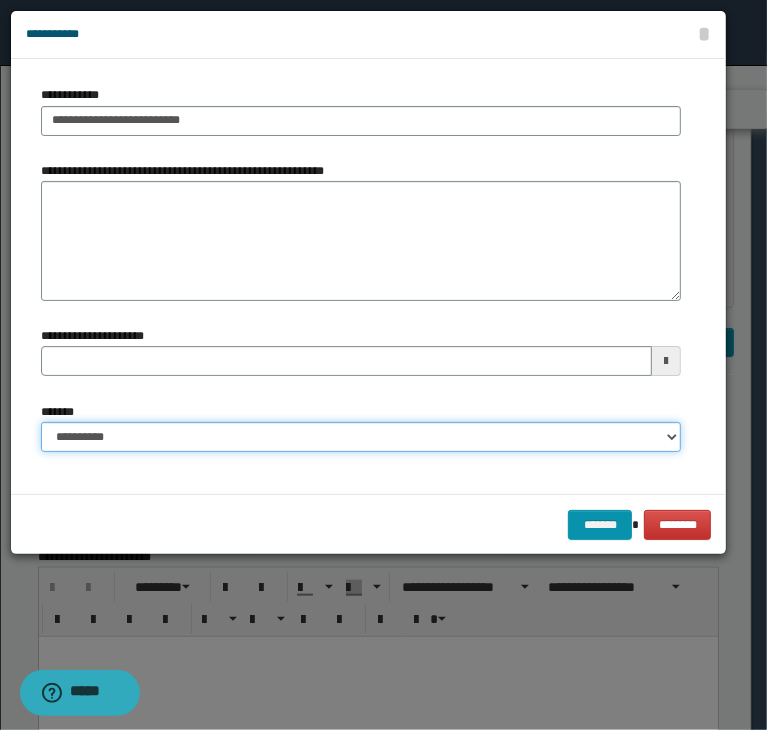 click on "**********" at bounding box center (361, 437) 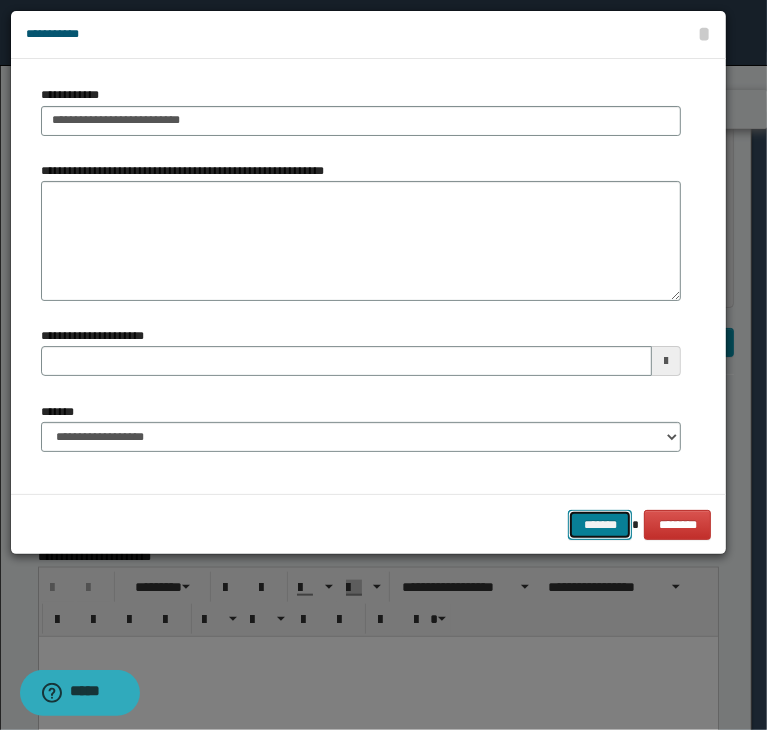 click on "*******" at bounding box center [600, 525] 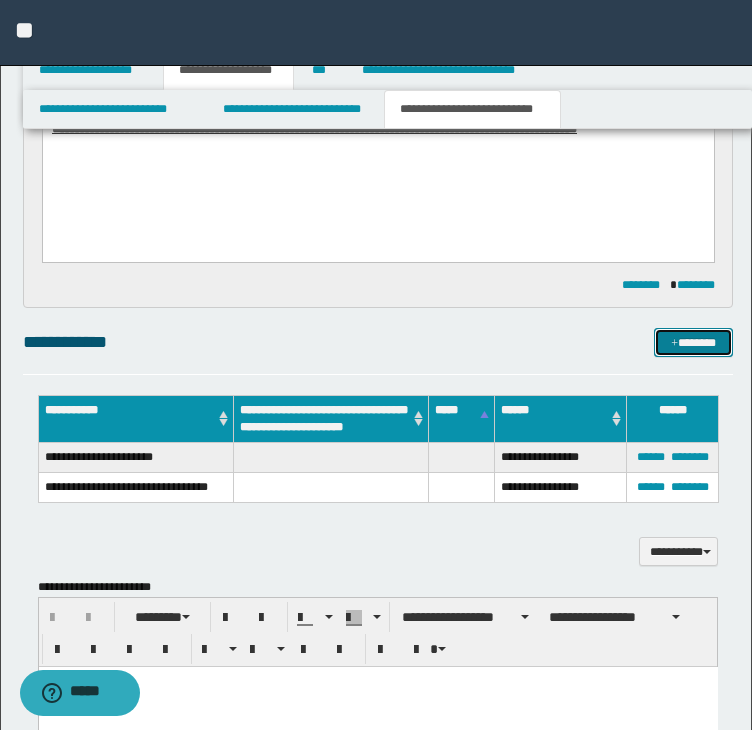 click on "*******" at bounding box center (693, 343) 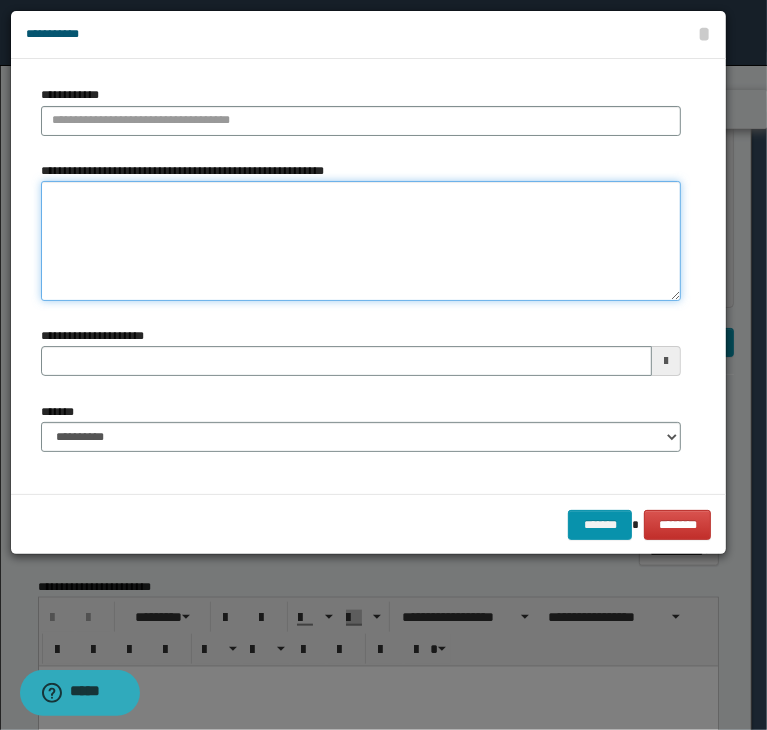 click on "**********" at bounding box center (361, 241) 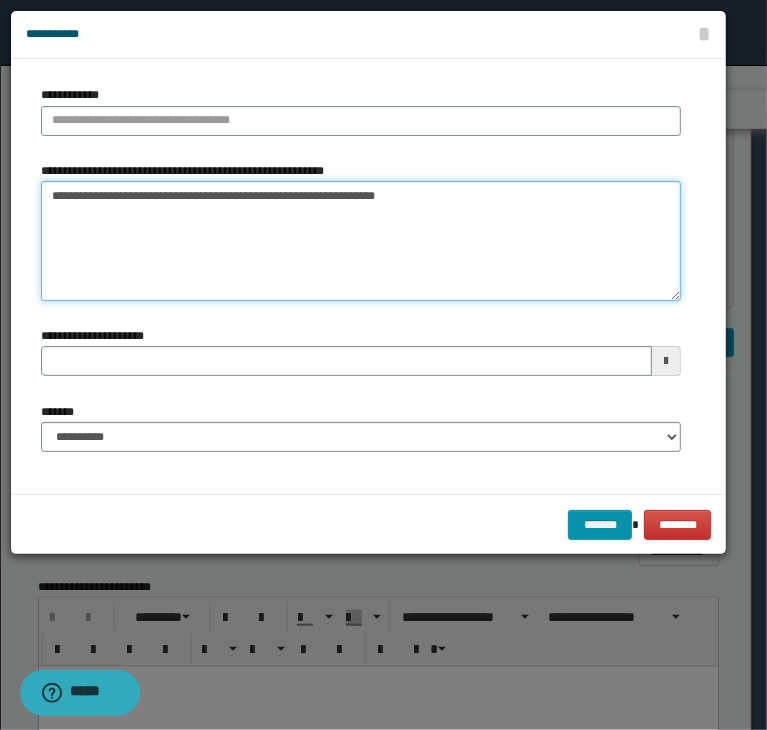 drag, startPoint x: 72, startPoint y: 197, endPoint x: 247, endPoint y: 195, distance: 175.01143 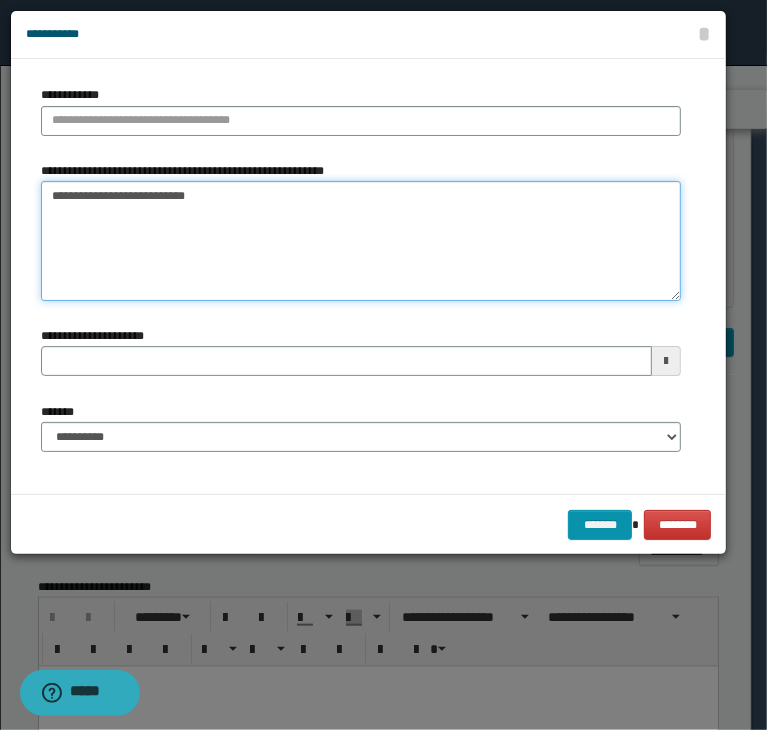 type on "**********" 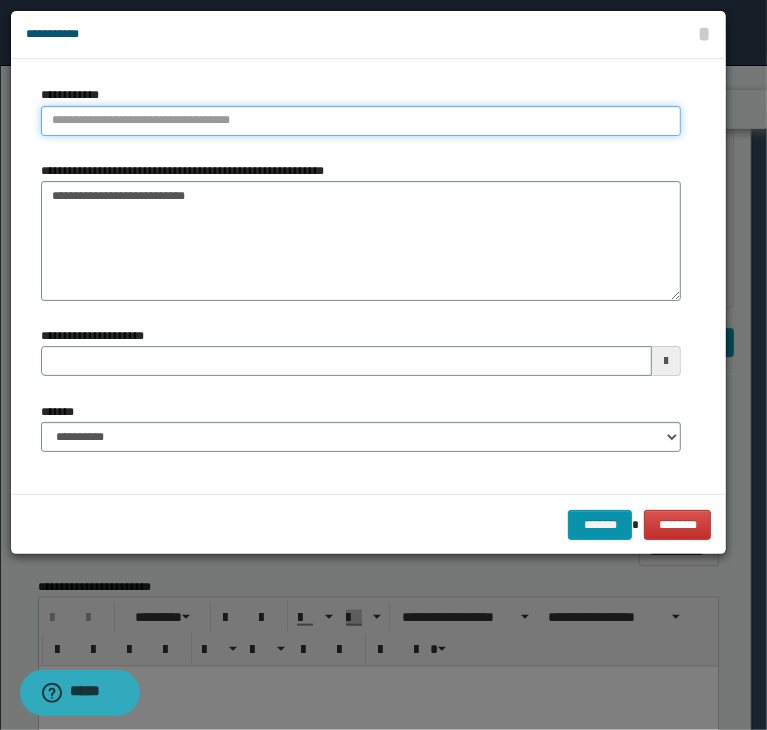 type on "**********" 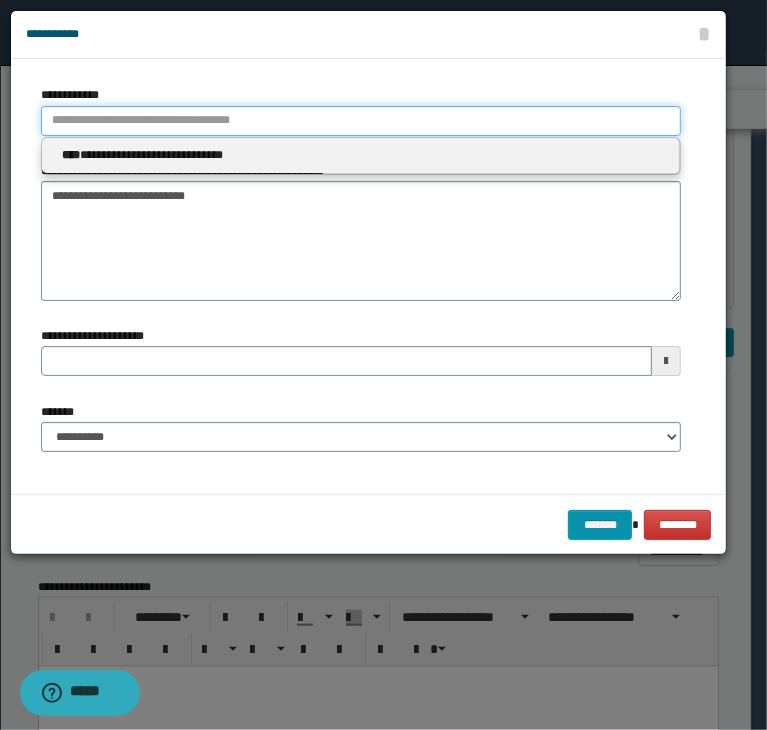 click on "**********" at bounding box center [361, 121] 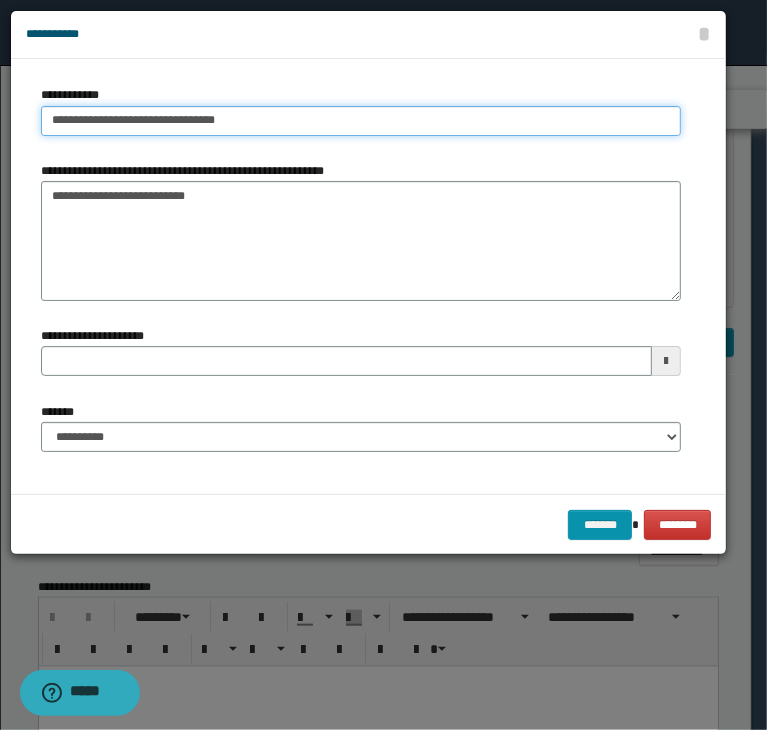 type on "**********" 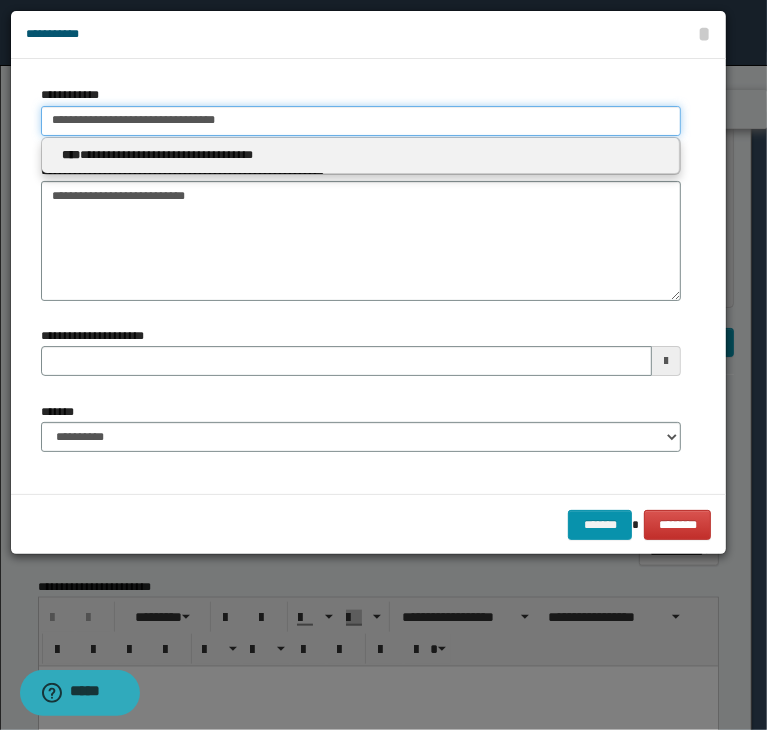 type on "**********" 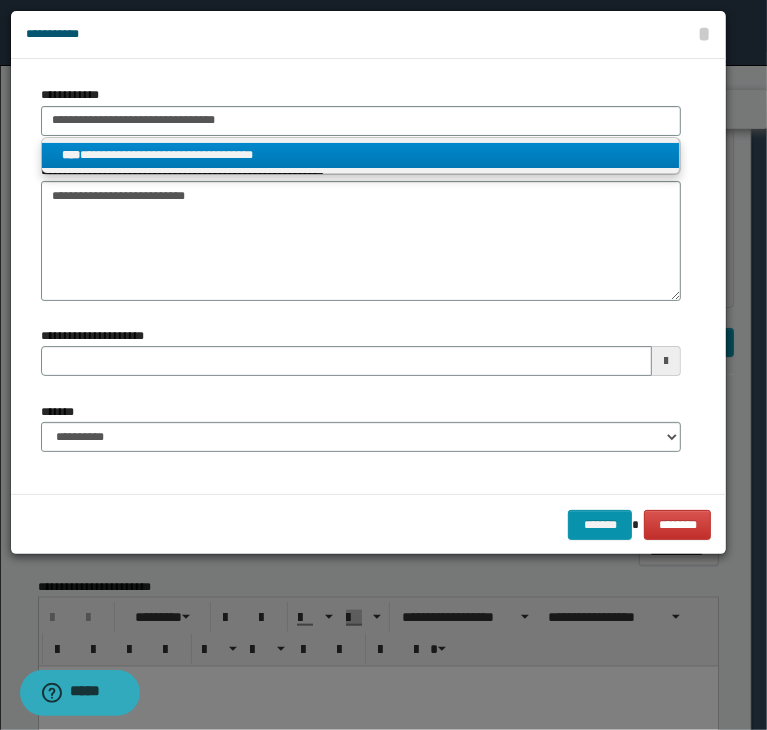 click on "**********" at bounding box center (361, 155) 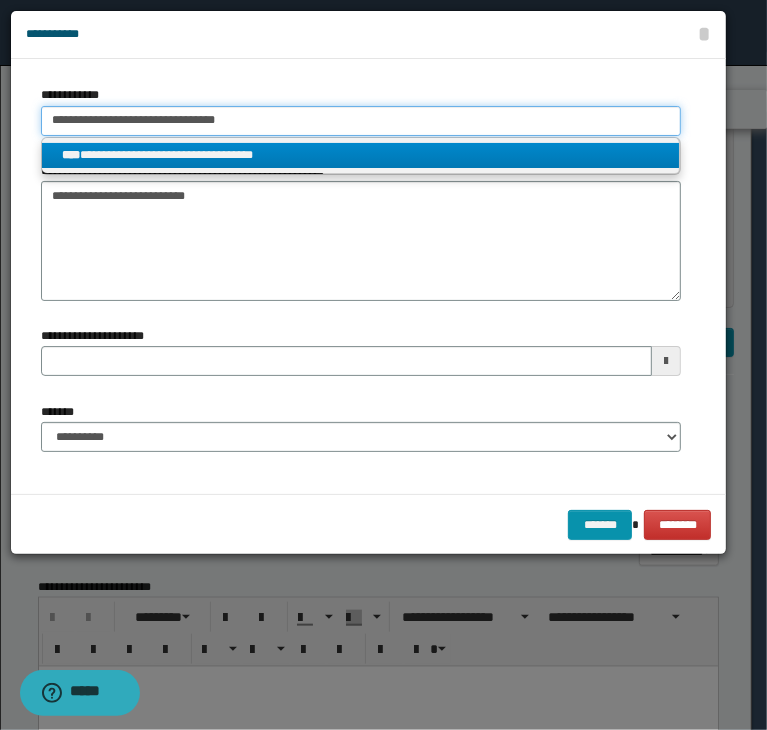 type 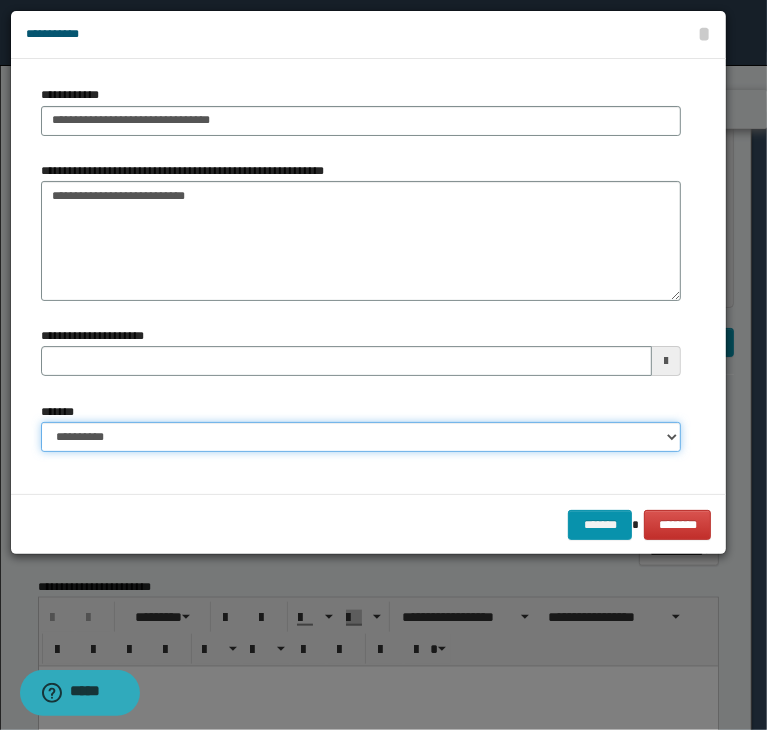 click on "**********" at bounding box center [361, 437] 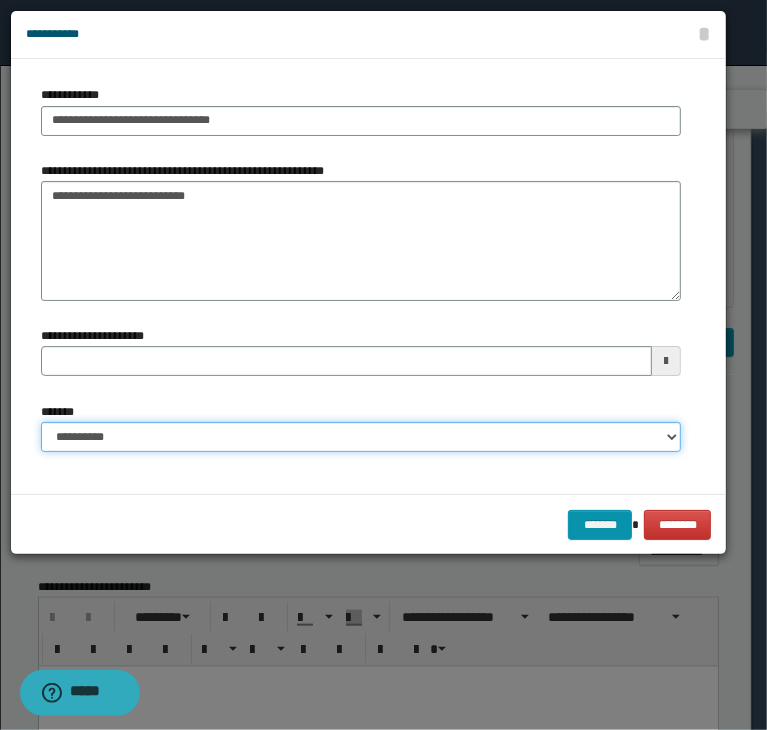 select on "*" 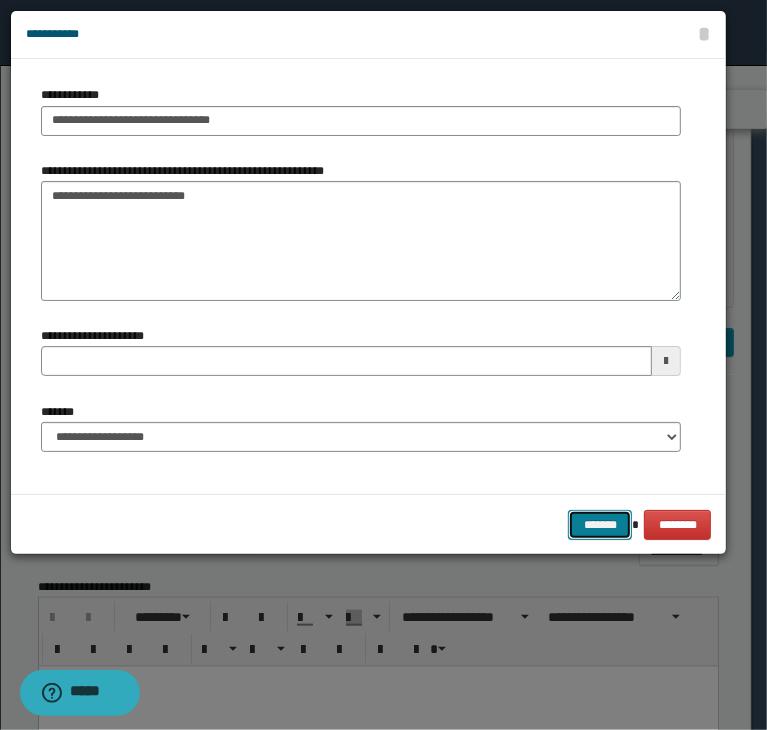 click on "*******" at bounding box center (600, 525) 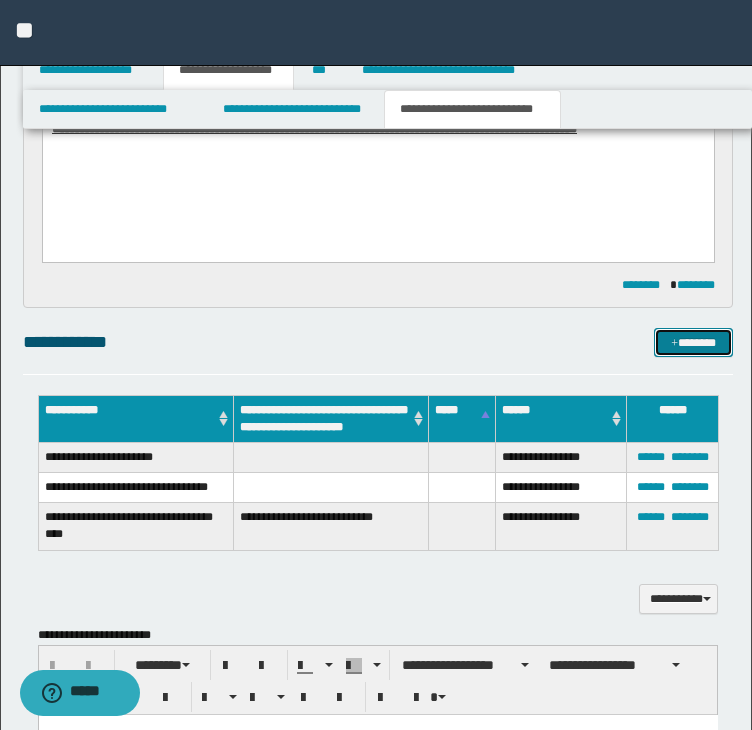click at bounding box center (674, 344) 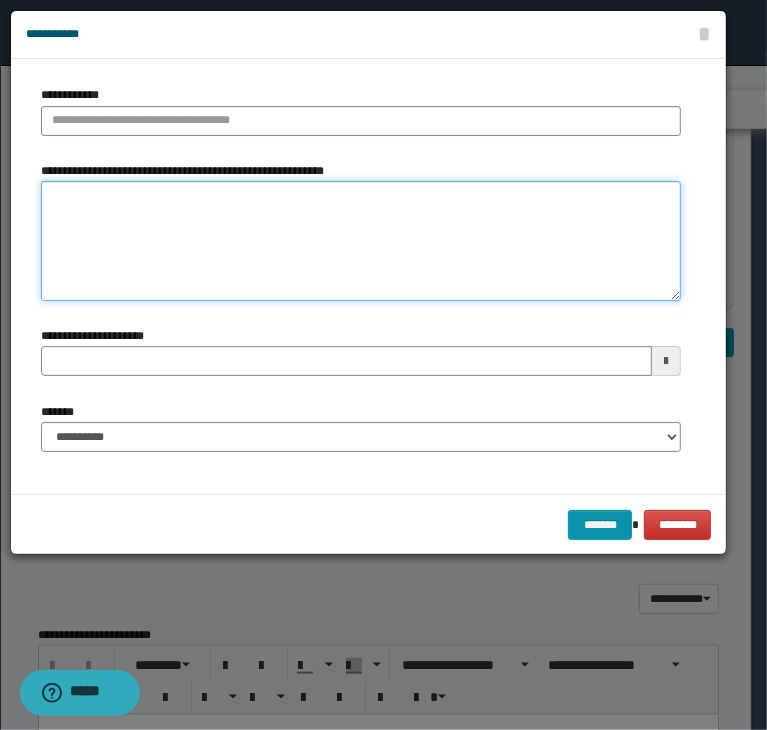 click on "**********" at bounding box center [361, 241] 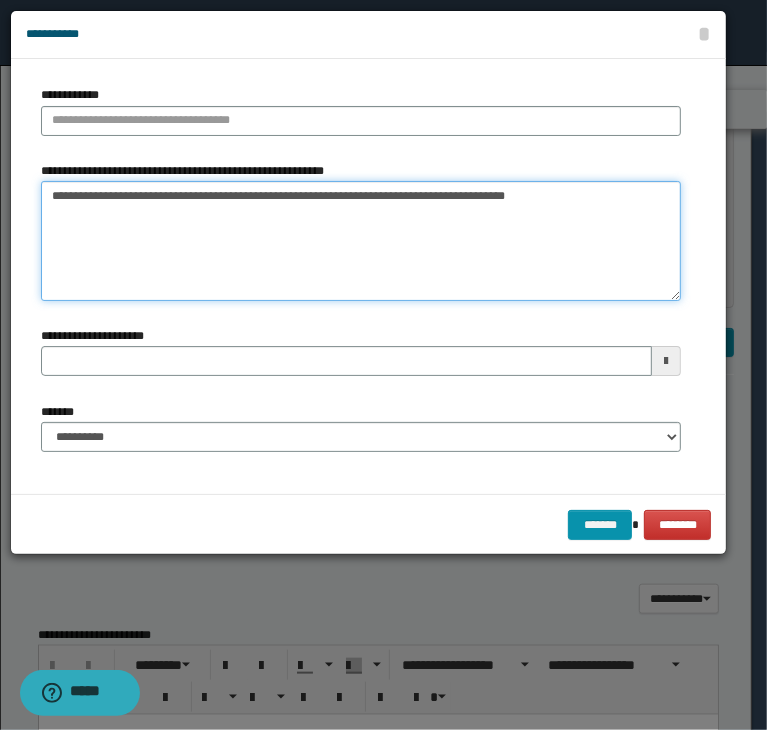 drag, startPoint x: 72, startPoint y: 197, endPoint x: 292, endPoint y: 200, distance: 220.02045 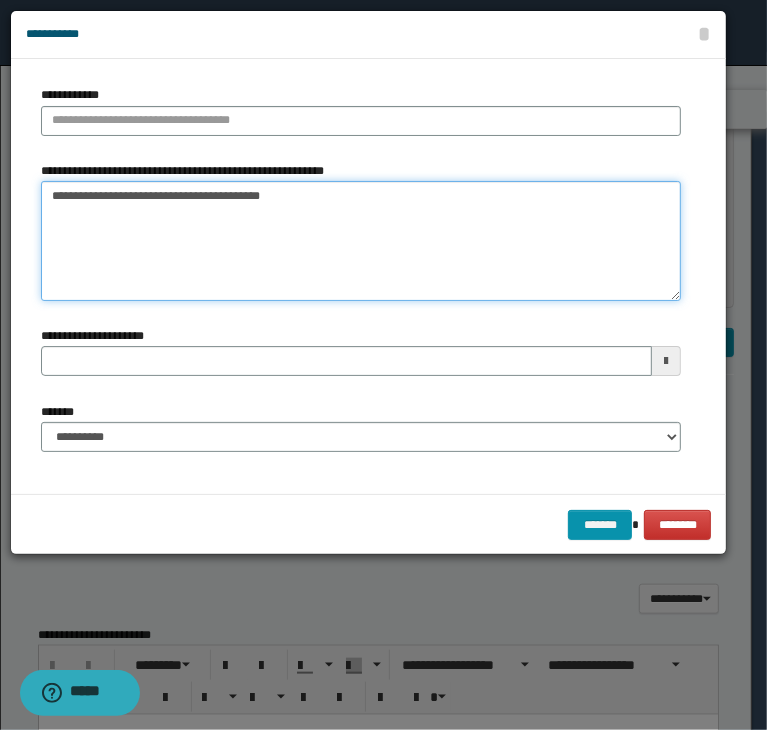 type on "**********" 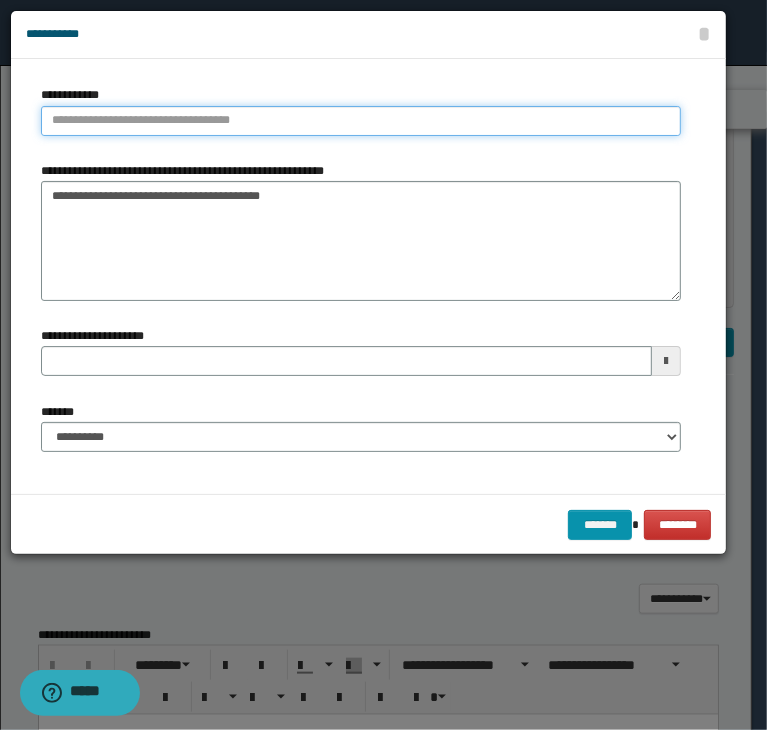 type on "**********" 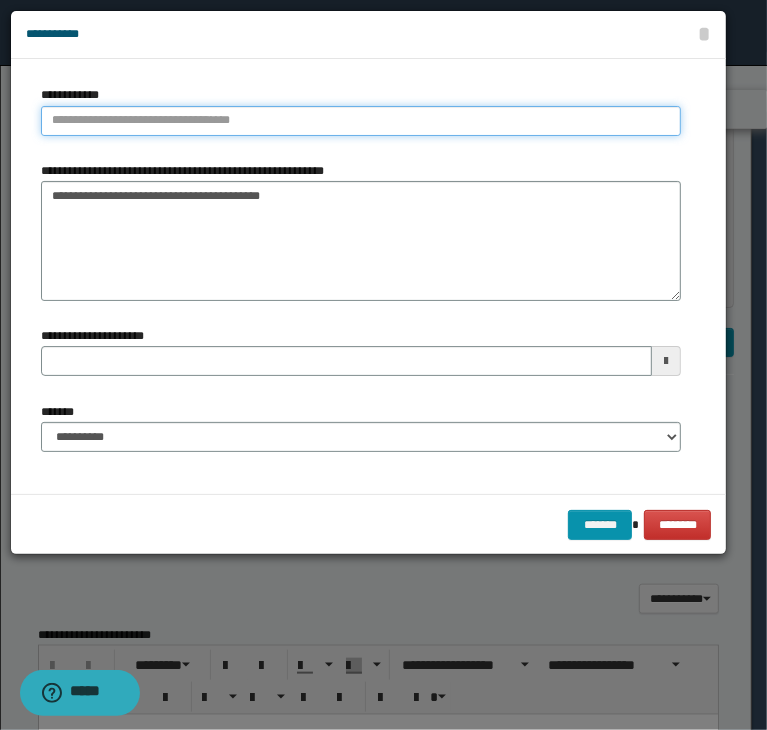 click on "**********" at bounding box center [361, 121] 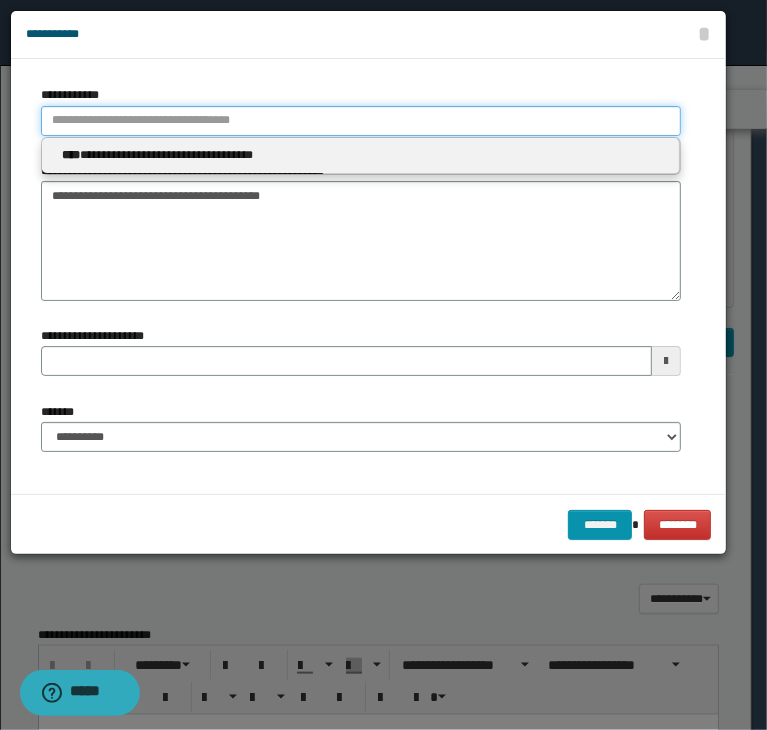 paste on "**********" 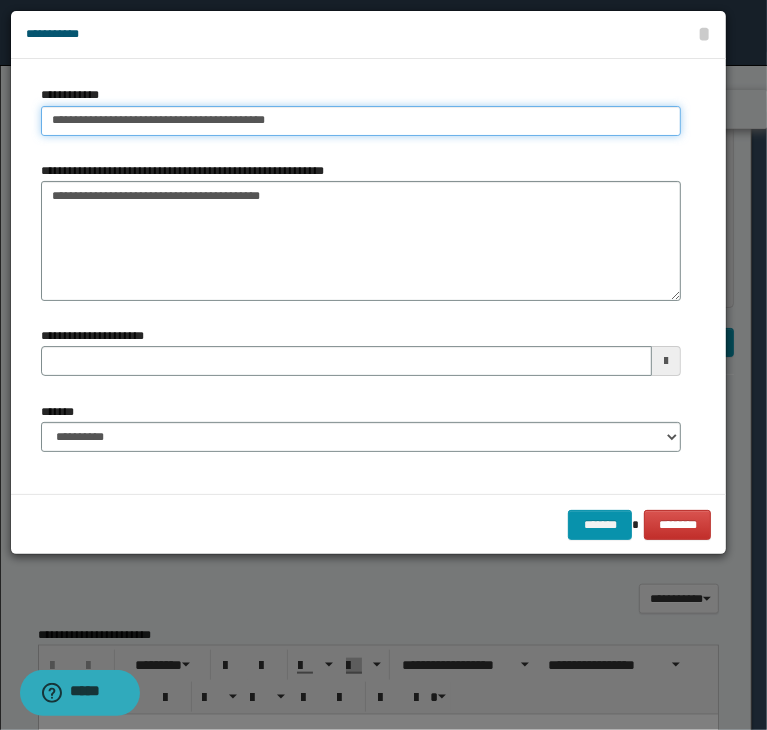 type on "**********" 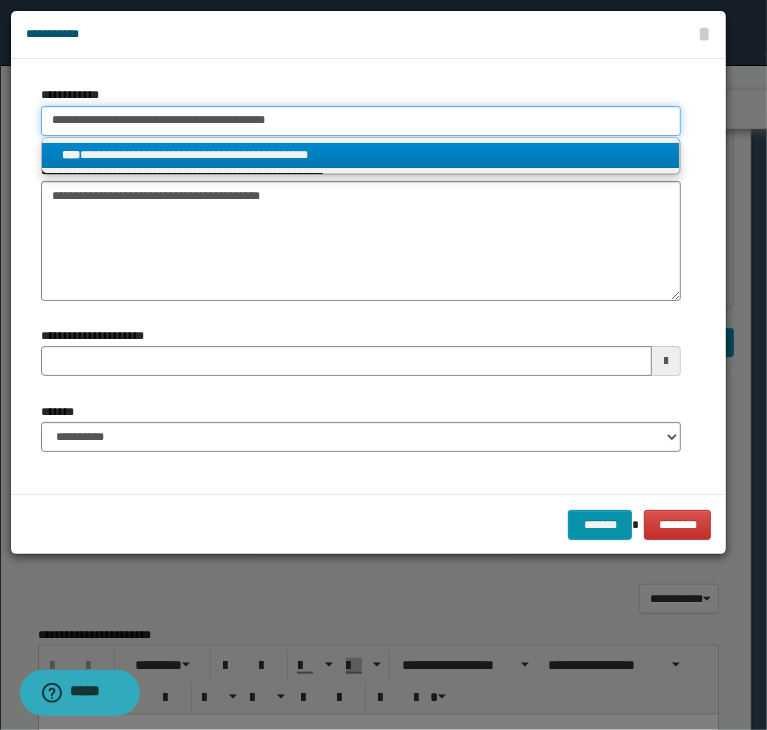 type on "**********" 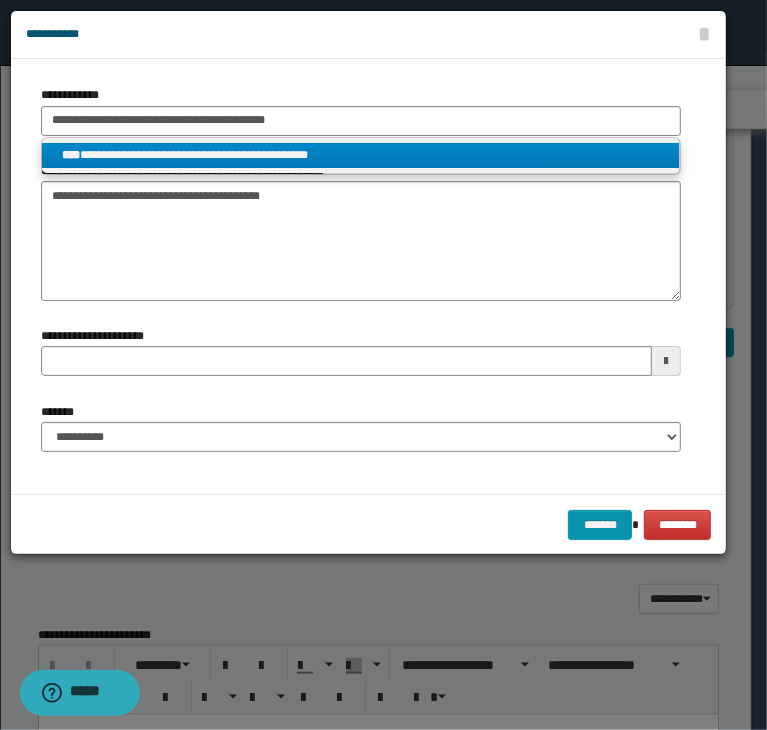 click on "**********" at bounding box center [361, 155] 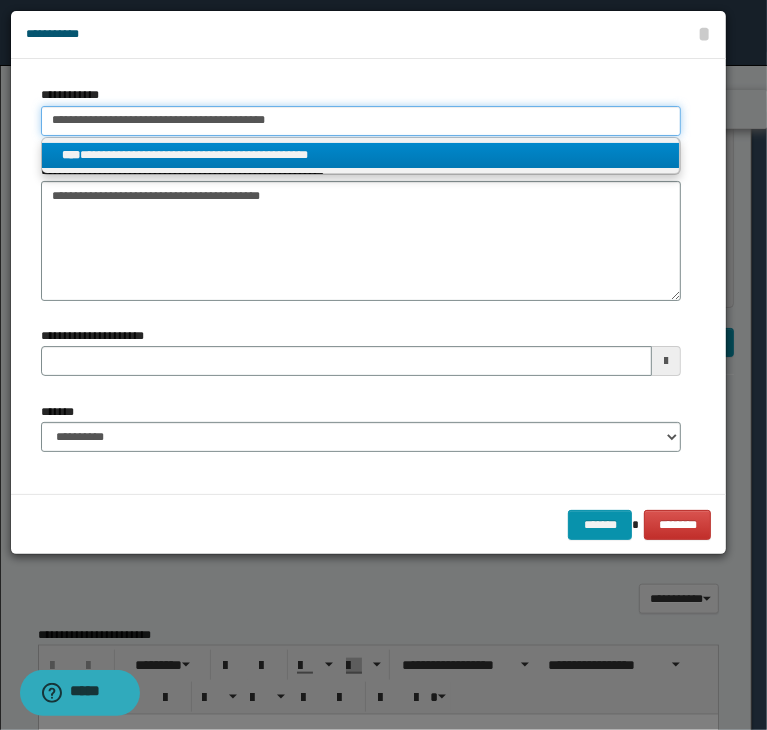 type 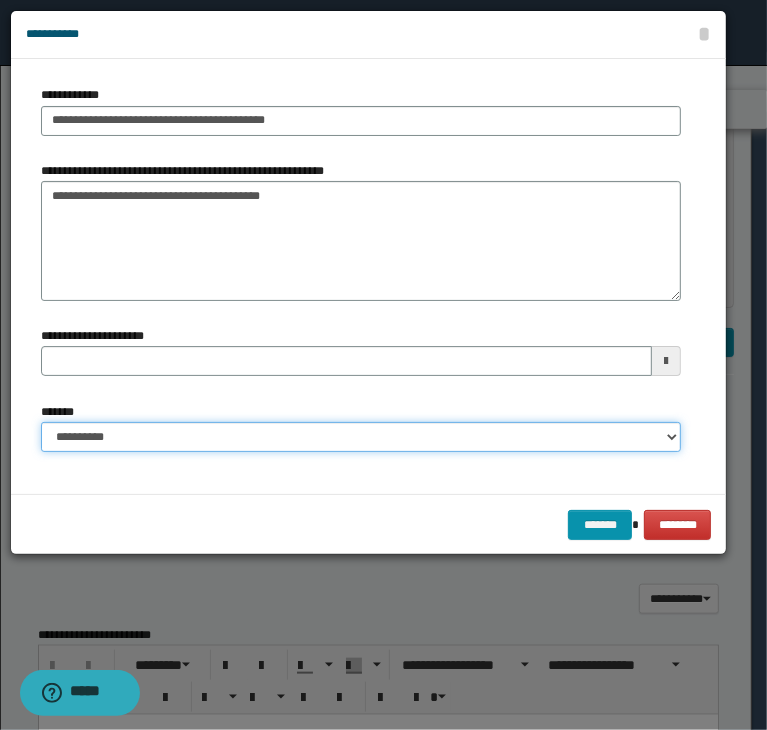 click on "**********" at bounding box center [361, 437] 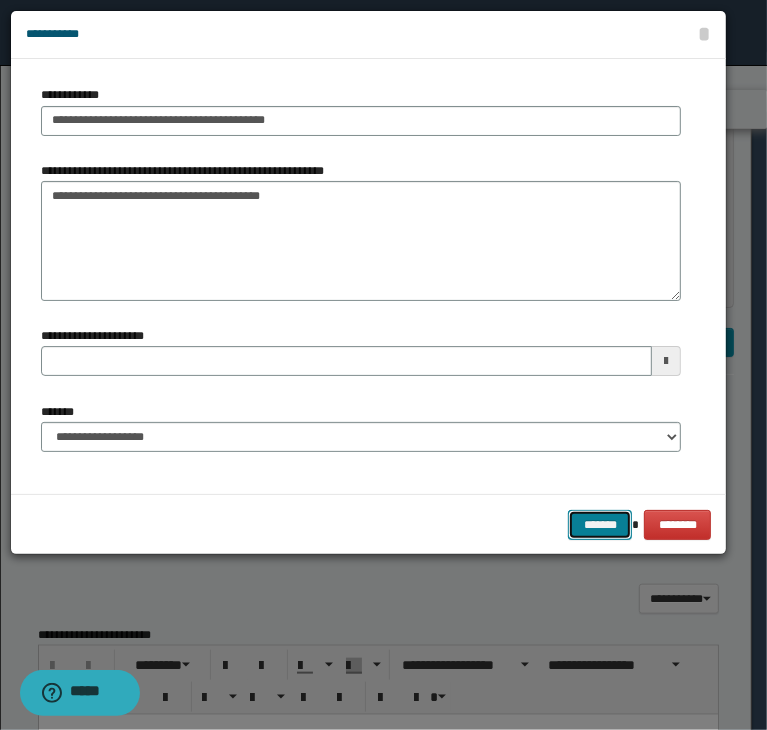 click on "*******" at bounding box center (600, 525) 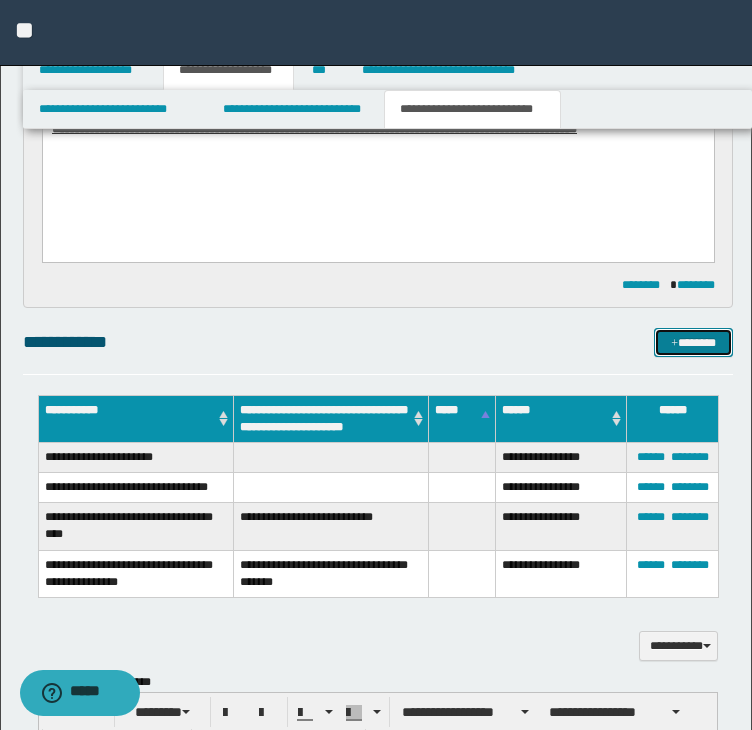 drag, startPoint x: 679, startPoint y: 345, endPoint x: 669, endPoint y: 349, distance: 10.770329 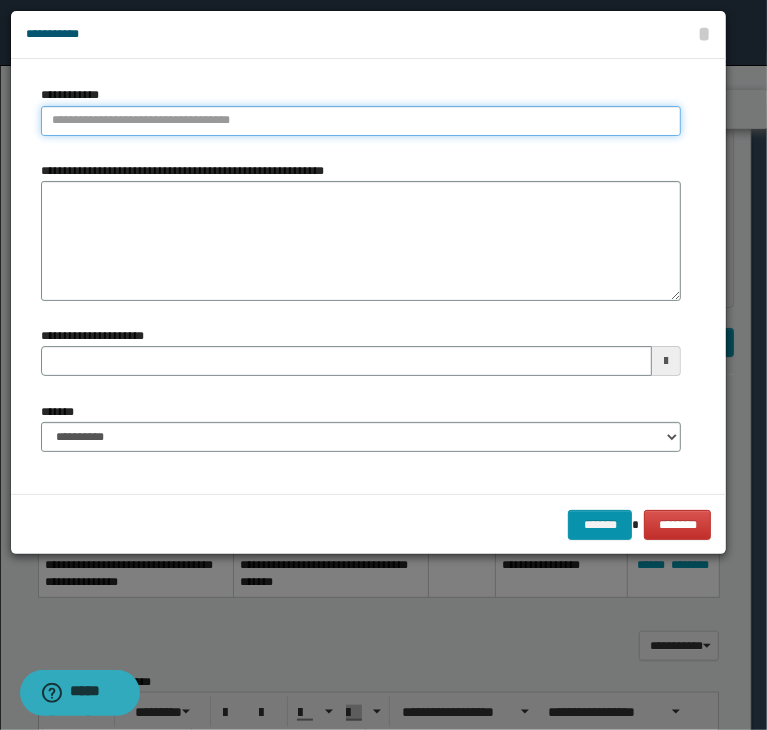 type on "**********" 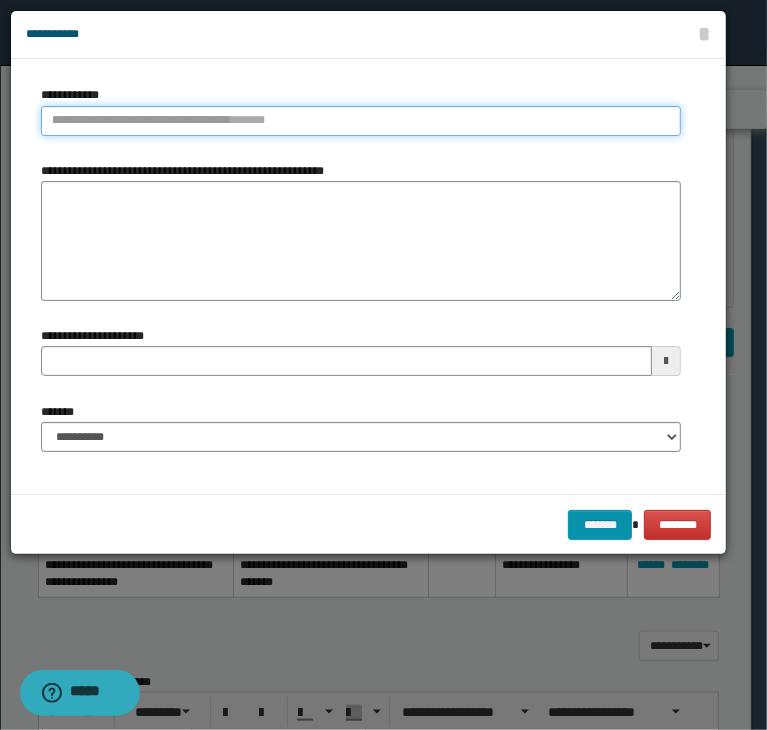 click on "**********" at bounding box center (361, 121) 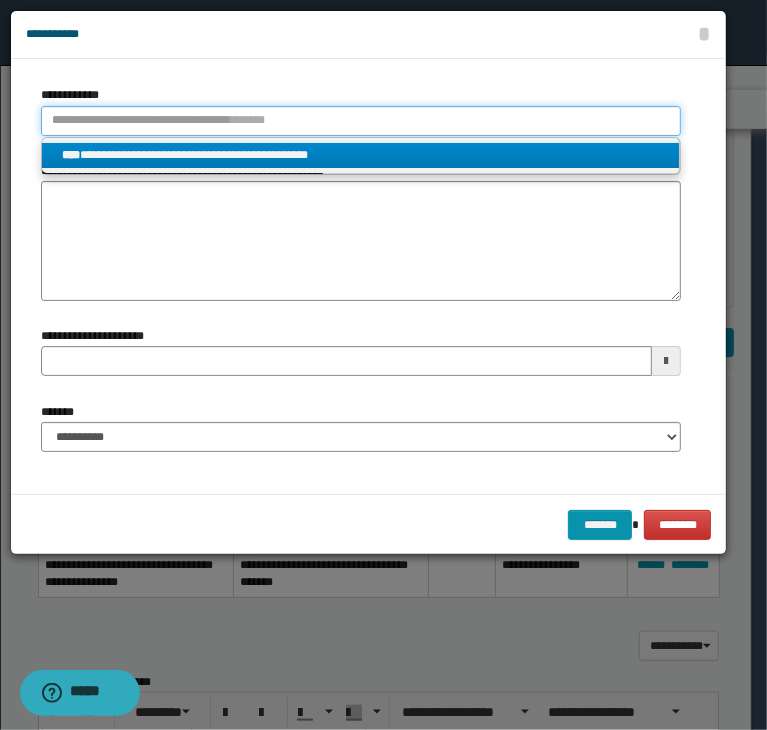 paste on "**********" 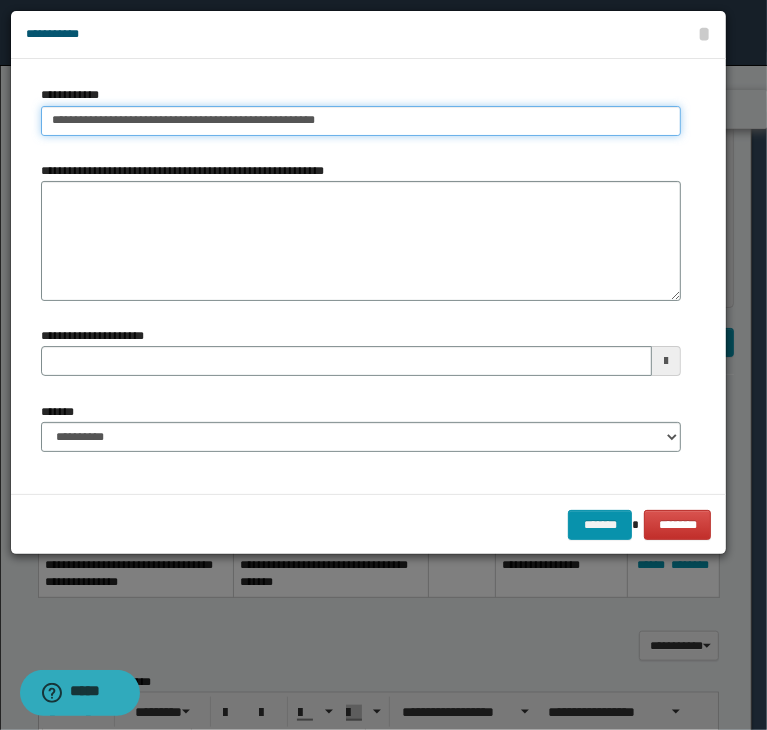 drag, startPoint x: 74, startPoint y: 119, endPoint x: -64, endPoint y: 117, distance: 138.0145 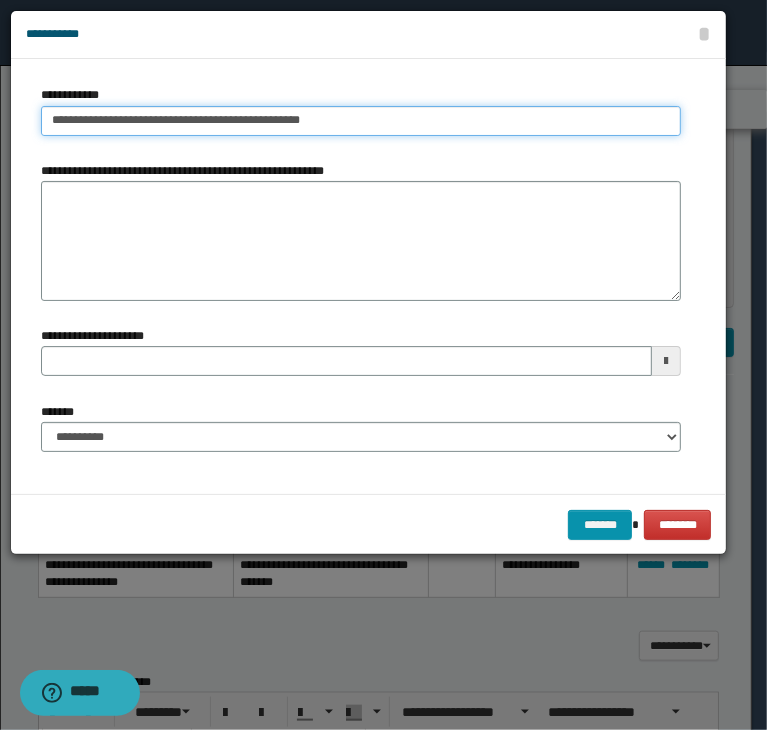 click on "**********" at bounding box center [361, 120] 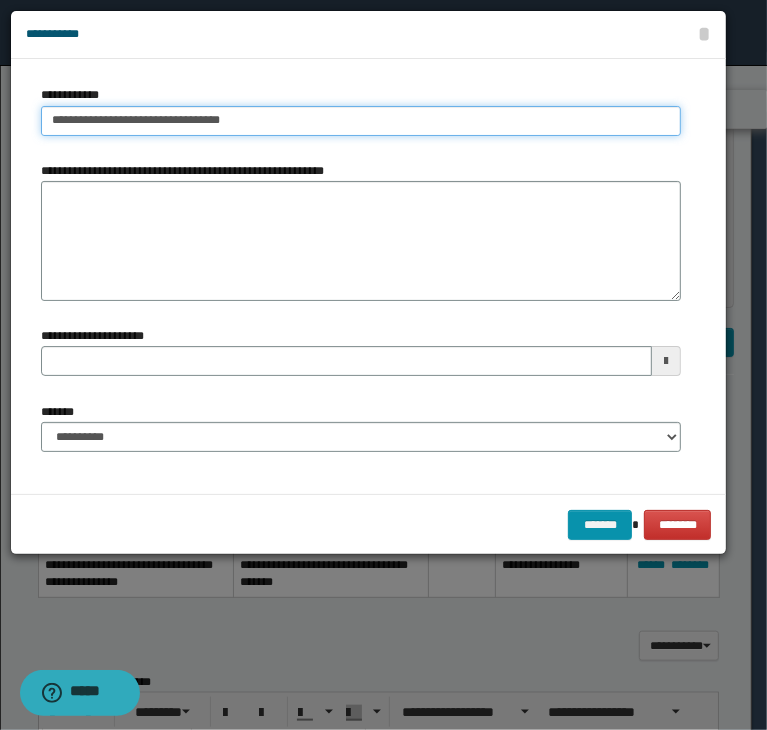 type on "**********" 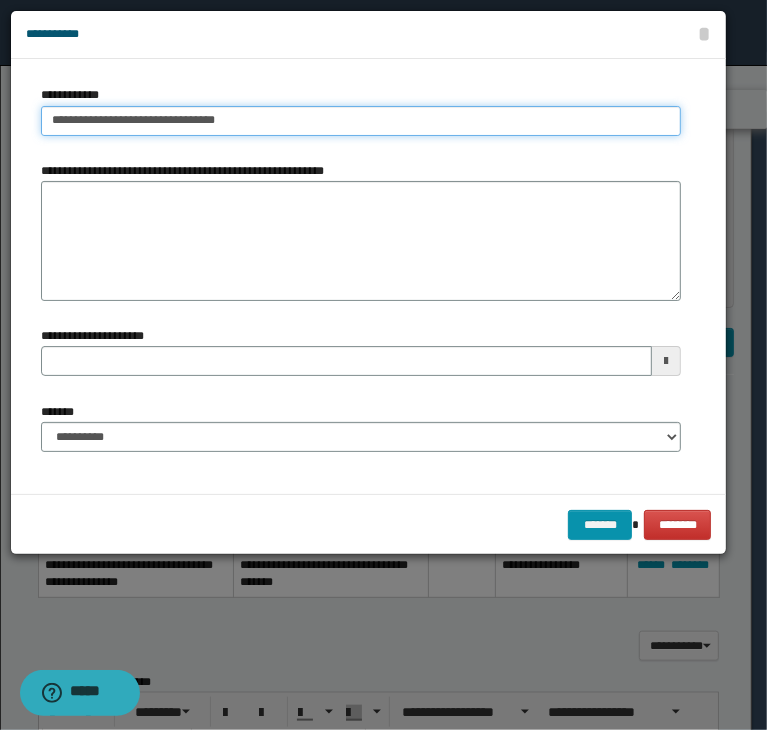 type on "**********" 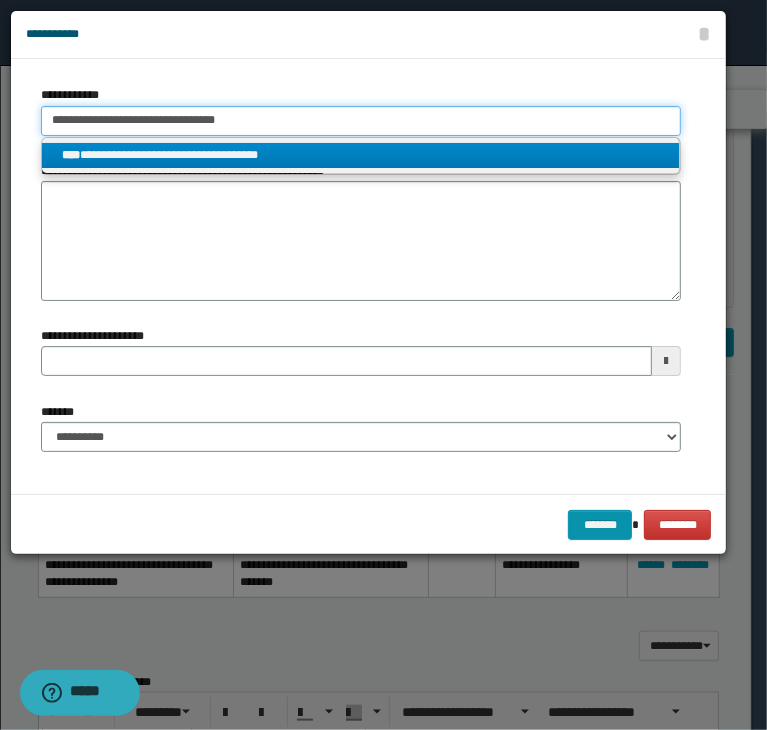 type on "**********" 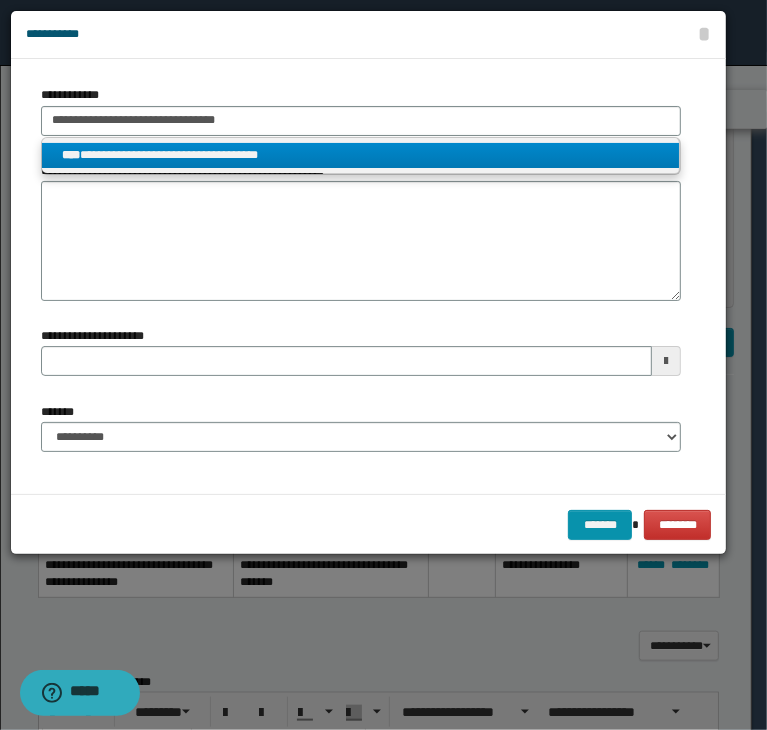 click on "**********" at bounding box center [361, 155] 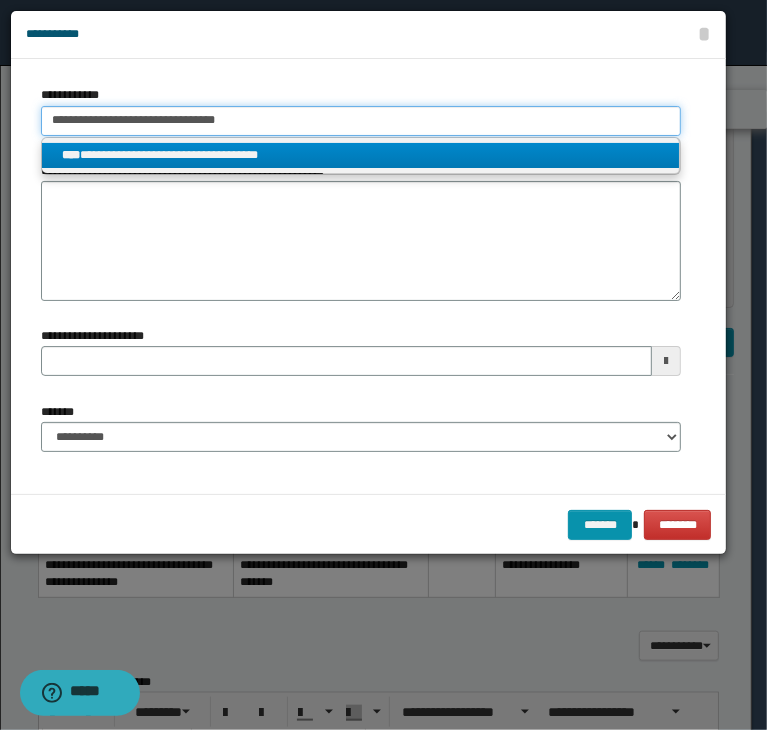 type 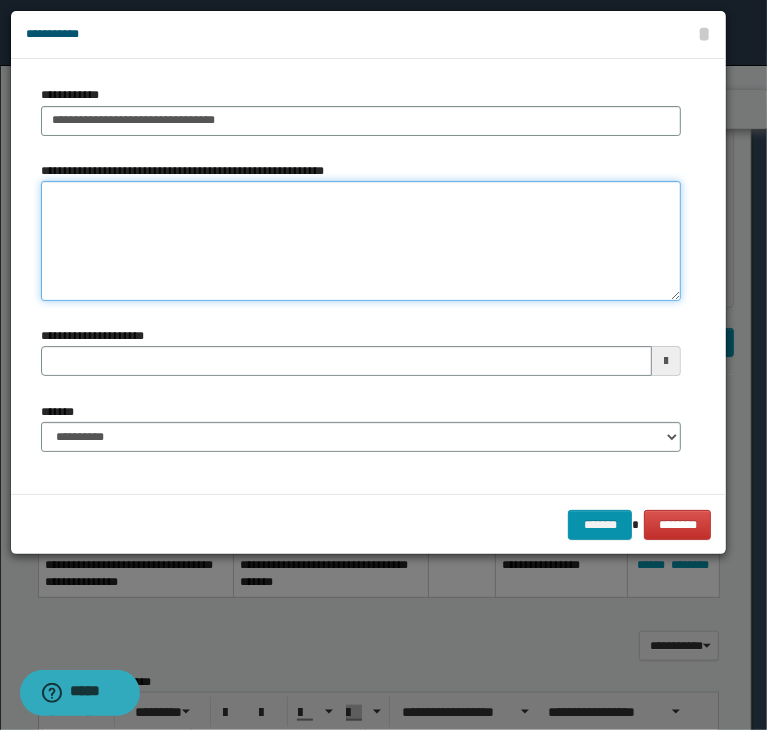 click on "**********" at bounding box center [361, 241] 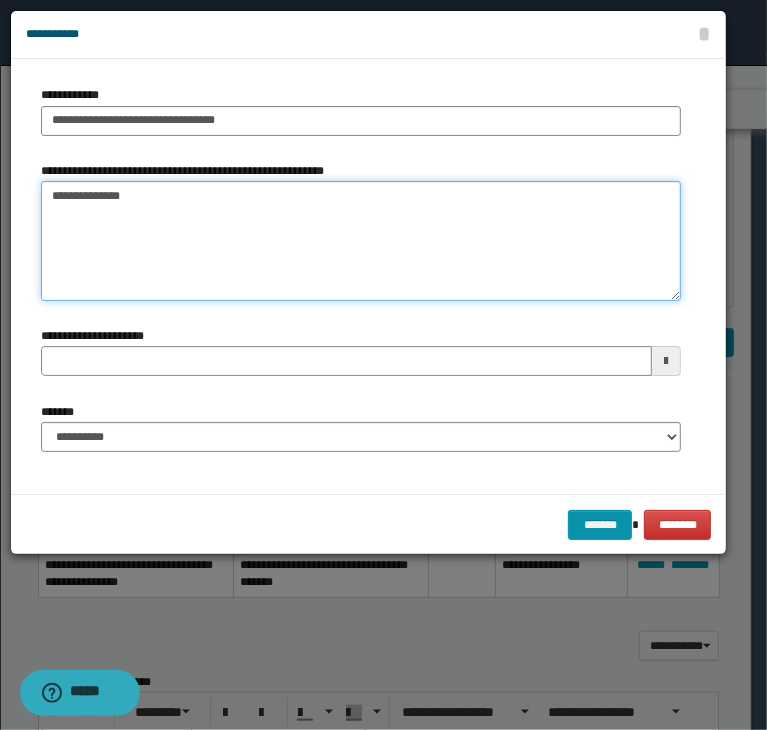 type on "**********" 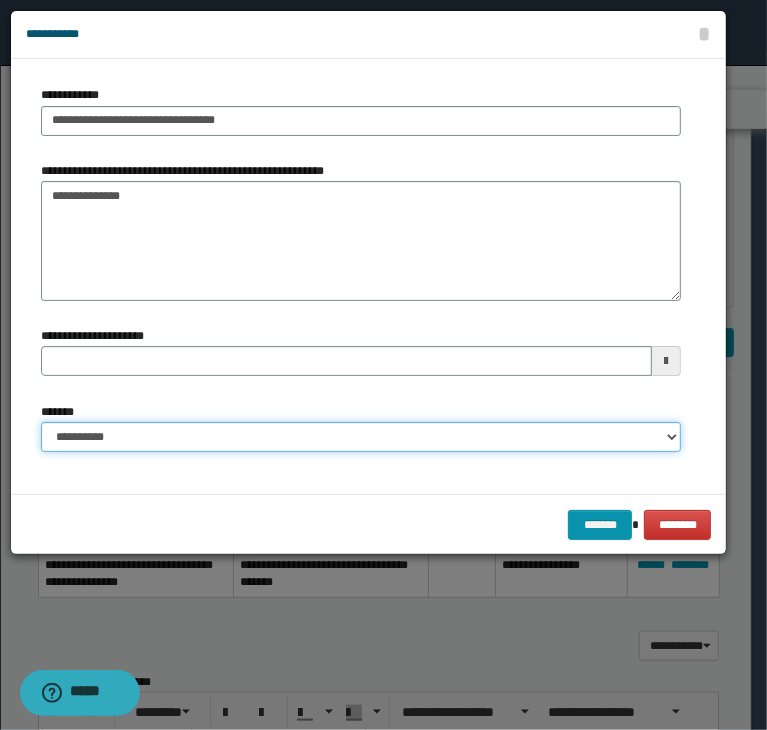 drag, startPoint x: 150, startPoint y: 439, endPoint x: 151, endPoint y: 450, distance: 11.045361 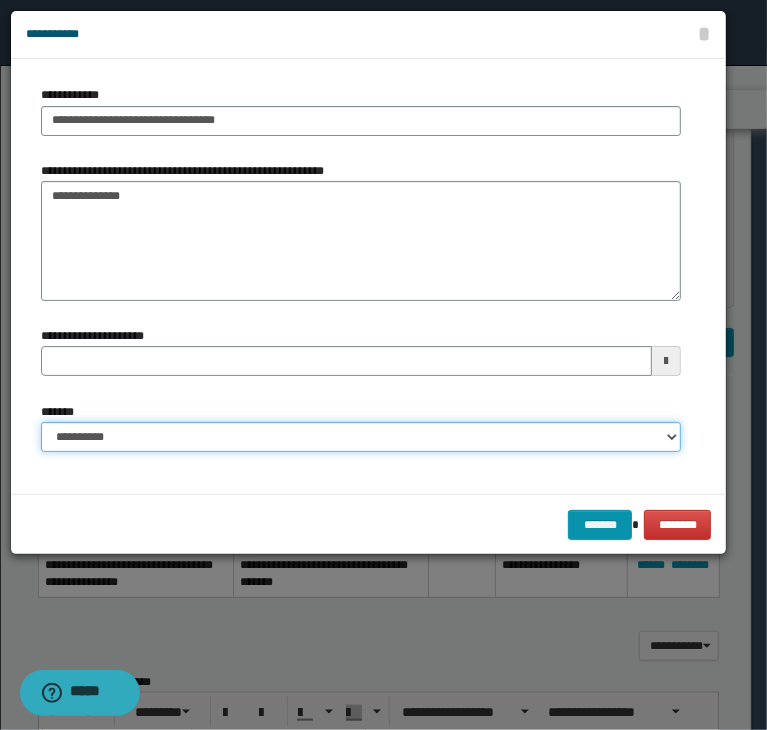 select on "*" 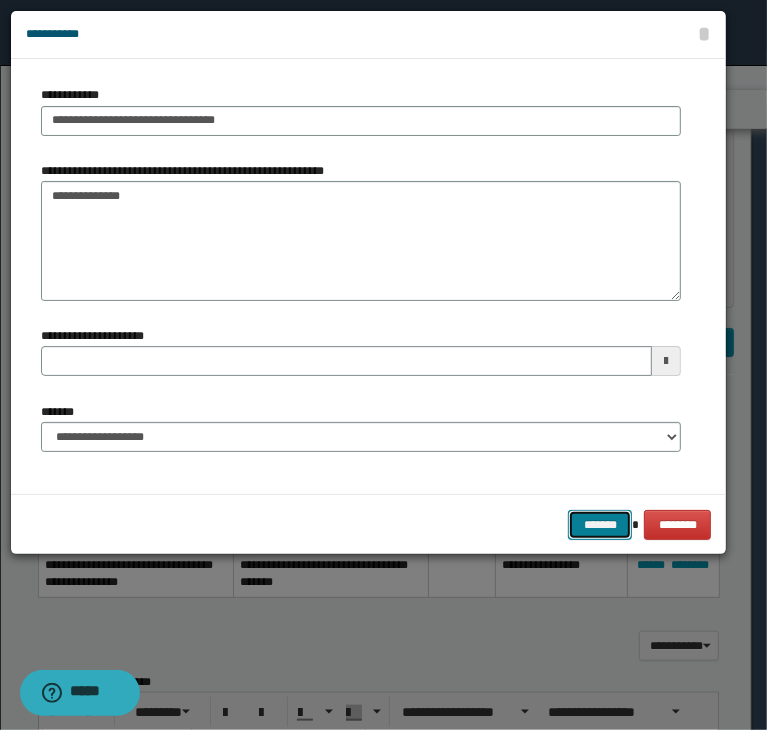 click on "*******" at bounding box center [600, 525] 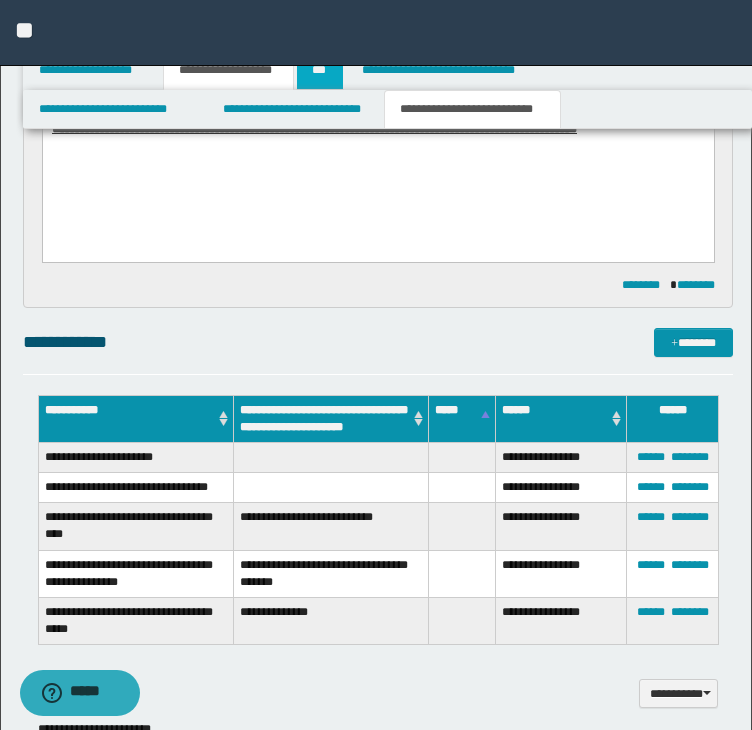 click on "***" at bounding box center (320, 70) 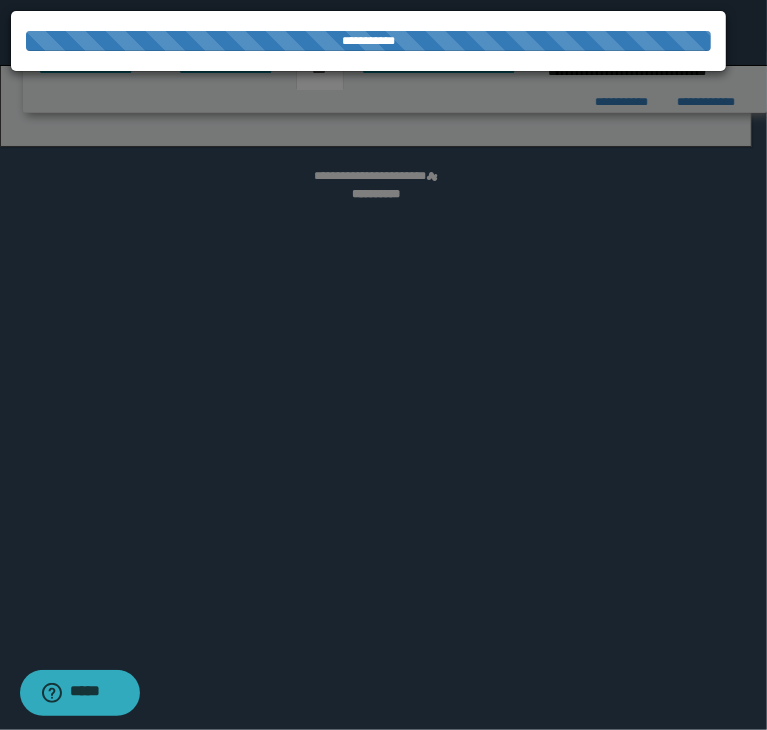 select on "*" 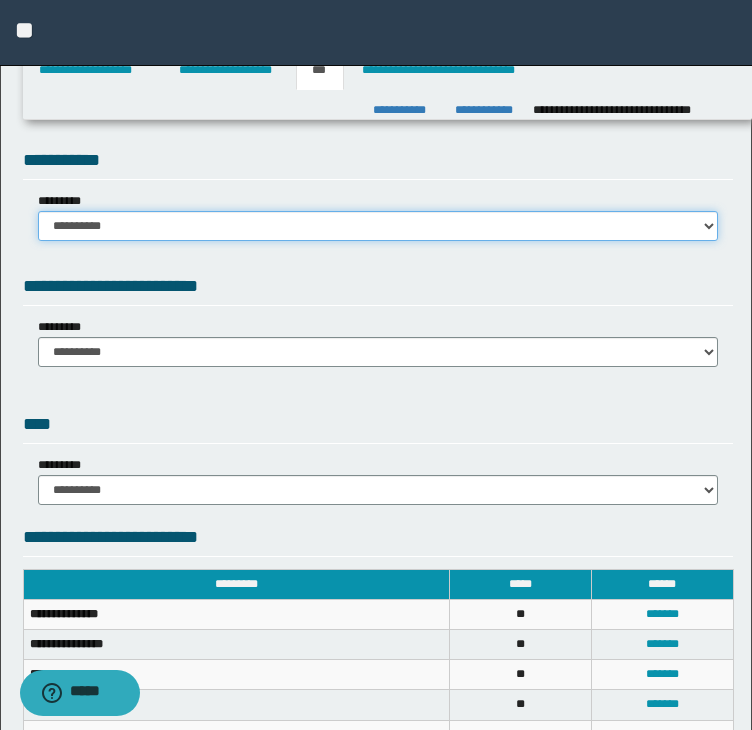 click on "**********" at bounding box center (378, 226) 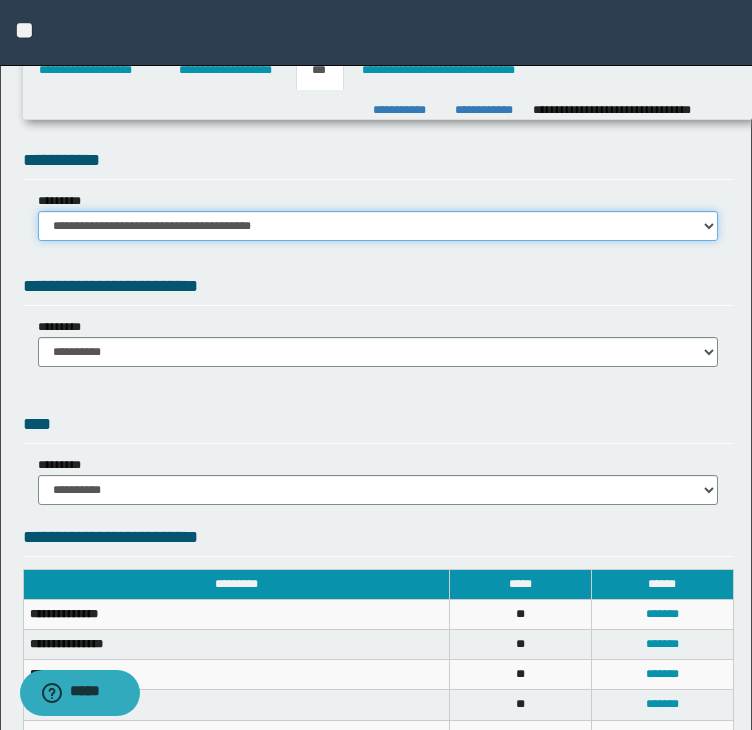 click on "**********" at bounding box center (378, 226) 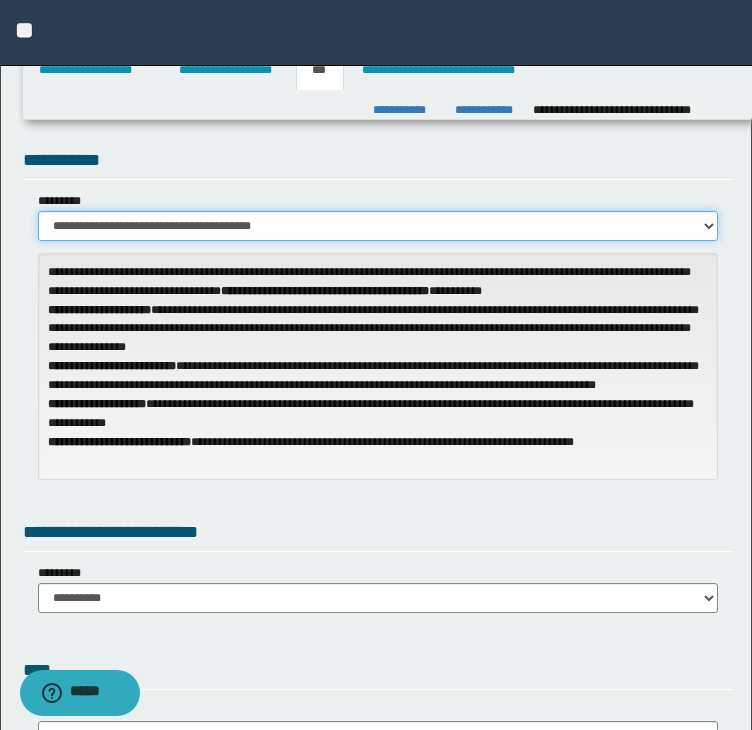 scroll, scrollTop: 100, scrollLeft: 0, axis: vertical 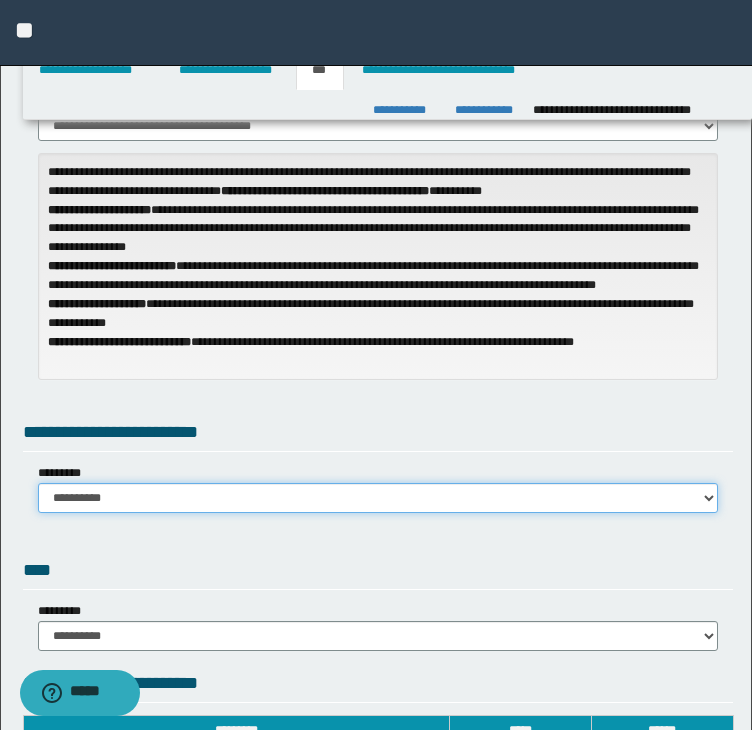 click on "**********" at bounding box center [378, 498] 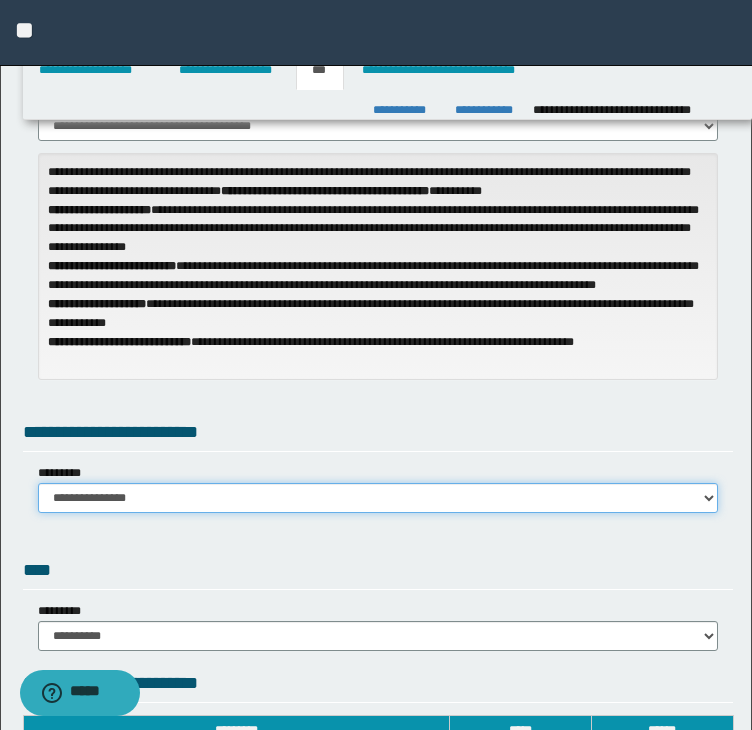 click on "**********" at bounding box center [378, 498] 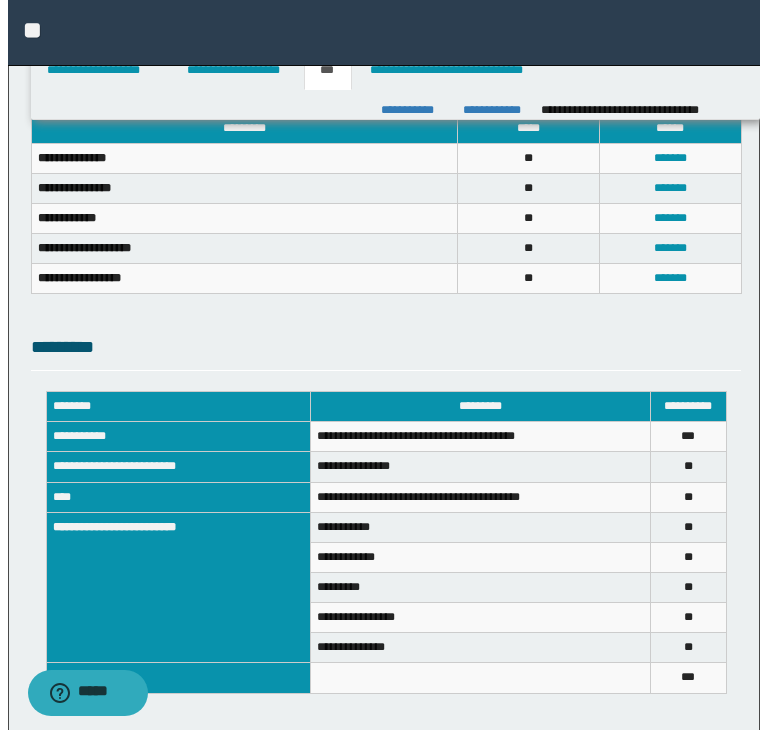 scroll, scrollTop: 800, scrollLeft: 0, axis: vertical 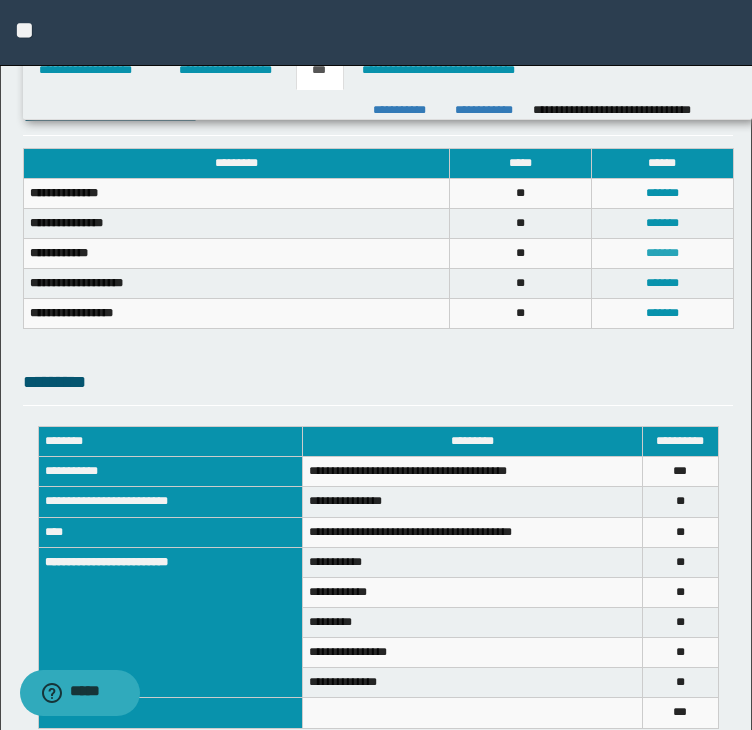 click on "*******" at bounding box center [662, 253] 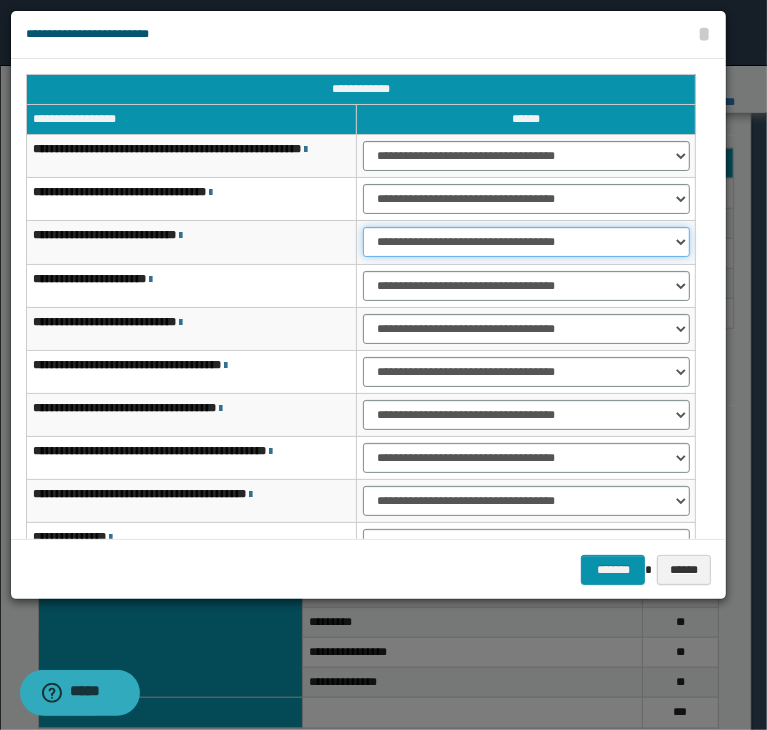 click on "**********" at bounding box center (526, 242) 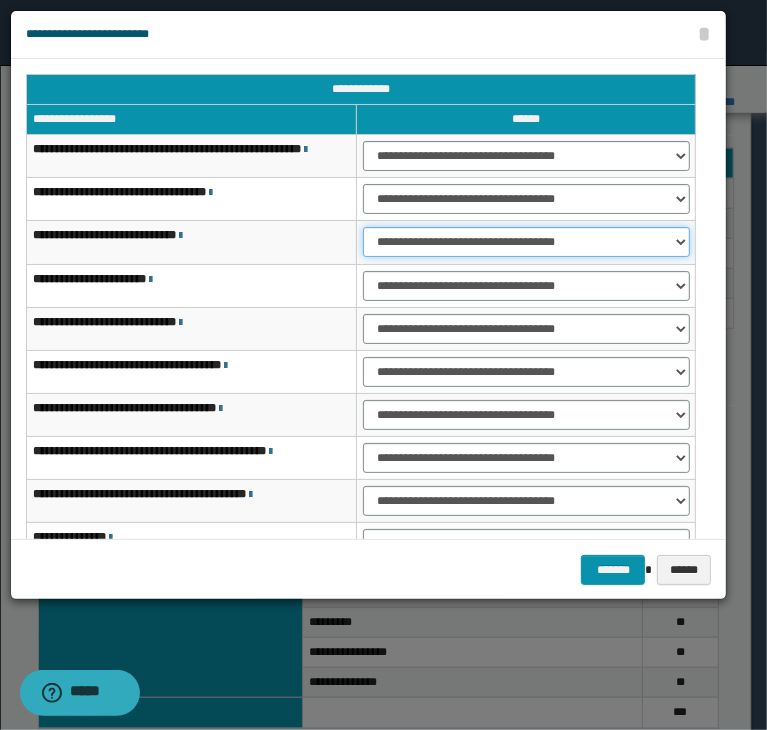 select on "***" 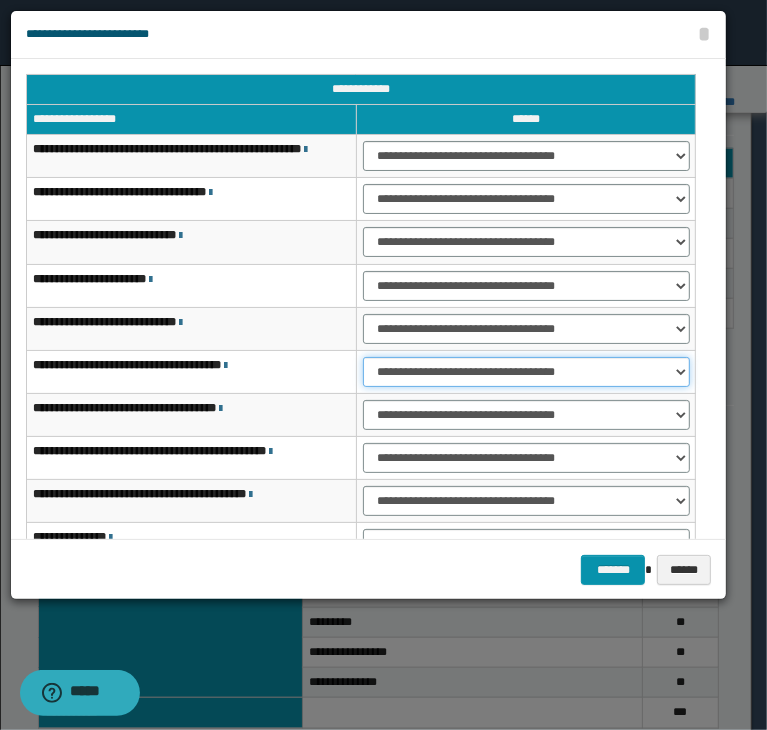 select on "***" 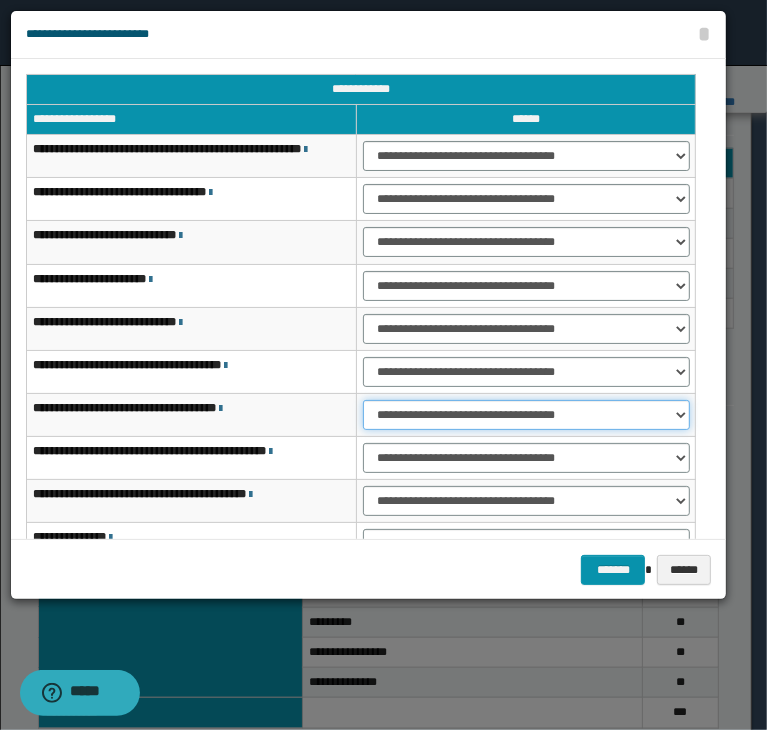 select on "***" 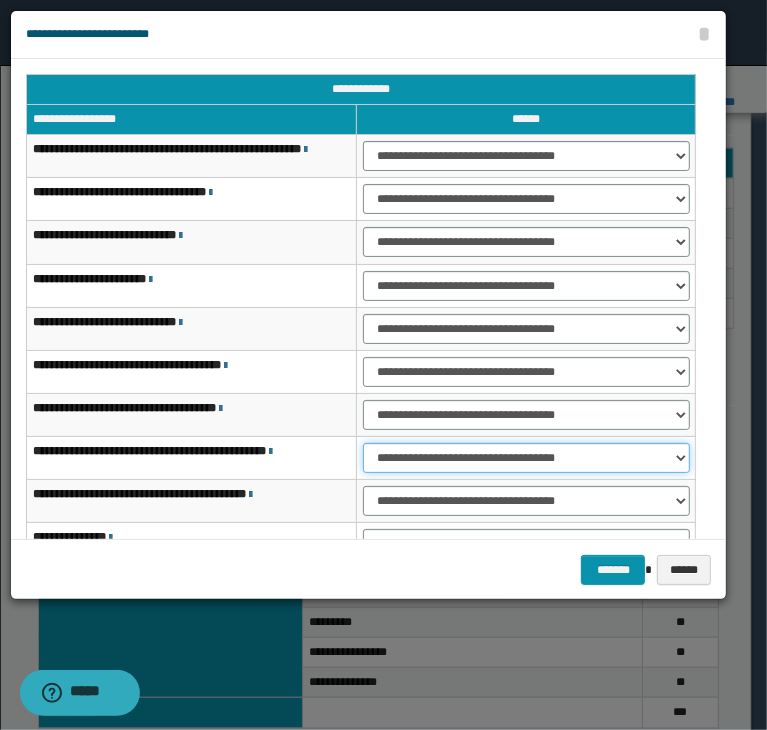 select on "***" 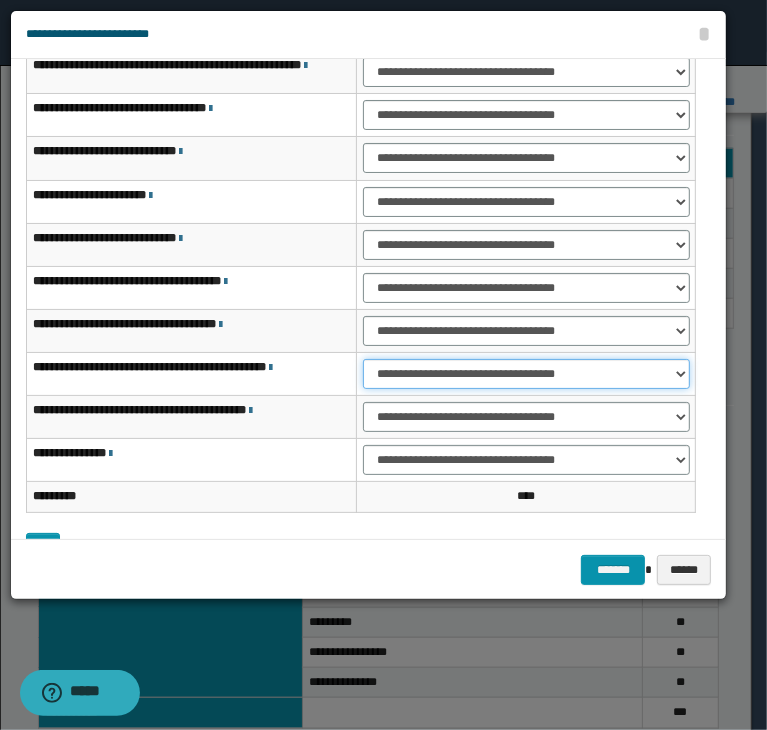 scroll, scrollTop: 152, scrollLeft: 0, axis: vertical 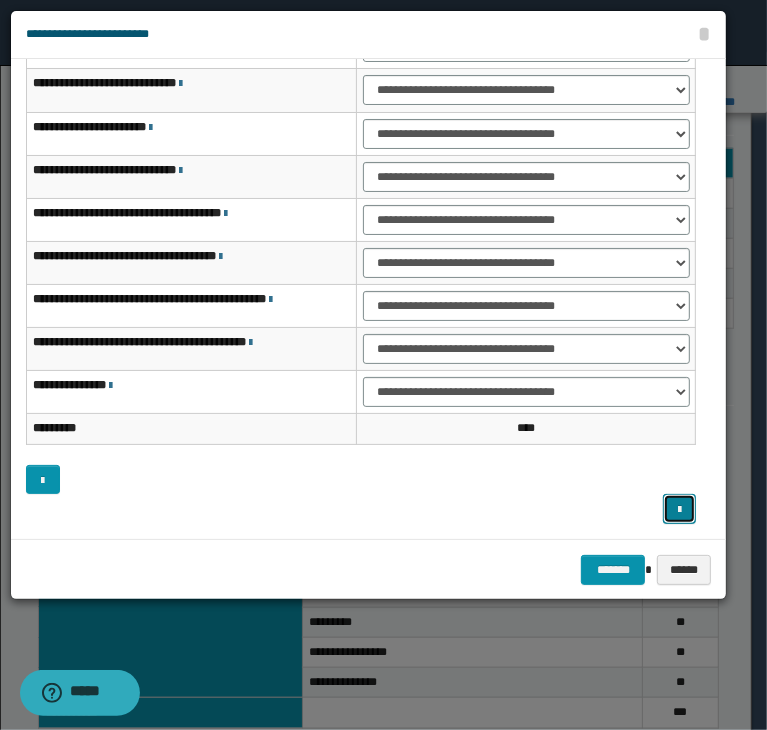 click at bounding box center (680, 509) 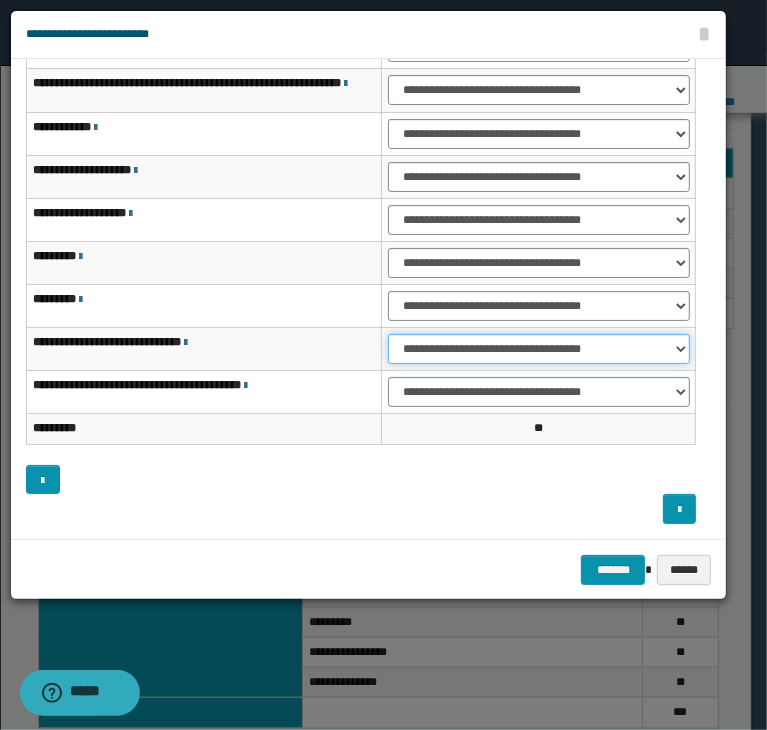 click on "**********" at bounding box center [539, 349] 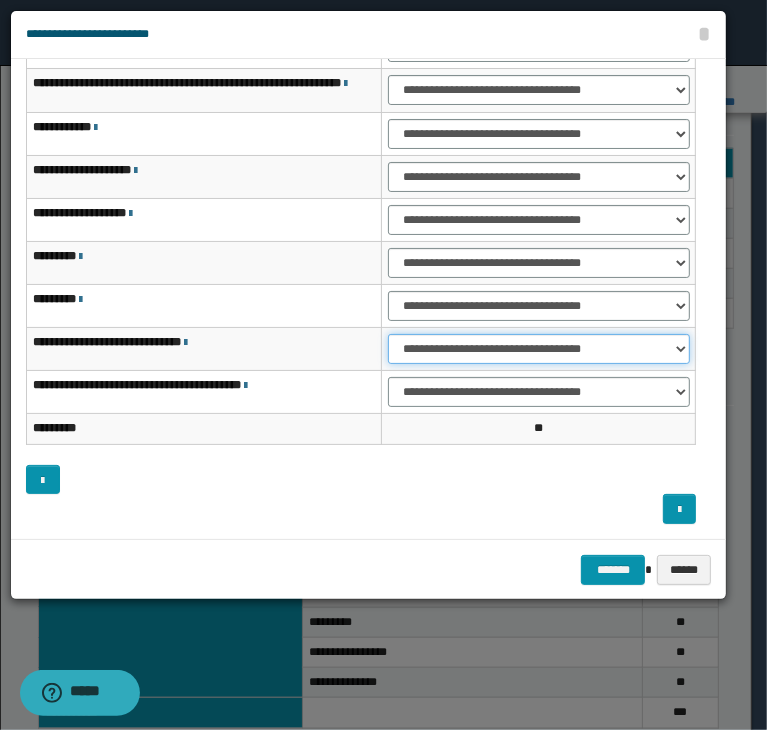 select on "***" 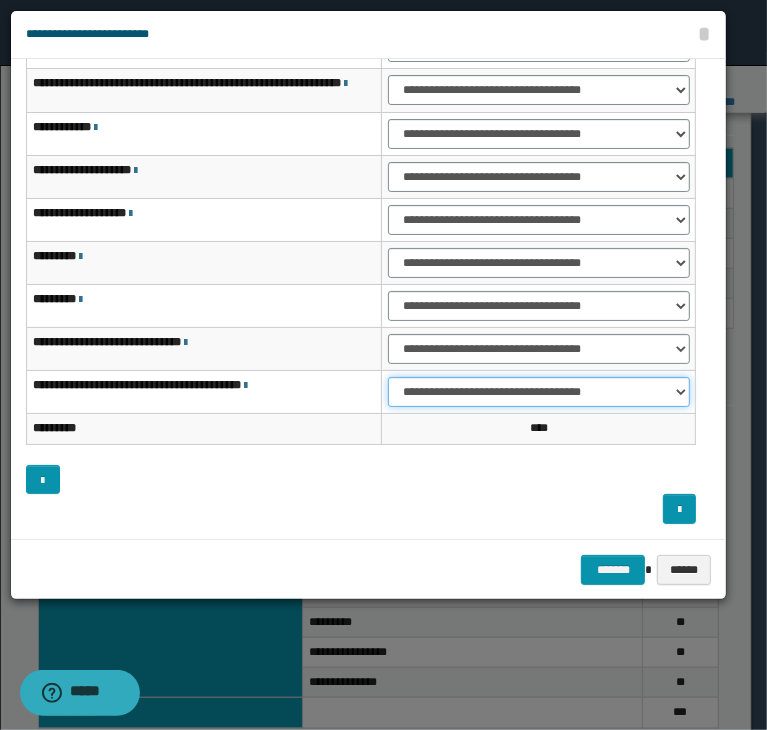 select on "***" 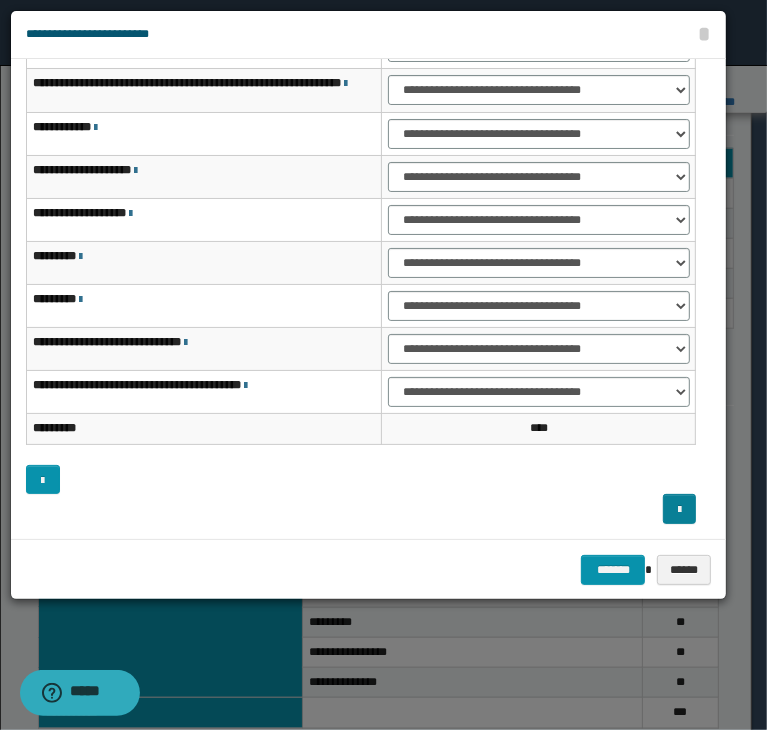 click at bounding box center [361, 509] 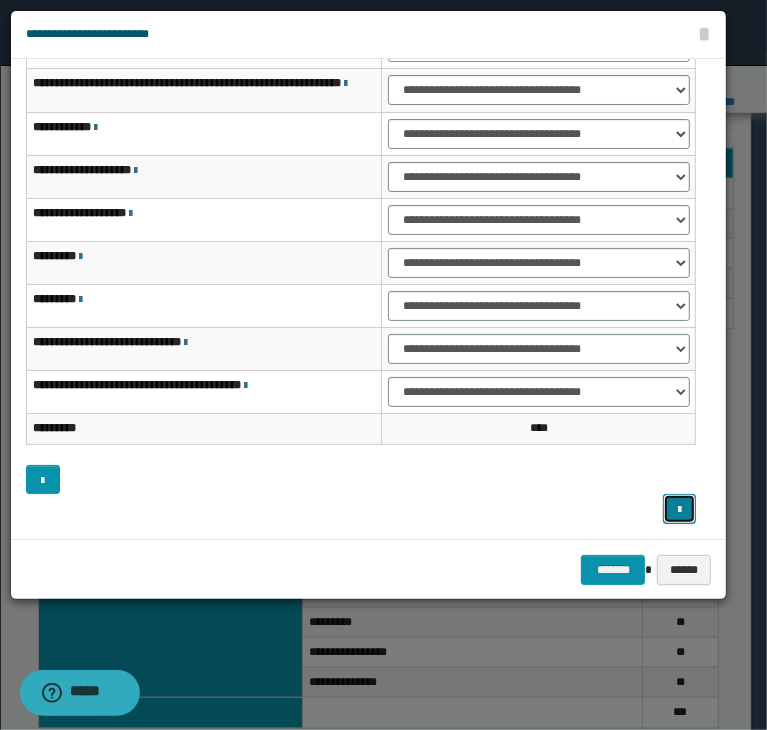 click at bounding box center (679, 510) 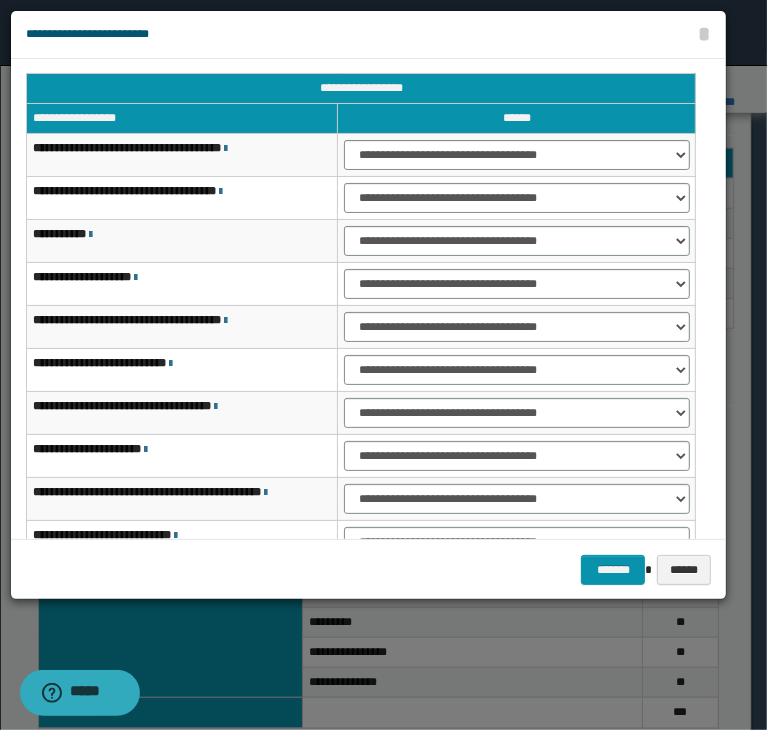 scroll, scrollTop: 0, scrollLeft: 0, axis: both 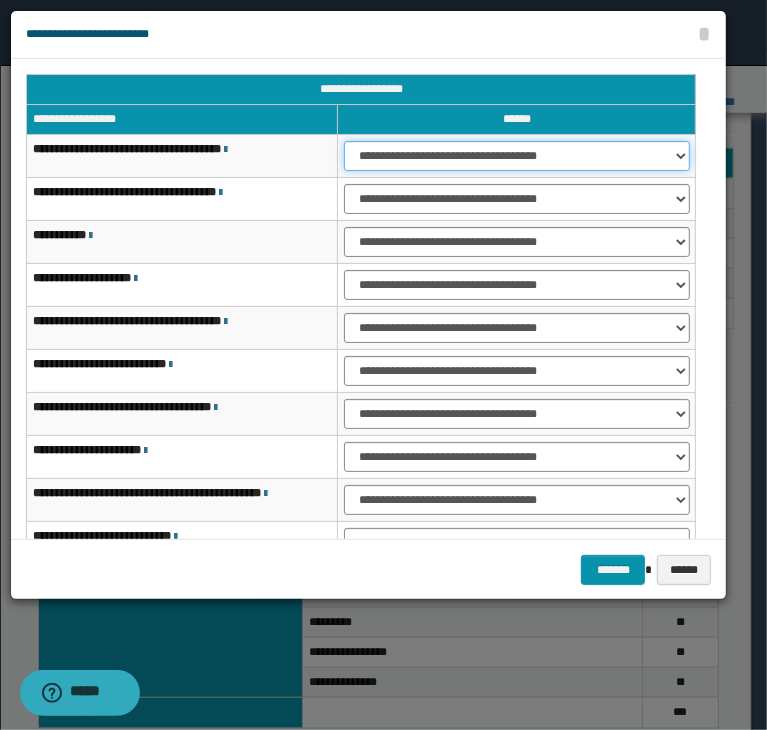 click on "**********" at bounding box center [516, 156] 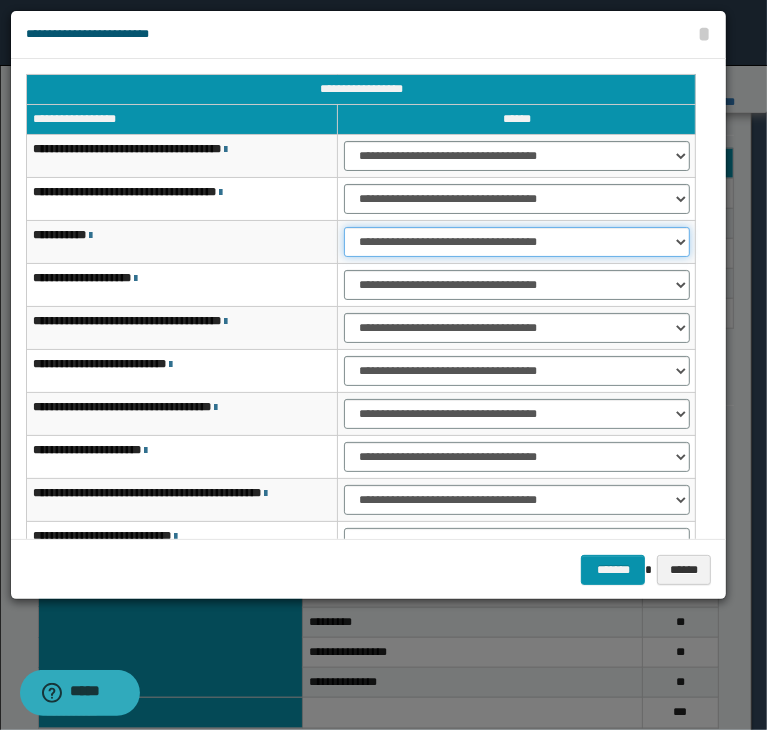 select on "***" 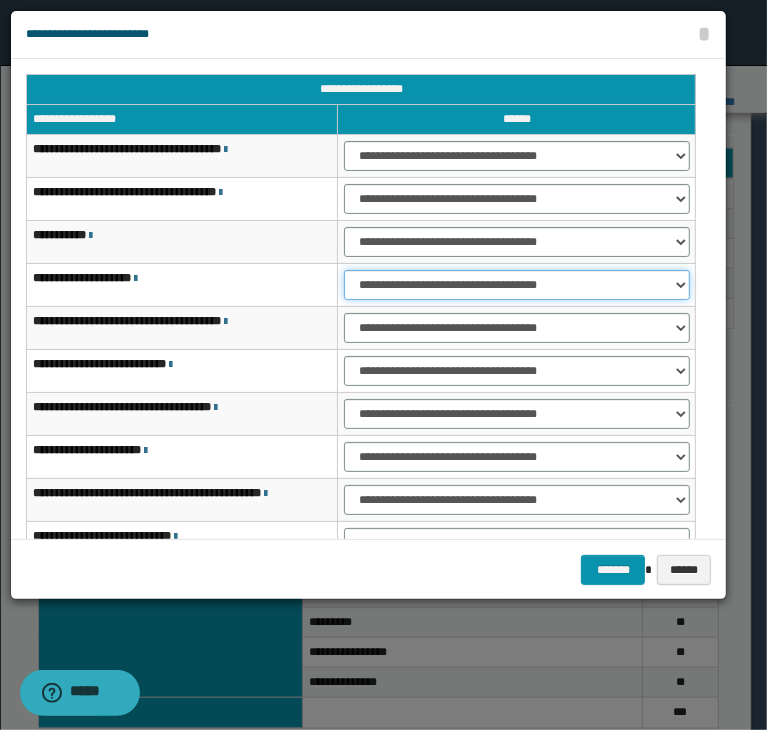 select on "***" 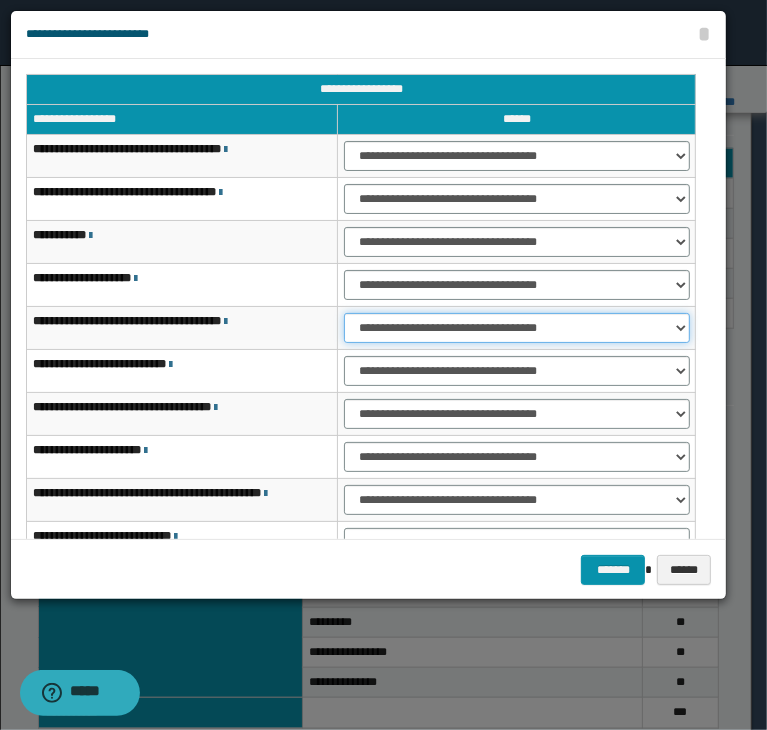 select on "***" 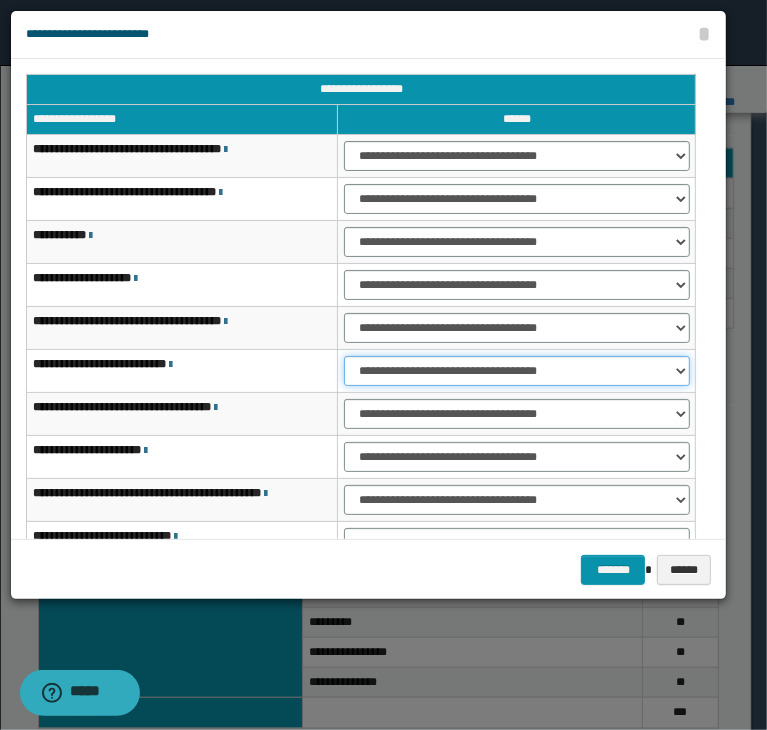 select on "***" 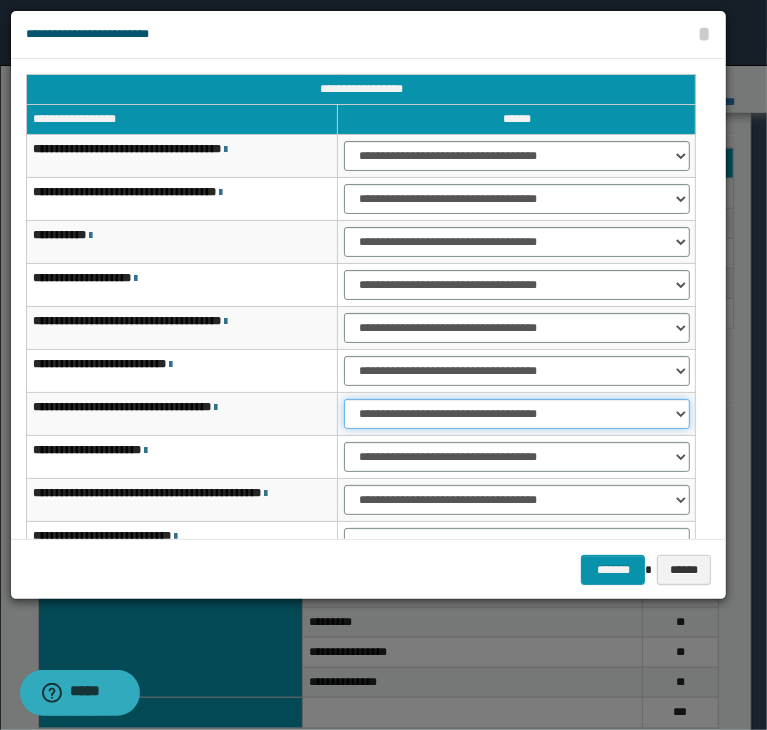 select on "***" 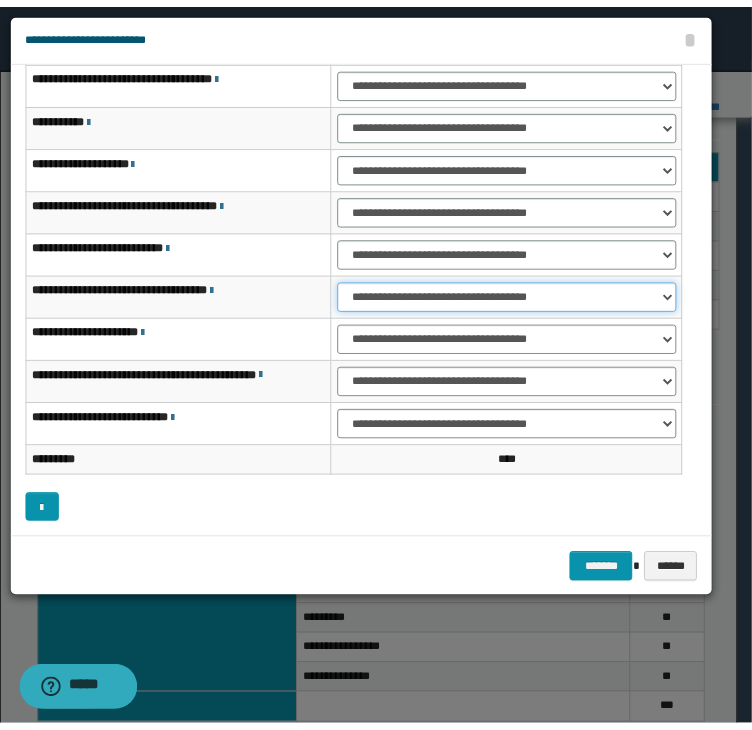 scroll, scrollTop: 119, scrollLeft: 0, axis: vertical 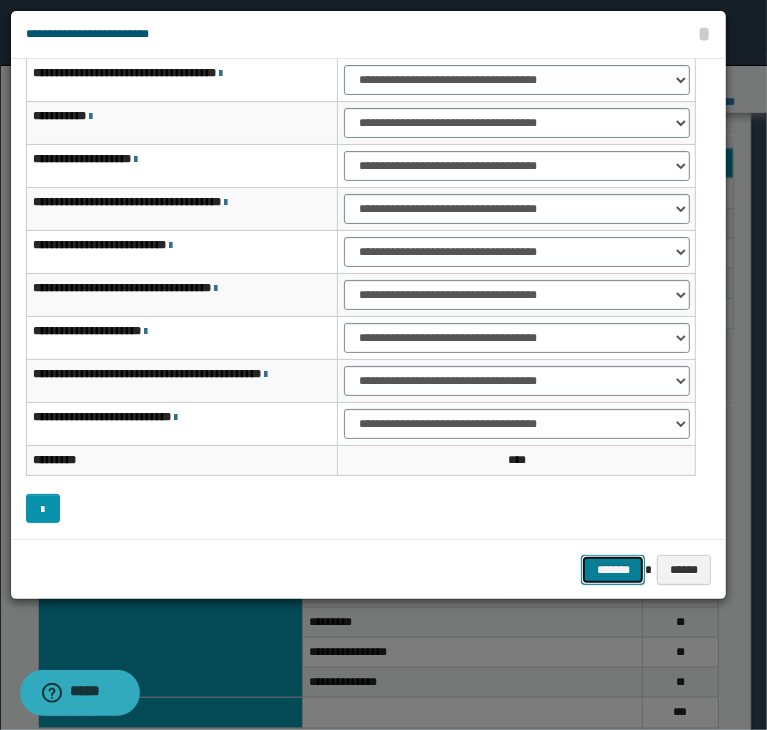 click on "*******" at bounding box center [613, 570] 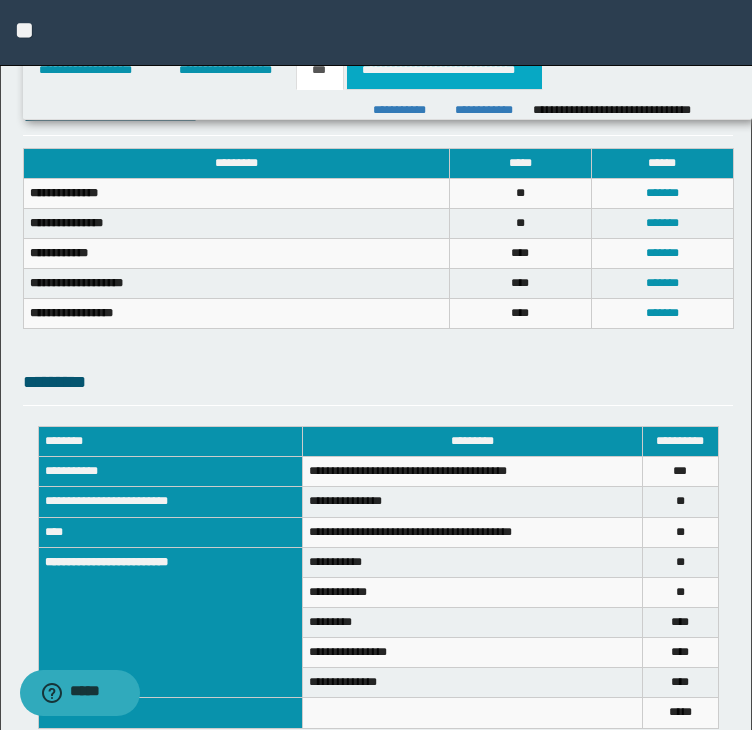 click on "**********" at bounding box center (444, 70) 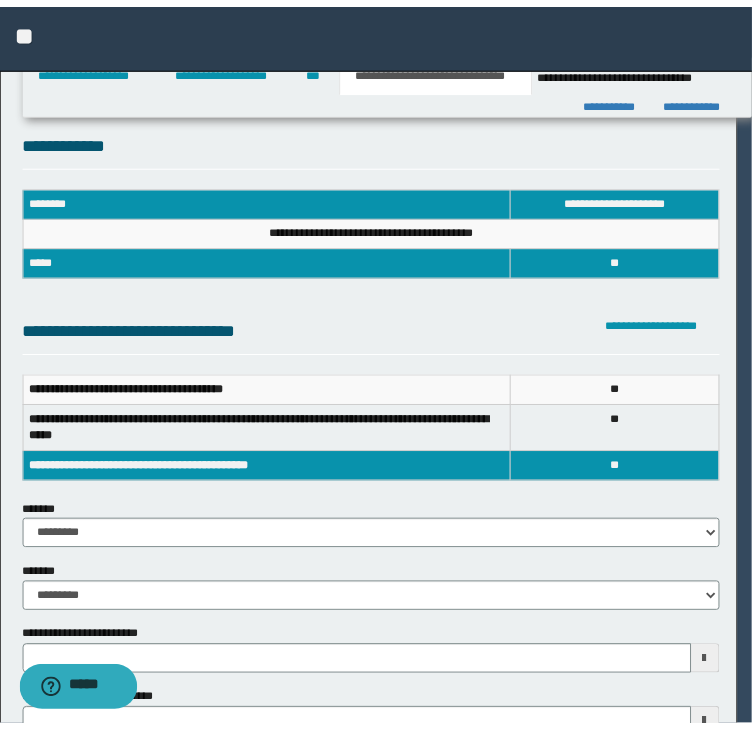 scroll, scrollTop: 0, scrollLeft: 0, axis: both 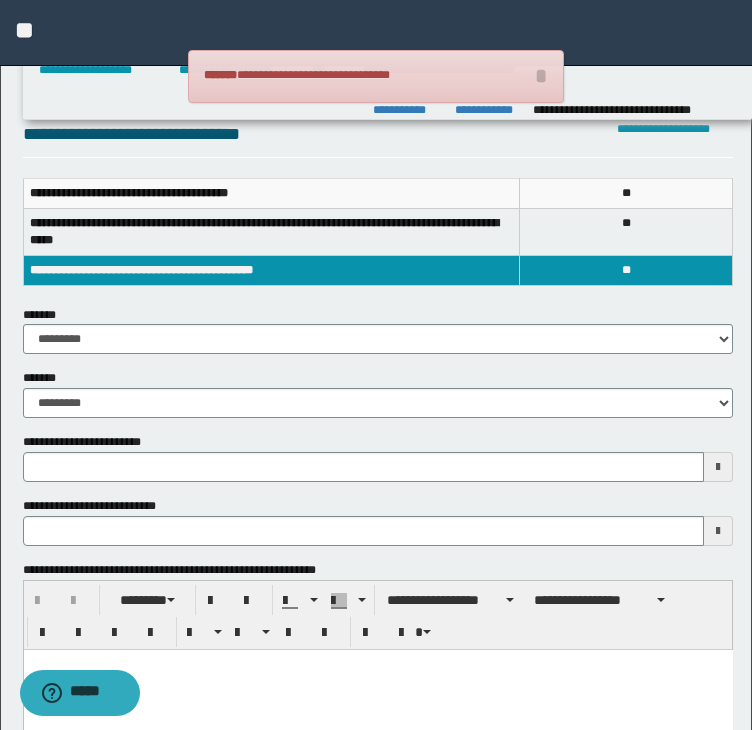 type 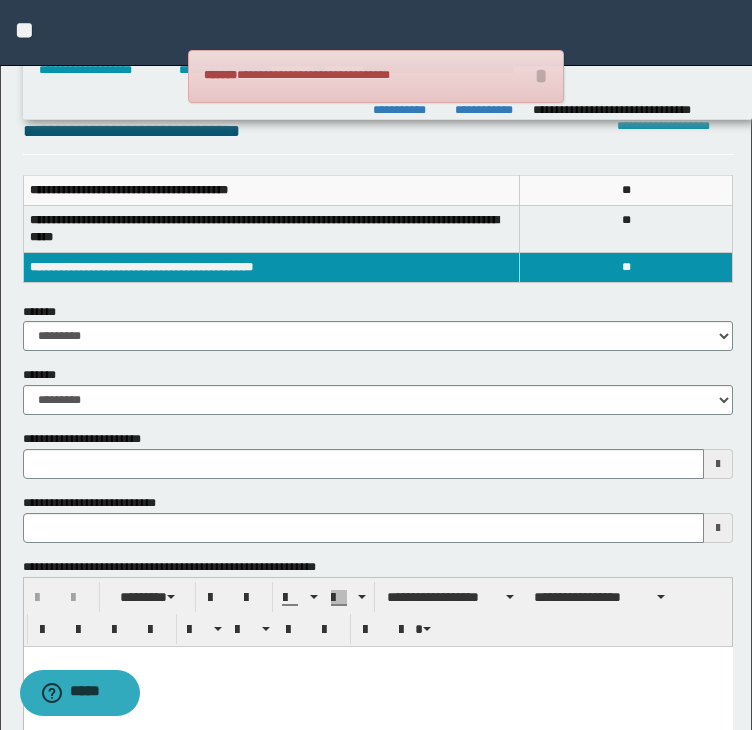 type 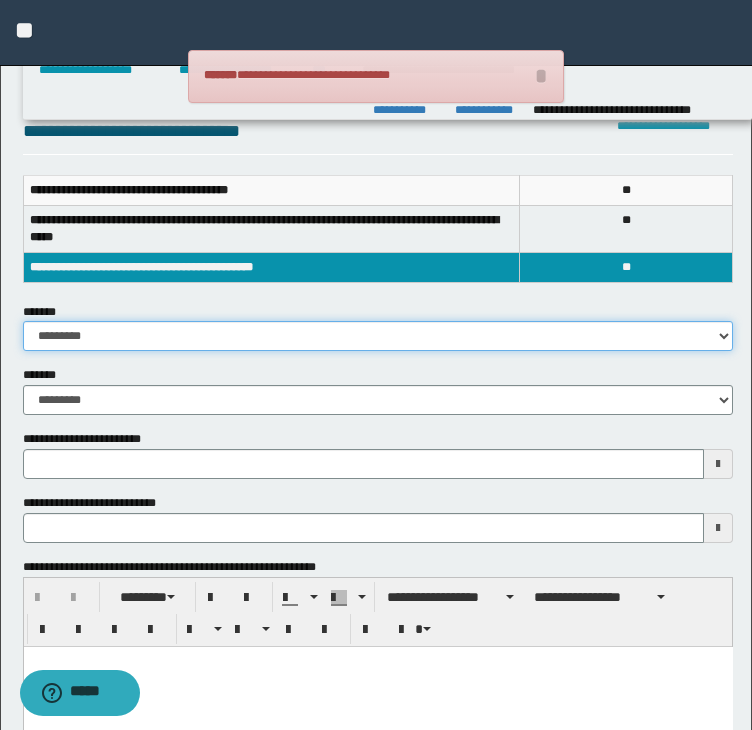 click on "**********" at bounding box center (378, 336) 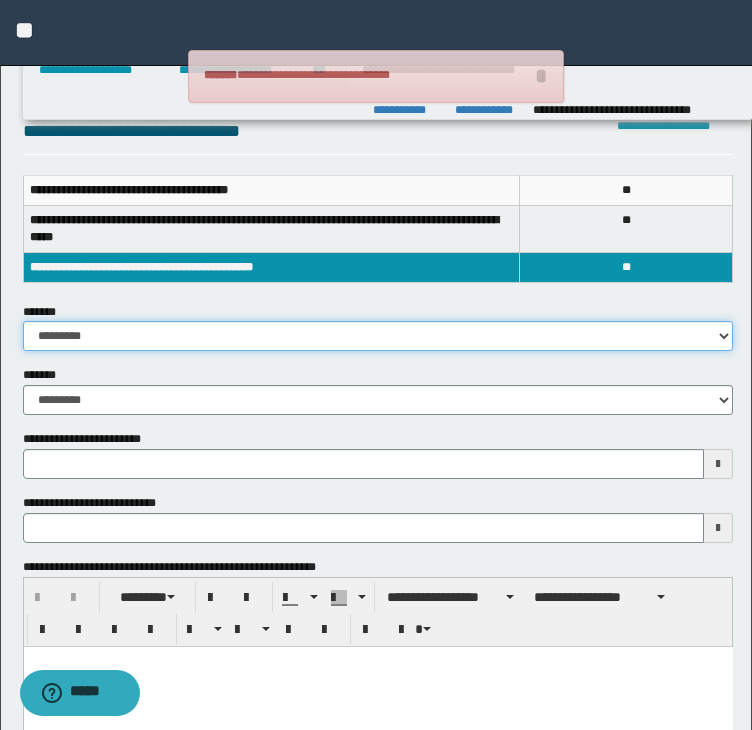 select on "*" 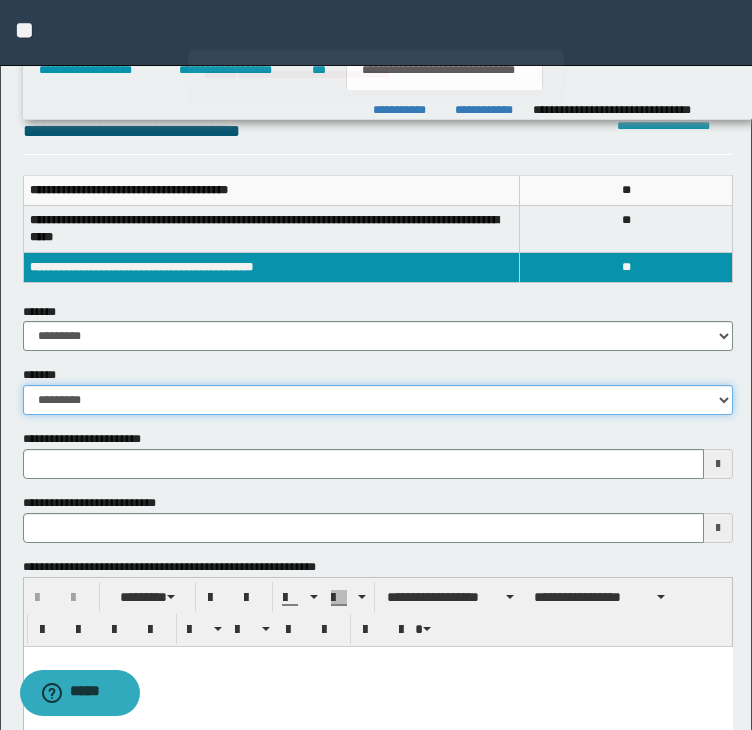 click on "**********" at bounding box center (378, 400) 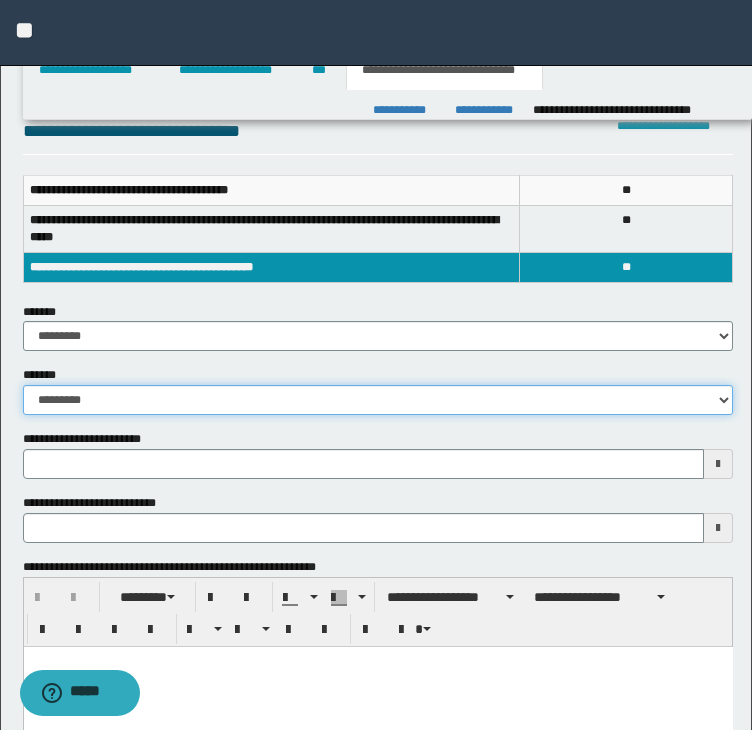 select on "*" 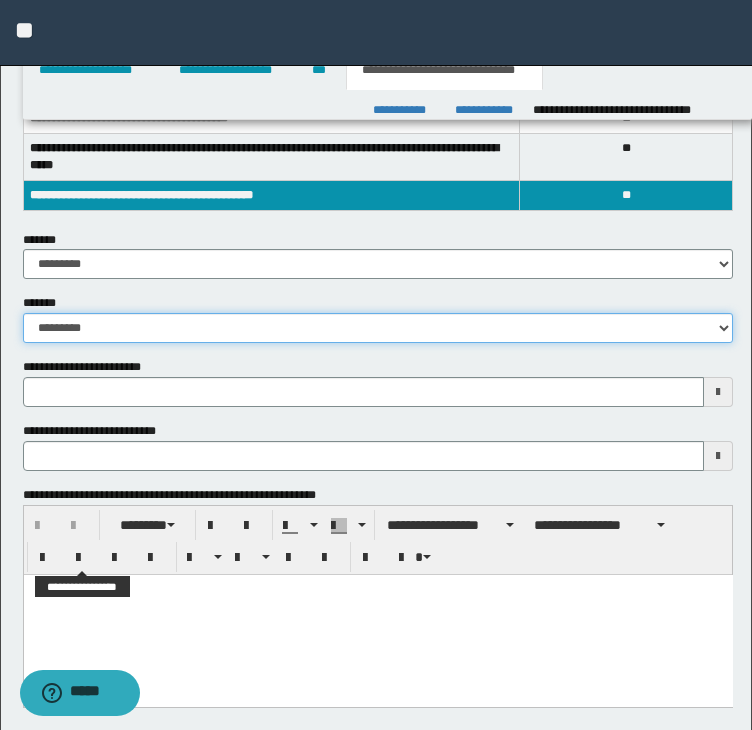 scroll, scrollTop: 400, scrollLeft: 0, axis: vertical 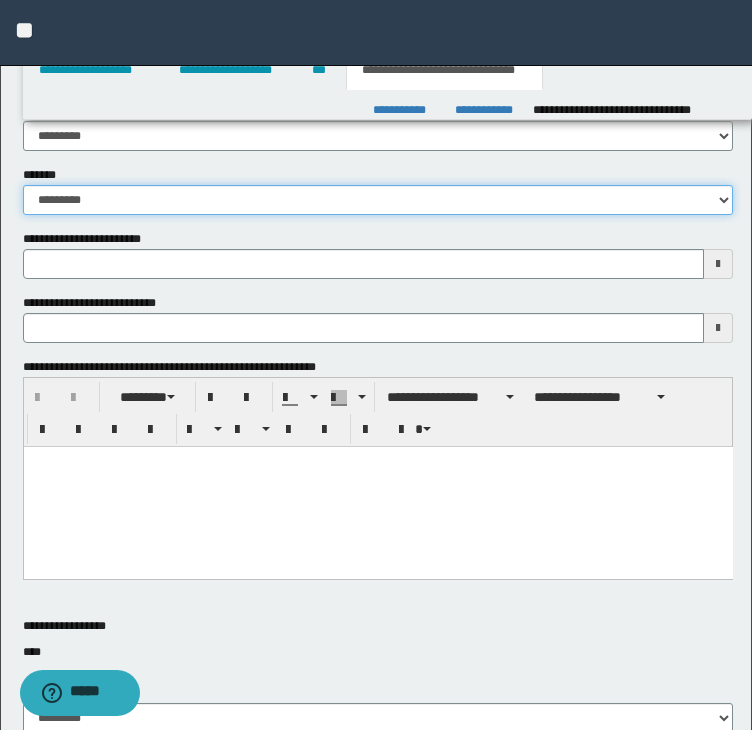 type 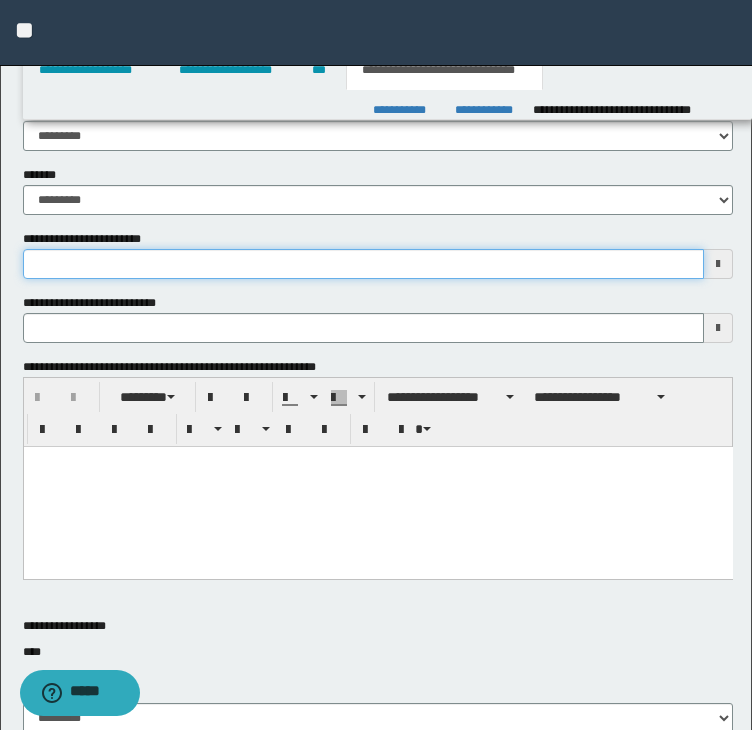 click on "**********" at bounding box center (364, 264) 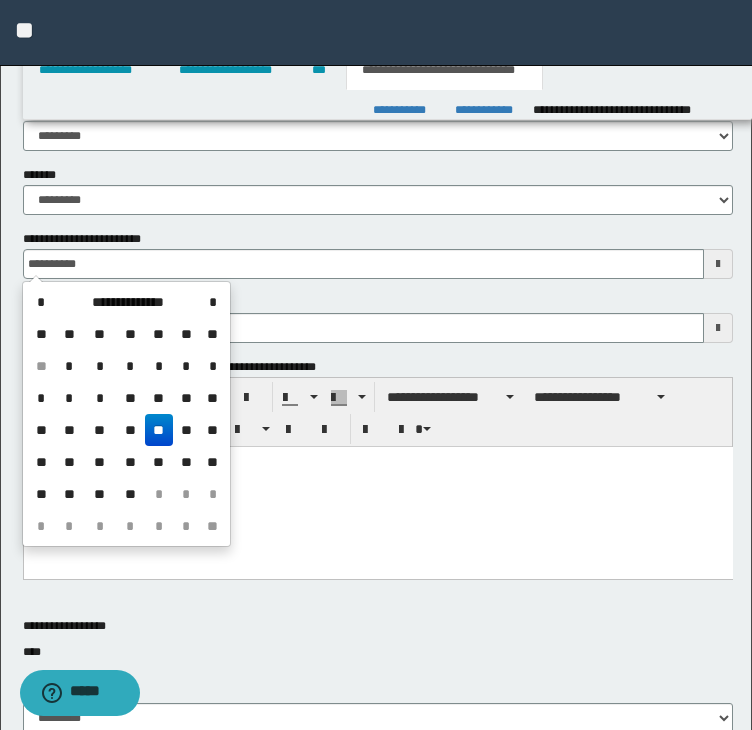 click on "**" at bounding box center (159, 430) 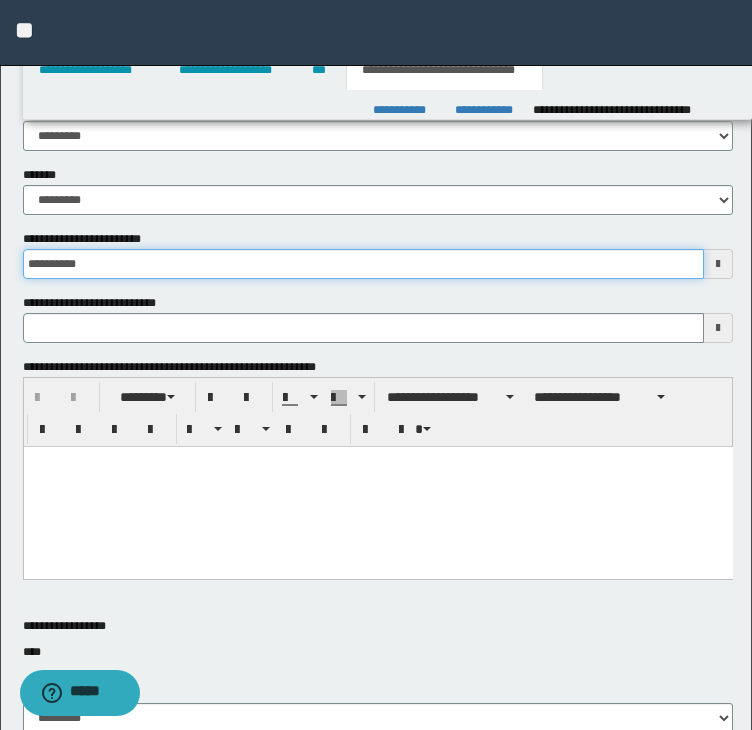 click on "**********" at bounding box center [364, 264] 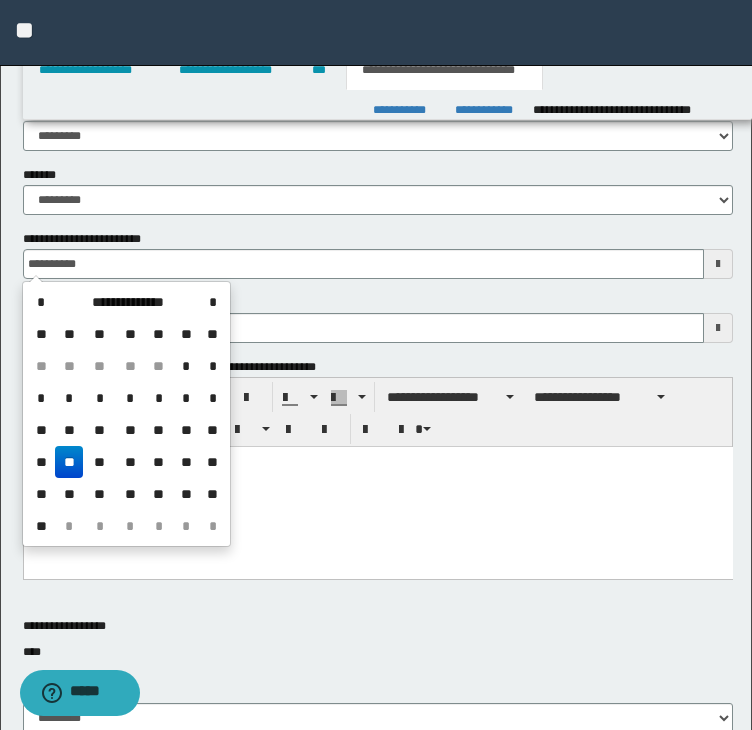 click on "**" at bounding box center [69, 462] 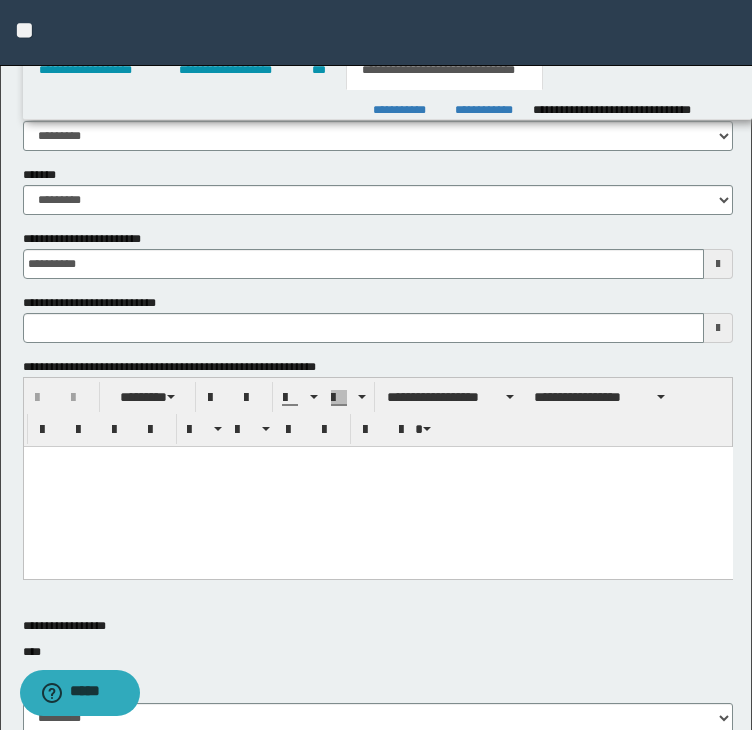 click at bounding box center [377, 486] 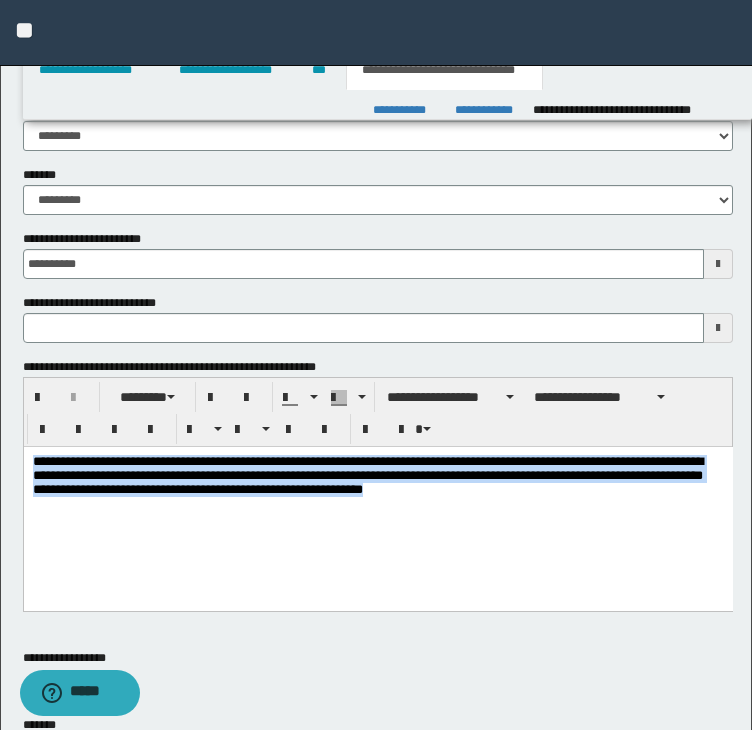drag, startPoint x: 585, startPoint y: 510, endPoint x: 3, endPoint y: 436, distance: 586.6856 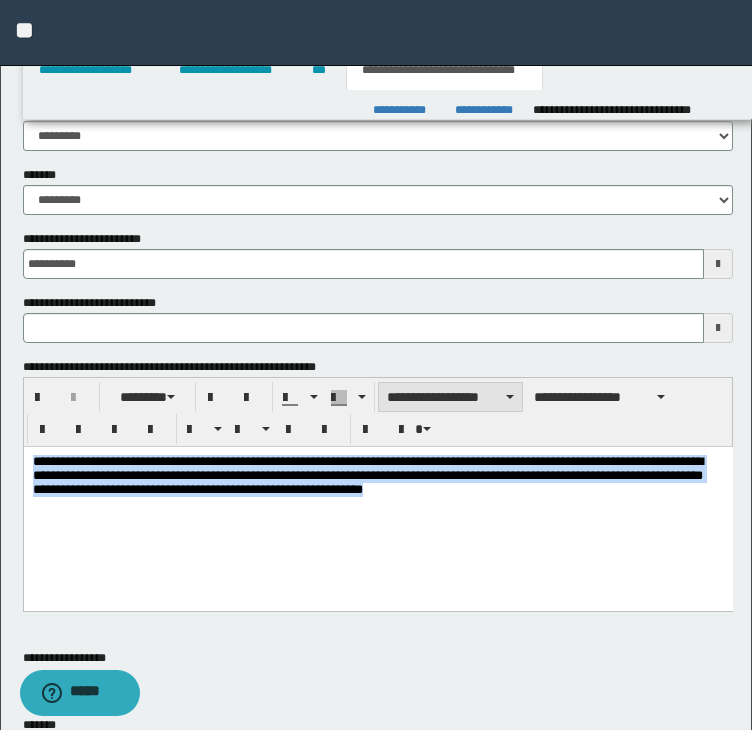 click on "**********" at bounding box center [450, 397] 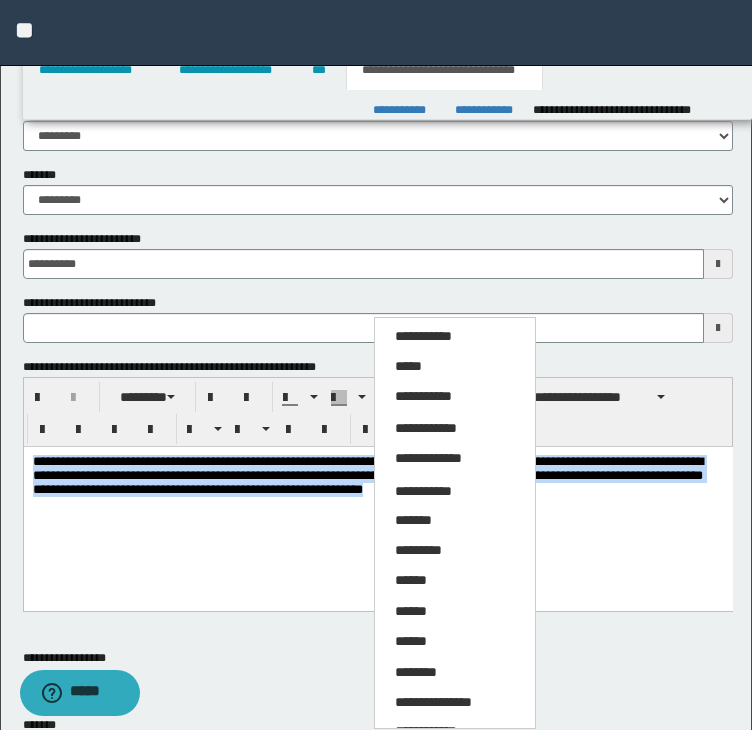 click on "**********" at bounding box center (455, 337) 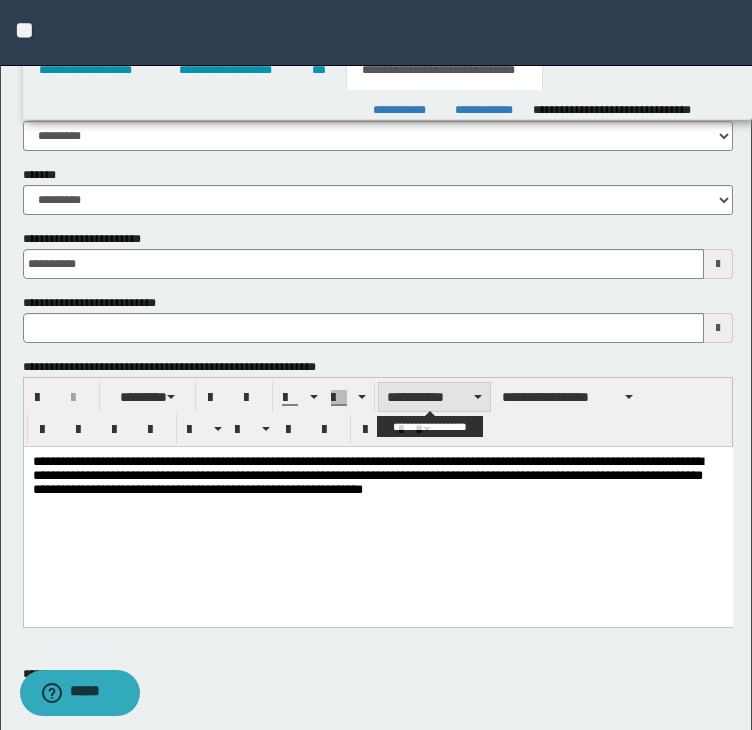 click on "**********" at bounding box center [434, 397] 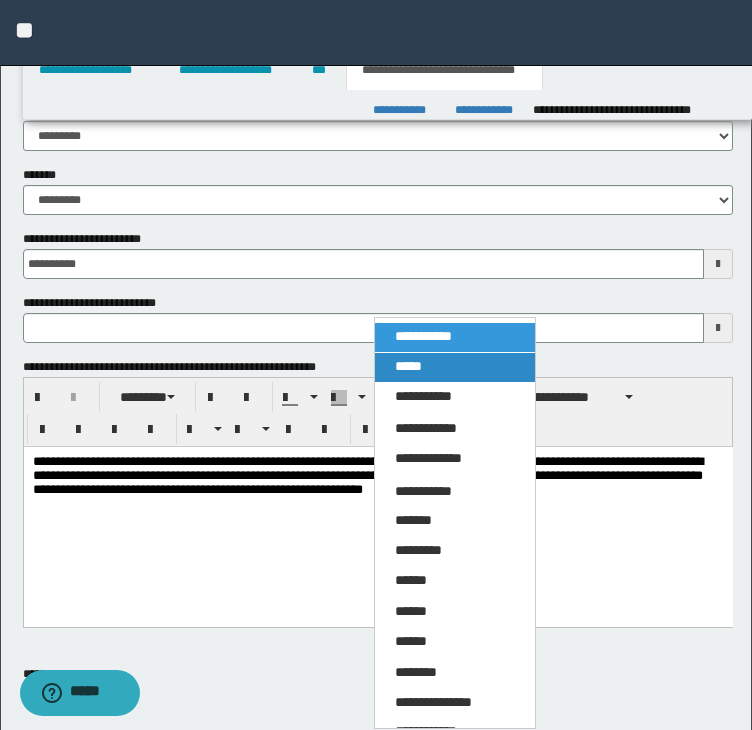 click on "*****" at bounding box center [408, 366] 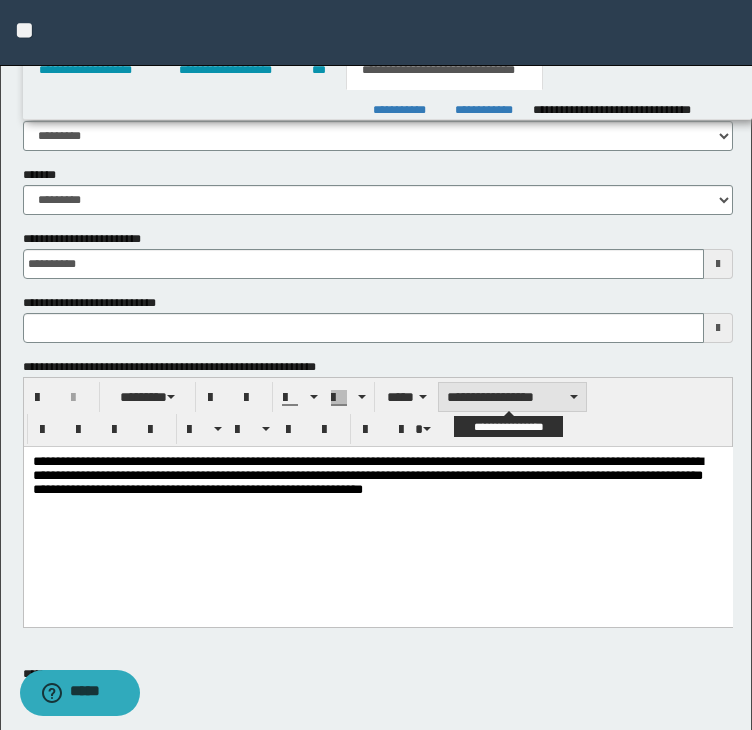 click on "**********" at bounding box center (512, 397) 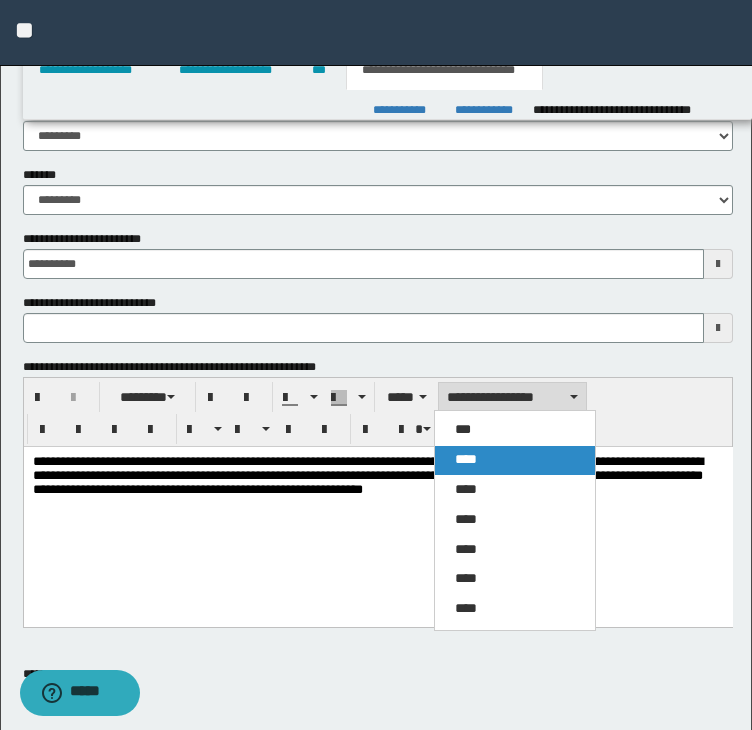 click on "****" at bounding box center (515, 460) 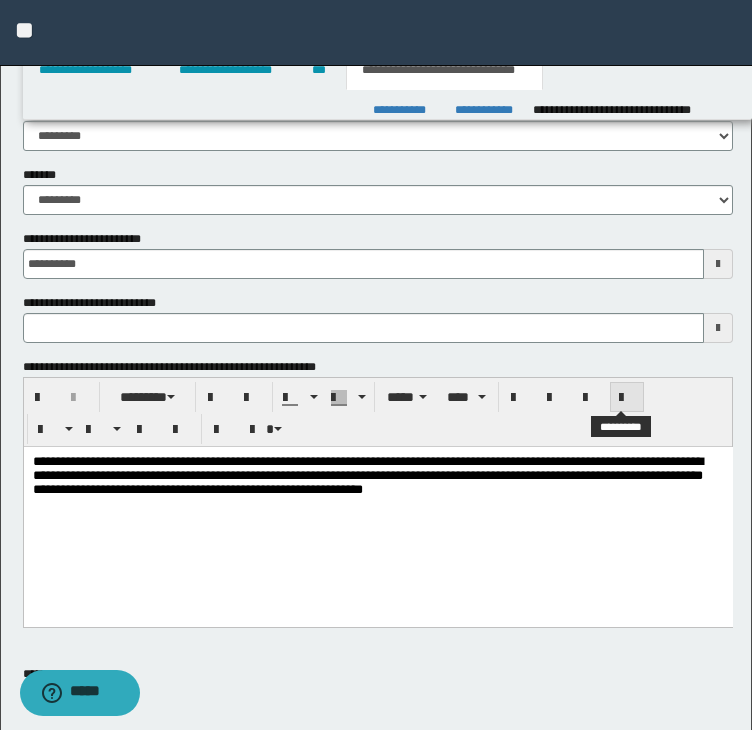 click at bounding box center [627, 398] 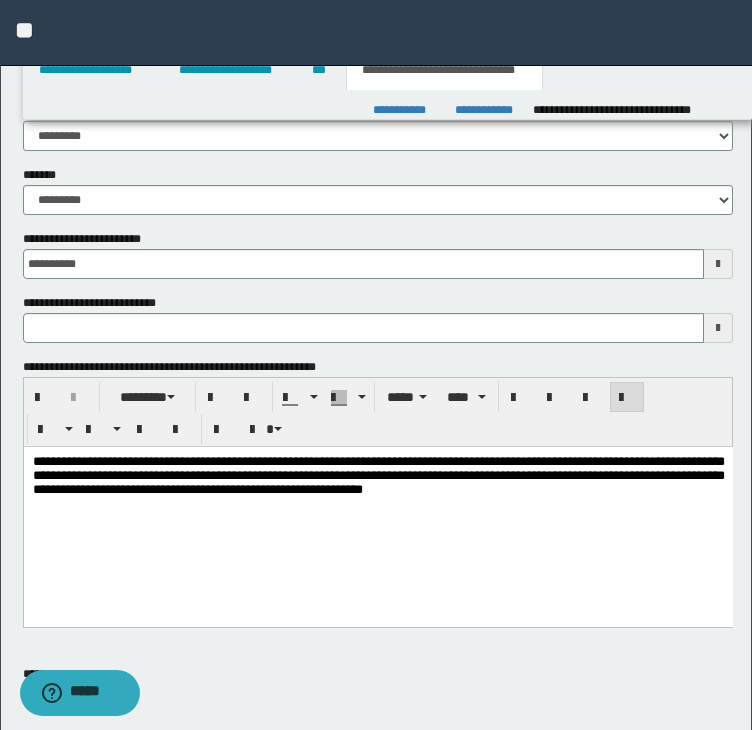 type 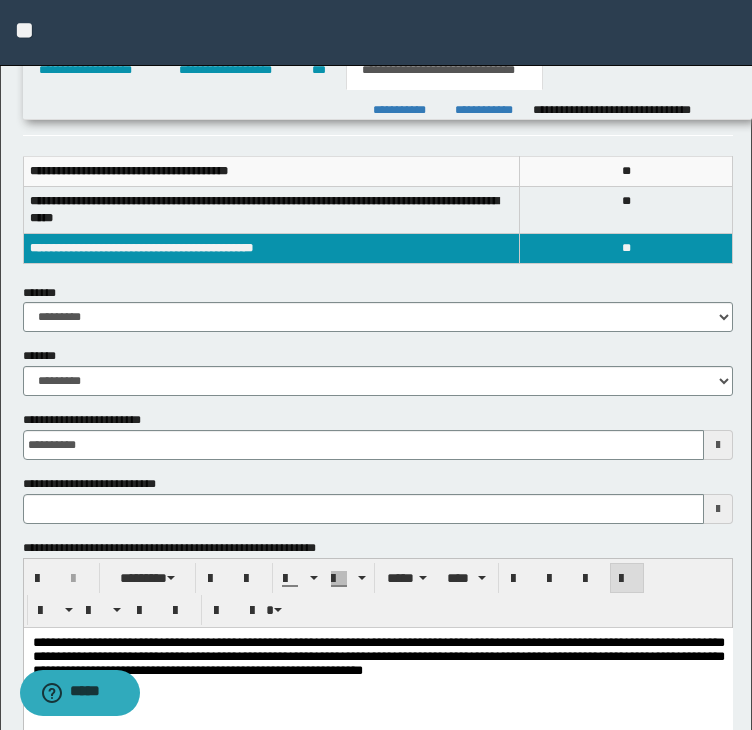 scroll, scrollTop: 0, scrollLeft: 0, axis: both 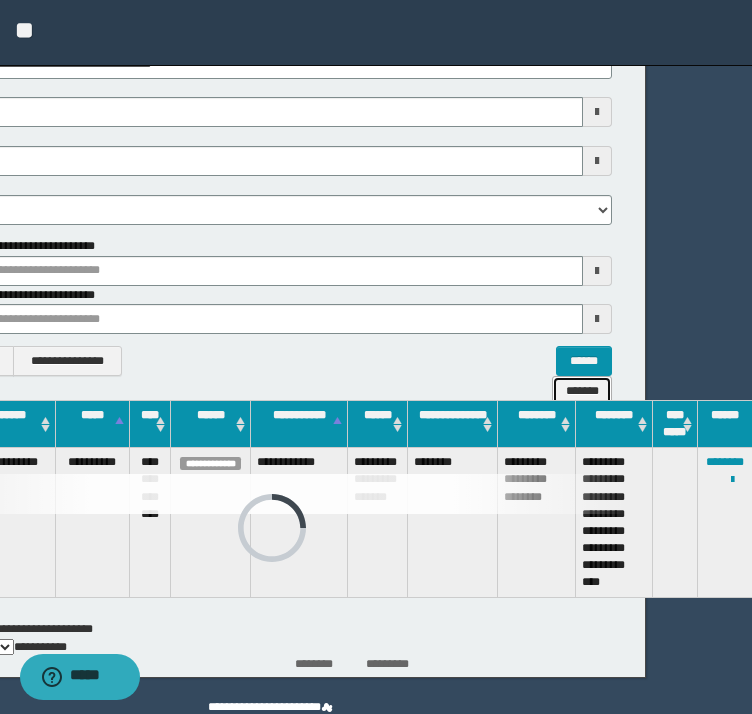 click on "*******" at bounding box center (582, 391) 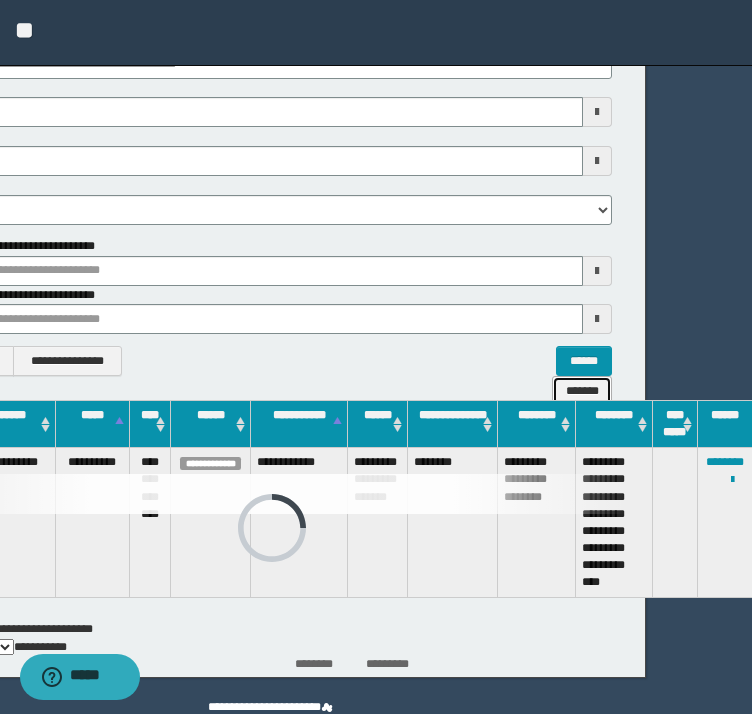 scroll, scrollTop: 89, scrollLeft: 106, axis: both 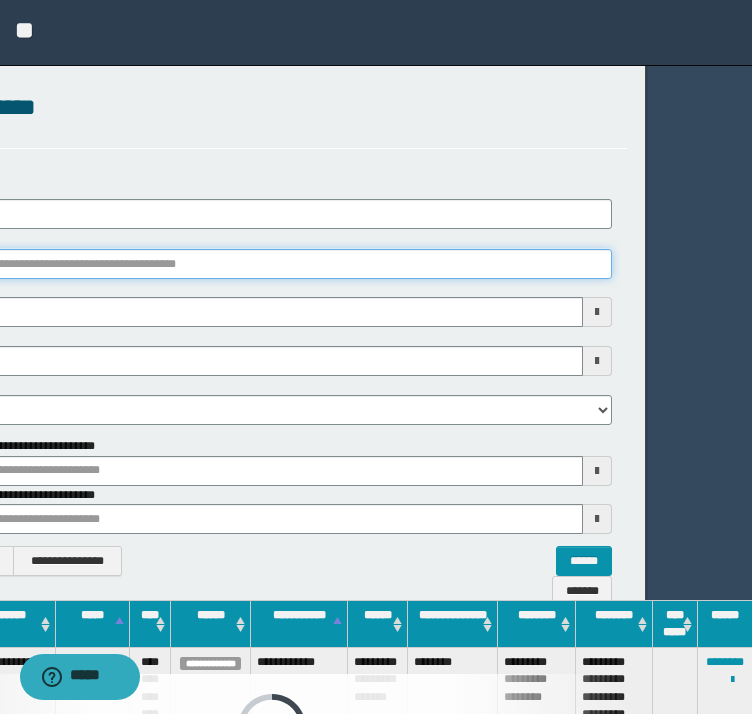 click on "********" at bounding box center (272, 264) 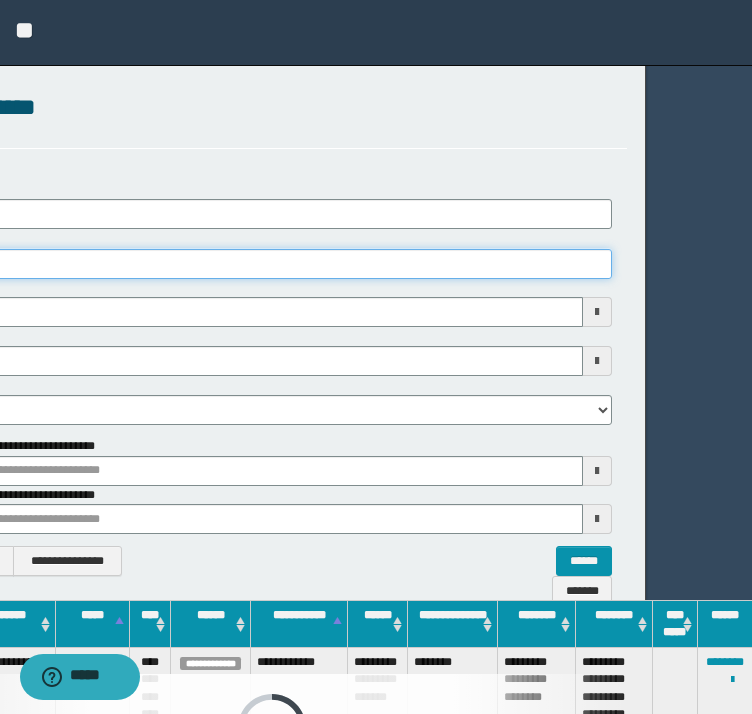 type on "********" 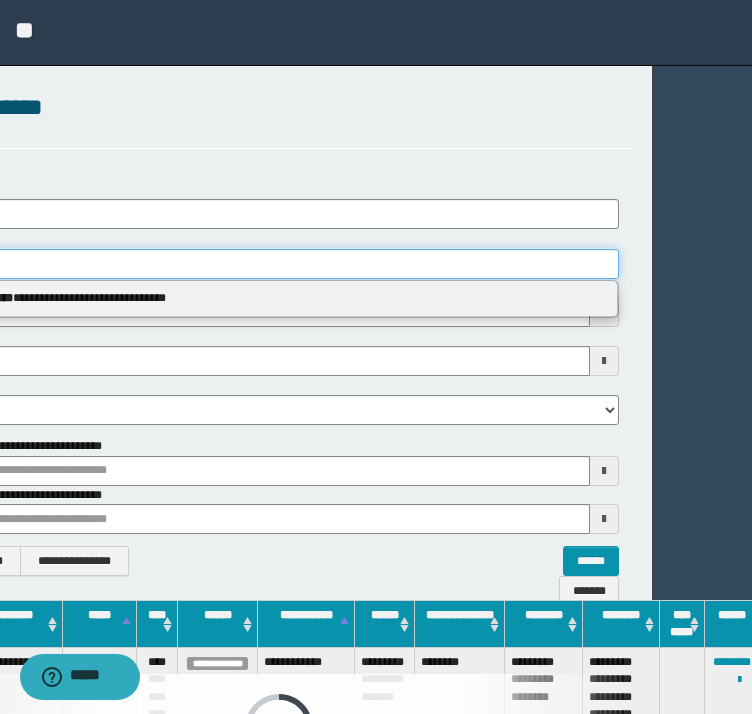 type on "********" 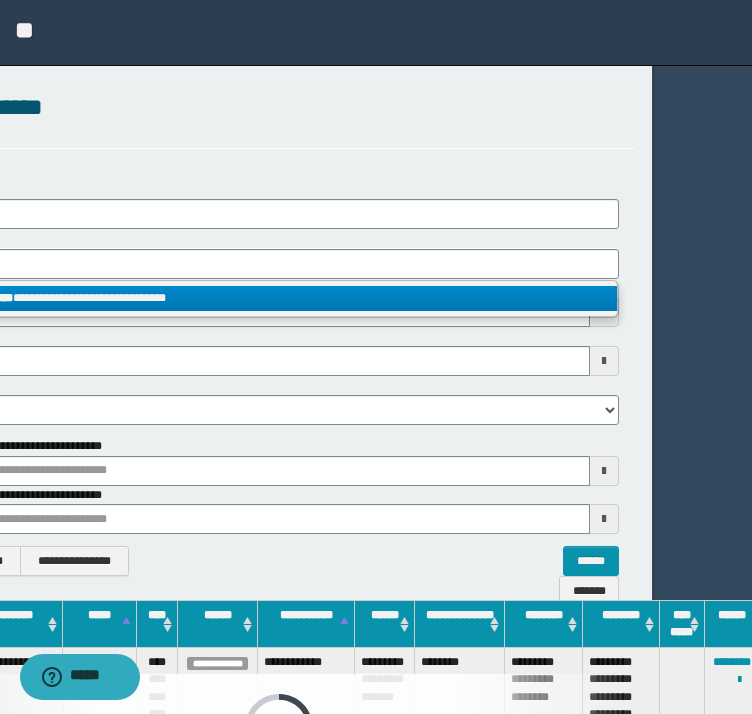 click on "**********" at bounding box center (279, 298) 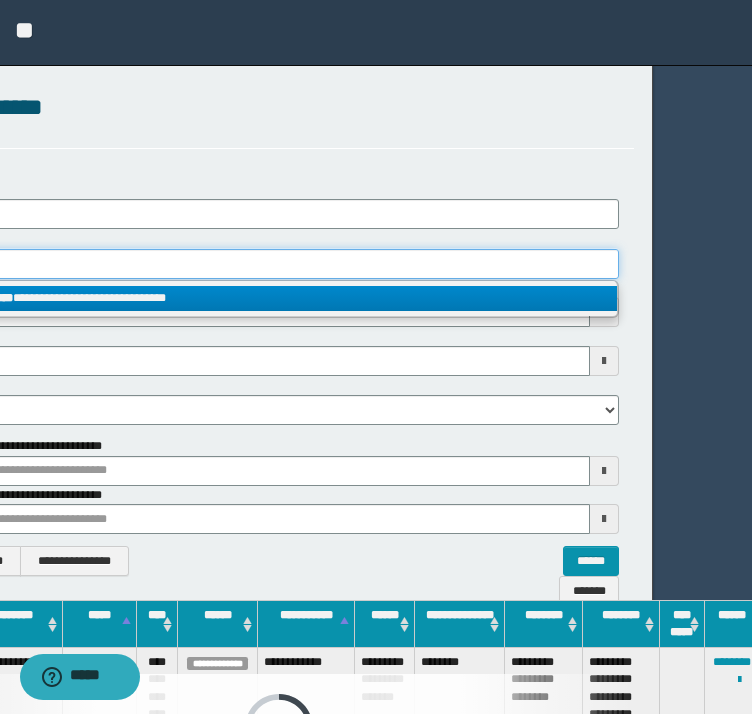 type 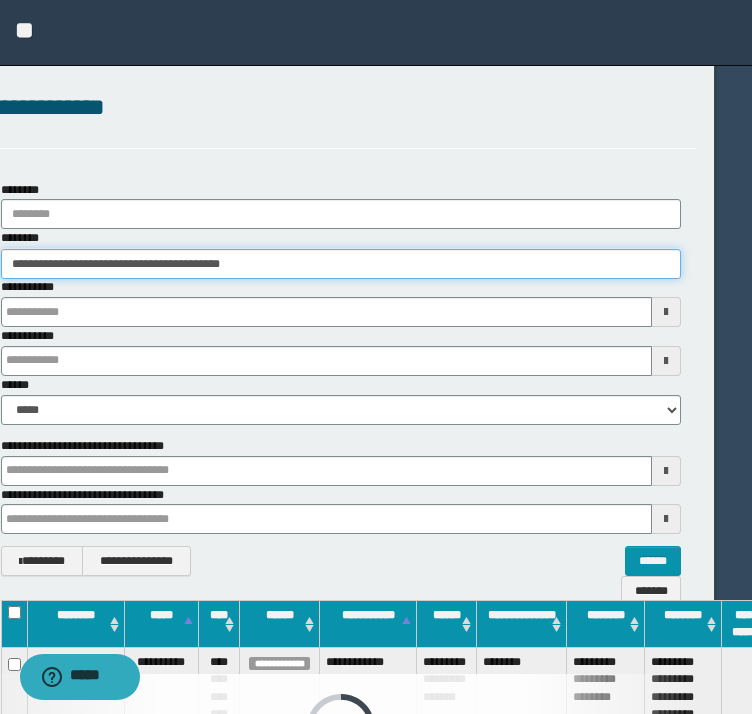 scroll, scrollTop: 240, scrollLeft: 37, axis: both 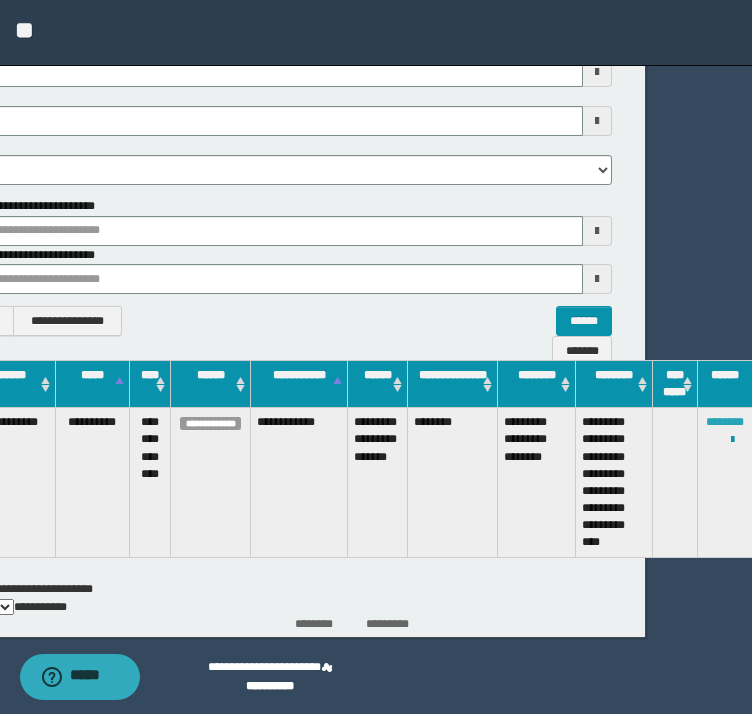 click on "********" at bounding box center (725, 422) 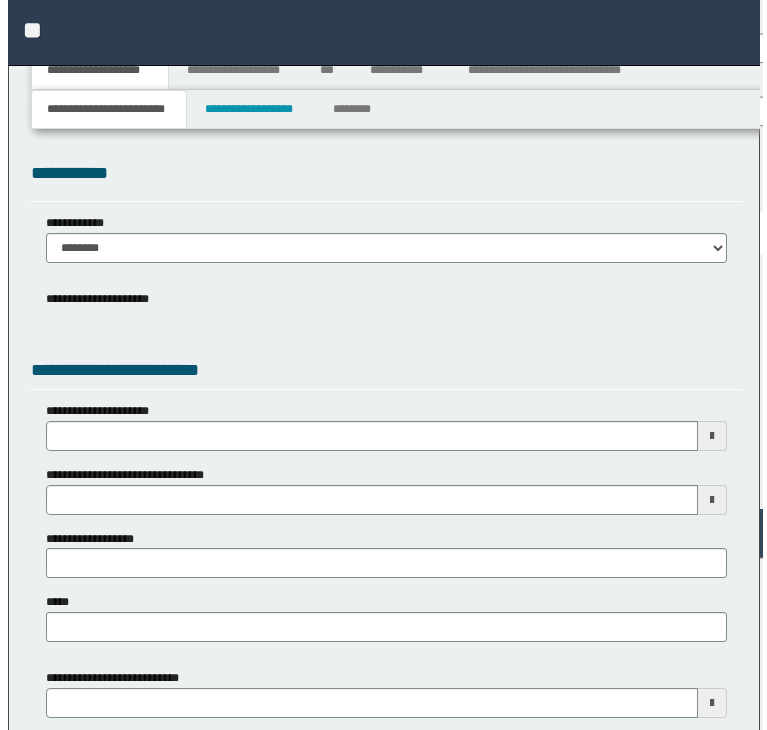 scroll, scrollTop: 0, scrollLeft: 0, axis: both 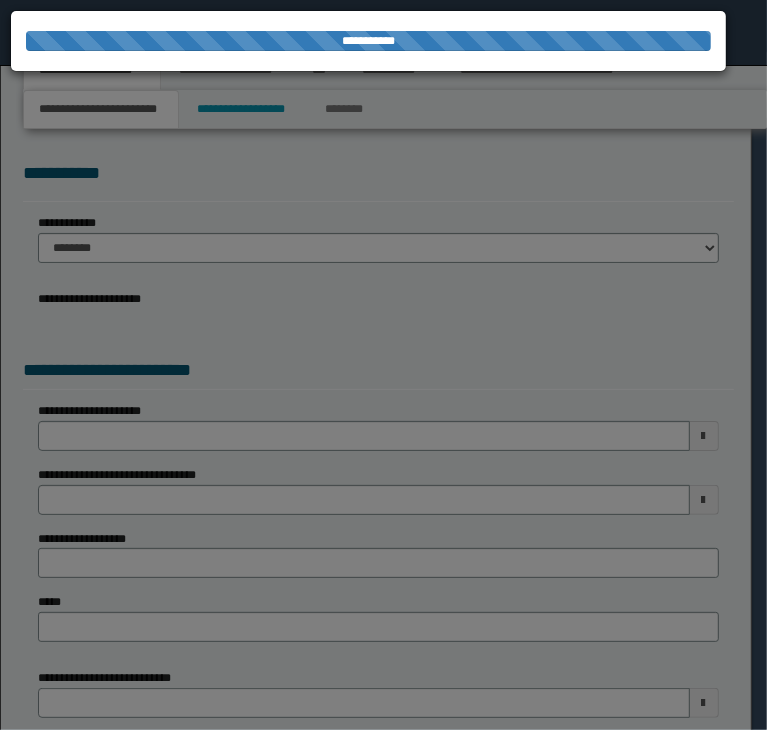 select on "*" 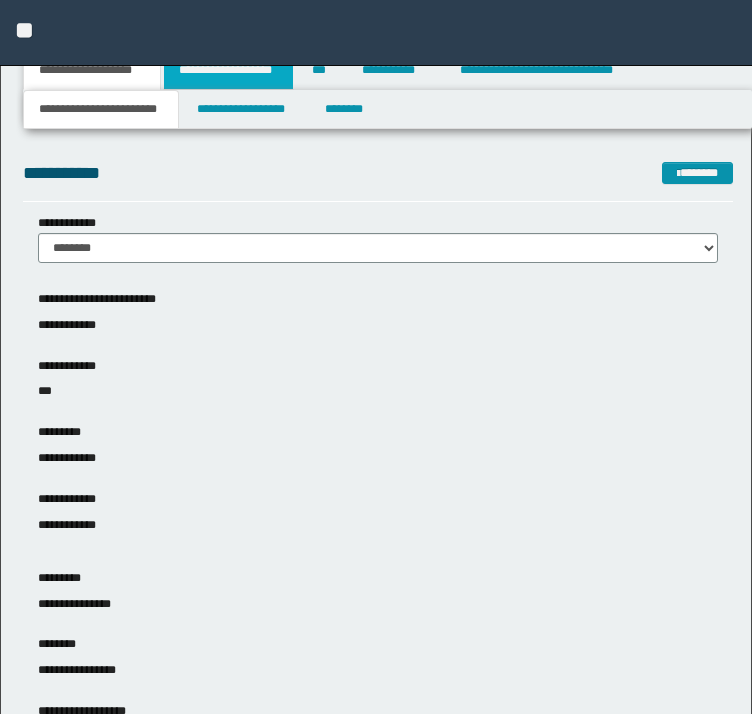 click on "**********" at bounding box center (228, 70) 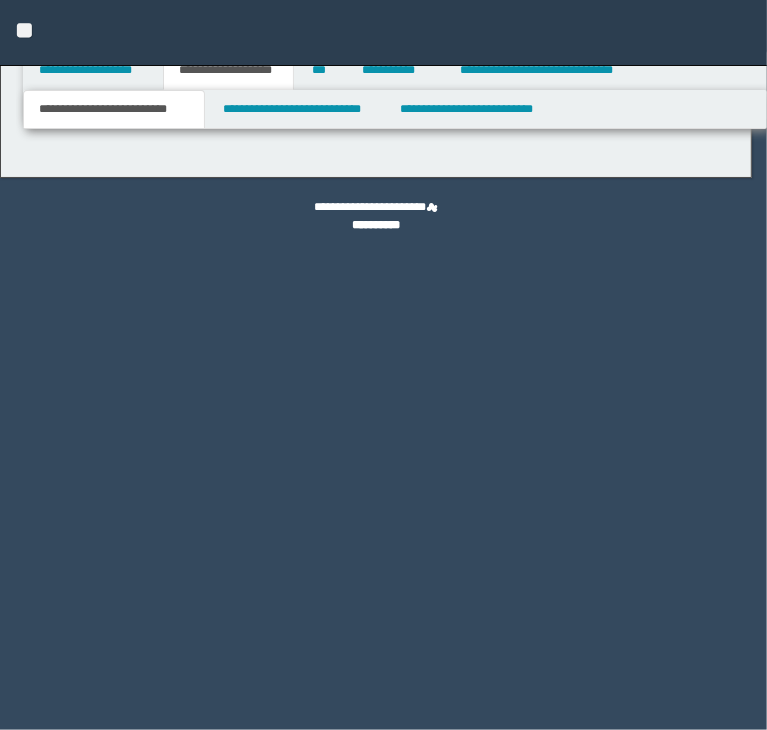 scroll, scrollTop: 0, scrollLeft: 0, axis: both 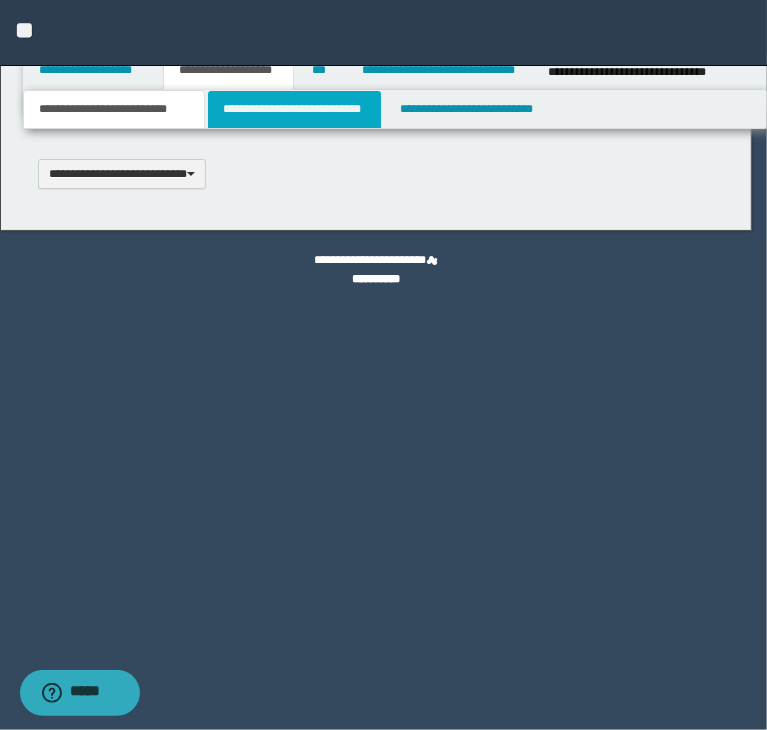 type 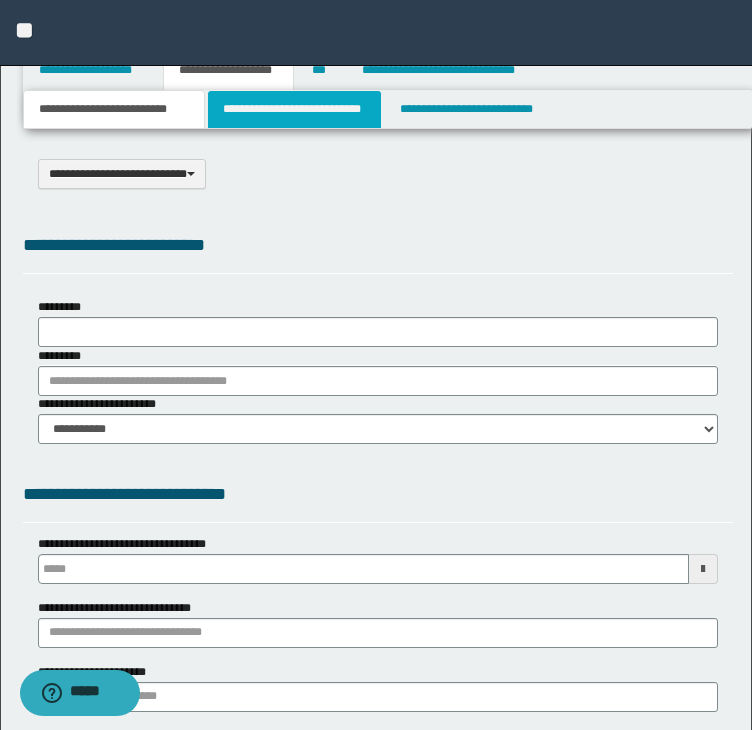 click on "**********" at bounding box center [294, 109] 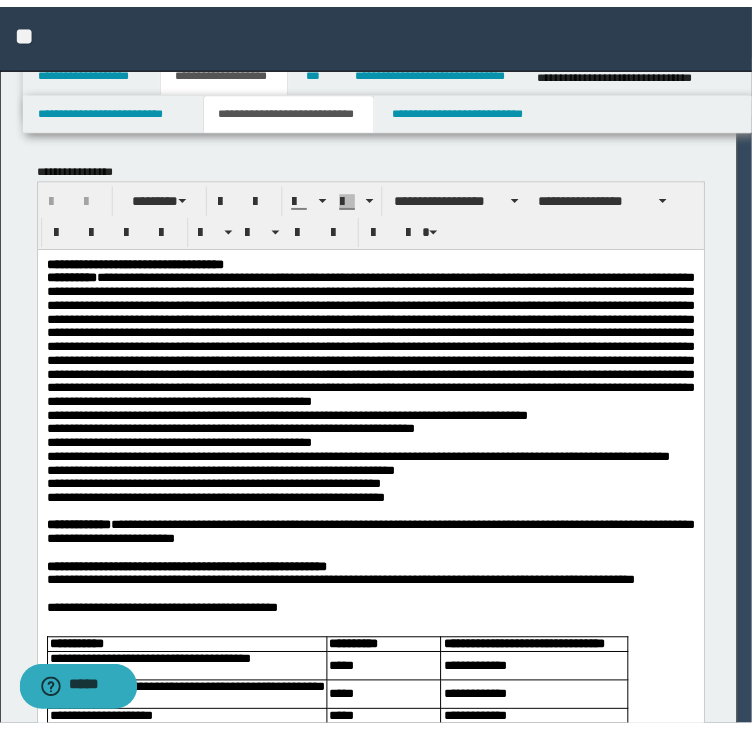 scroll, scrollTop: 0, scrollLeft: 0, axis: both 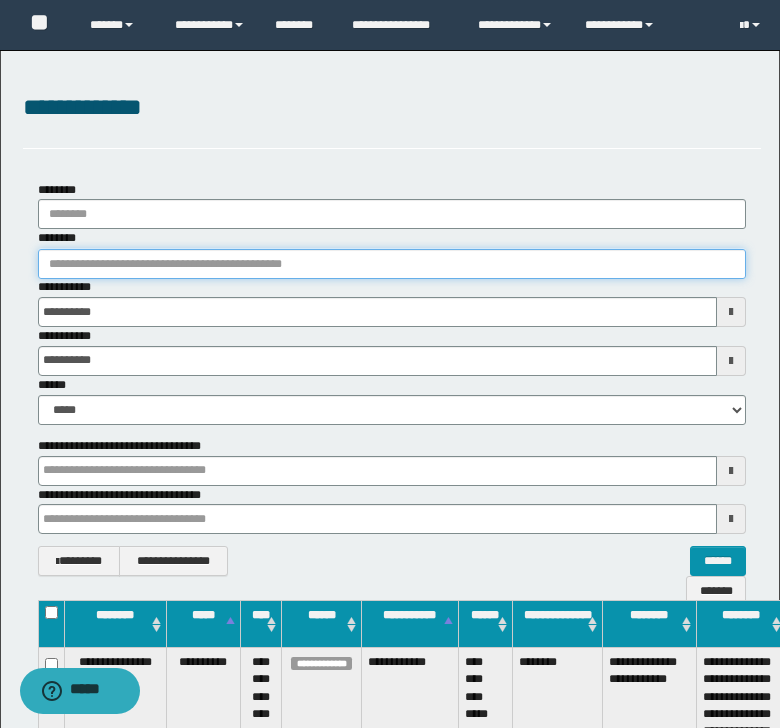 click on "********" at bounding box center [392, 264] 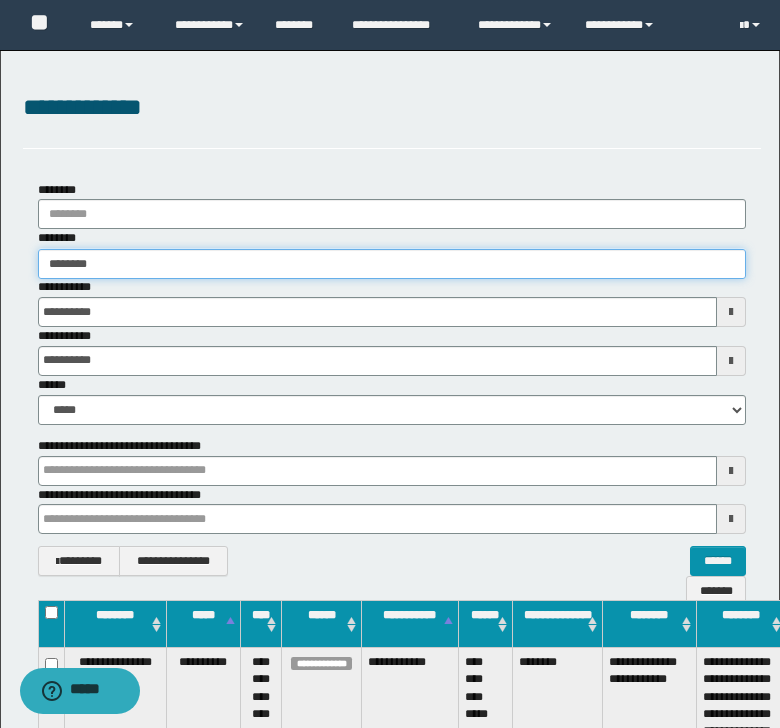 type on "********" 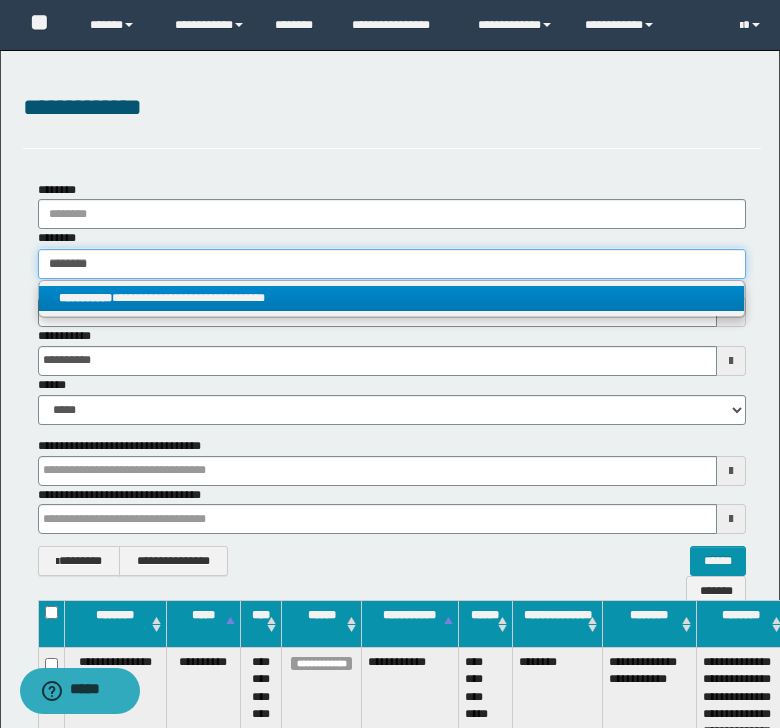 type on "********" 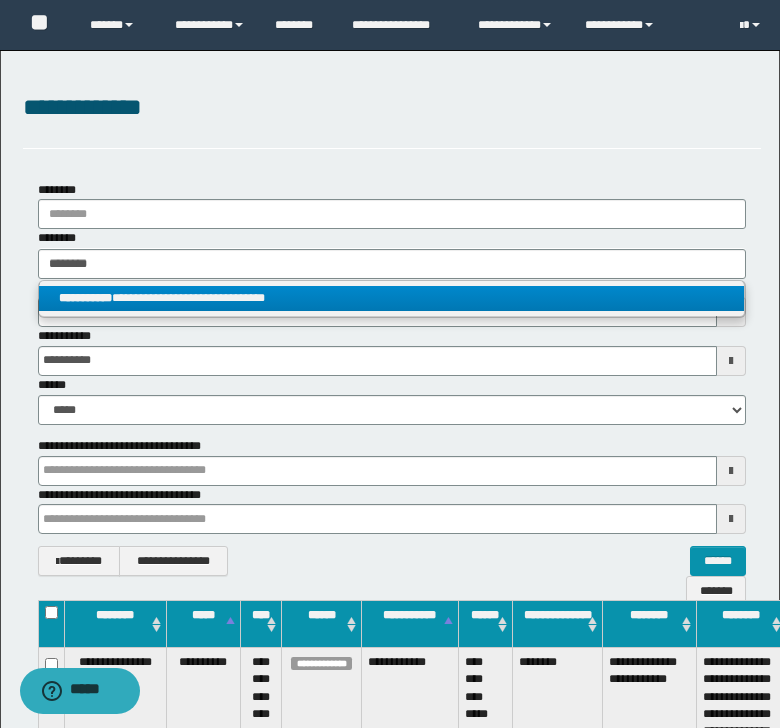 click on "**********" at bounding box center [392, 298] 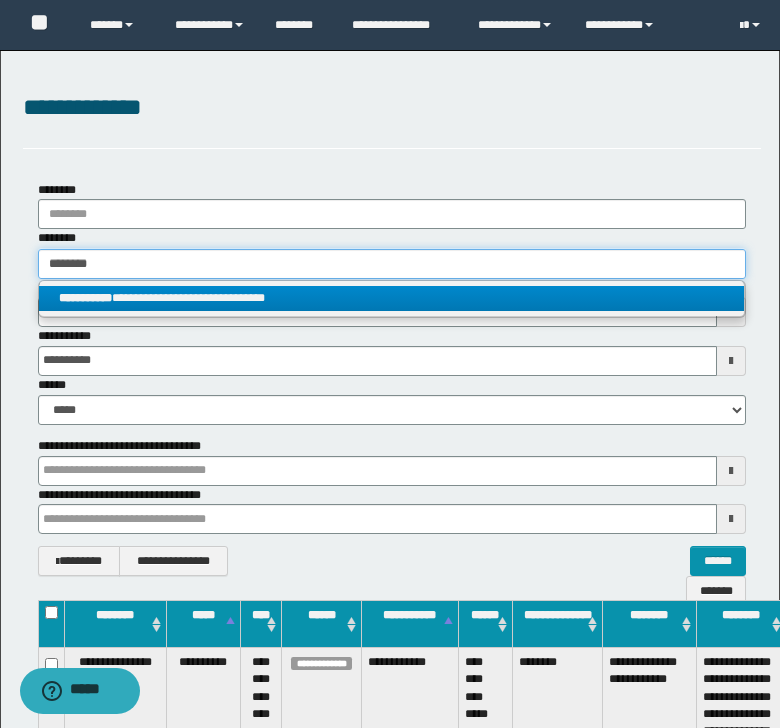 type 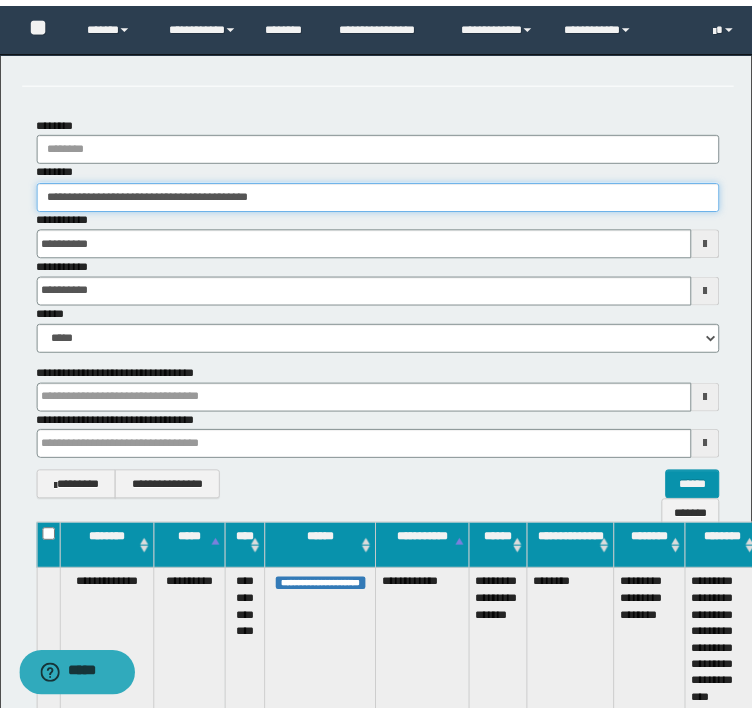 scroll, scrollTop: 100, scrollLeft: 0, axis: vertical 